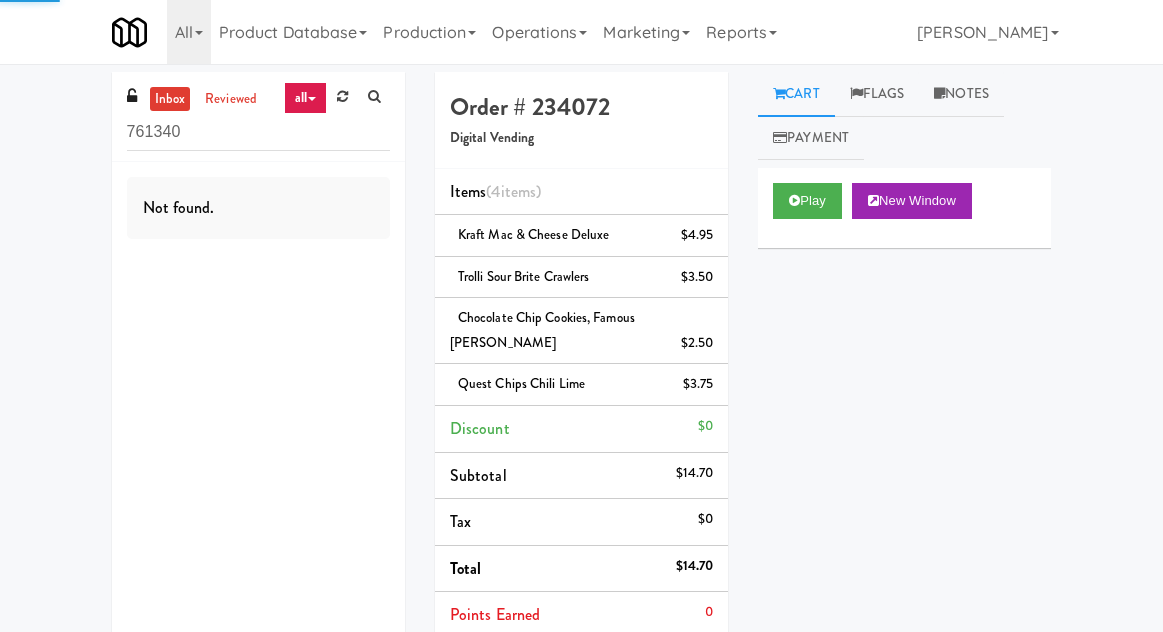 scroll, scrollTop: 0, scrollLeft: 0, axis: both 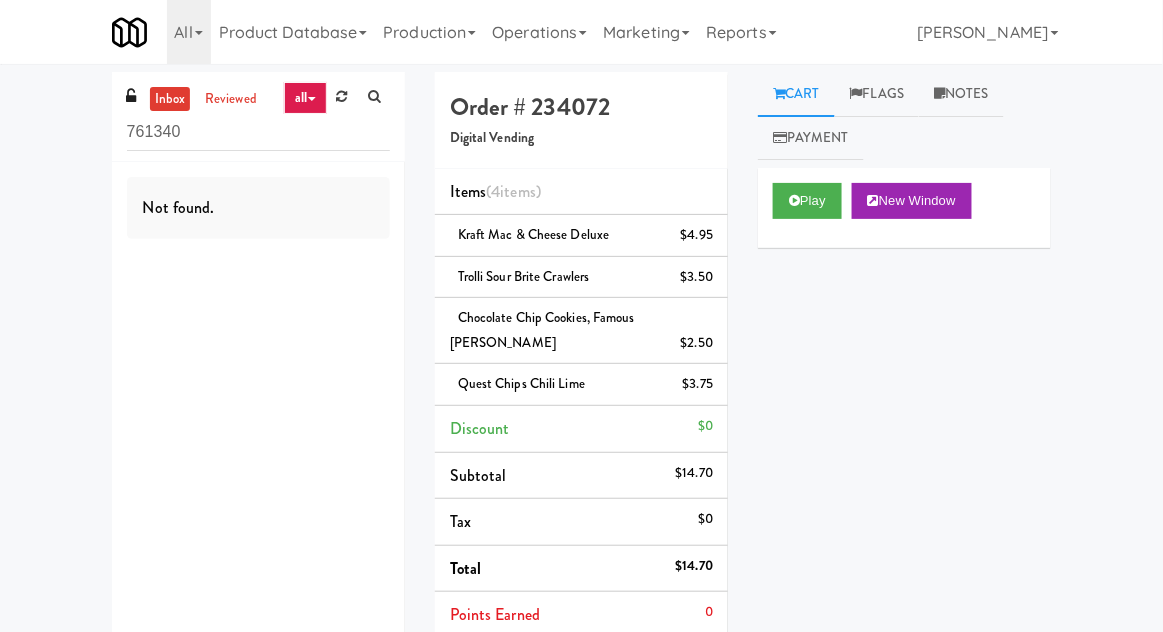 click on "761340" at bounding box center (258, 132) 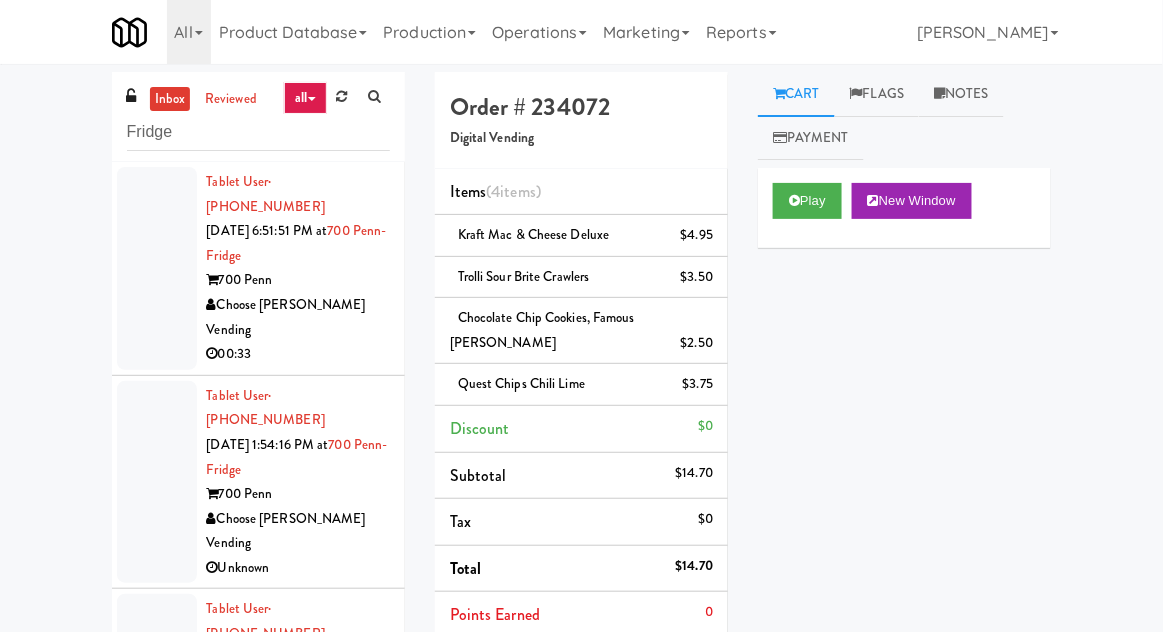 type on "Fridge" 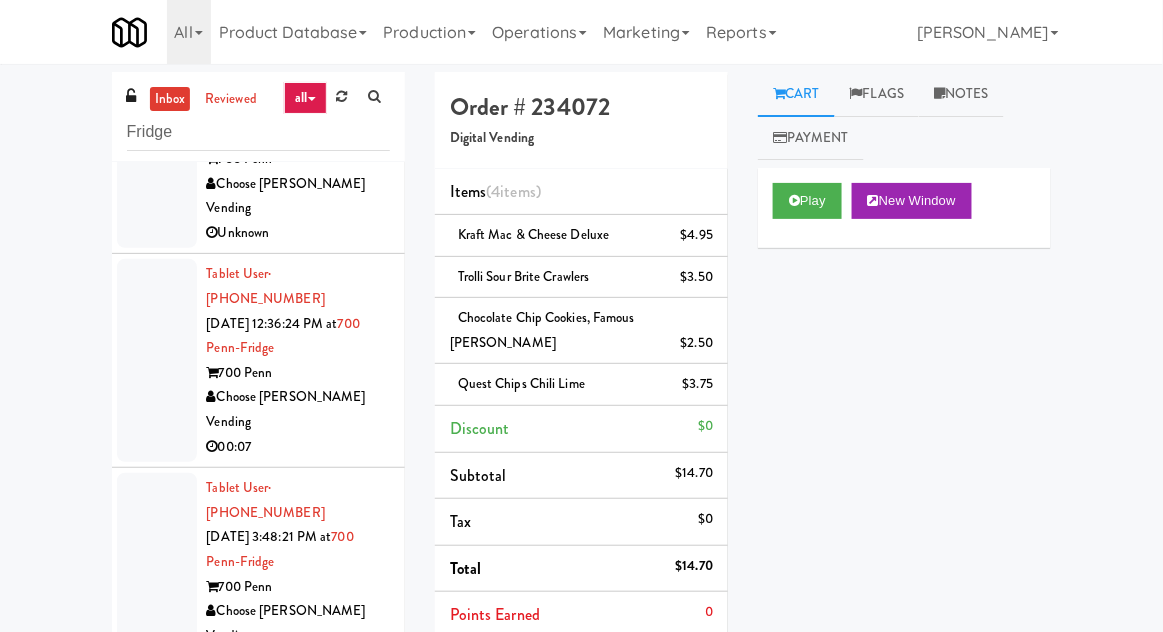scroll, scrollTop: 2194, scrollLeft: 0, axis: vertical 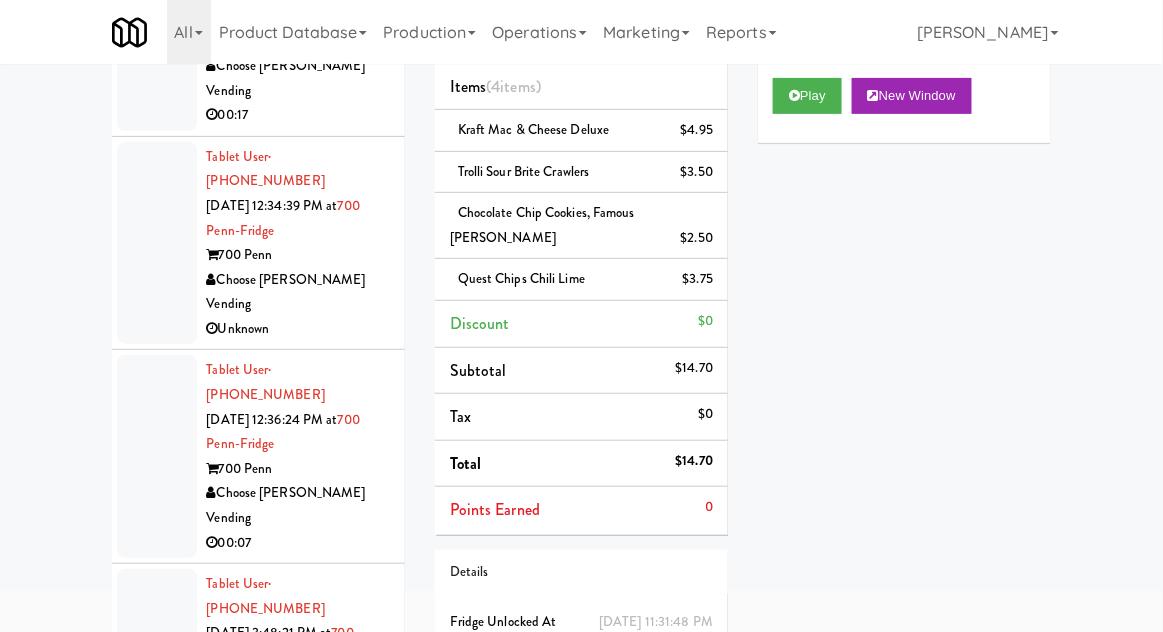 click at bounding box center (157, 1086) 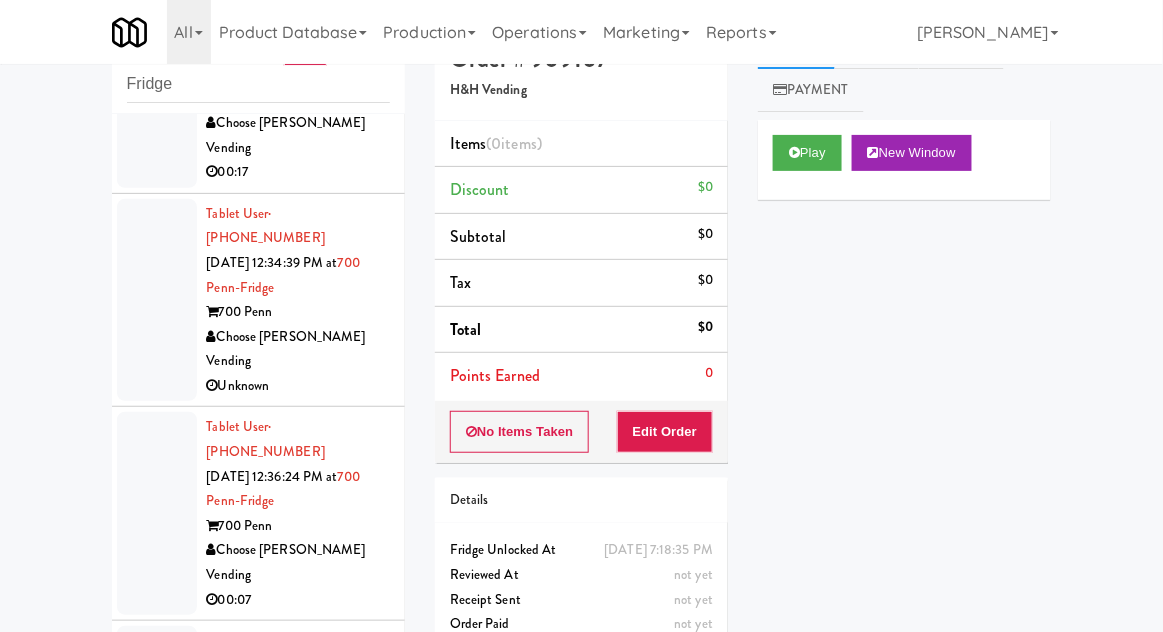 click at bounding box center [157, 941] 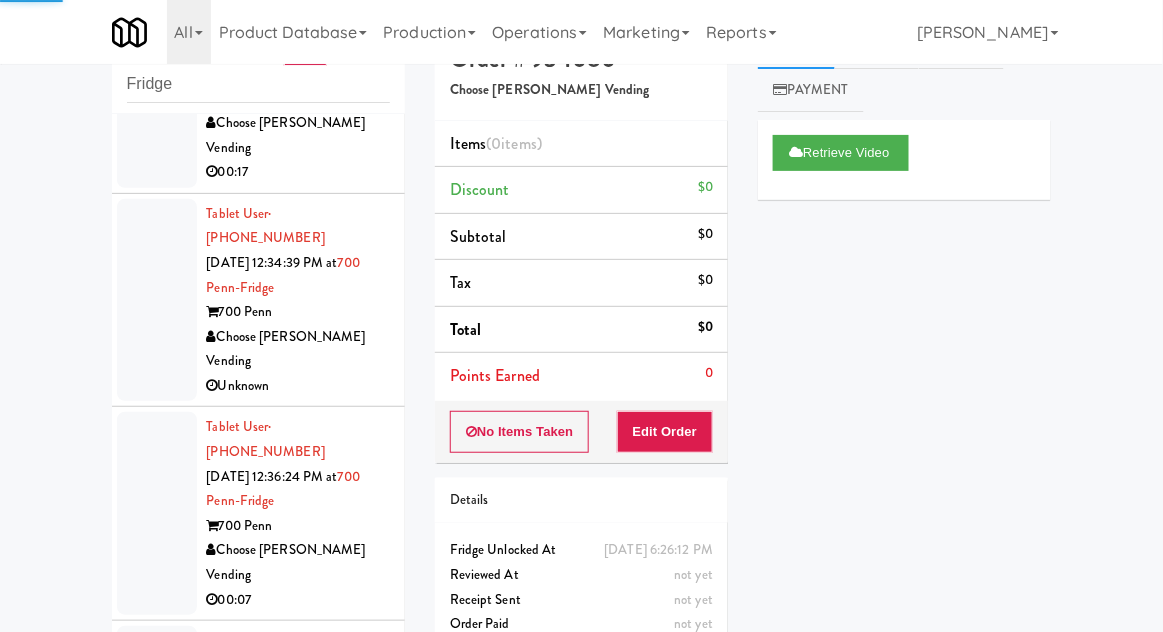 click at bounding box center [157, 1143] 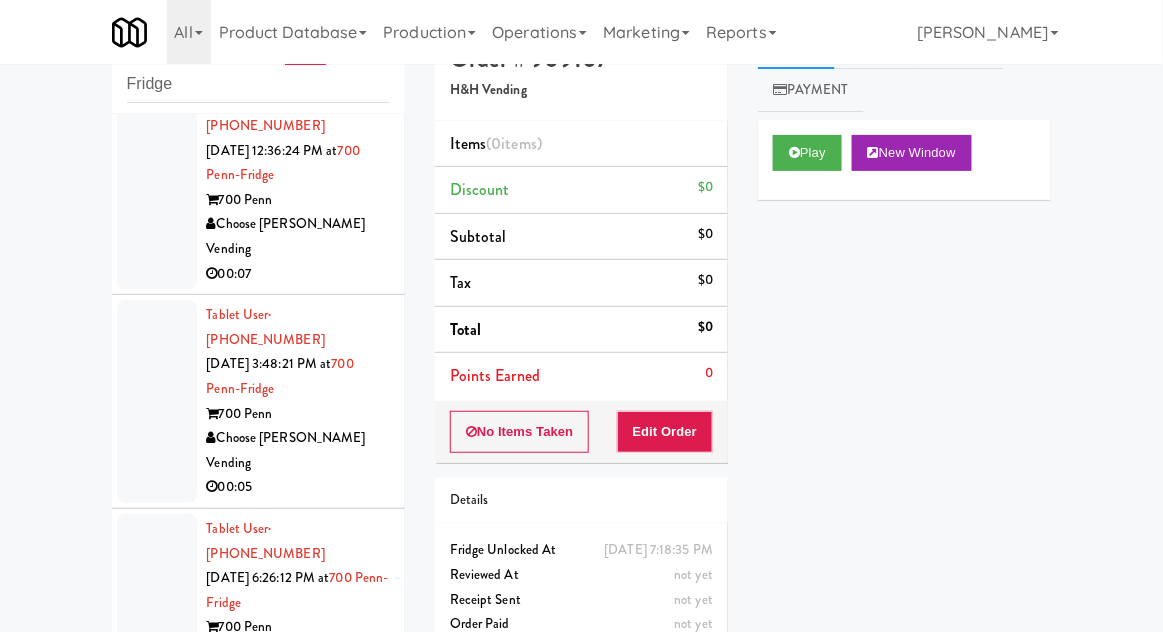 scroll, scrollTop: 2170, scrollLeft: 0, axis: vertical 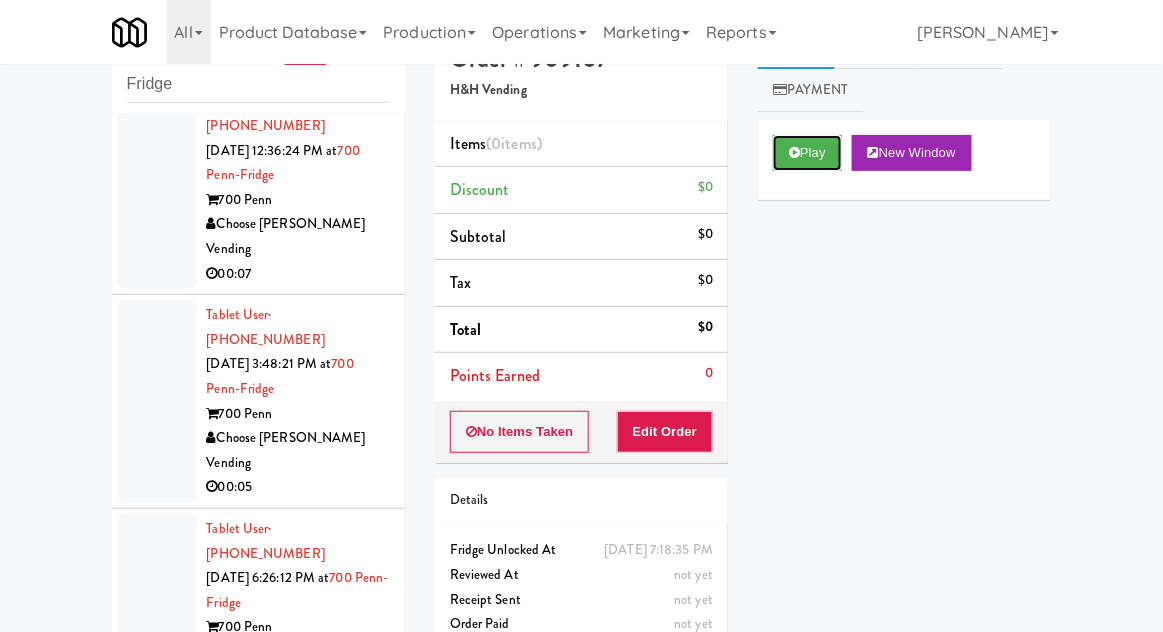 click on "Play" at bounding box center (807, 153) 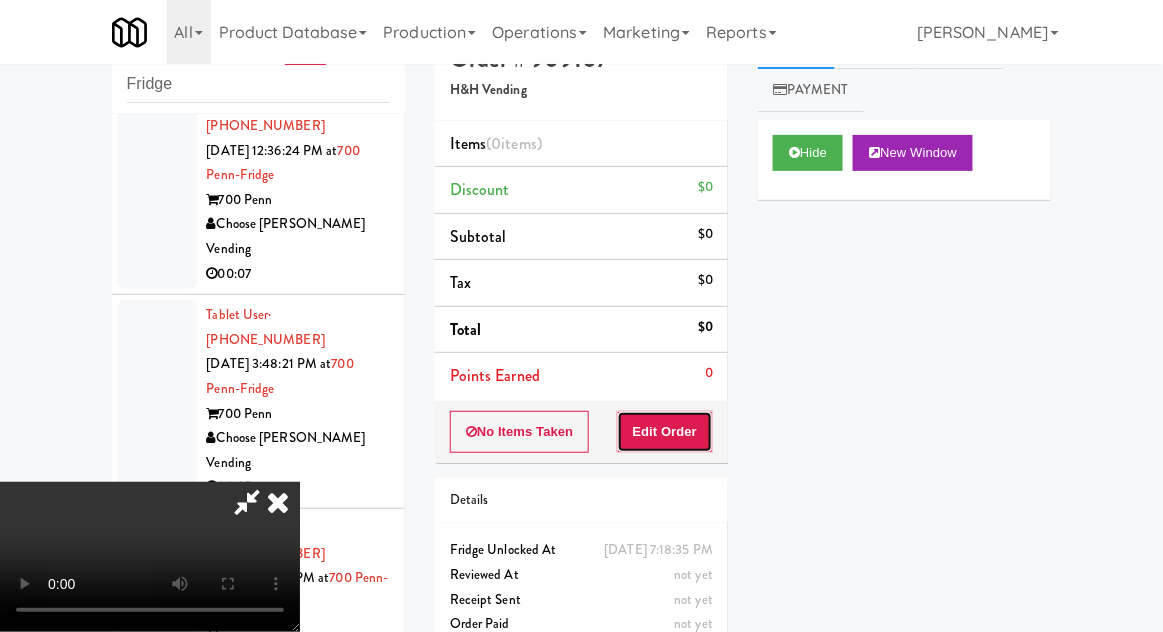 click on "Edit Order" at bounding box center (665, 432) 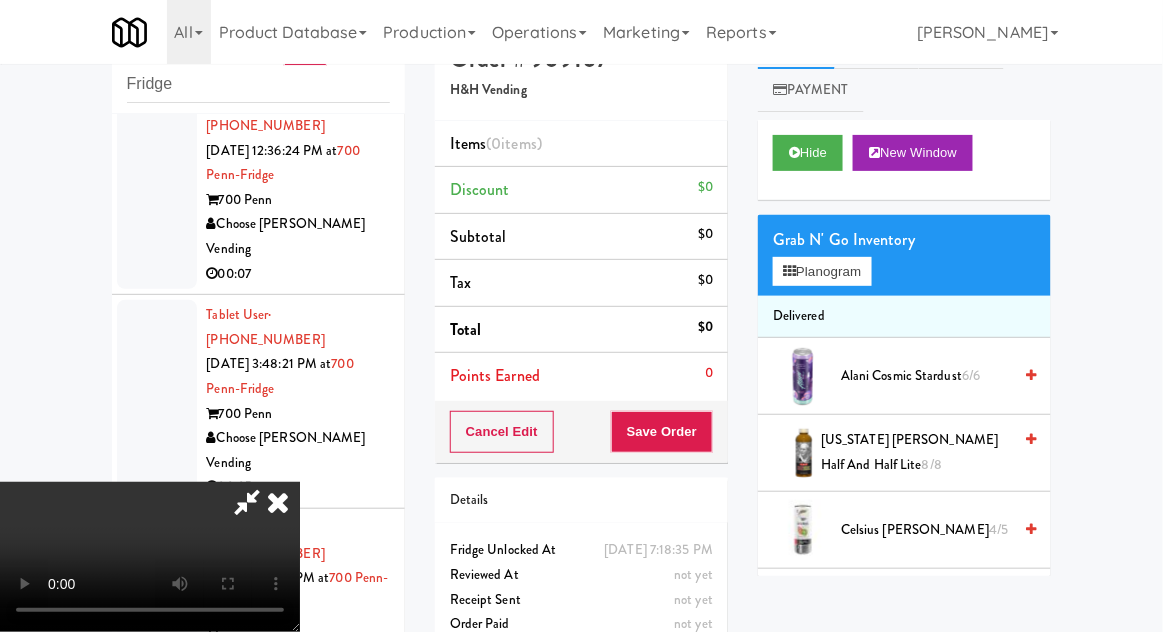 type 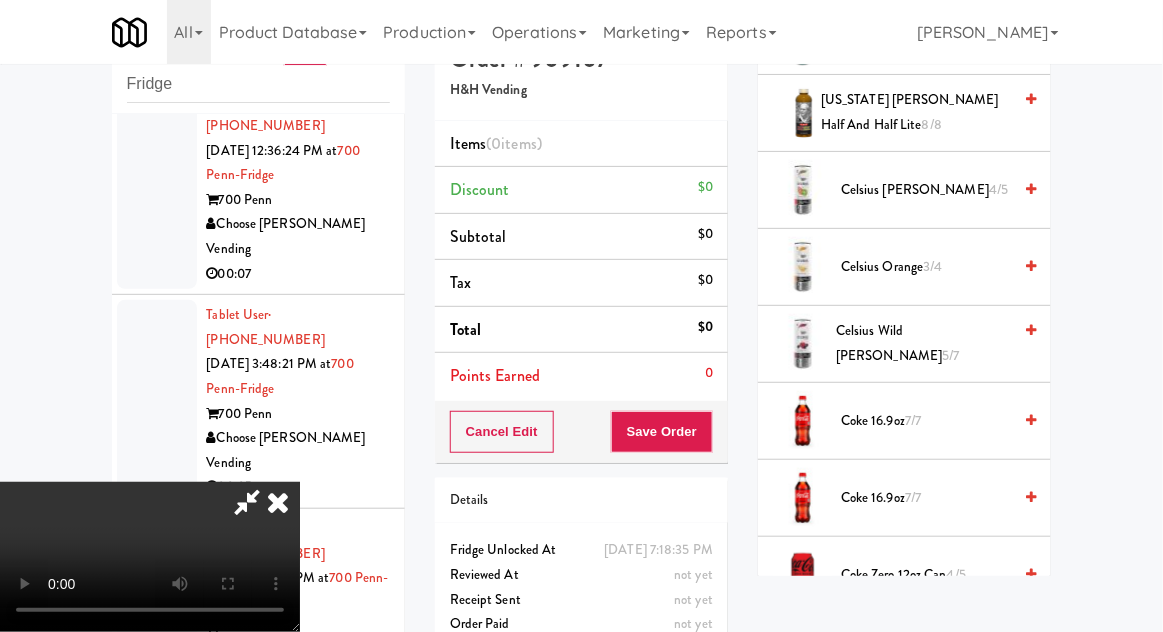 scroll, scrollTop: 344, scrollLeft: 0, axis: vertical 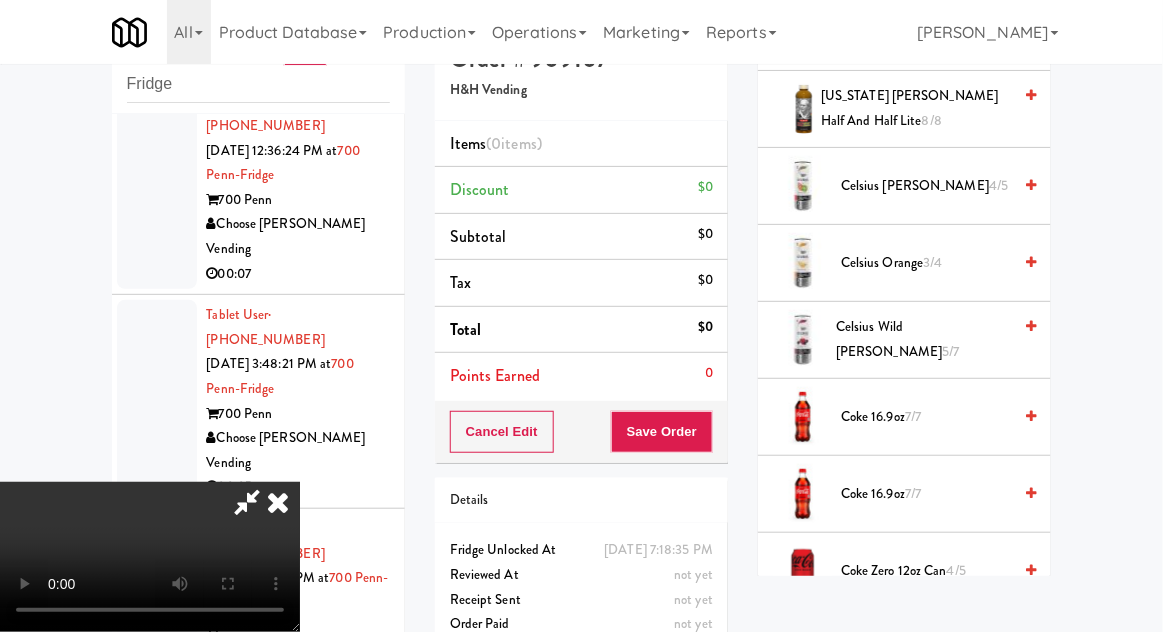 click on "7/7" at bounding box center [913, 493] 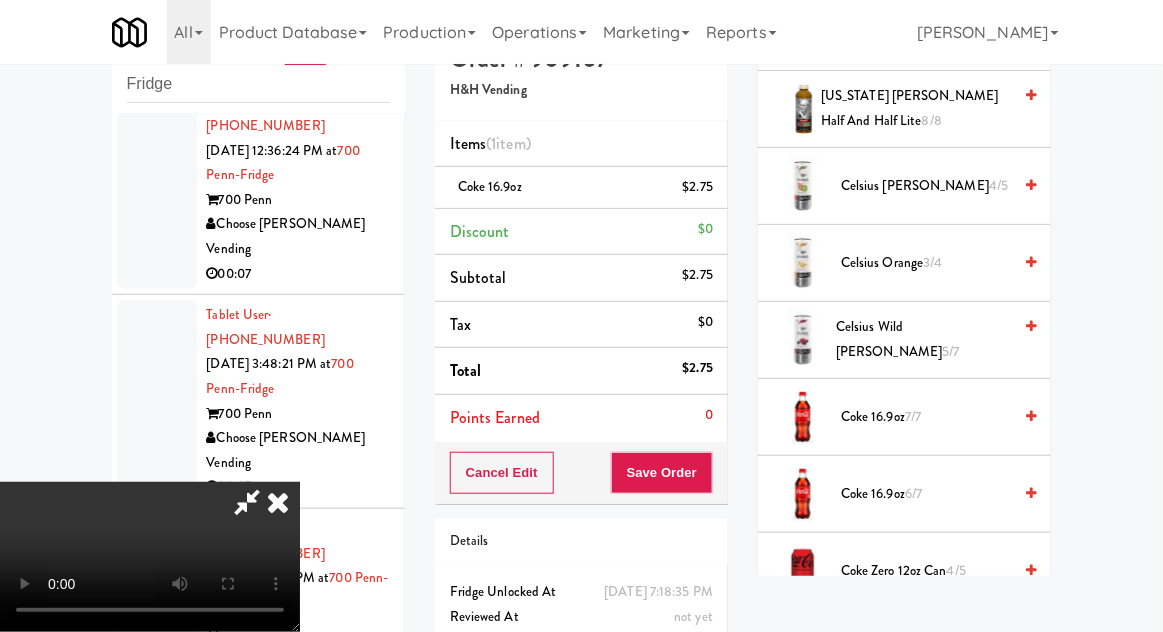 scroll, scrollTop: 45, scrollLeft: 0, axis: vertical 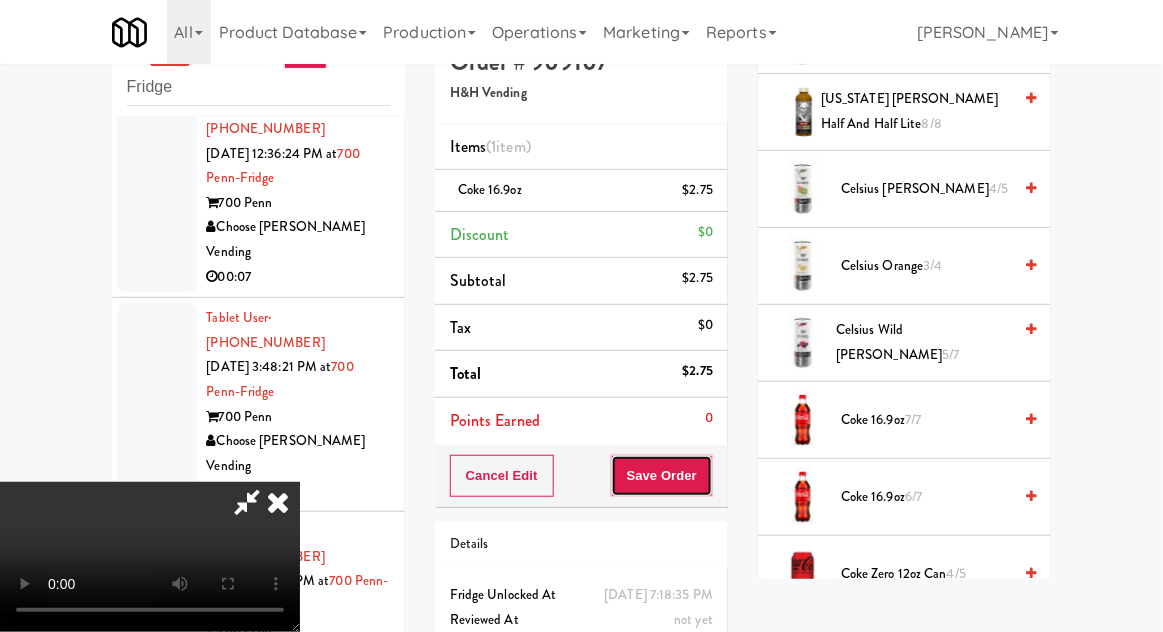 click on "Save Order" at bounding box center [662, 476] 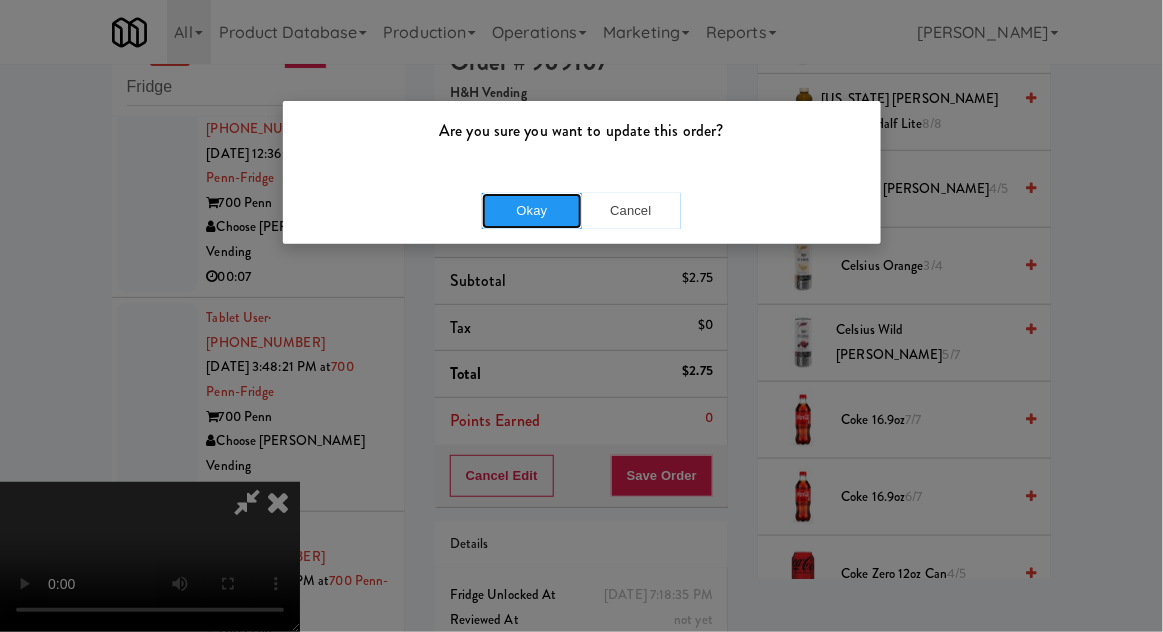 click on "Okay" at bounding box center [532, 211] 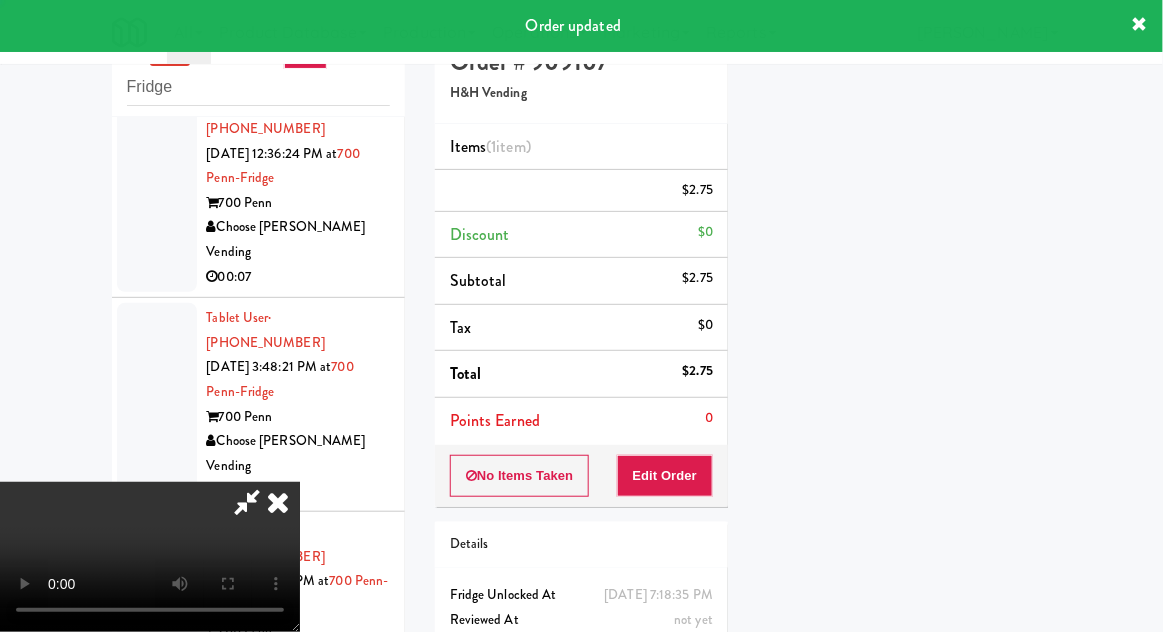 scroll, scrollTop: 197, scrollLeft: 0, axis: vertical 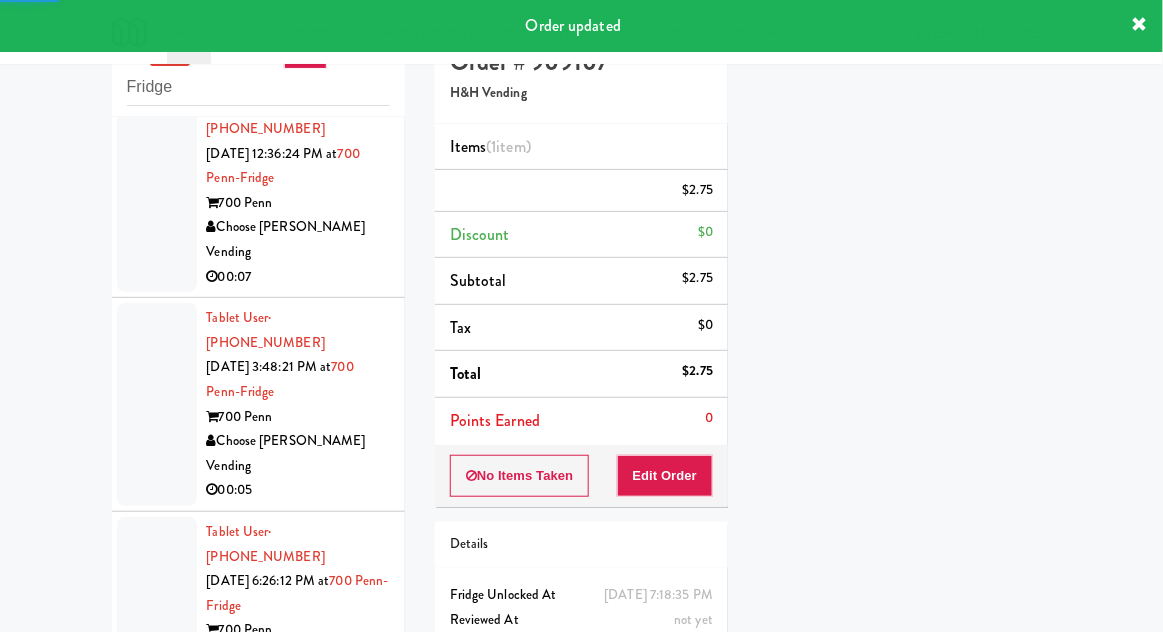 click at bounding box center (157, 1009) 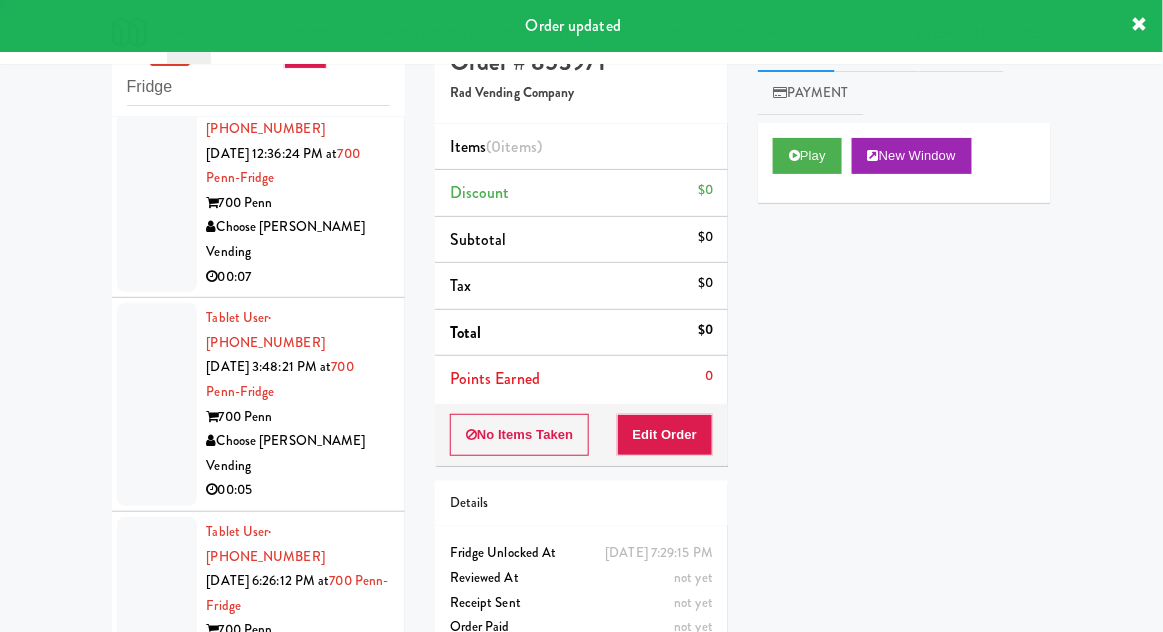 scroll, scrollTop: 2243, scrollLeft: 0, axis: vertical 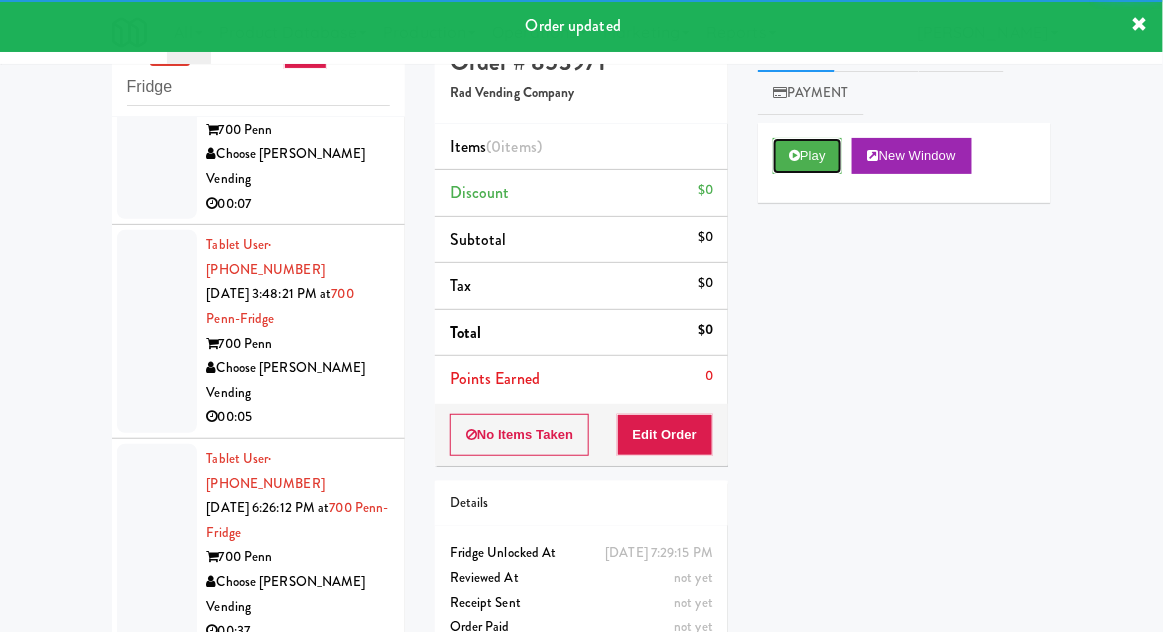 click on "Play" at bounding box center (807, 156) 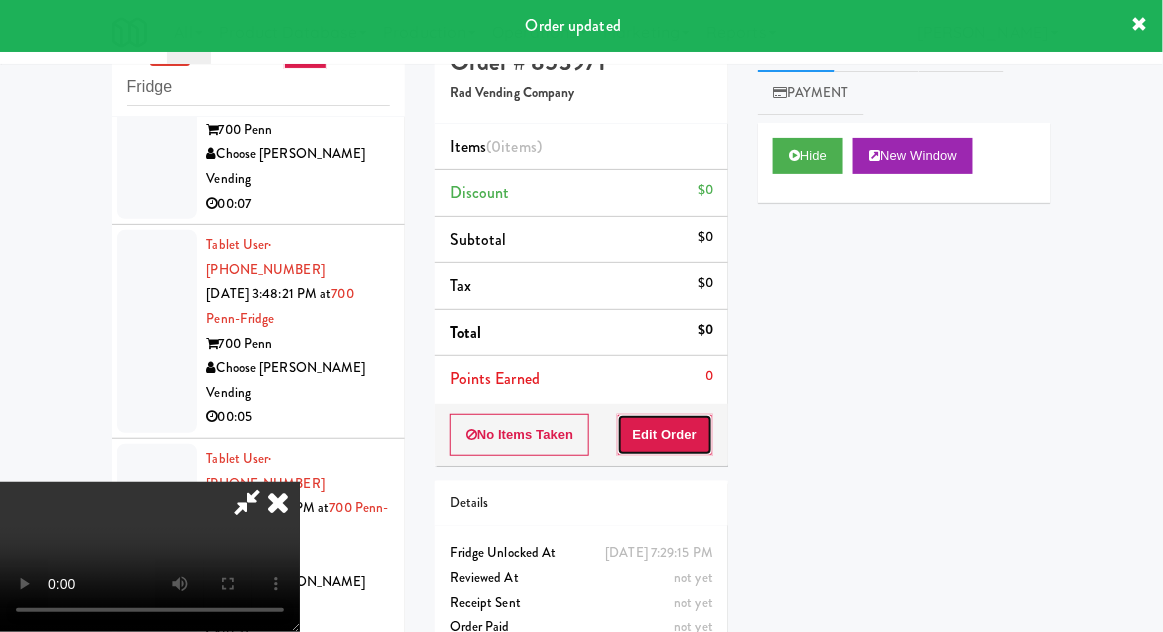 click on "Edit Order" at bounding box center (665, 435) 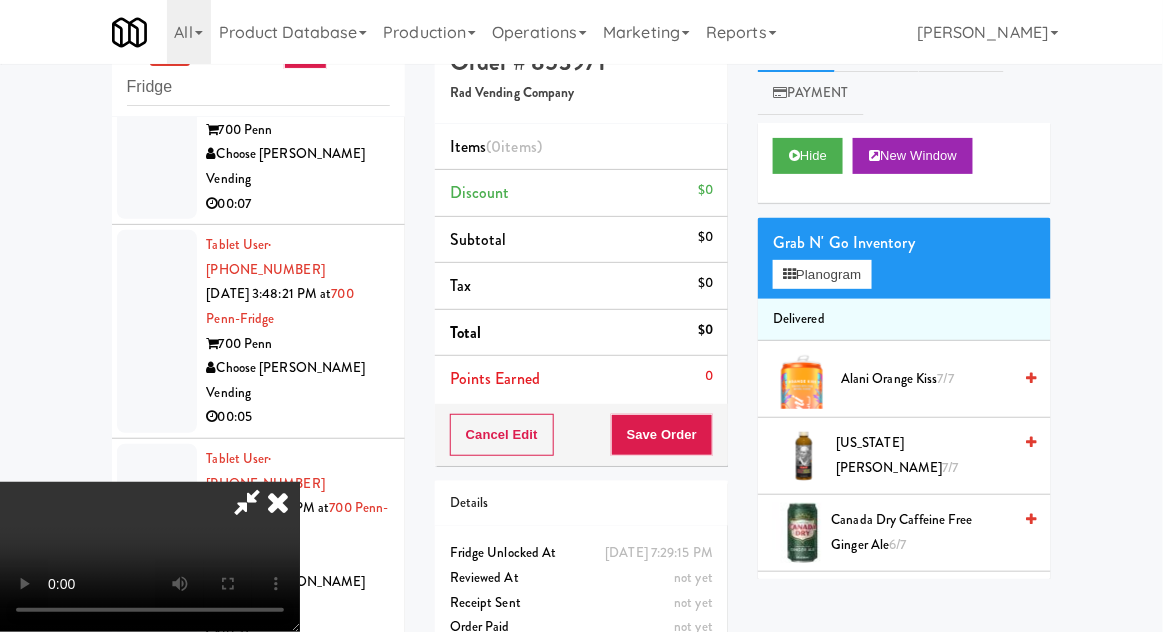 scroll, scrollTop: 48, scrollLeft: 0, axis: vertical 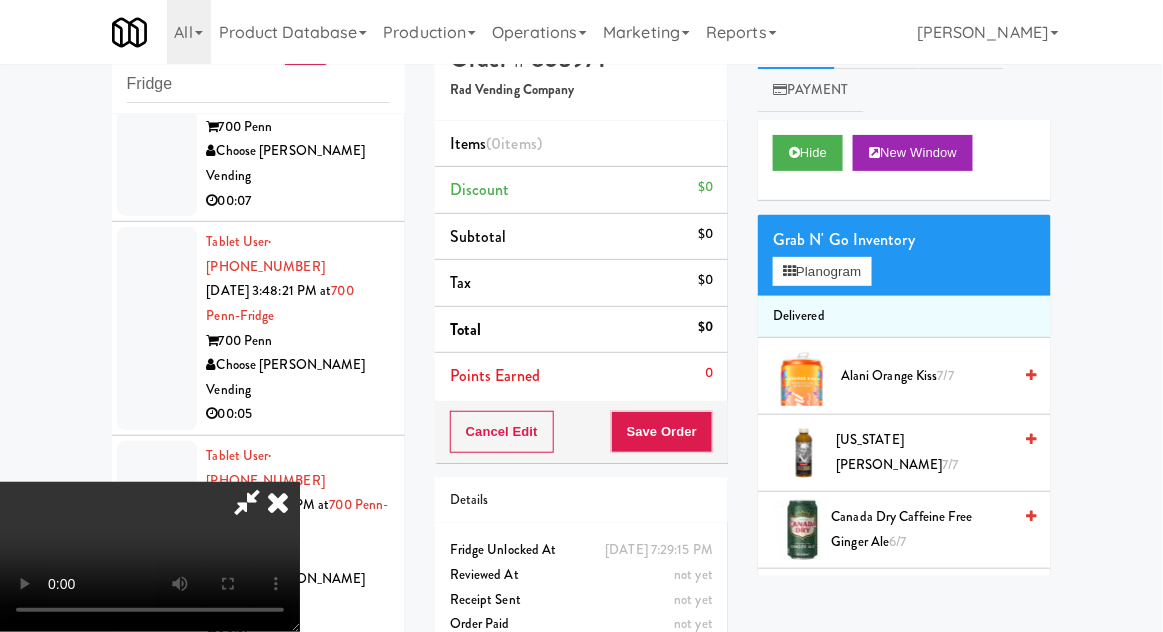 type 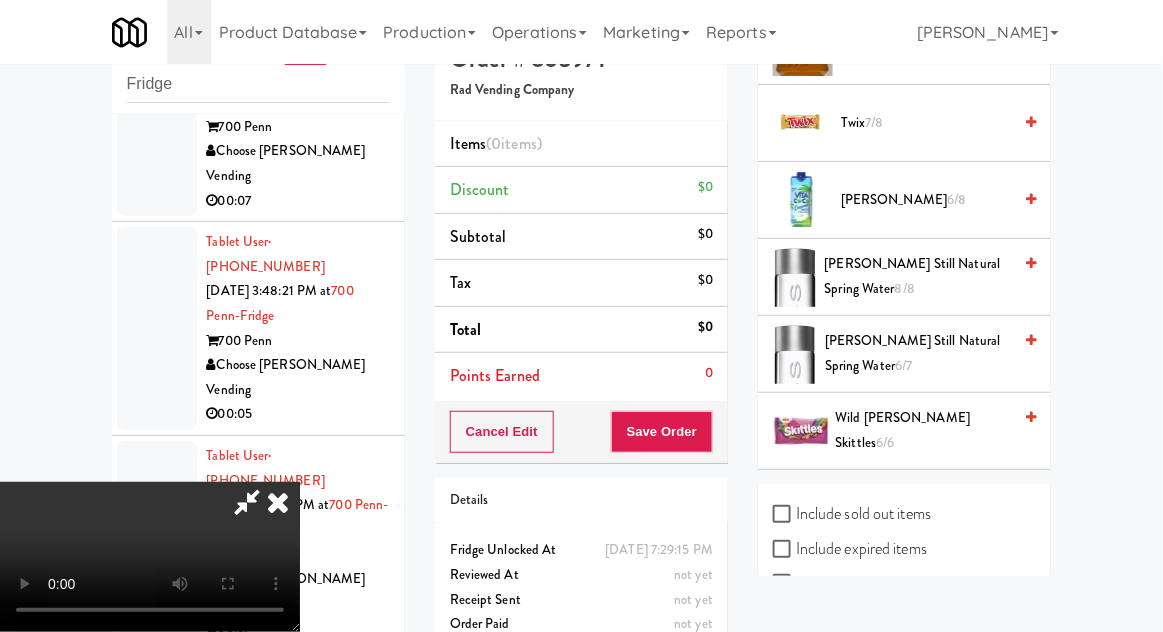scroll, scrollTop: 2736, scrollLeft: 0, axis: vertical 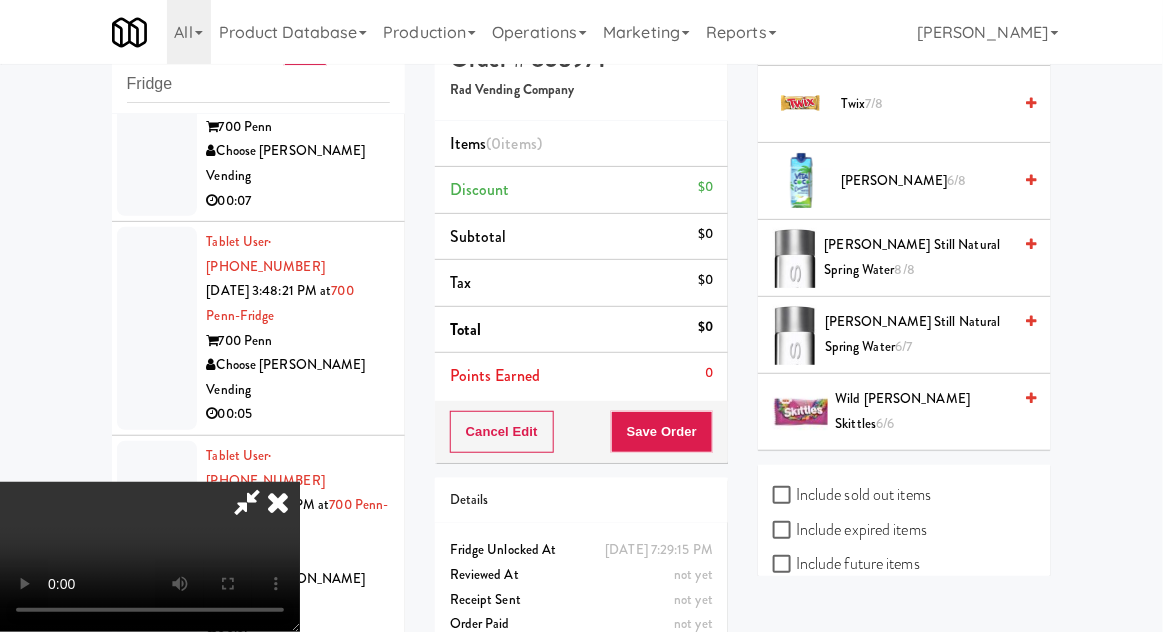 click on "VOSS Still Natural Spring Water  8/8" at bounding box center (918, 257) 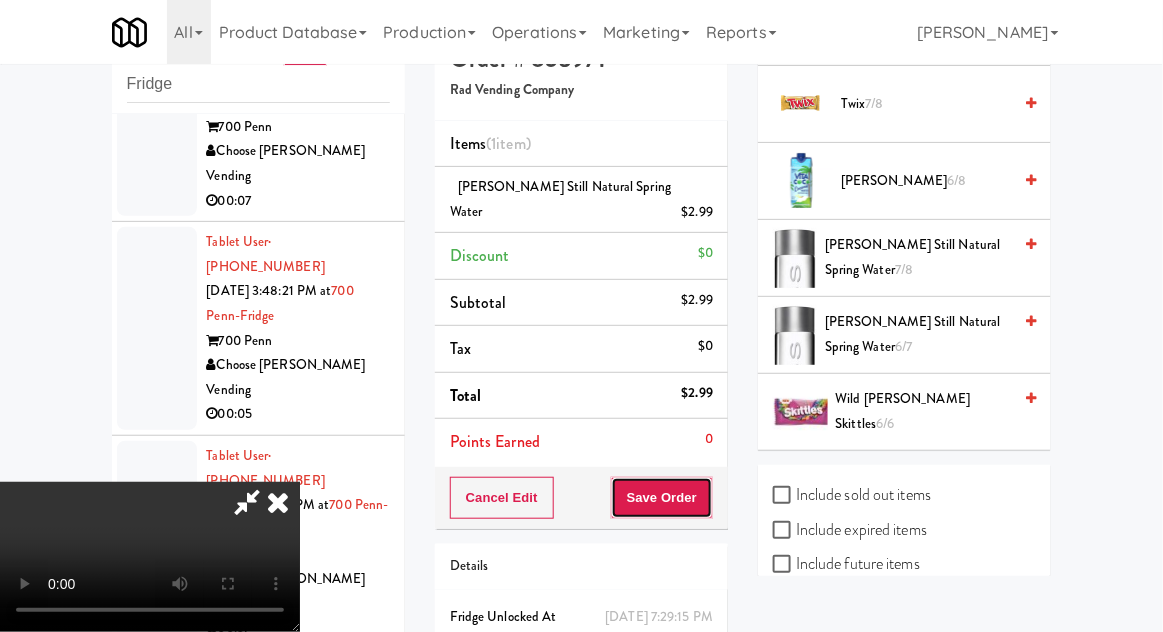 click on "Save Order" at bounding box center [662, 498] 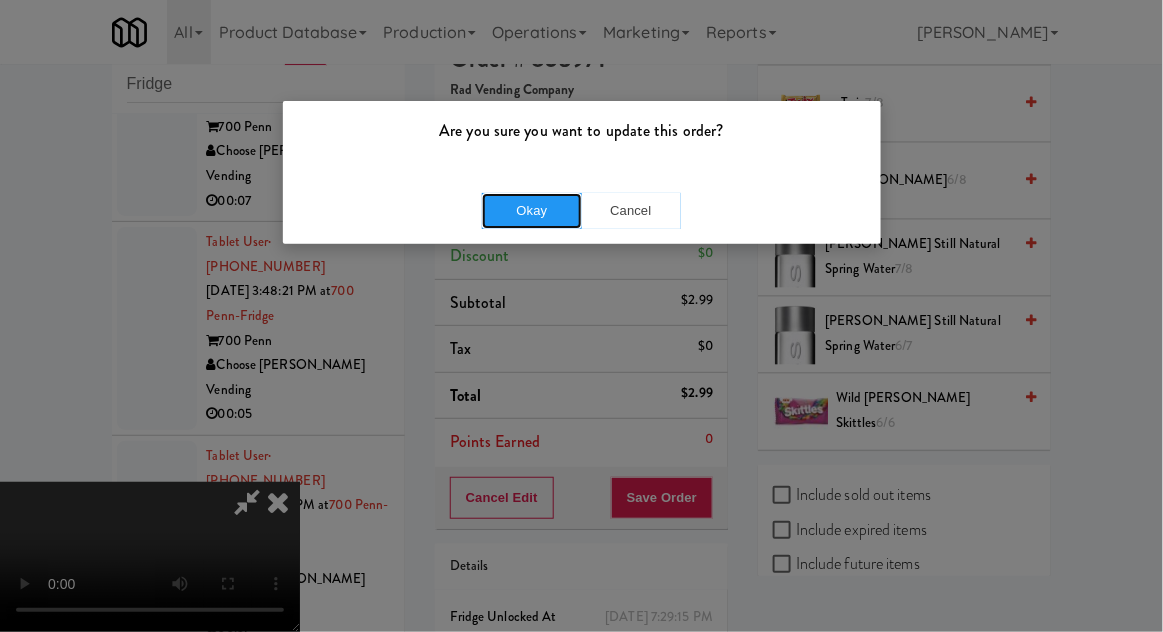 click on "Okay" at bounding box center (532, 211) 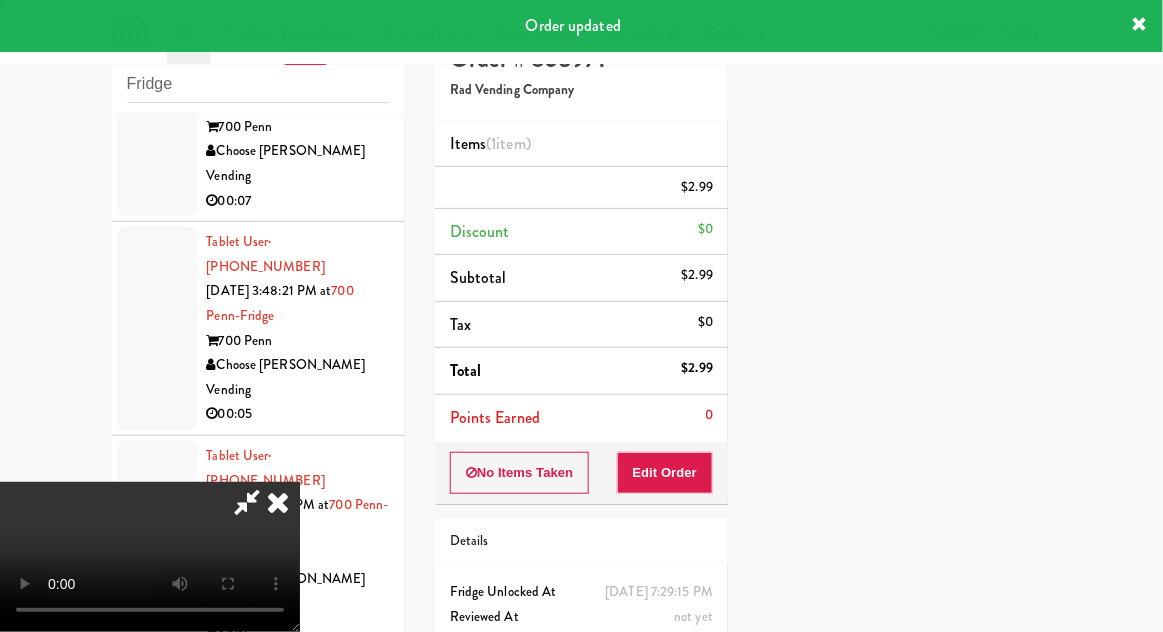 scroll, scrollTop: 197, scrollLeft: 0, axis: vertical 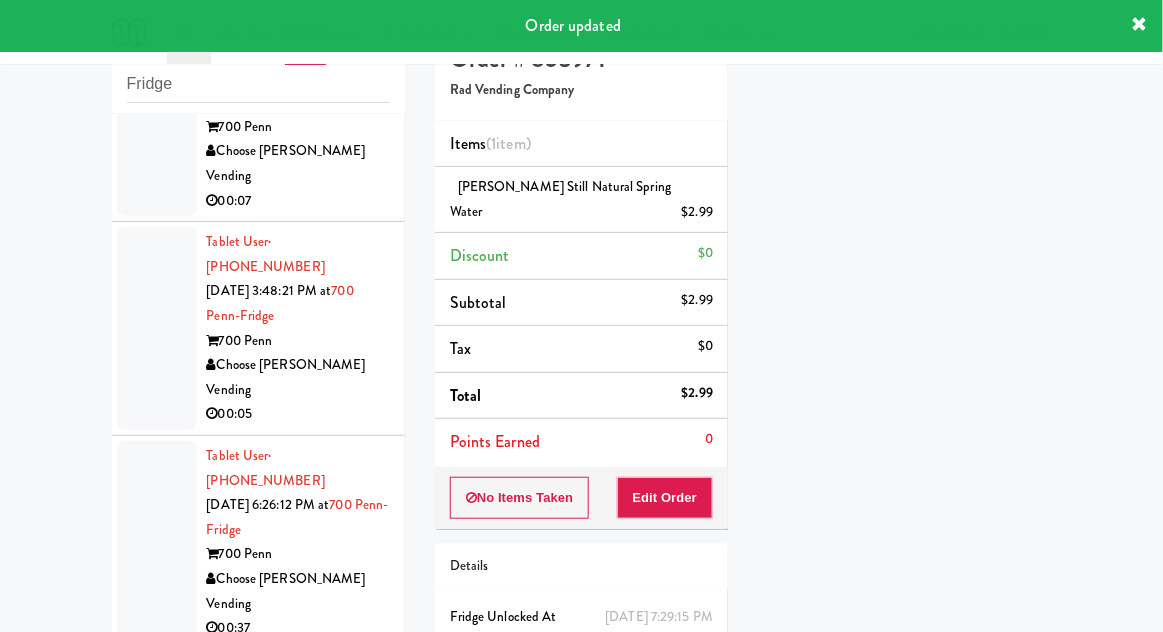 click at bounding box center [157, 1220] 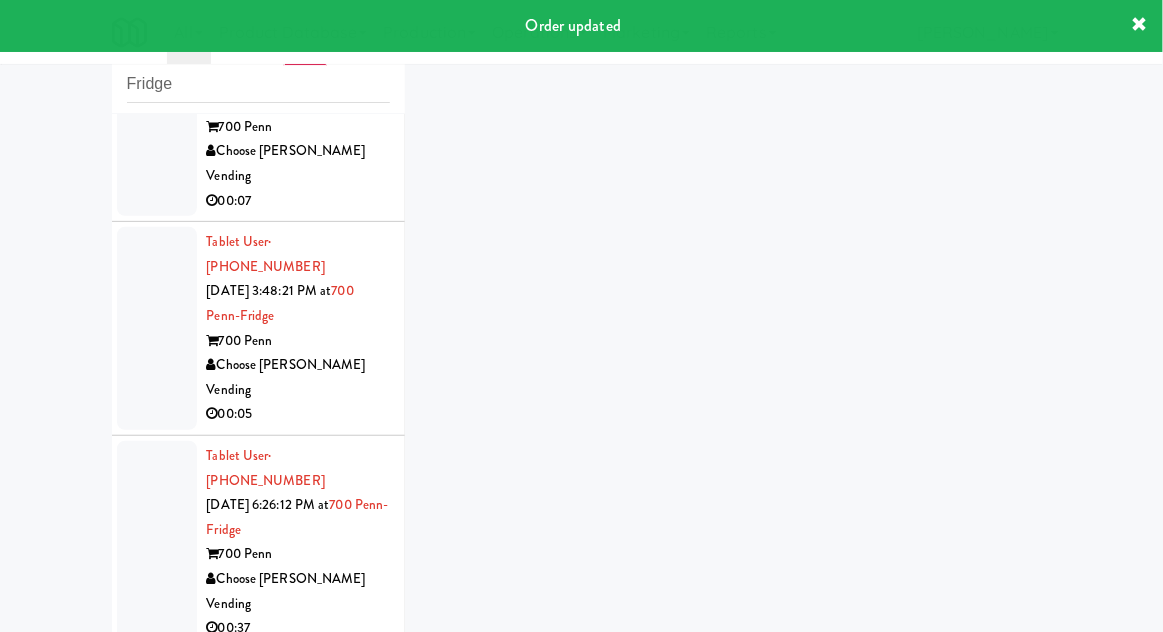 scroll, scrollTop: 2292, scrollLeft: 0, axis: vertical 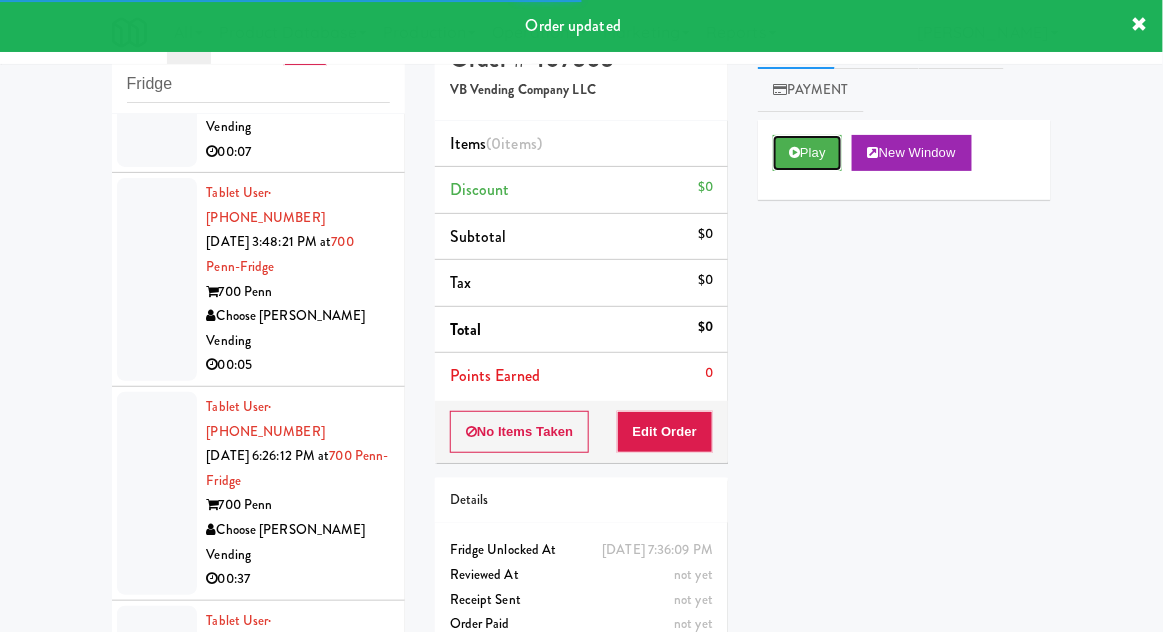 click at bounding box center (794, 152) 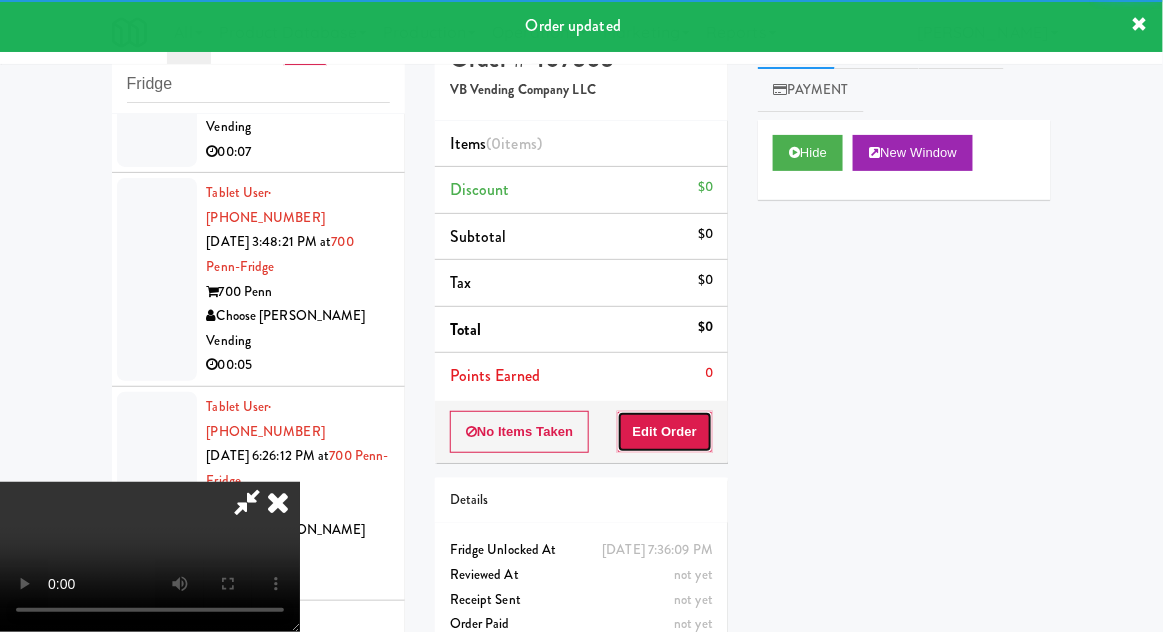 click on "Edit Order" at bounding box center (665, 432) 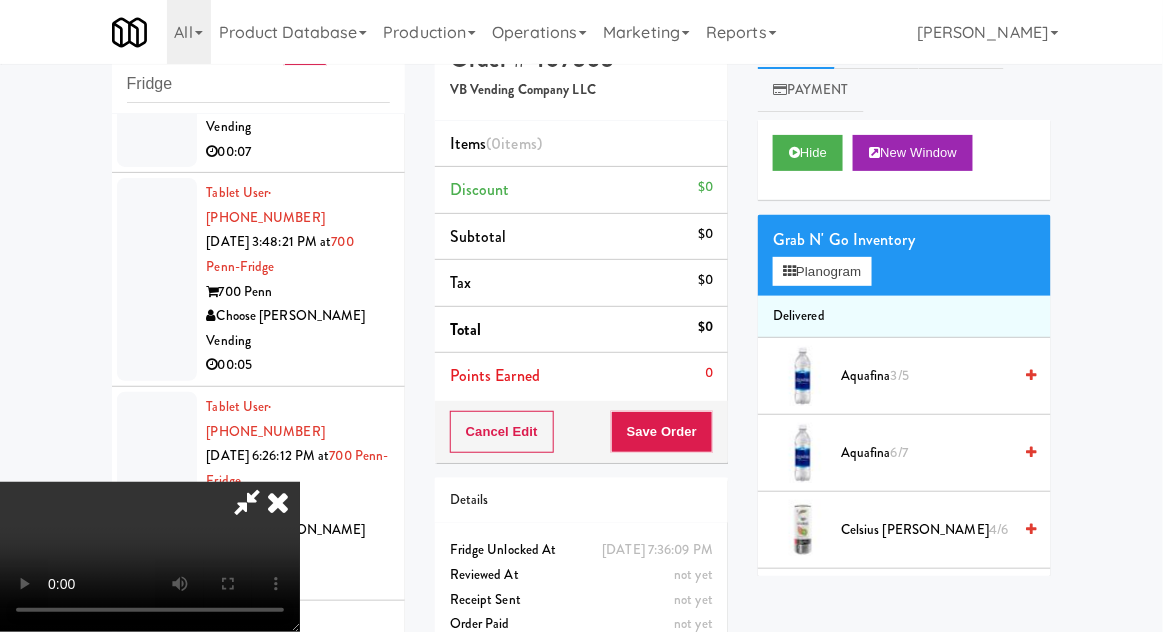type 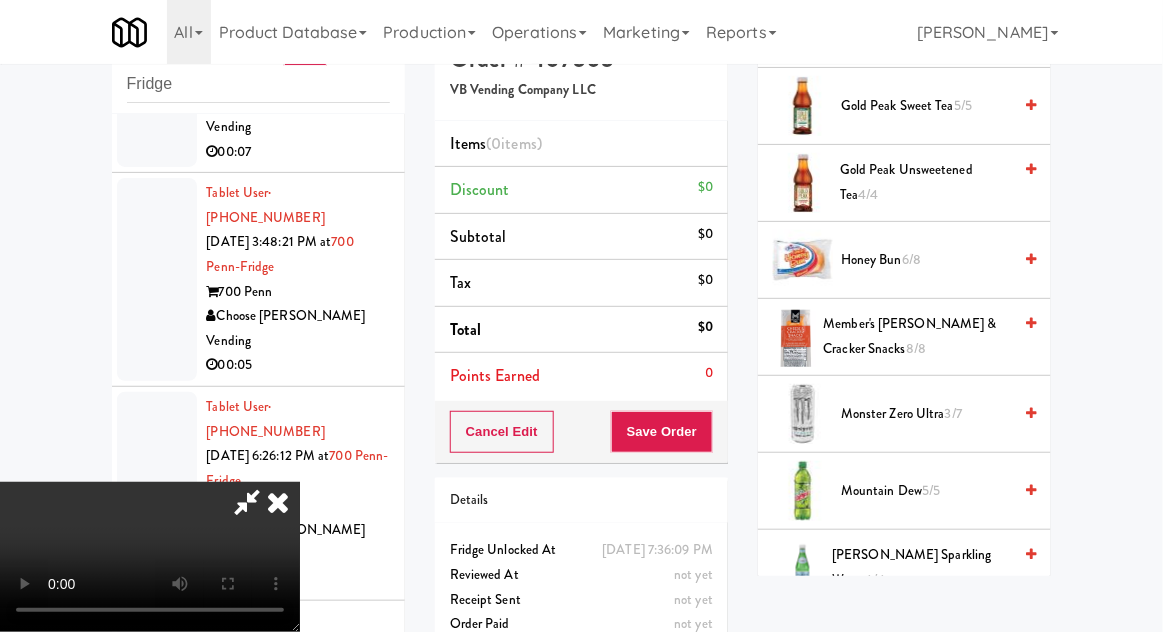 scroll, scrollTop: 1966, scrollLeft: 0, axis: vertical 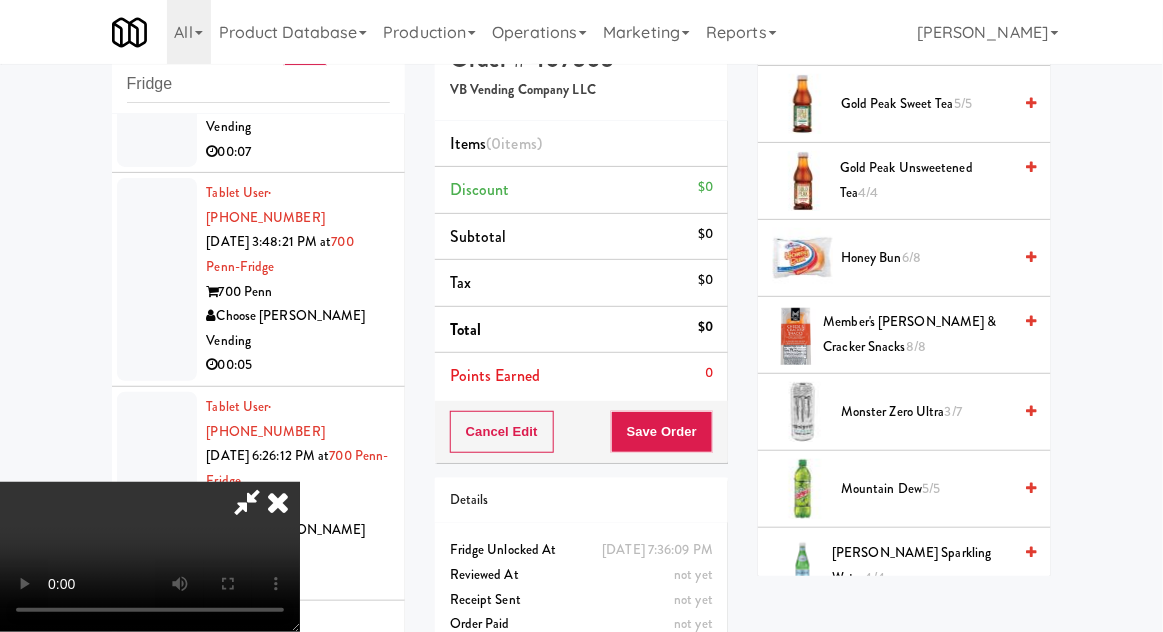 click on "Mountain Dew  5/5" at bounding box center [926, 489] 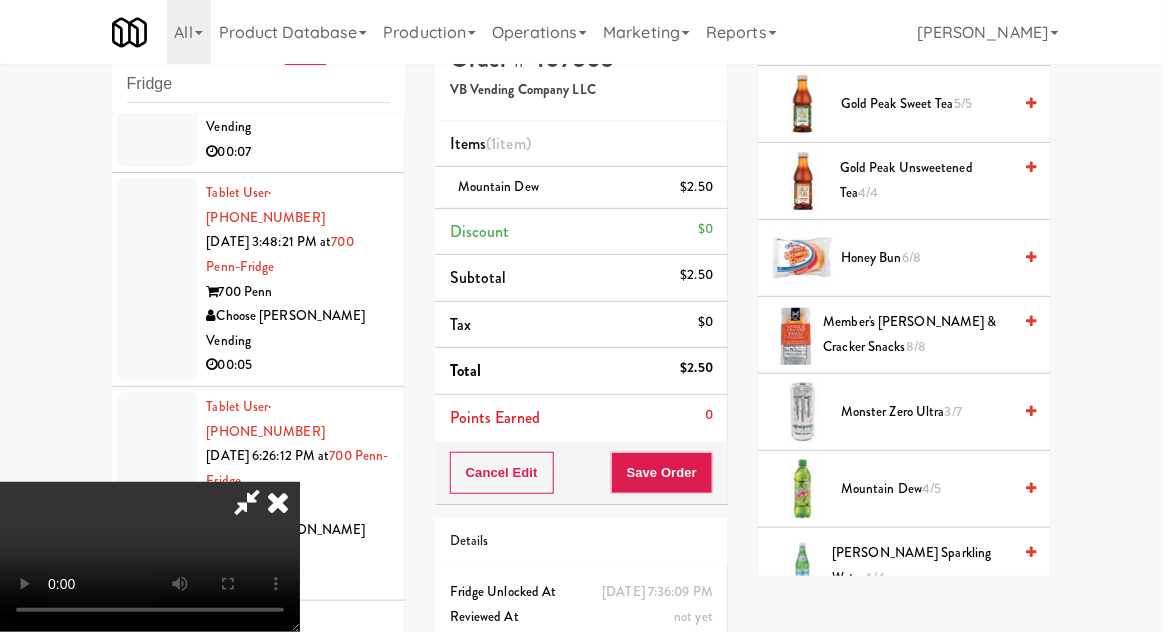 click on "2/5" at bounding box center [880, 642] 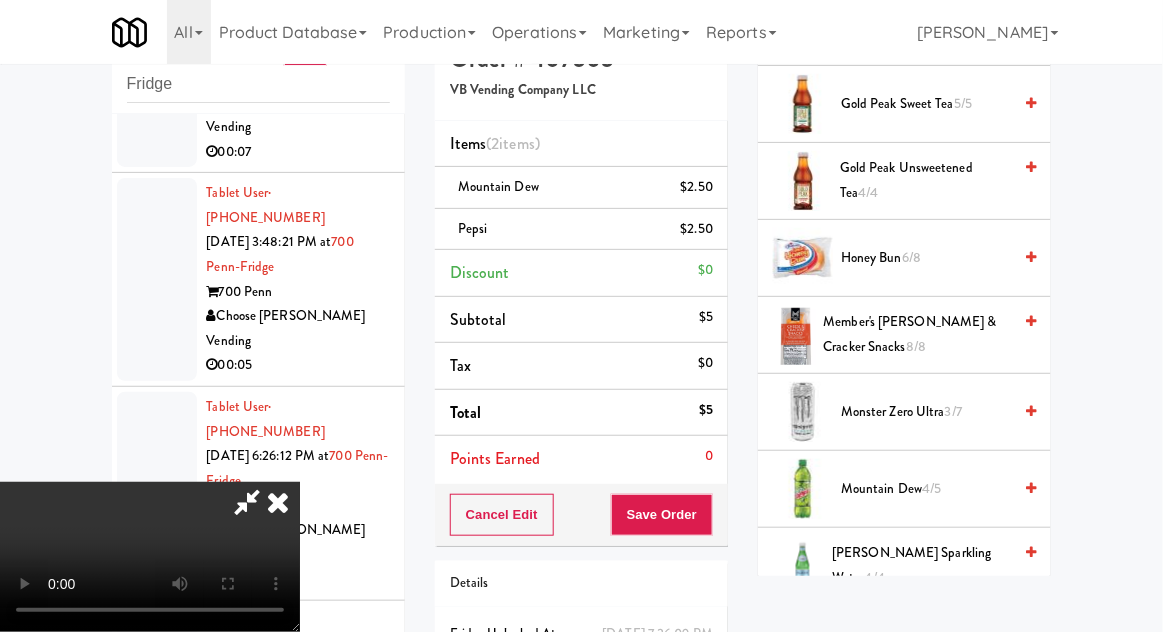 scroll, scrollTop: 91, scrollLeft: 0, axis: vertical 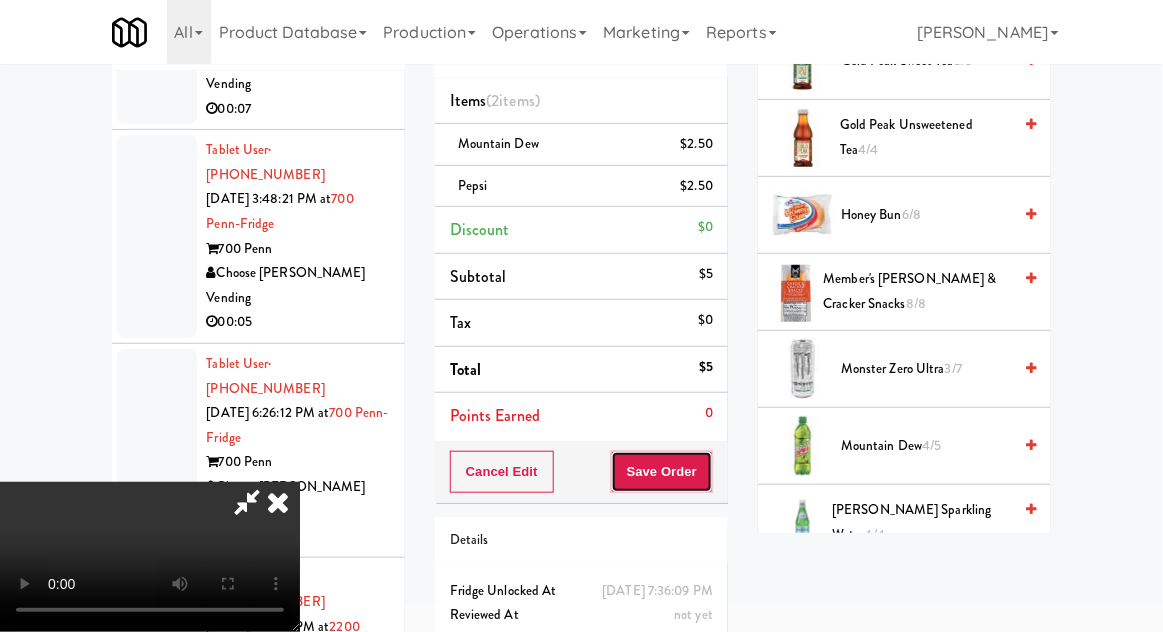 click on "Save Order" at bounding box center (662, 472) 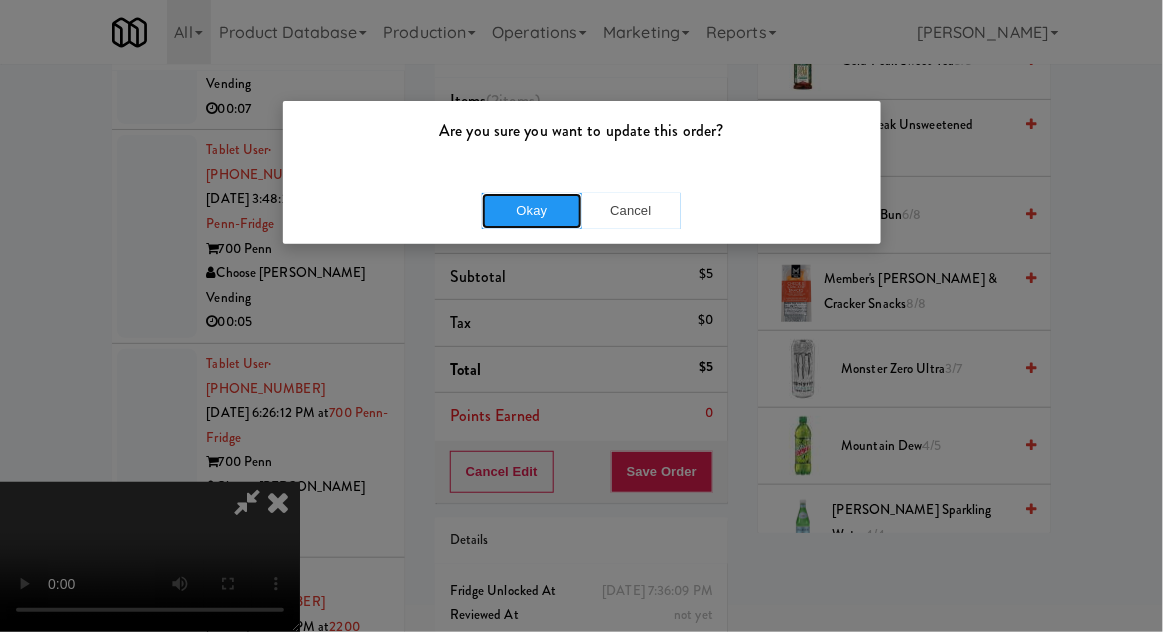 click on "Okay" at bounding box center (532, 211) 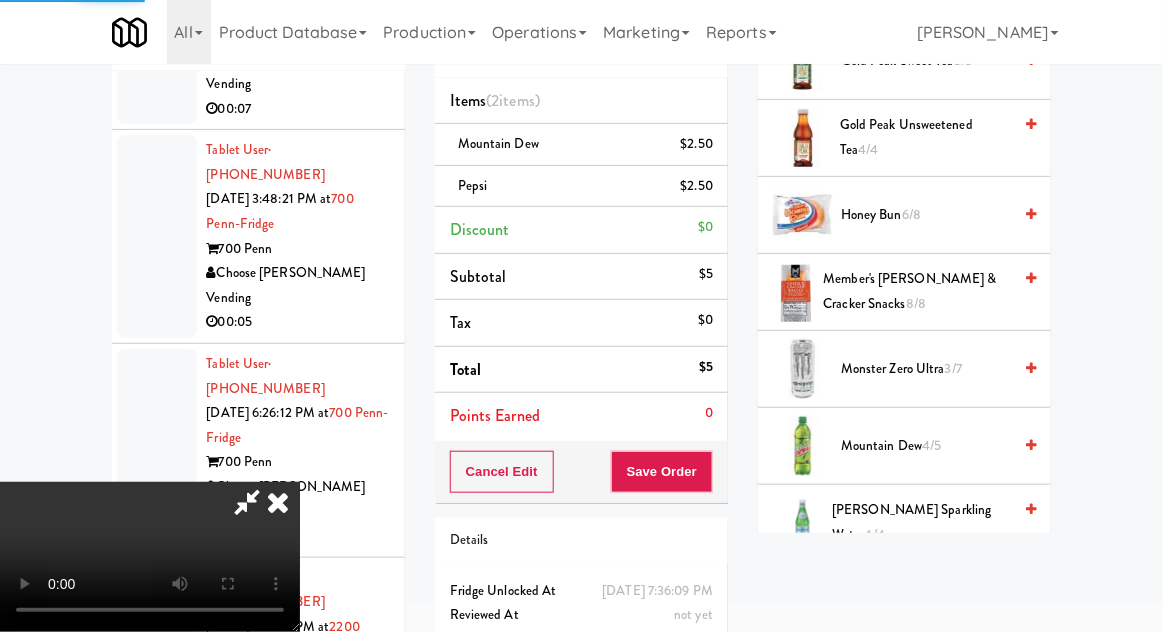 scroll, scrollTop: 197, scrollLeft: 0, axis: vertical 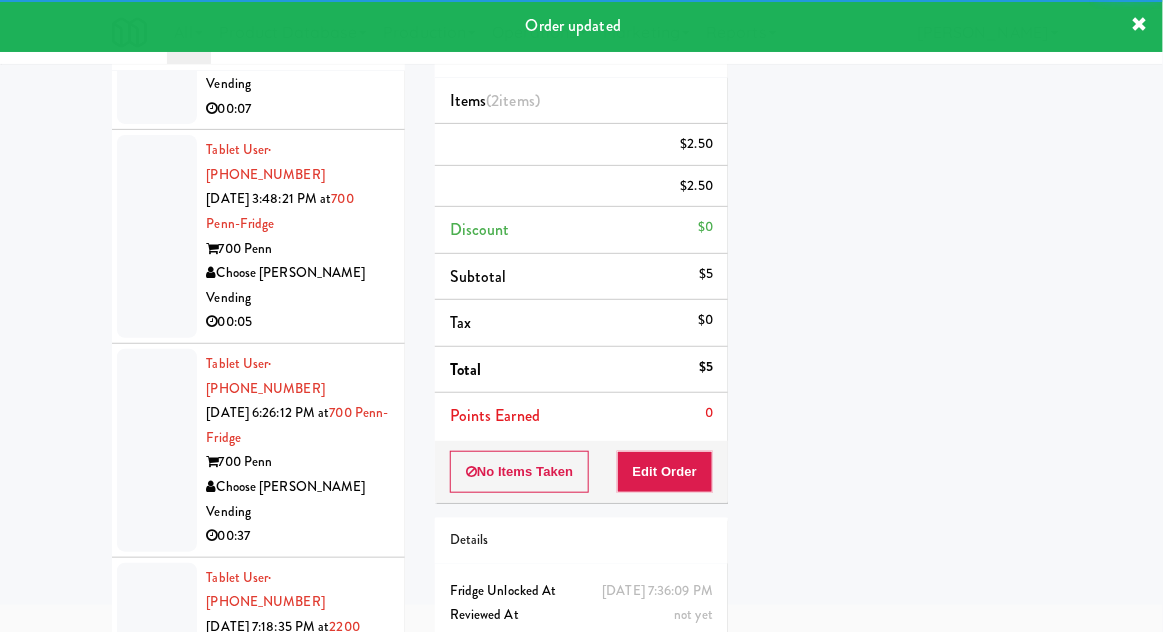 click at bounding box center (157, 1318) 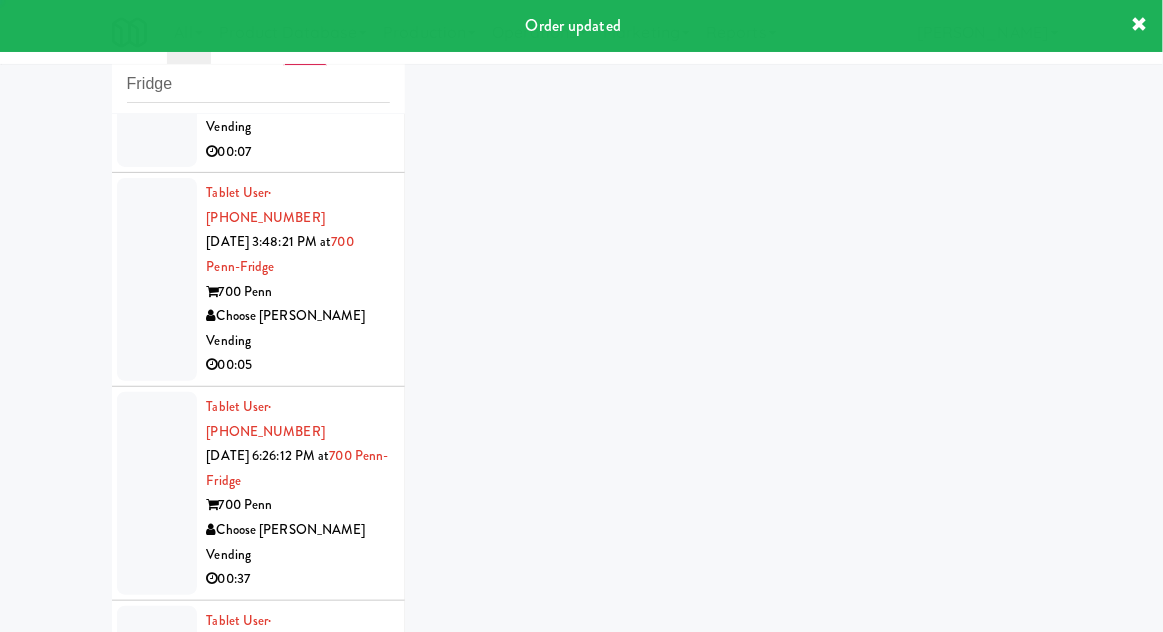 scroll, scrollTop: 2341, scrollLeft: 0, axis: vertical 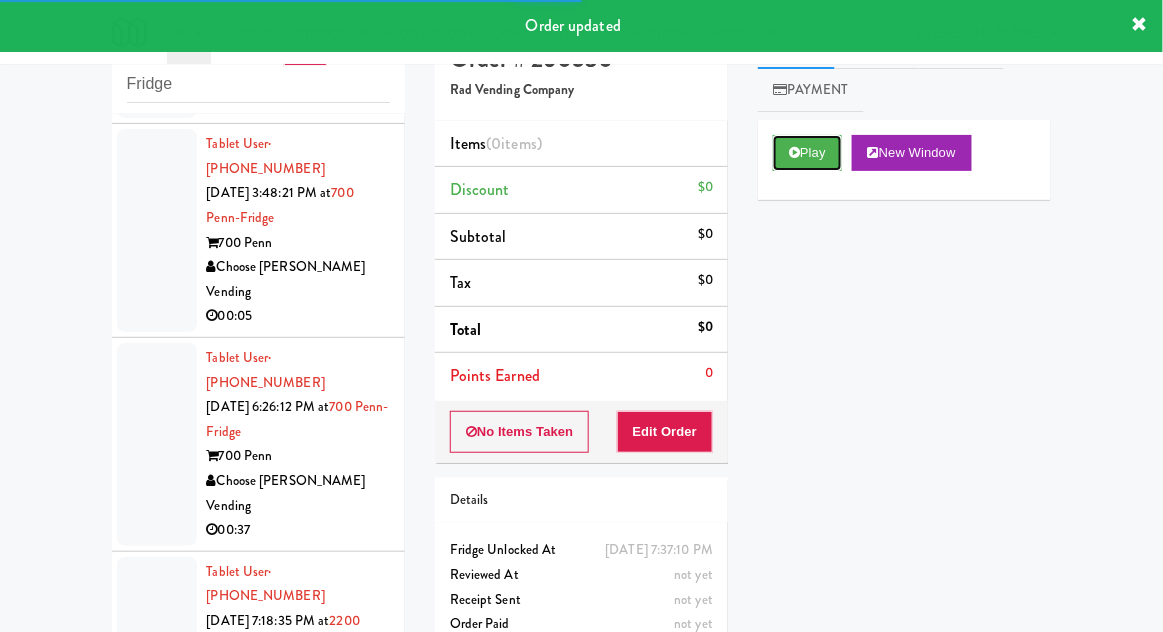 click on "Play" at bounding box center [807, 153] 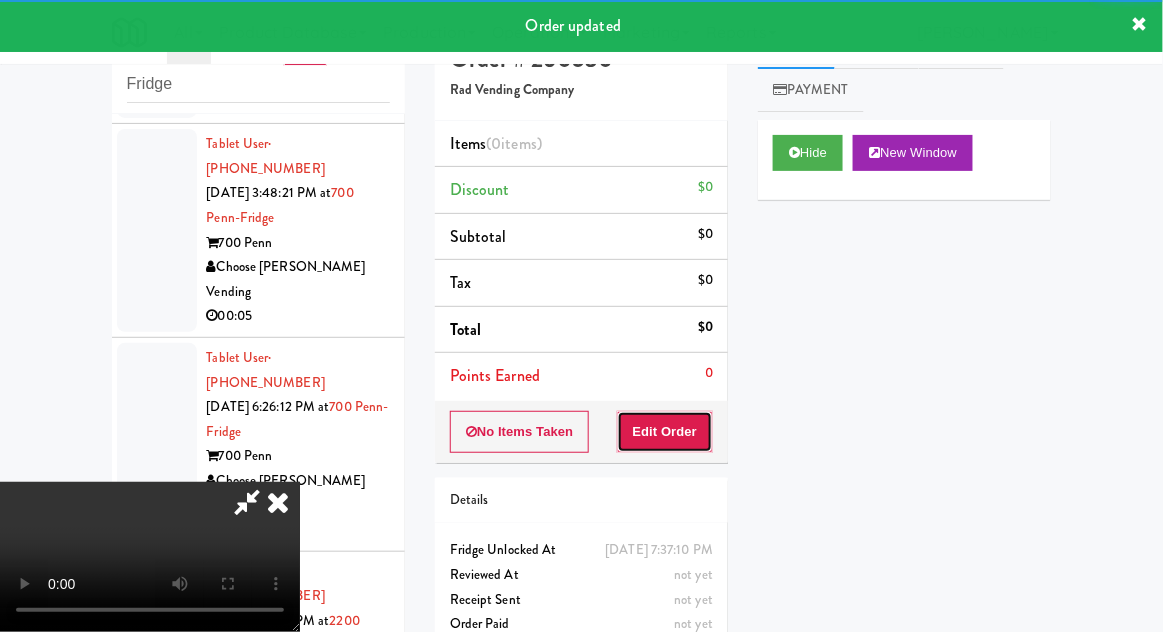 click on "Edit Order" at bounding box center (665, 432) 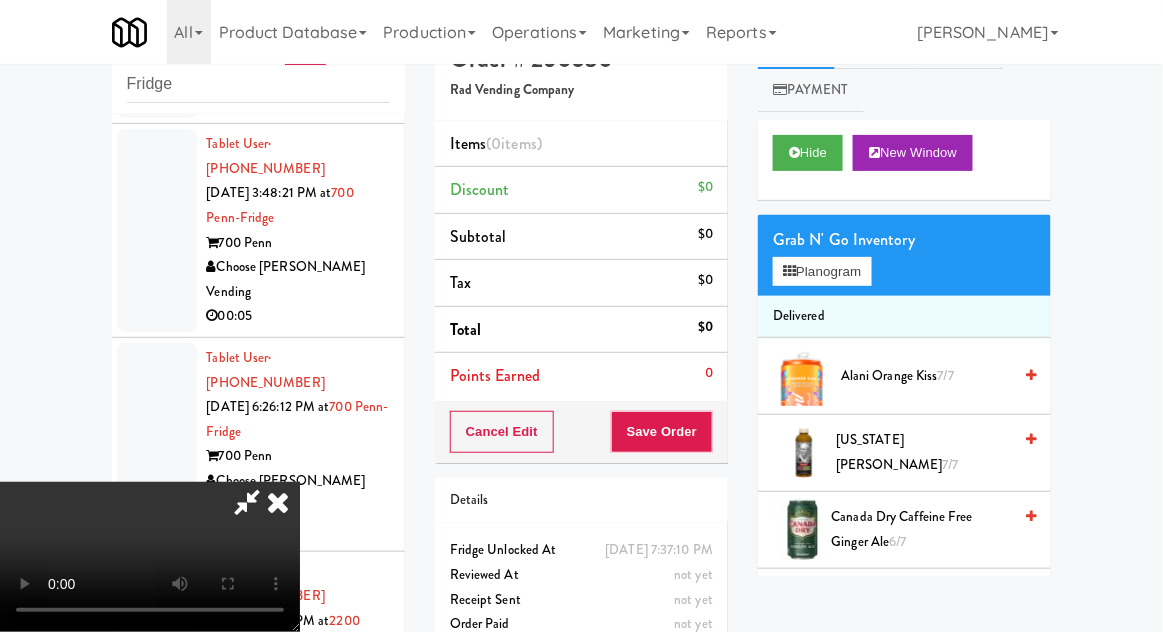 type 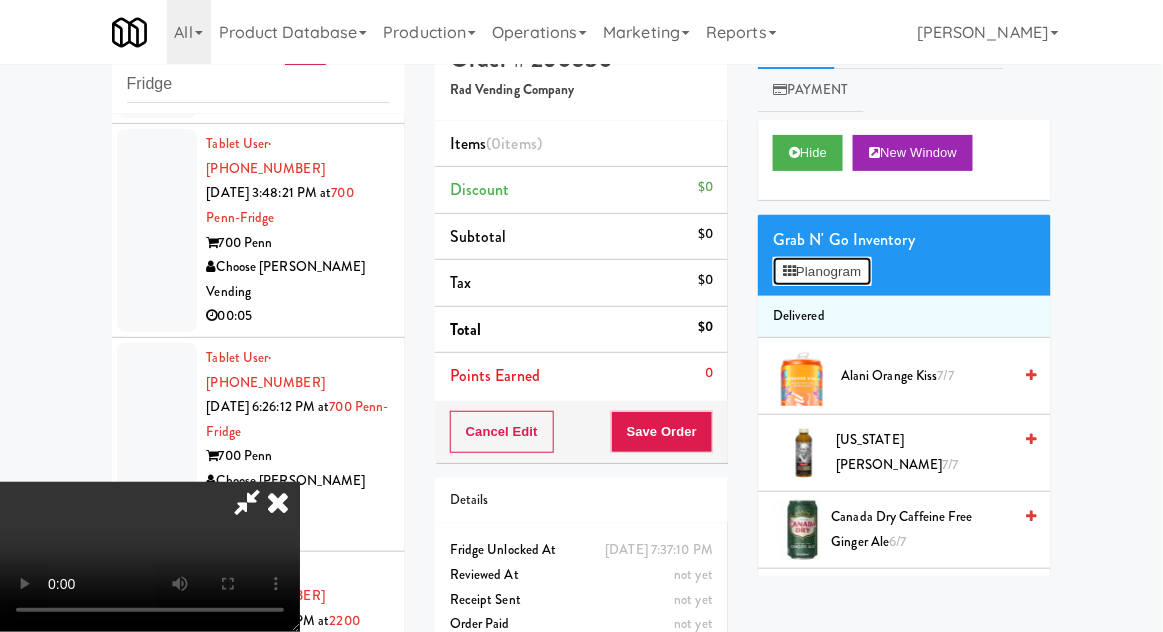 click on "Planogram" at bounding box center [822, 272] 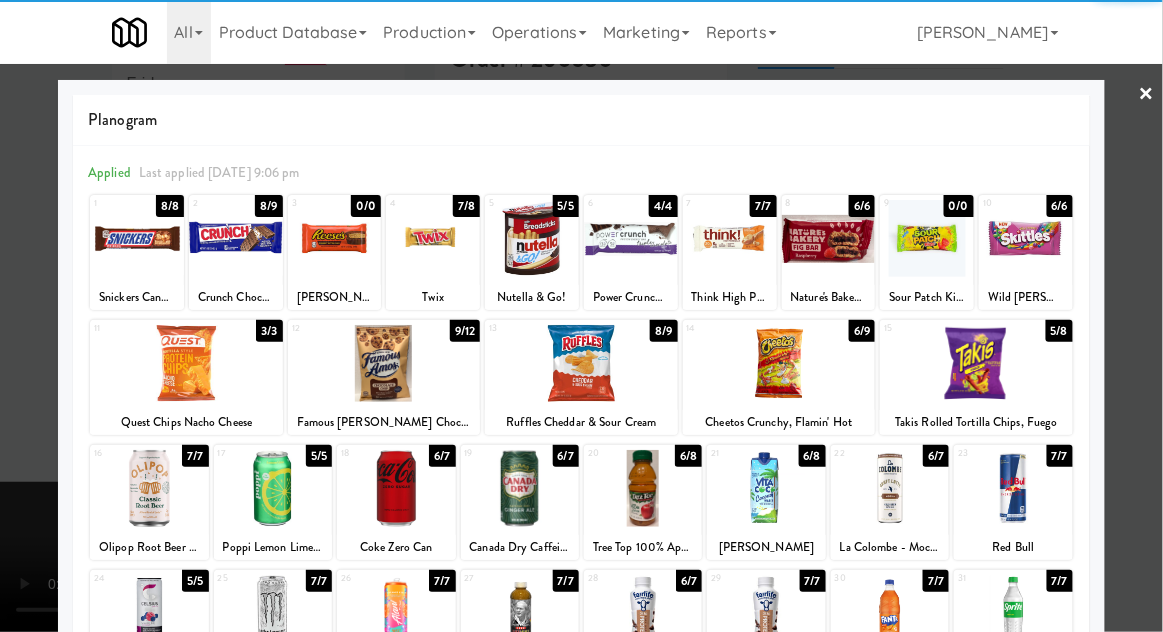 click at bounding box center (186, 363) 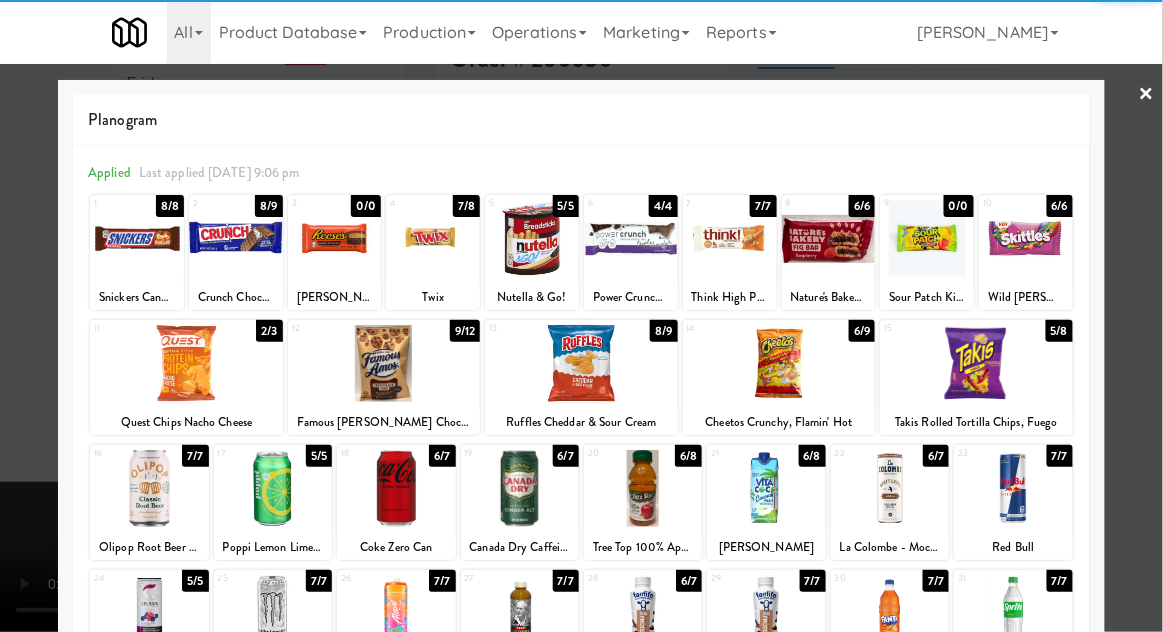 click at bounding box center [581, 316] 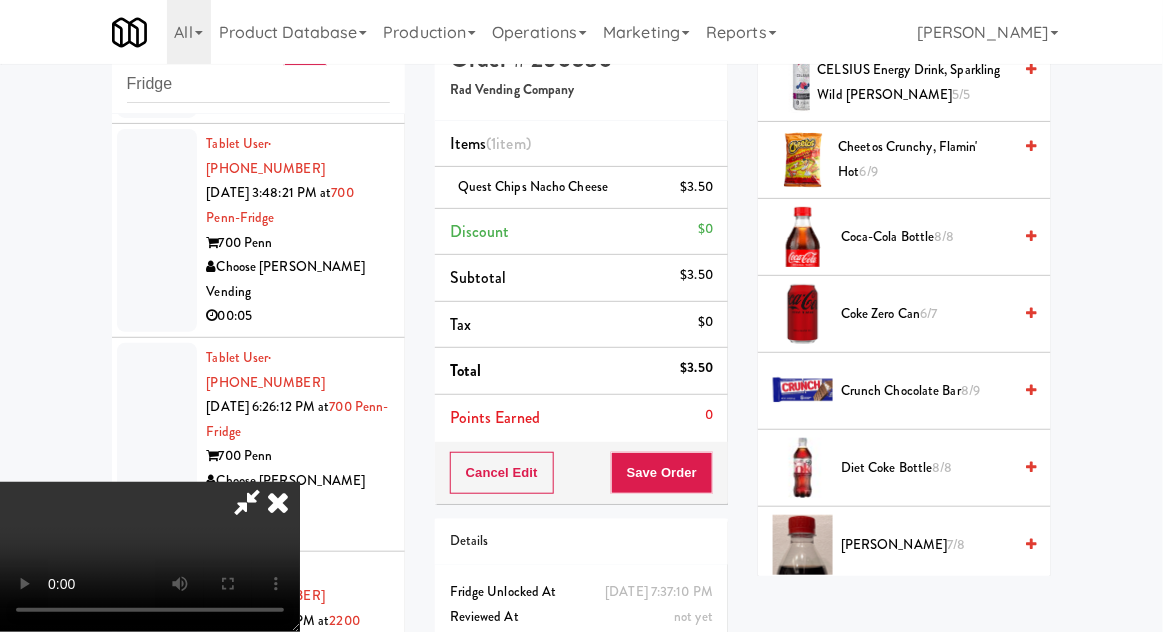 scroll, scrollTop: 1127, scrollLeft: 0, axis: vertical 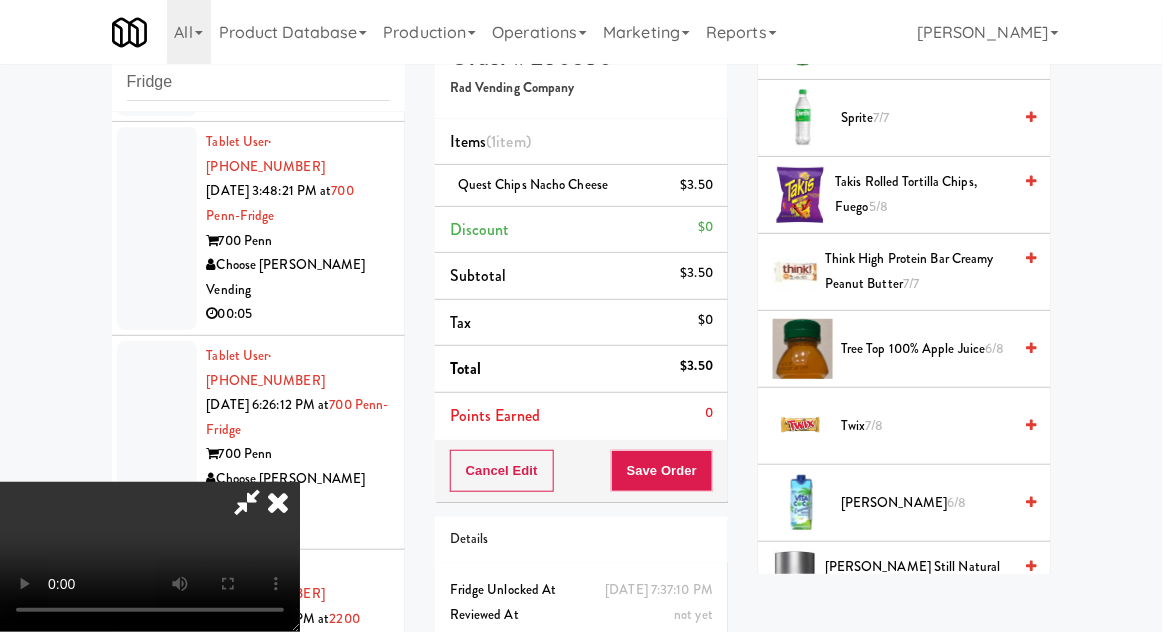 click on "Vita Coco  6/8" at bounding box center [926, 503] 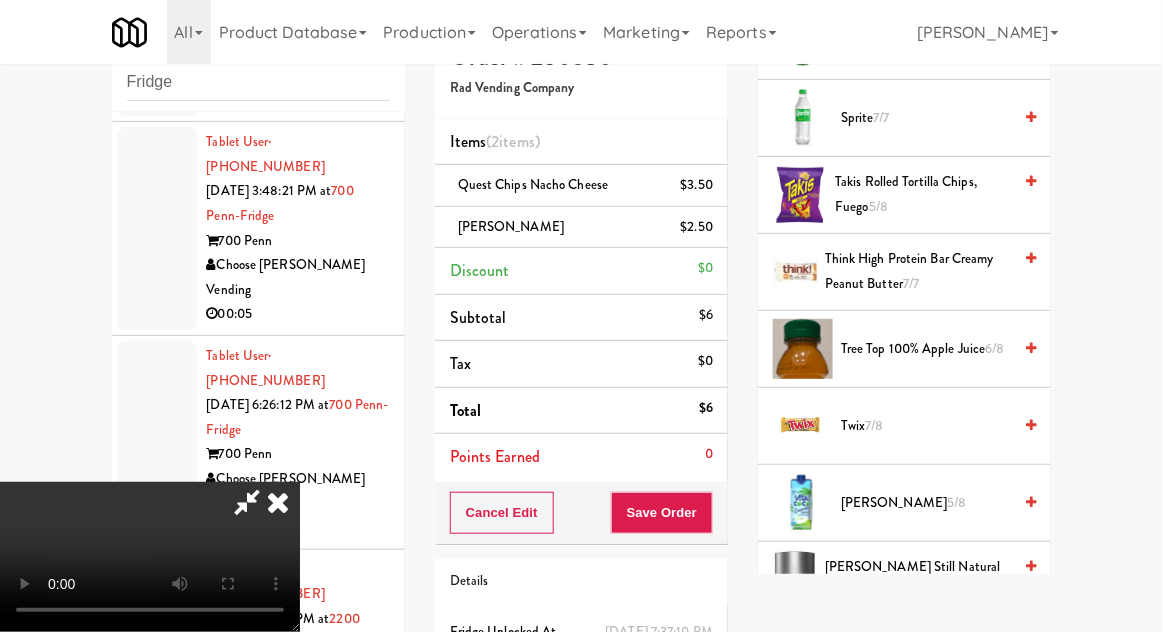 scroll, scrollTop: 91, scrollLeft: 0, axis: vertical 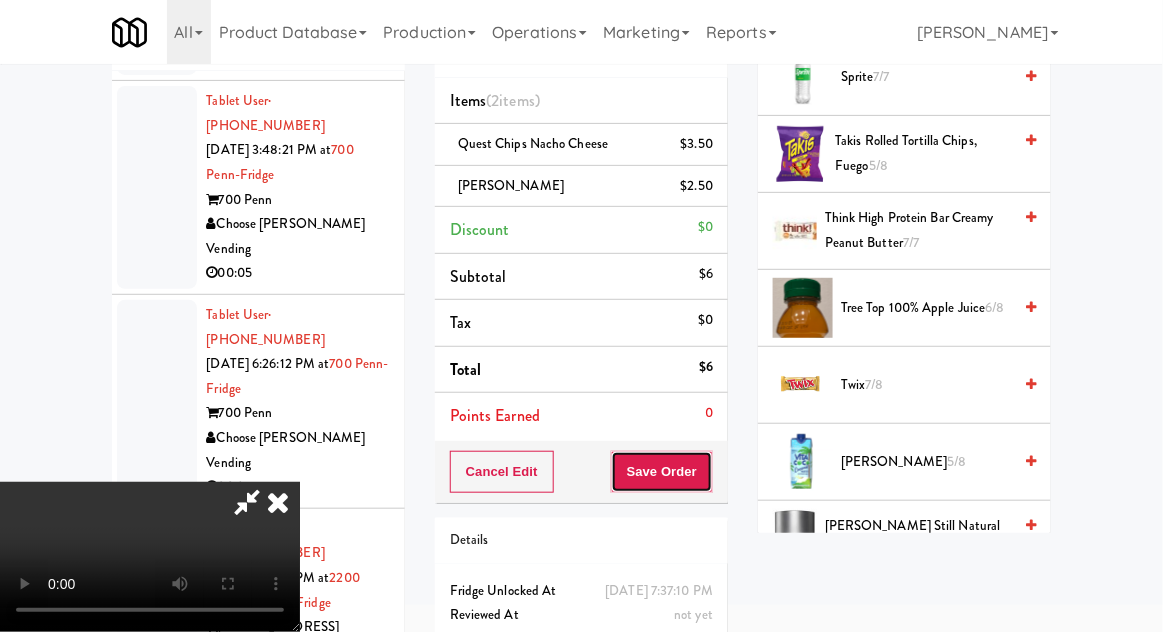 click on "Save Order" at bounding box center [662, 472] 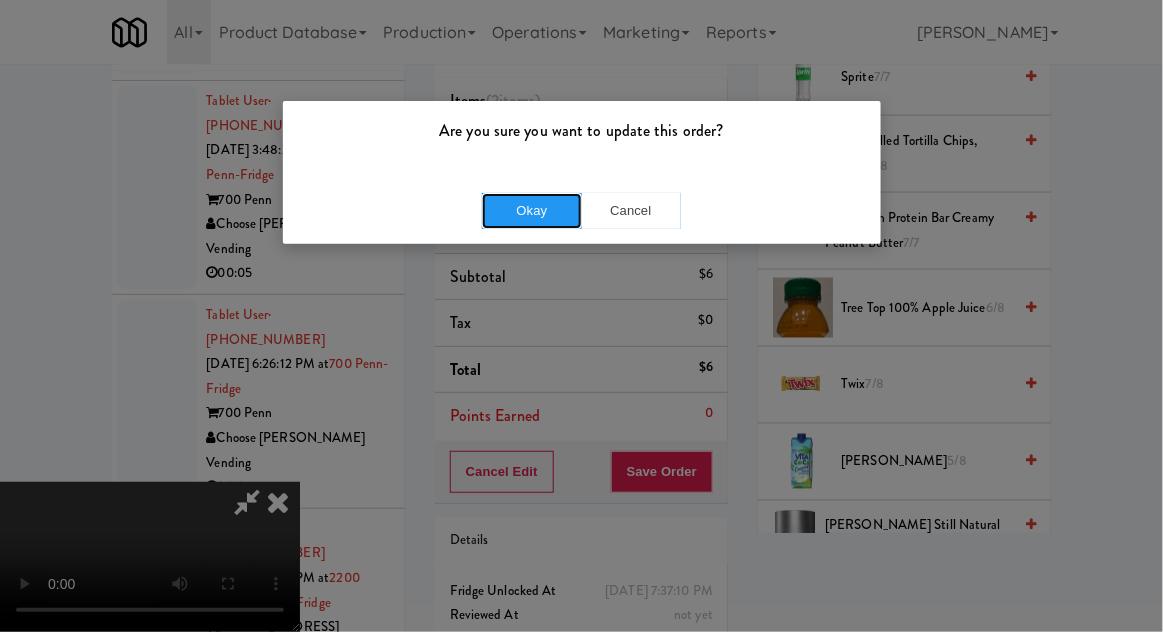 click on "Okay" at bounding box center [532, 211] 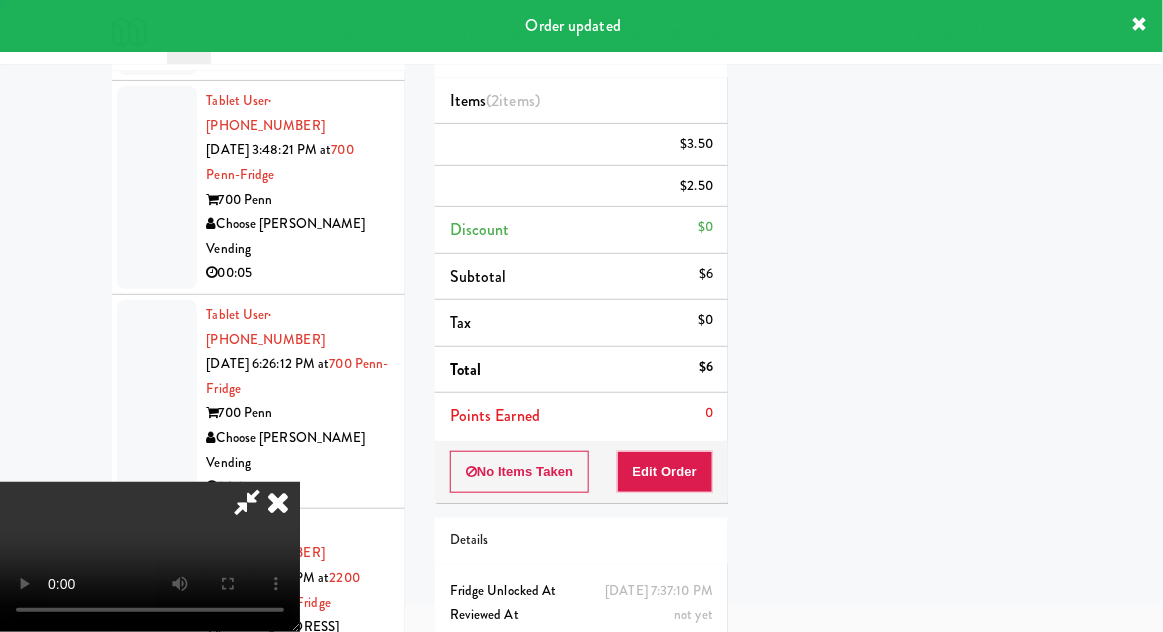 scroll, scrollTop: 197, scrollLeft: 0, axis: vertical 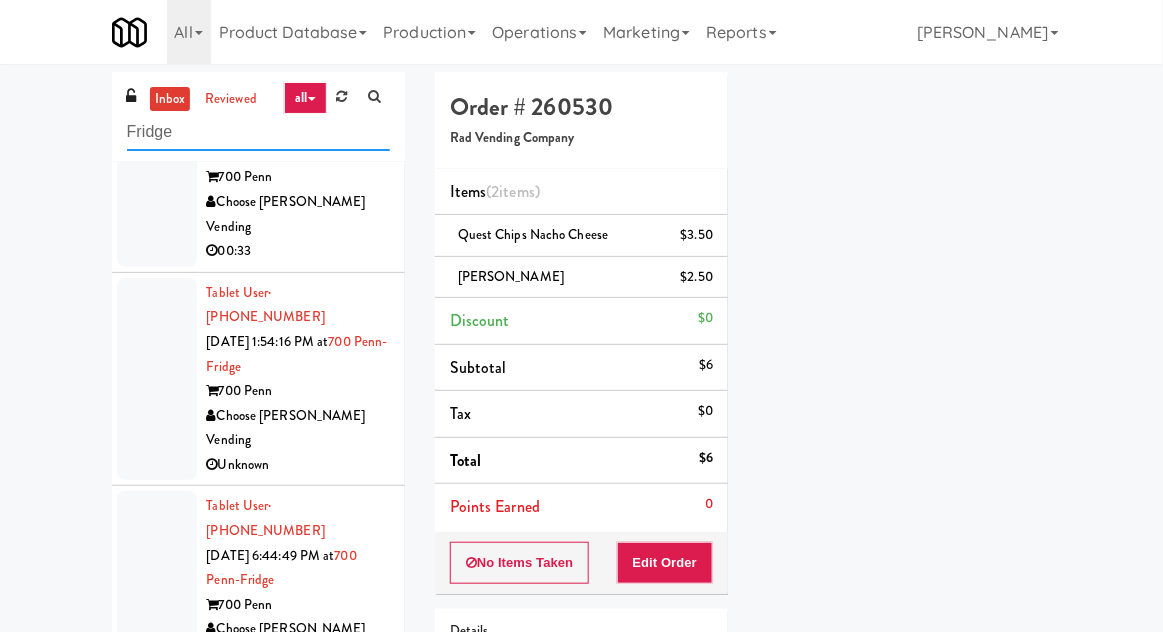 click on "Fridge" at bounding box center [258, 132] 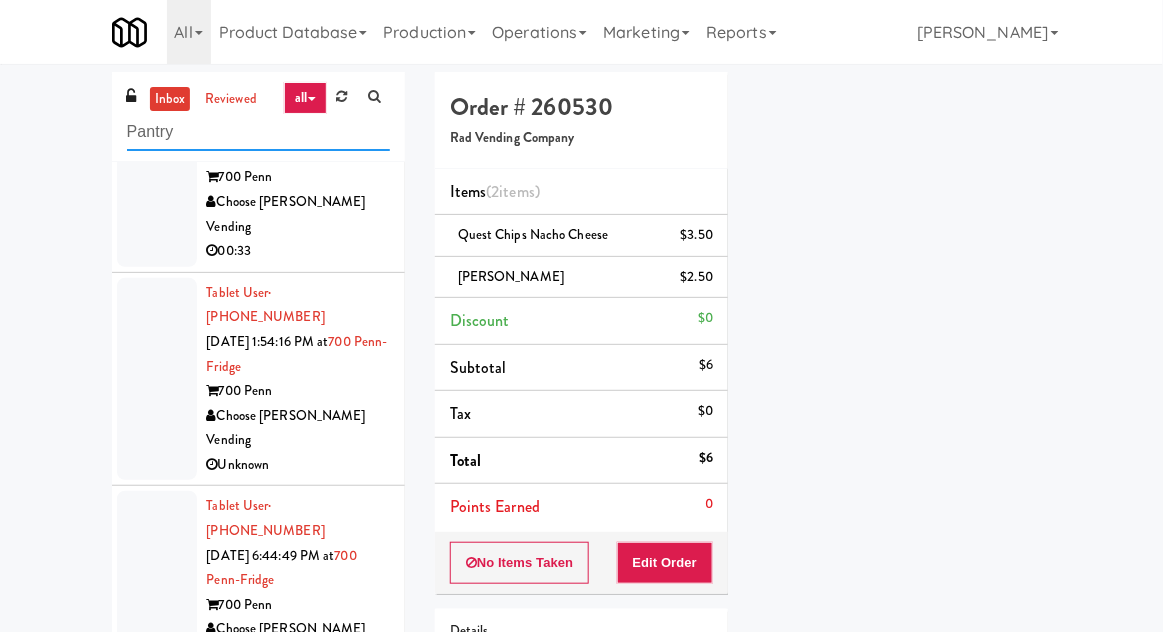 type on "Pantry" 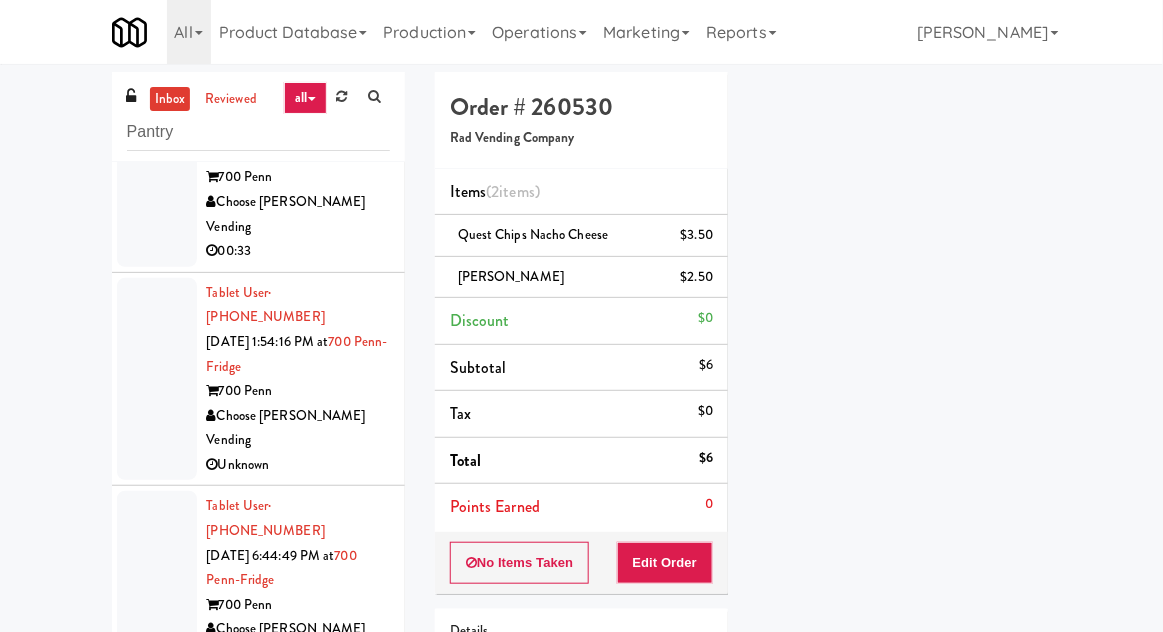 click on "inbox reviewed all    all     unclear take     inventory issue     suspicious     failed   Pantry Tablet User  · (412) 503-3420 Jul 10, 2025 6:51:51 PM at  700 Penn-Fridge   700 Penn  Choose Moore Vending  00:33     Tablet User  · (304) 639-8718 Jul 11, 2025 1:54:16 PM at  700 Penn-Fridge   700 Penn  Choose Moore Vending  Unknown     Tablet User  · (412) 780-0466 Jul 11, 2025 6:44:49 PM at  700 Penn-Fridge   700 Penn  Choose Moore Vending  00:27     Tablet User  · (248) 850-6177 Jul 11, 2025 9:36:31 PM at  700 Penn-Fridge   700 Penn  Choose Moore Vending  00:18     Tablet User  · (248) 850-6177 Jul 11, 2025 9:58:09 PM at  700 Penn-Fridge   700 Penn  Choose Moore Vending  00:25     Tablet User  · (330) 509-9884 Jul 11, 2025 10:44:04 PM at  700 Penn-Fridge   700 Penn  Choose Moore Vending  Unknown     Tablet User  · (412) 612-9421 Jul 12, 2025 7:42:40 PM at  800 Penn-Fridge  800 Penn  Choose Moore Vending  00:33     Tablet User  · (412) 612-9421 Jul 12, 2025 7:45:53 PM at  800 Penn-Fridge" at bounding box center (581, 435) 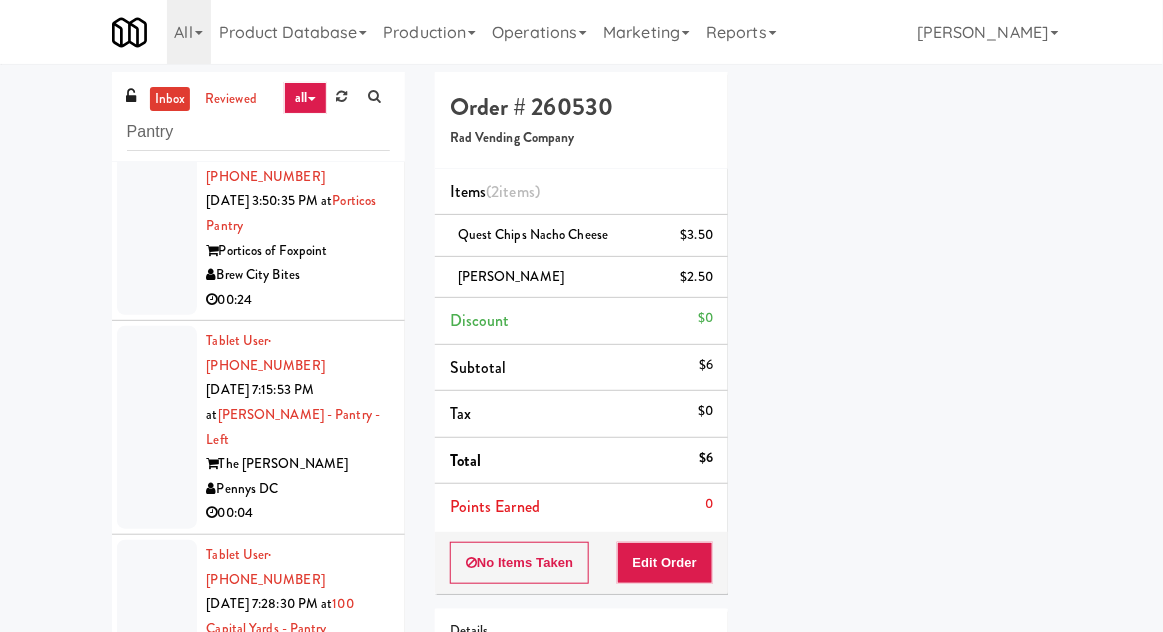 scroll, scrollTop: 0, scrollLeft: 0, axis: both 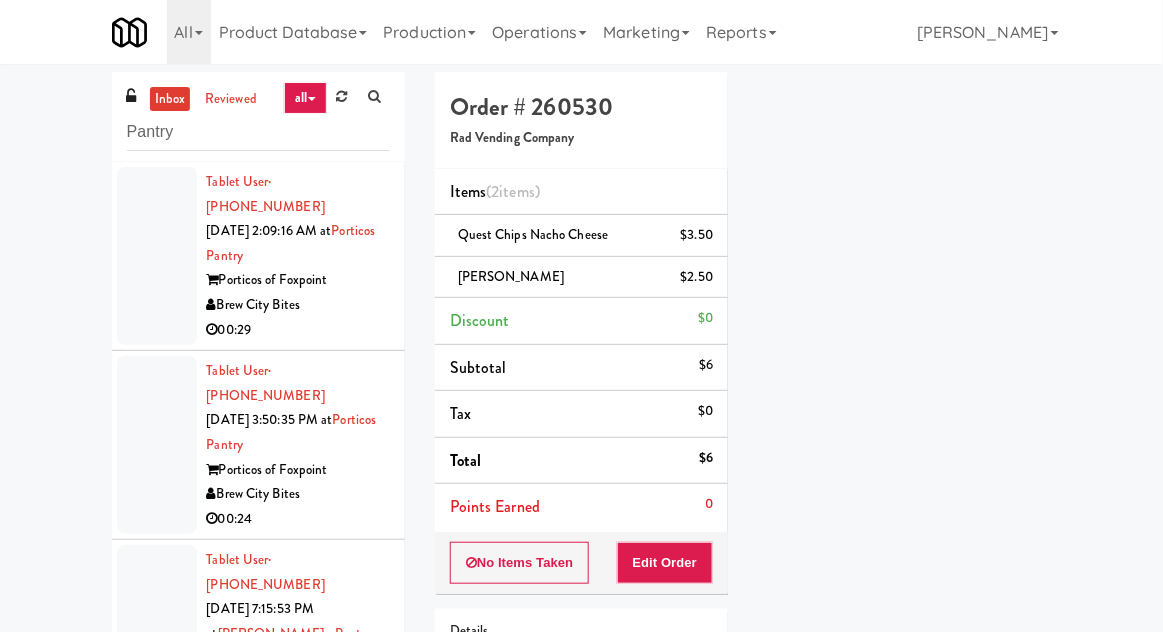 click at bounding box center (157, 445) 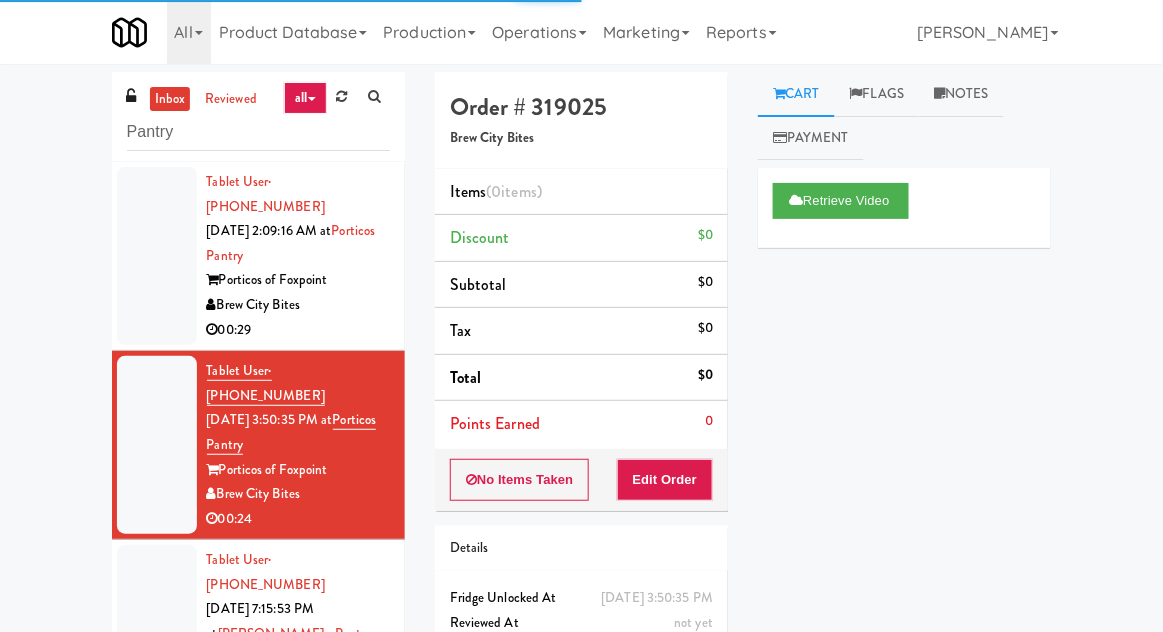 click at bounding box center (157, 256) 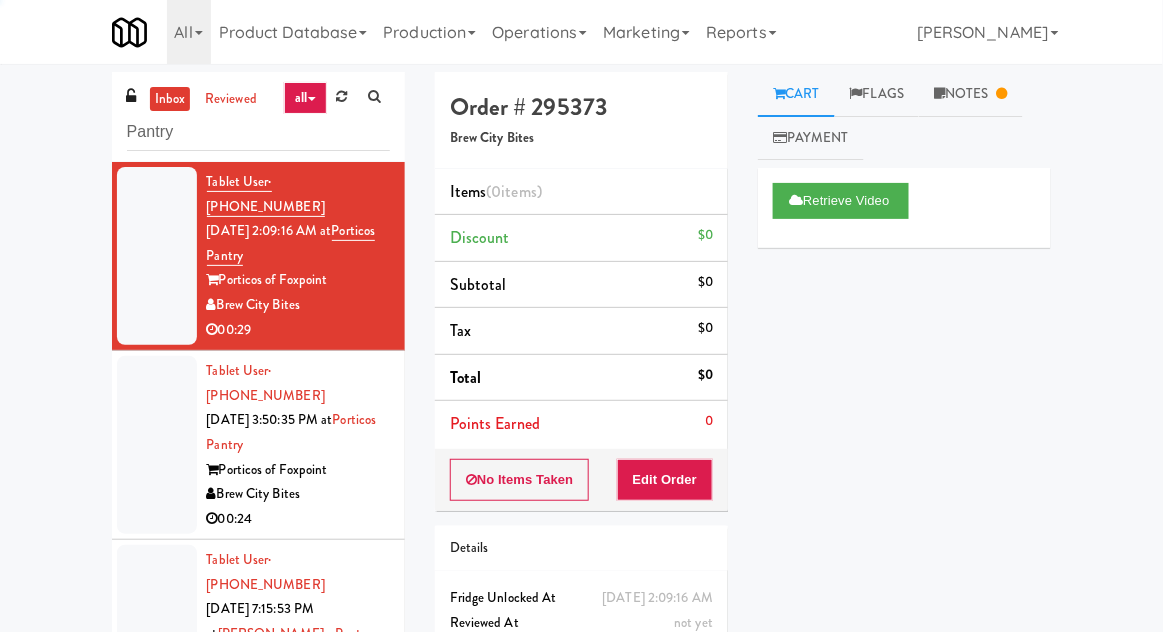 click at bounding box center (157, 445) 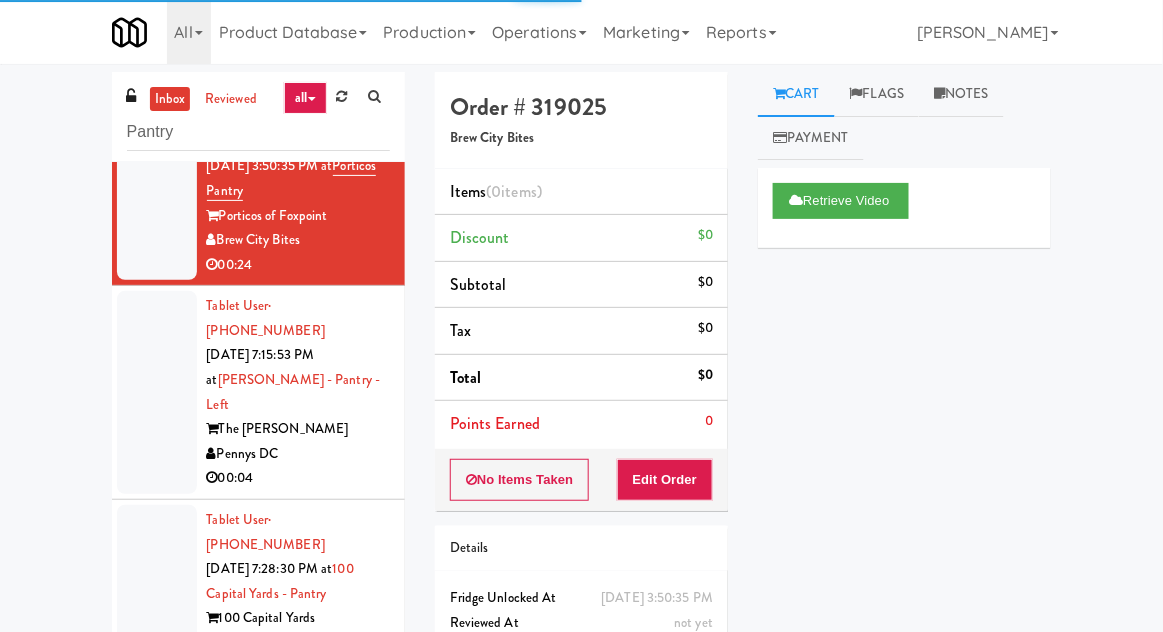 scroll, scrollTop: 252, scrollLeft: 0, axis: vertical 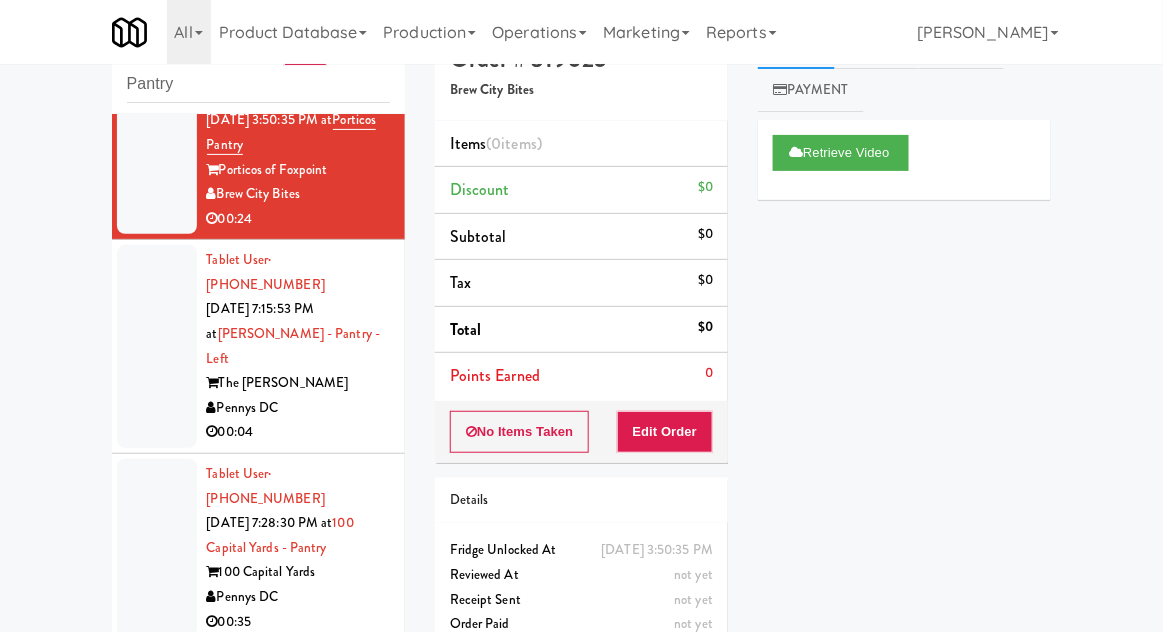 click at bounding box center [157, 346] 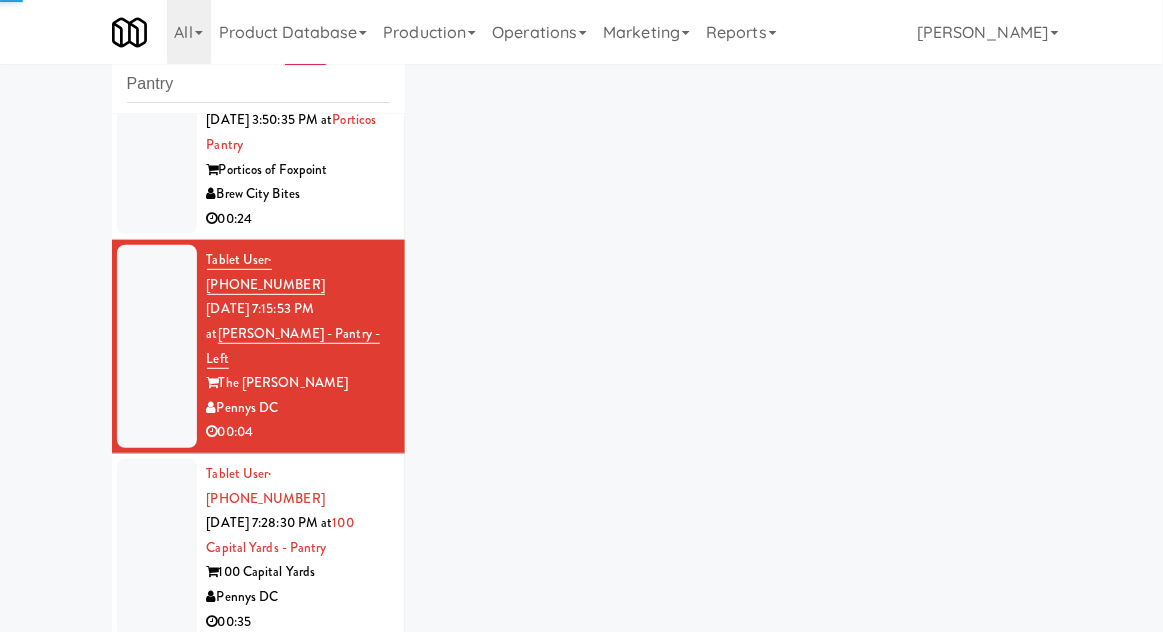 click at bounding box center [157, 548] 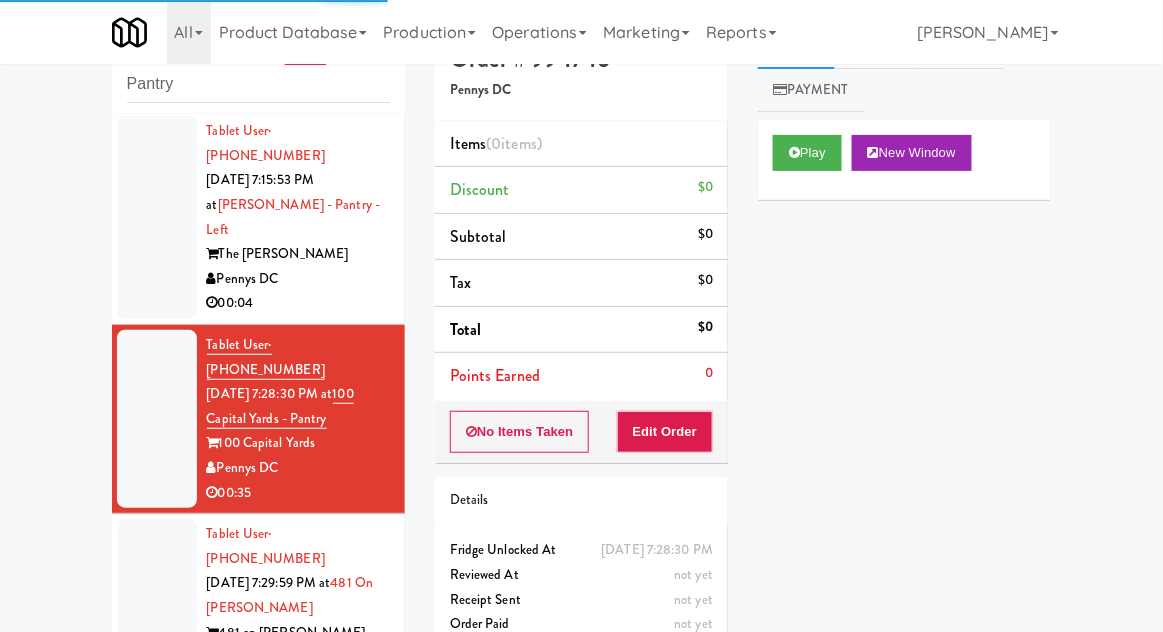 scroll, scrollTop: 385, scrollLeft: 0, axis: vertical 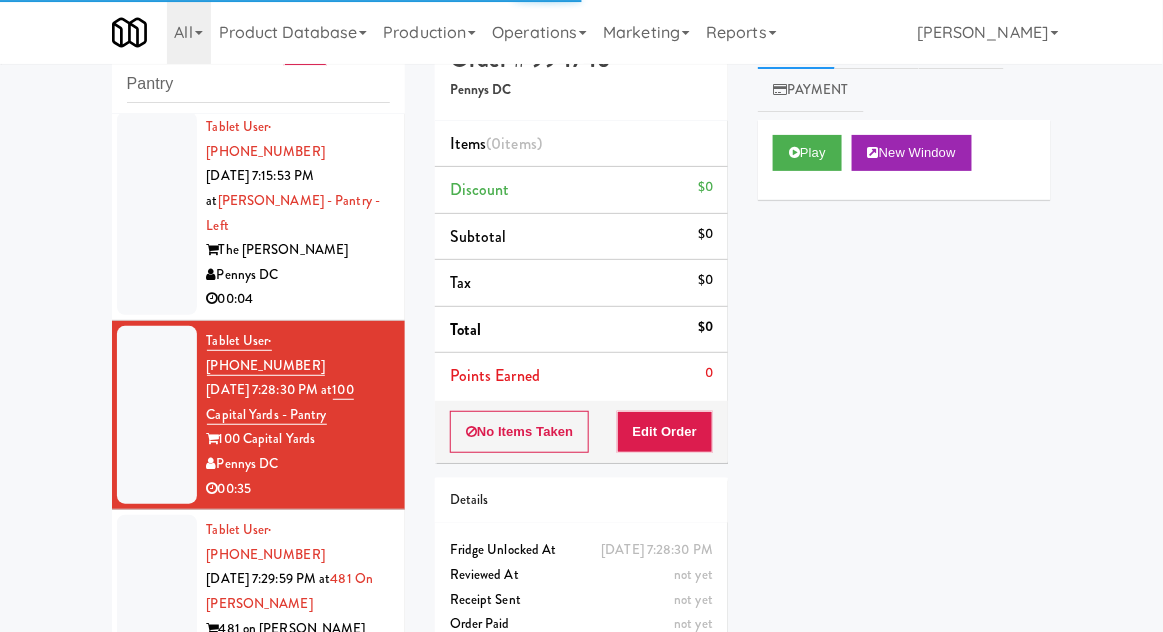 click at bounding box center (157, 604) 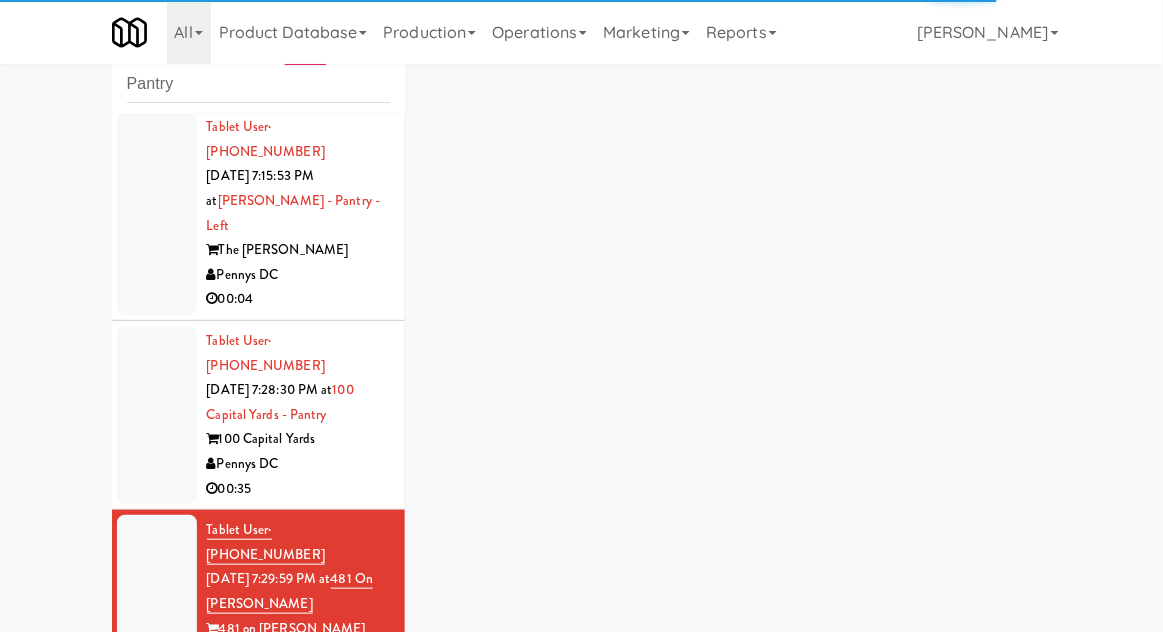 click at bounding box center [157, 805] 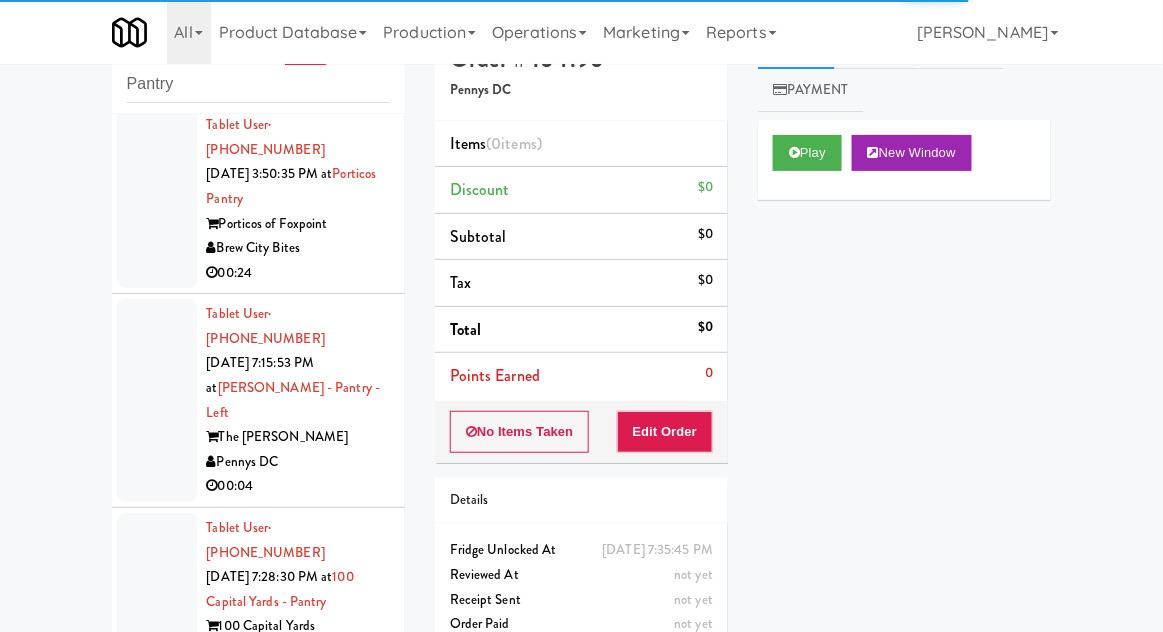 scroll, scrollTop: 201, scrollLeft: 0, axis: vertical 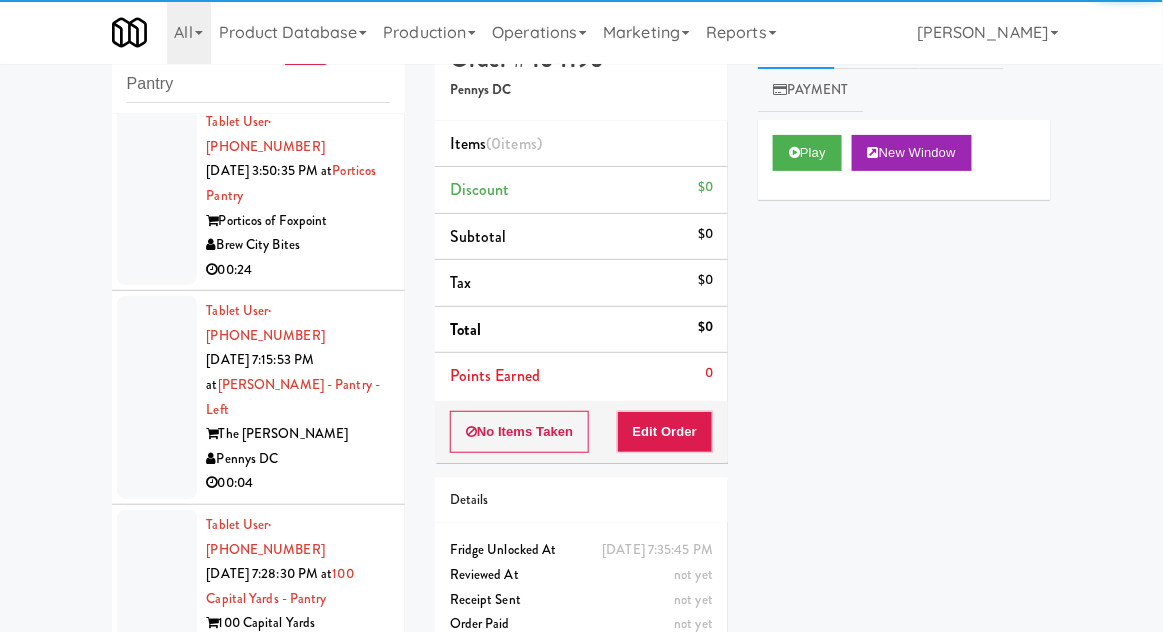 click at bounding box center (157, 397) 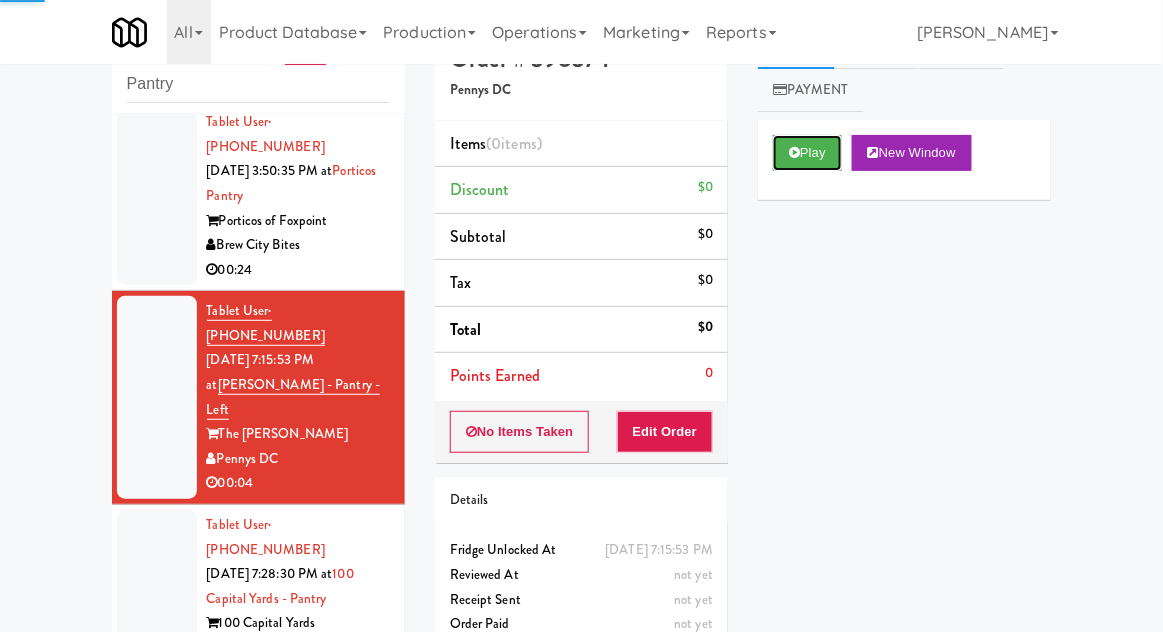click on "Play" at bounding box center (807, 153) 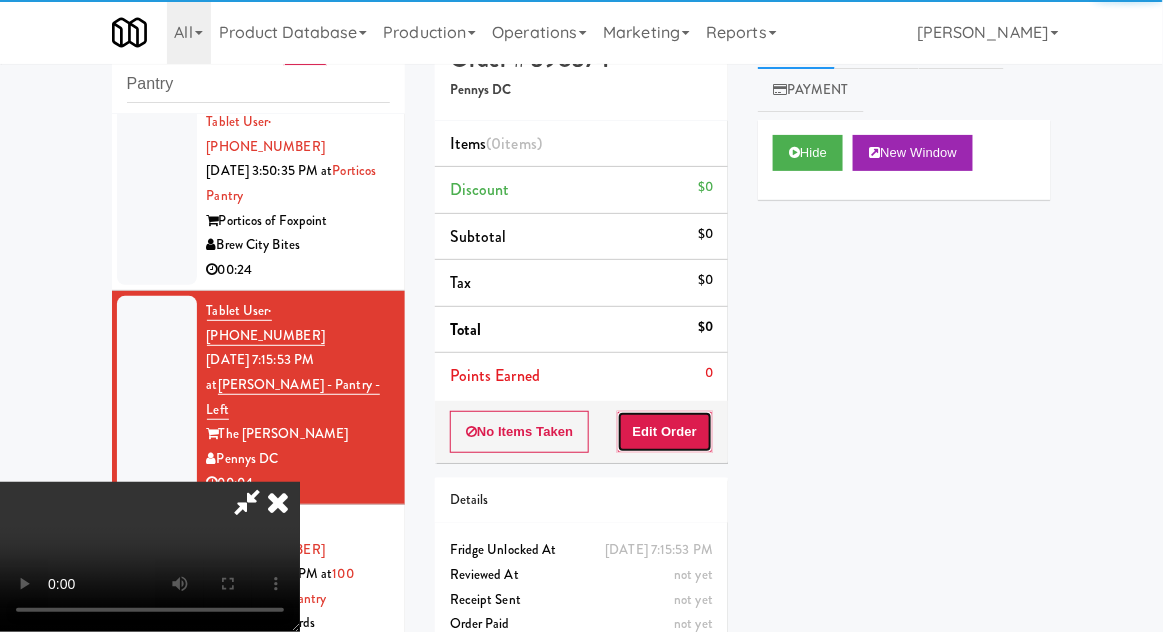 click on "Edit Order" at bounding box center [665, 432] 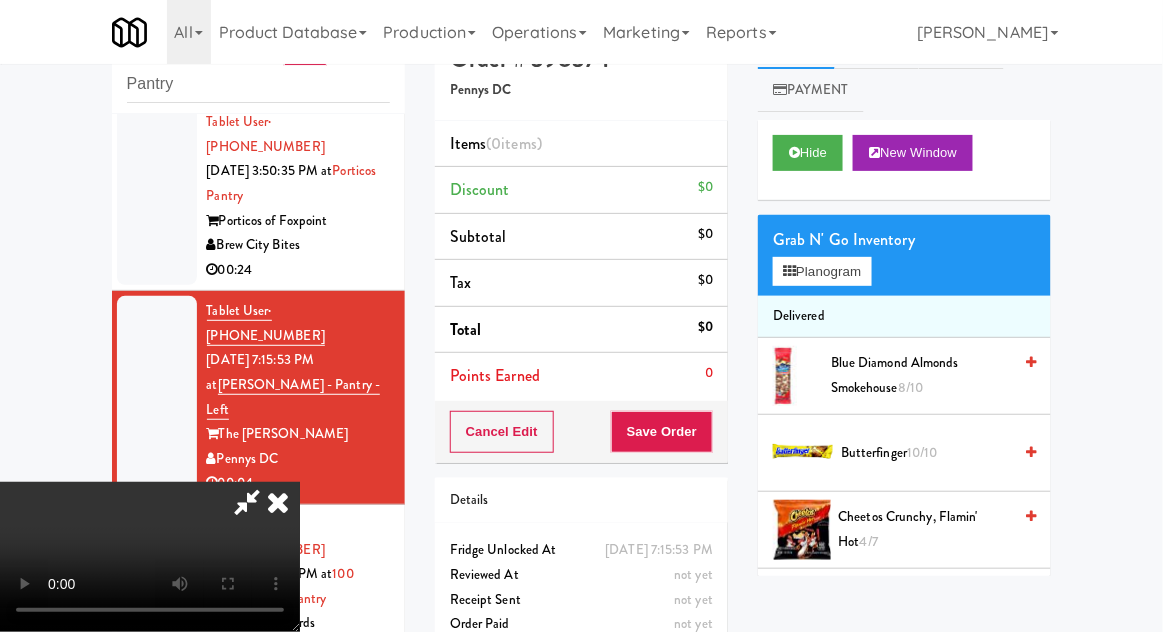 type 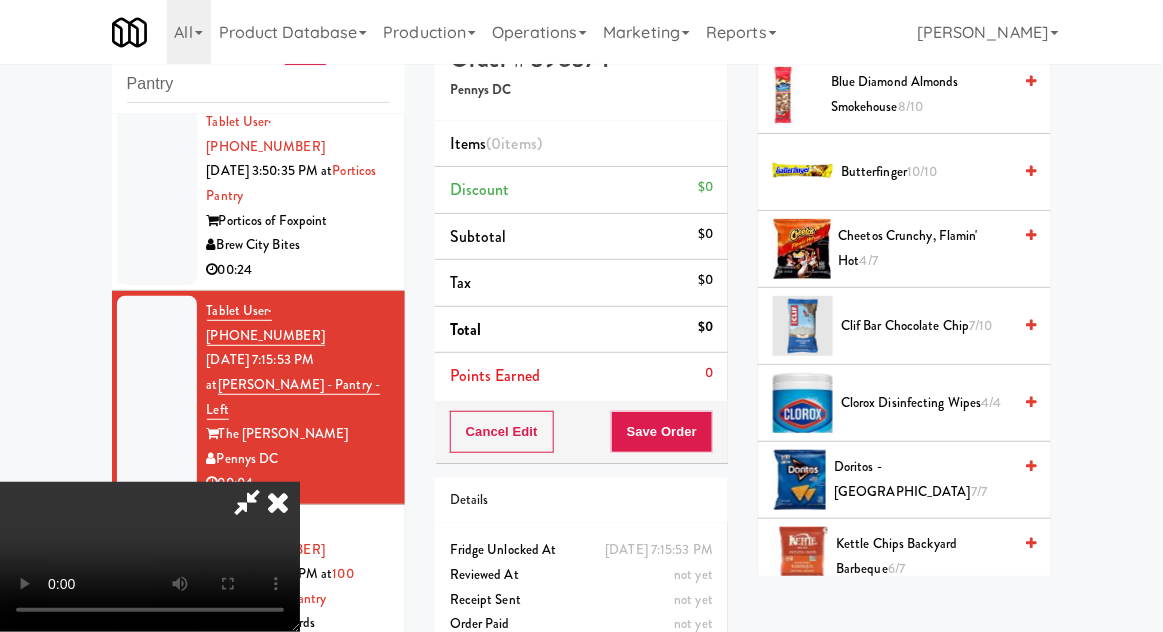 scroll, scrollTop: 258, scrollLeft: 0, axis: vertical 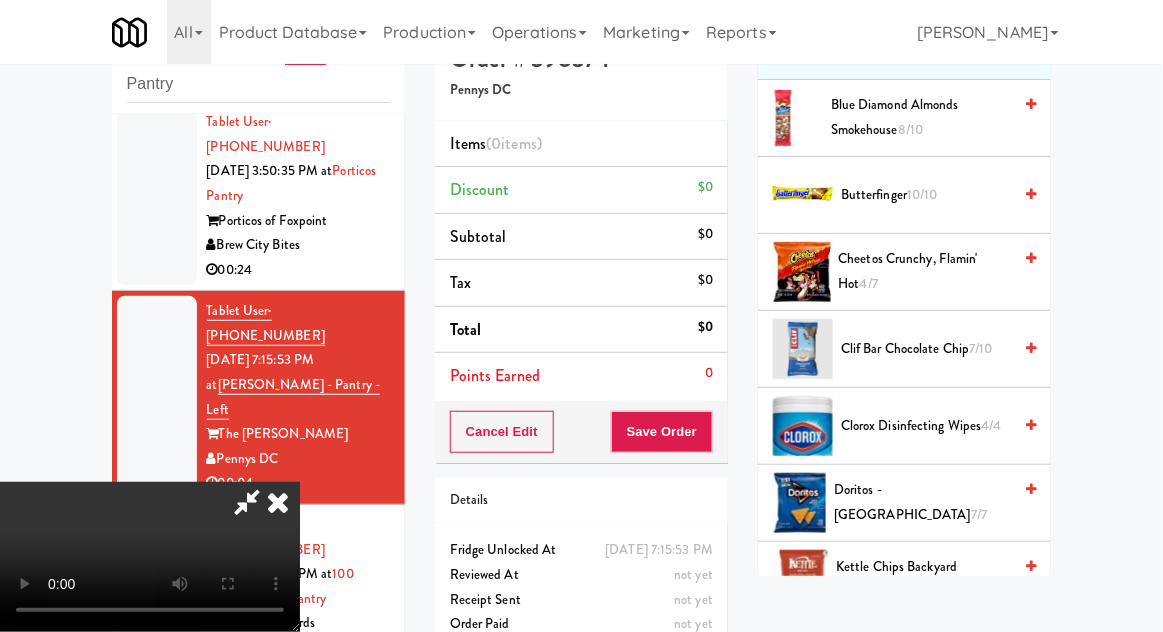click on "Doritos - Cool Ranch  7/7" at bounding box center [922, 502] 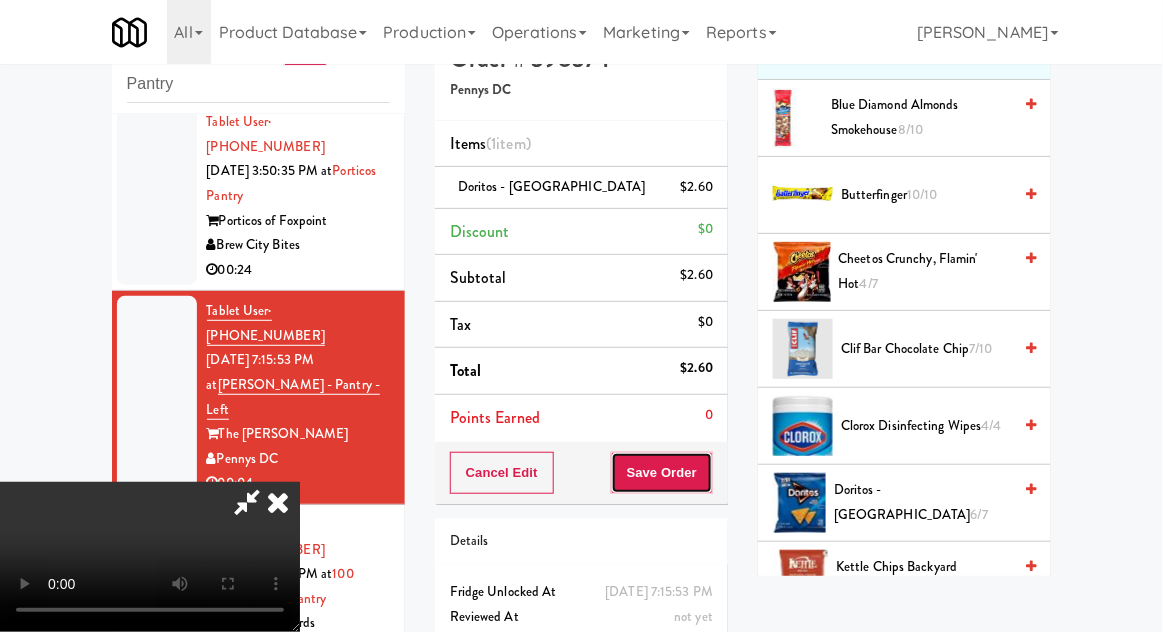 click on "Save Order" at bounding box center [662, 473] 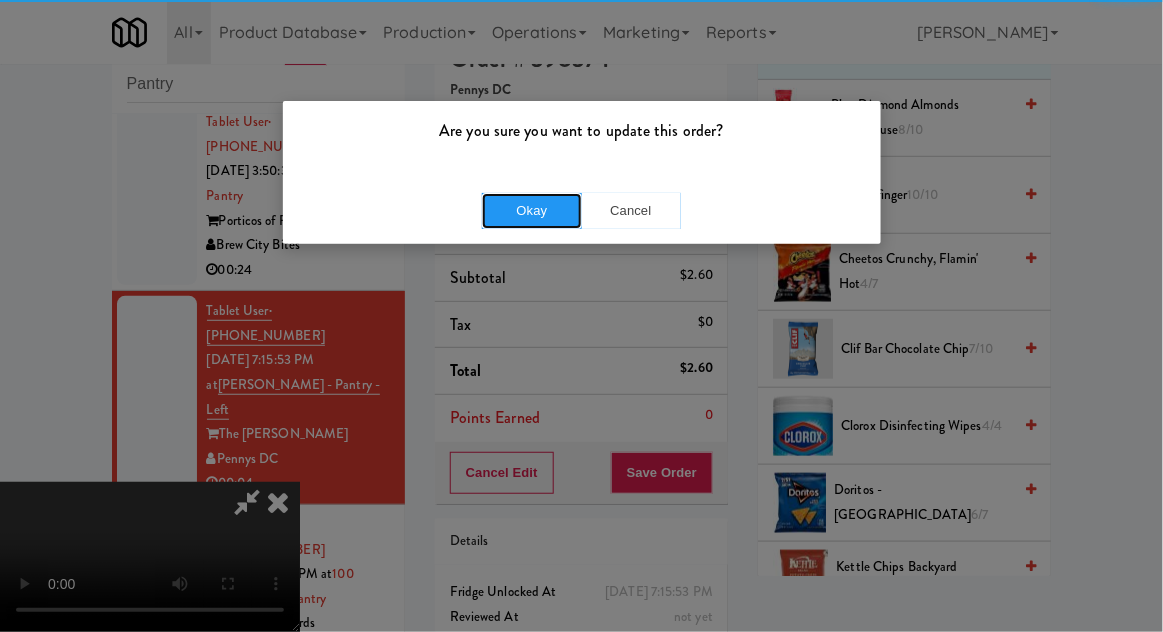 click on "Okay" at bounding box center (532, 211) 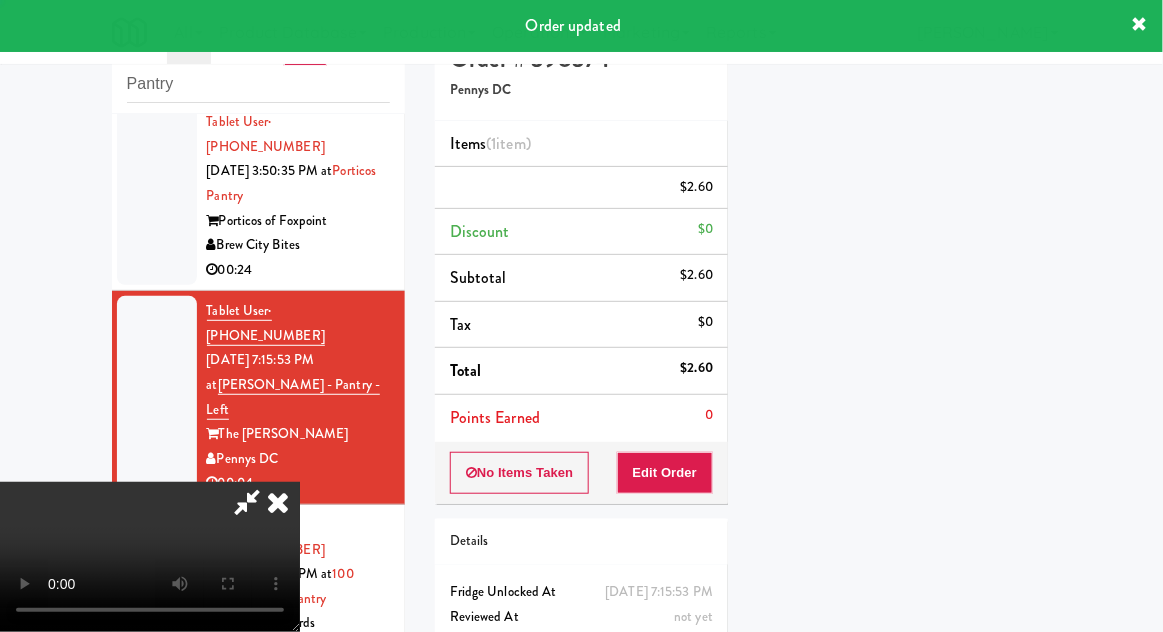 scroll, scrollTop: 197, scrollLeft: 0, axis: vertical 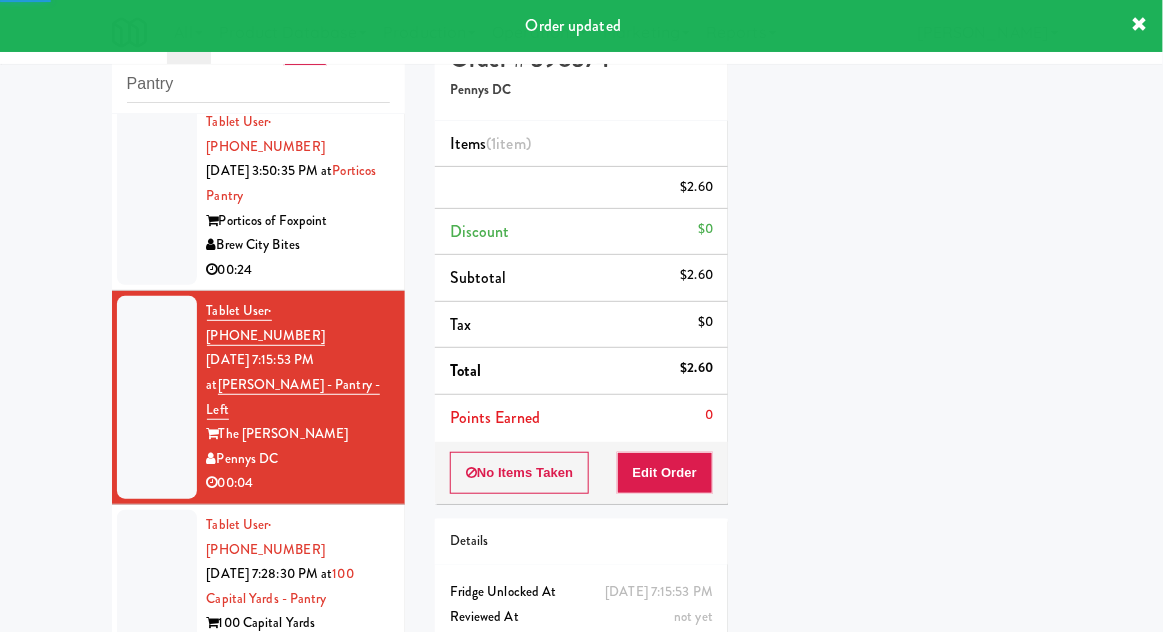 click at bounding box center (157, 599) 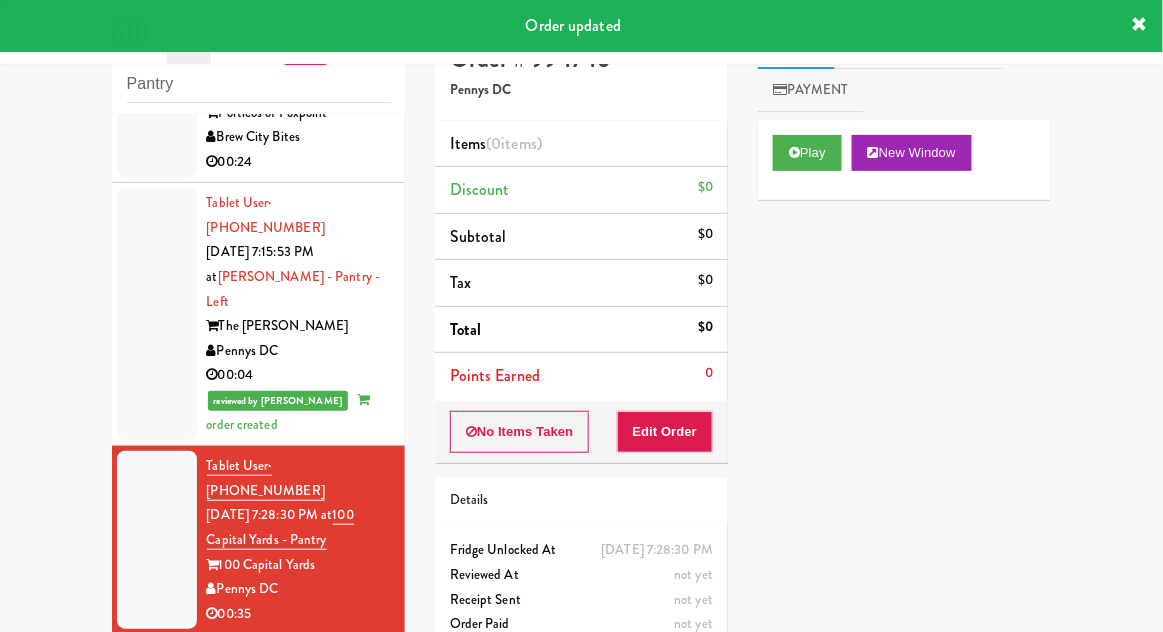 scroll, scrollTop: 434, scrollLeft: 0, axis: vertical 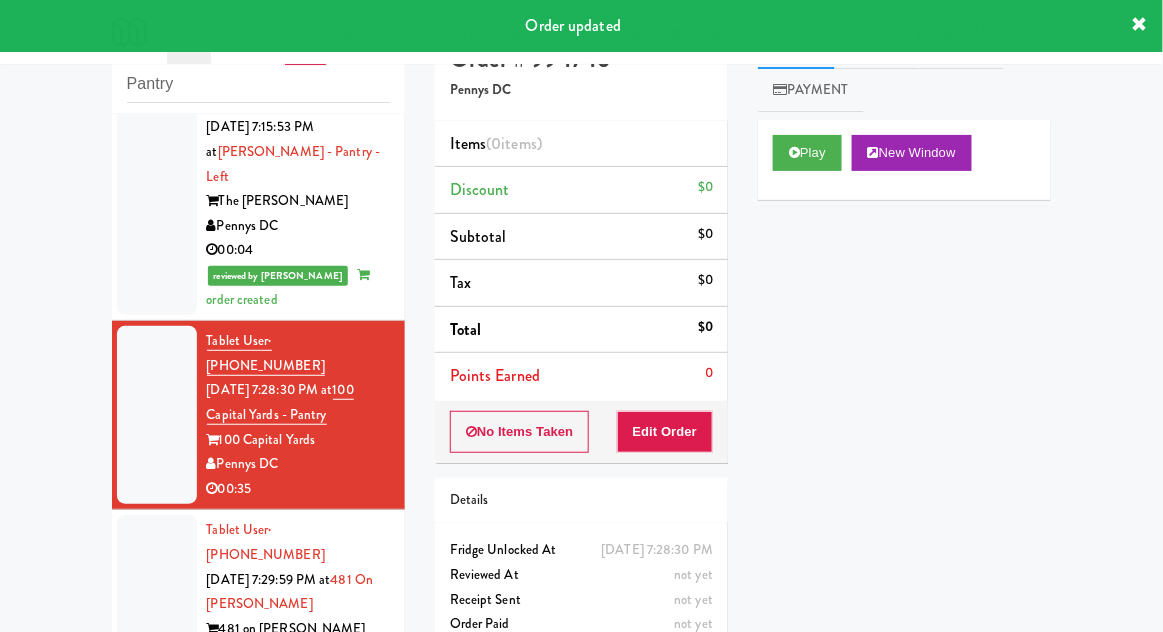 click on "Play  New Window" at bounding box center (904, 160) 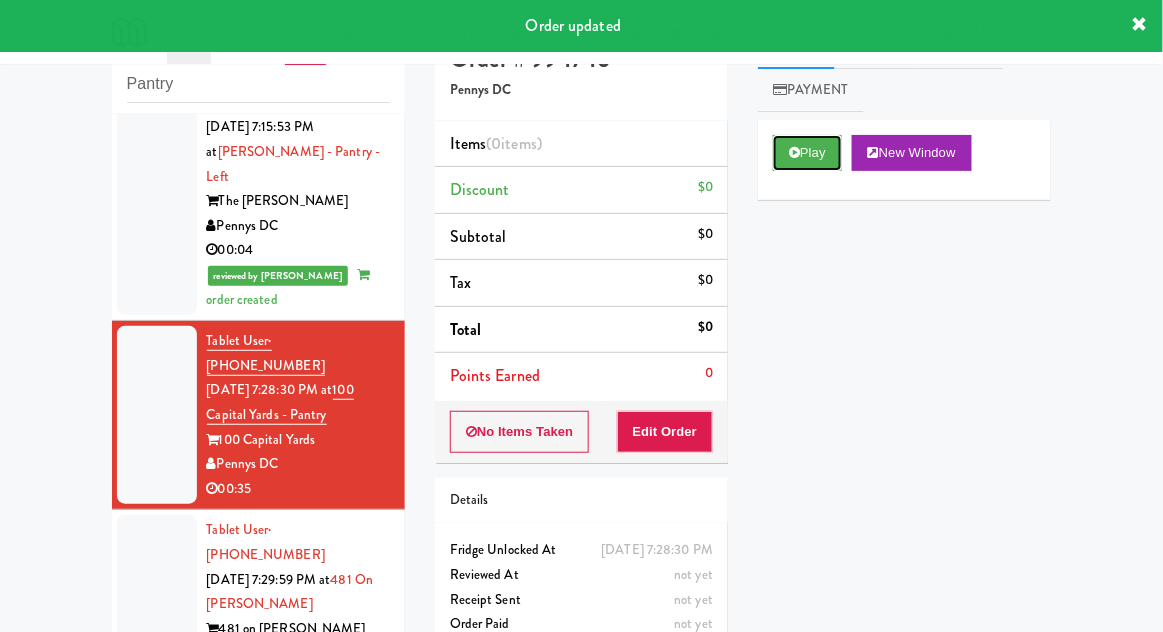 click on "Play" at bounding box center [807, 153] 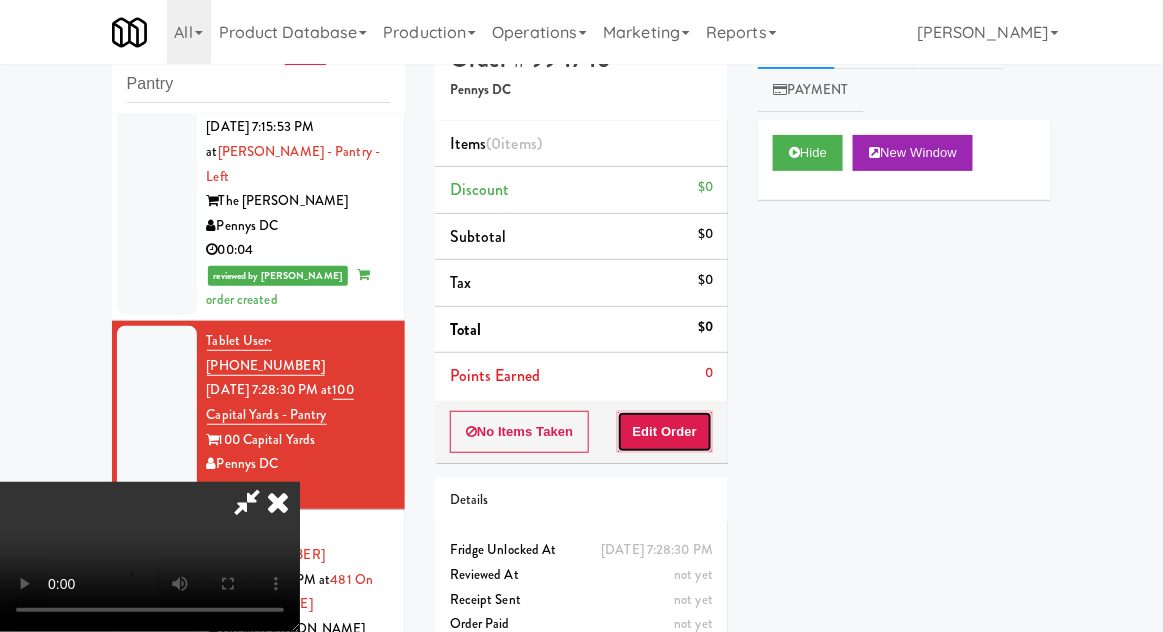 click on "Edit Order" at bounding box center [665, 432] 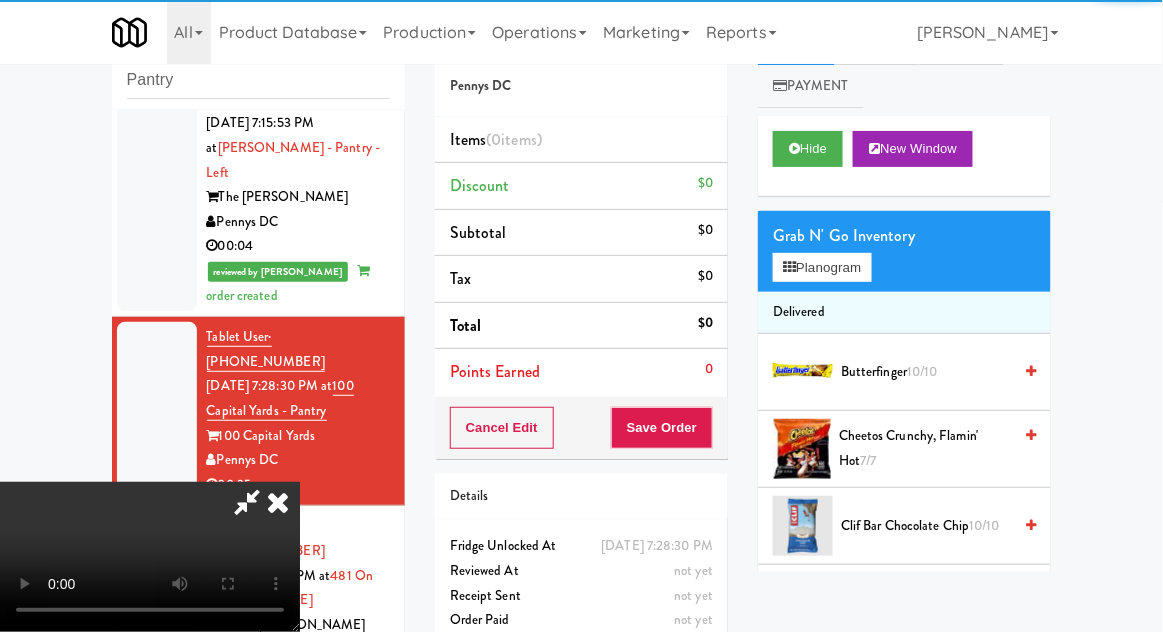 scroll, scrollTop: 42, scrollLeft: 0, axis: vertical 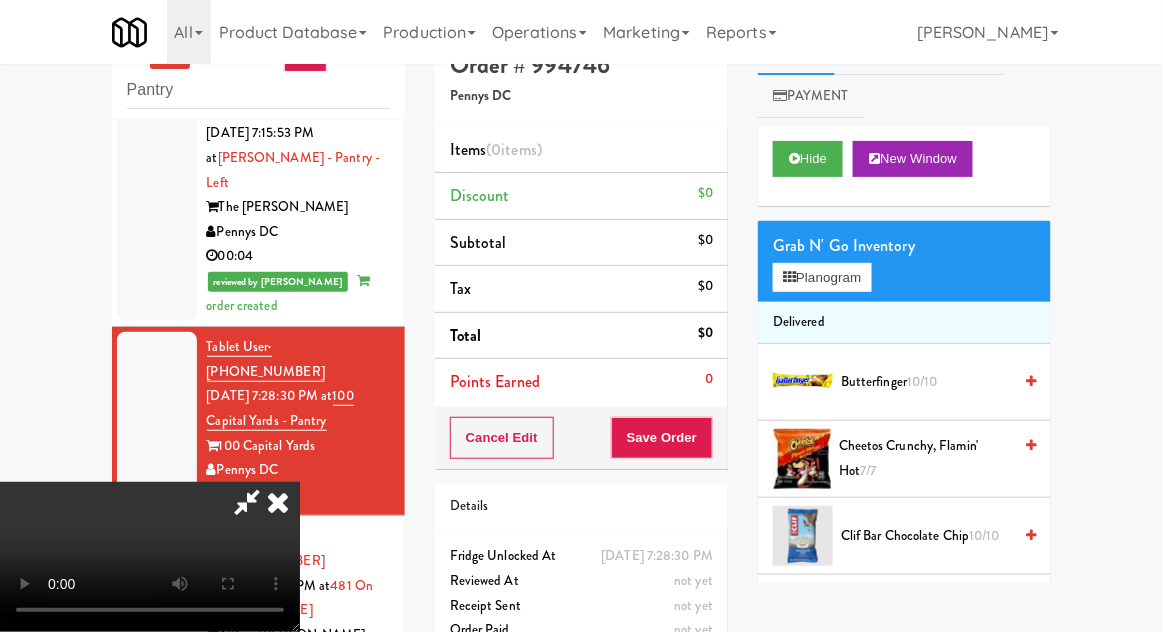 type 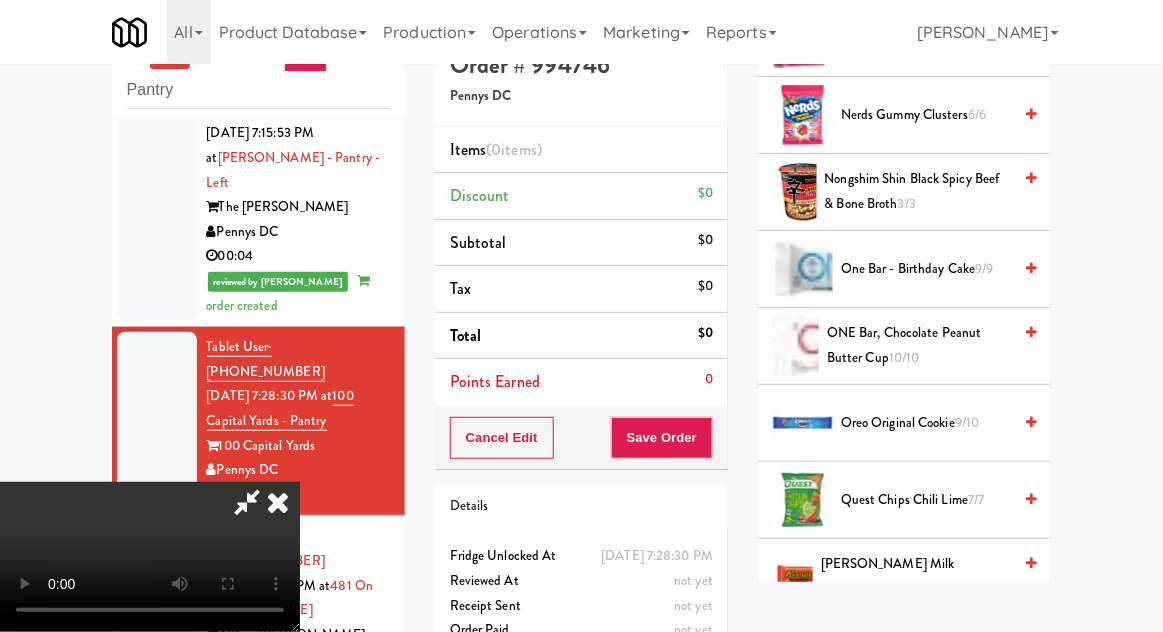 scroll, scrollTop: 1505, scrollLeft: 0, axis: vertical 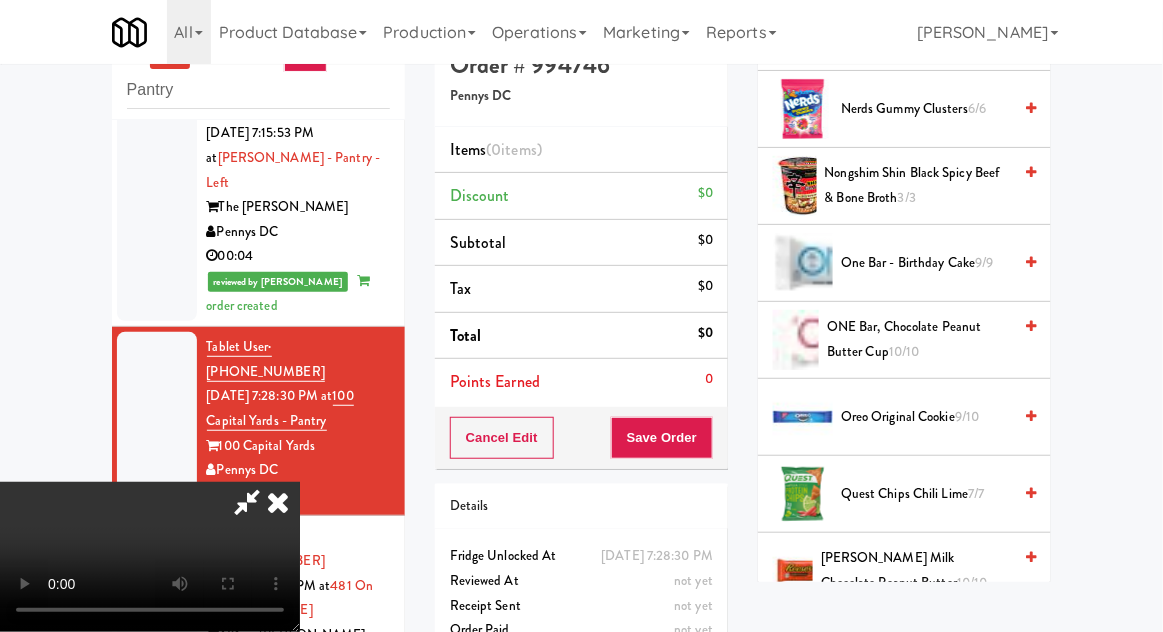 click on "Quest Chips Chili Lime  7/7" at bounding box center [926, 494] 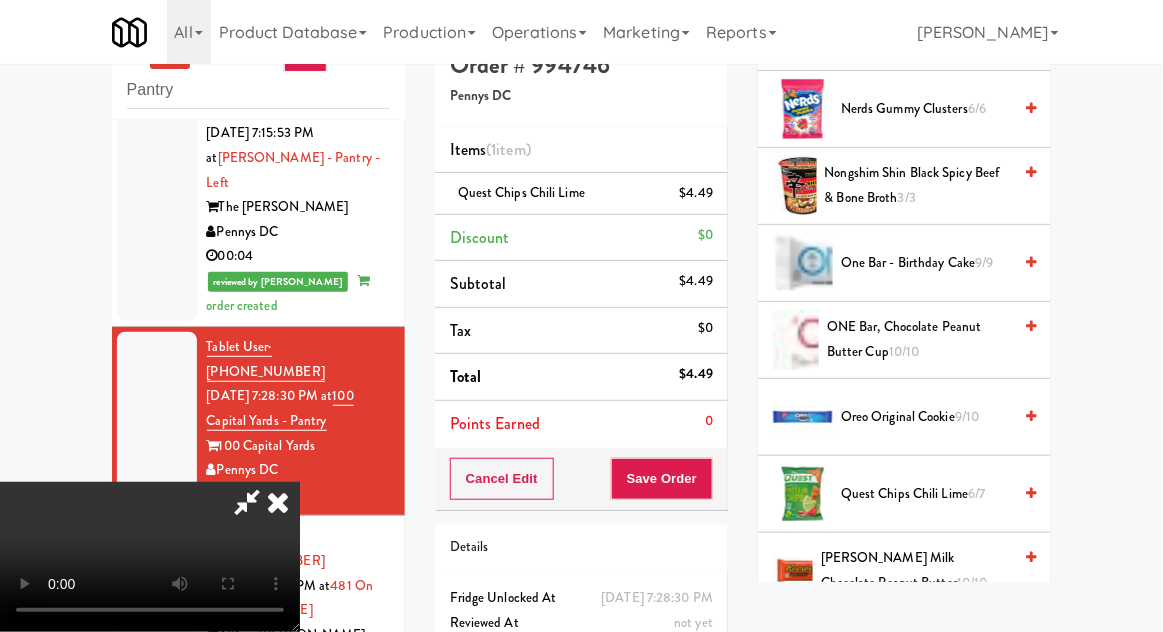 scroll, scrollTop: 0, scrollLeft: 0, axis: both 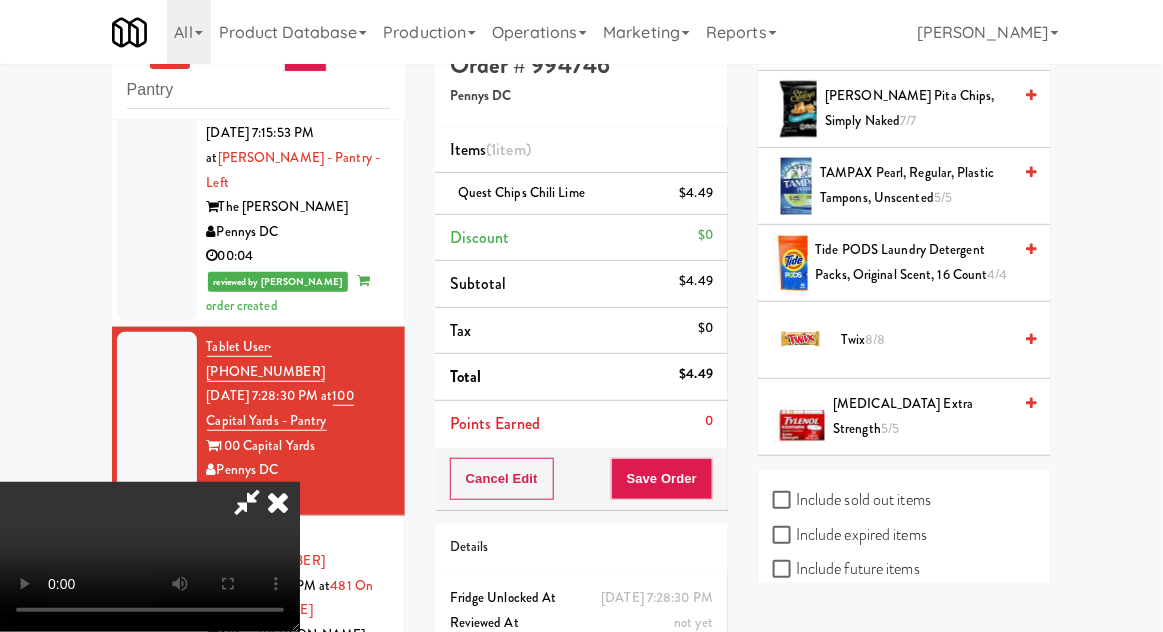 click on "Twix  8/8" at bounding box center [926, 340] 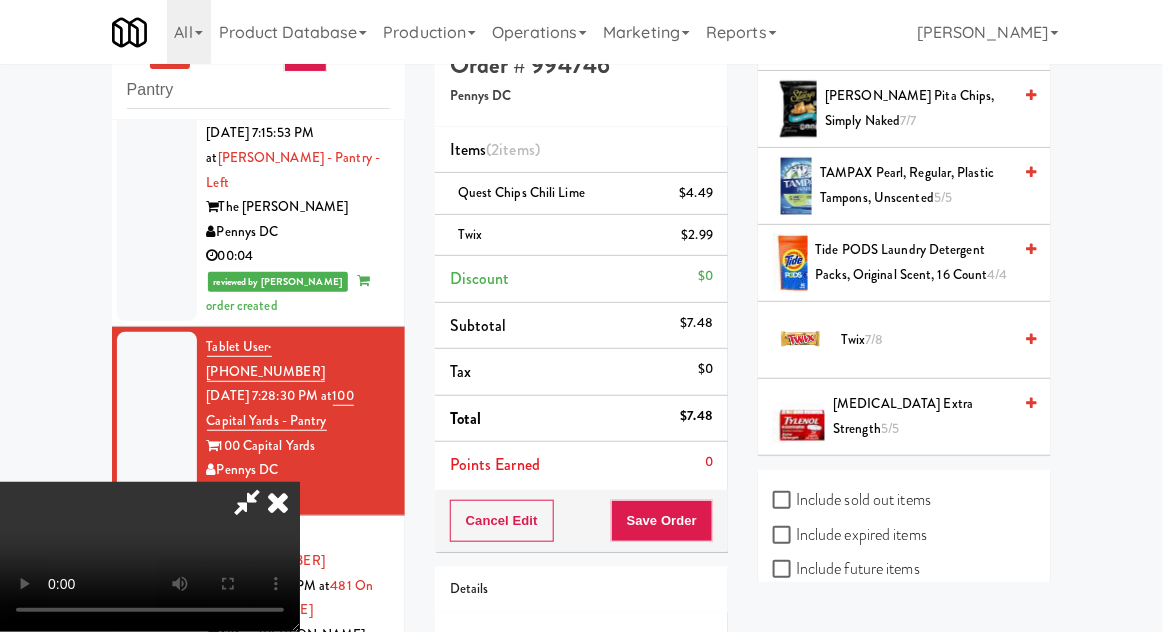 scroll, scrollTop: 73, scrollLeft: 0, axis: vertical 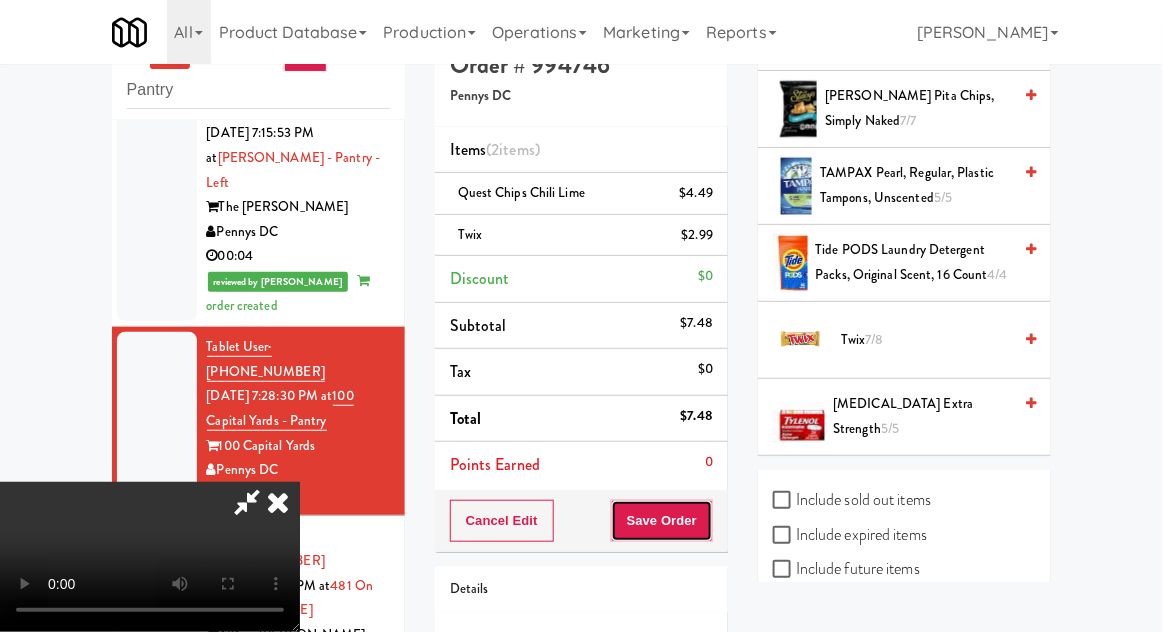 click on "Save Order" at bounding box center (662, 521) 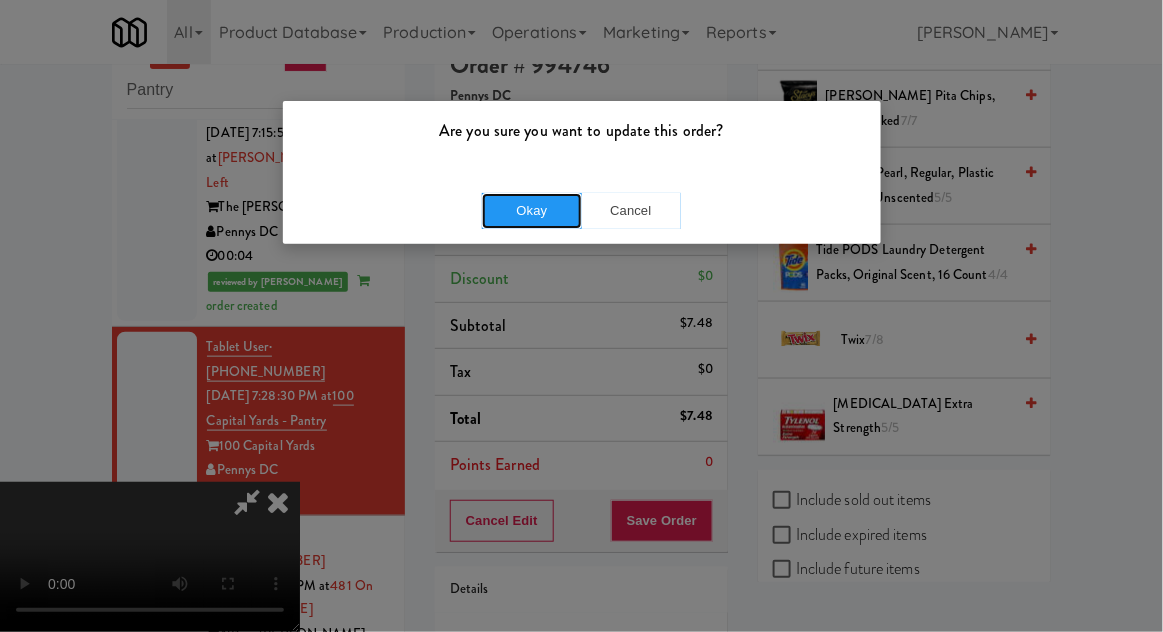 click on "Okay" at bounding box center [532, 211] 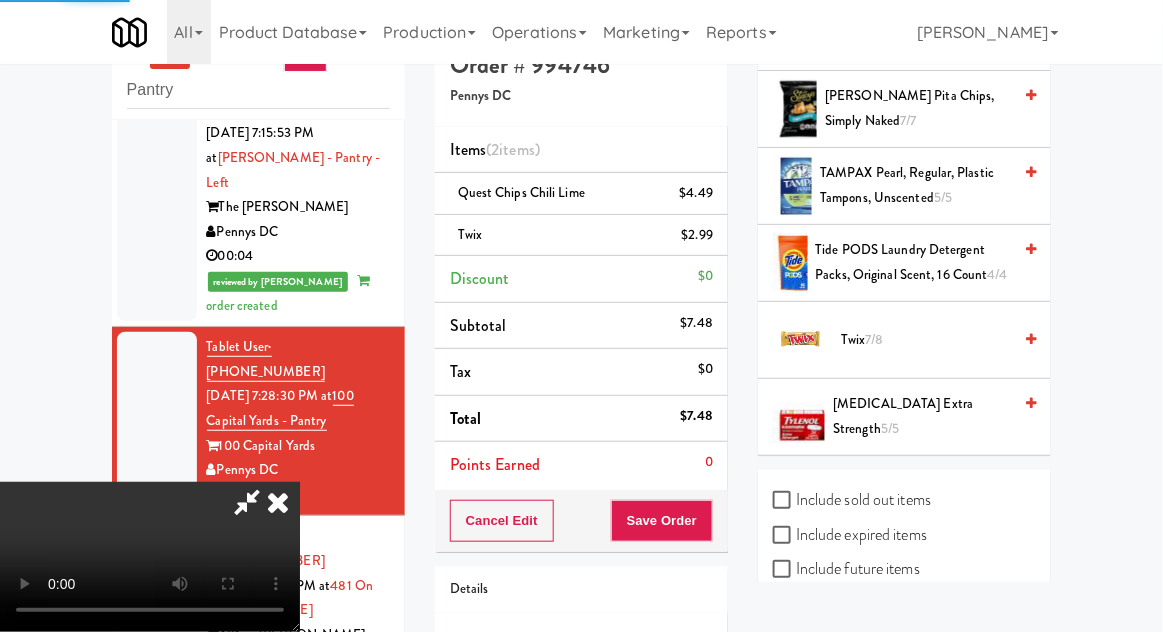 scroll, scrollTop: 197, scrollLeft: 0, axis: vertical 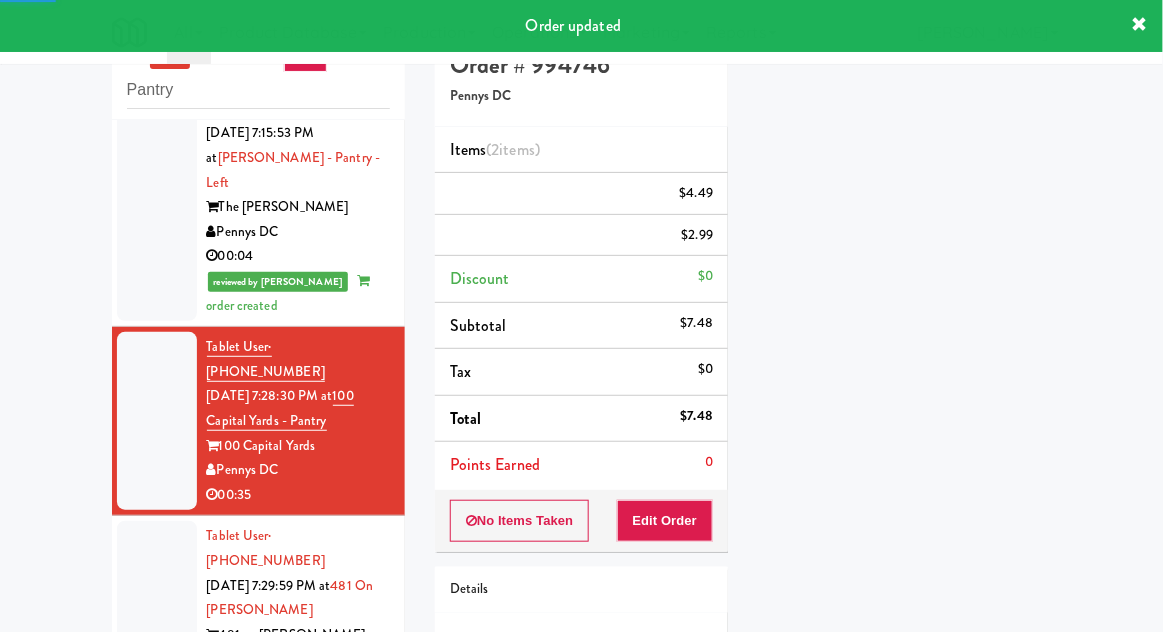click at bounding box center [157, 610] 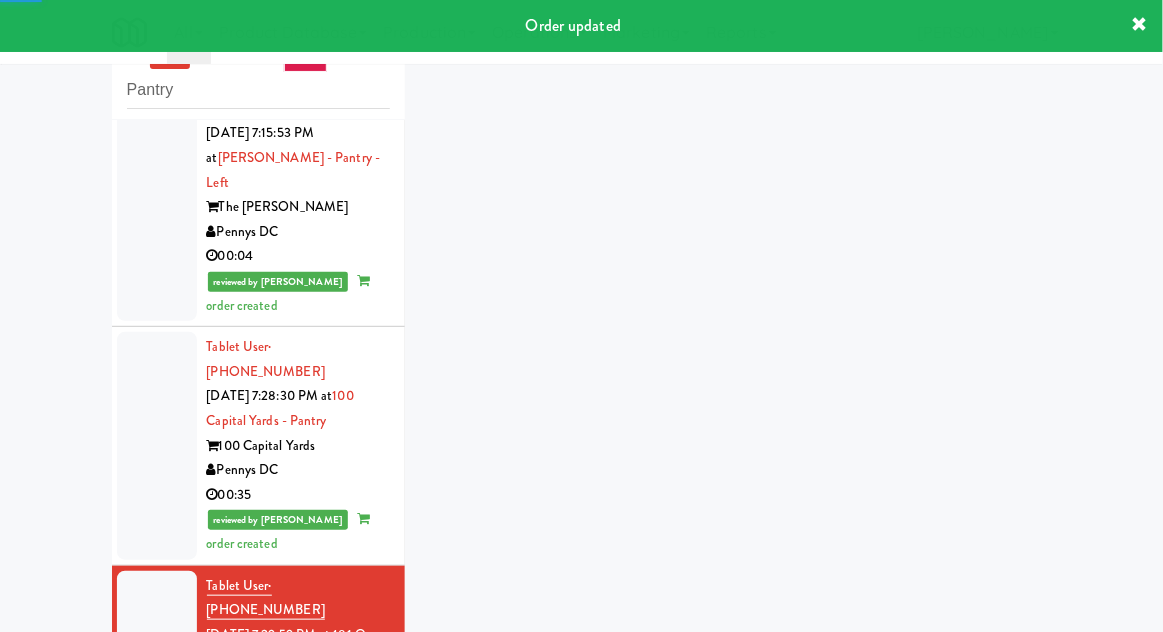 scroll, scrollTop: 484, scrollLeft: 0, axis: vertical 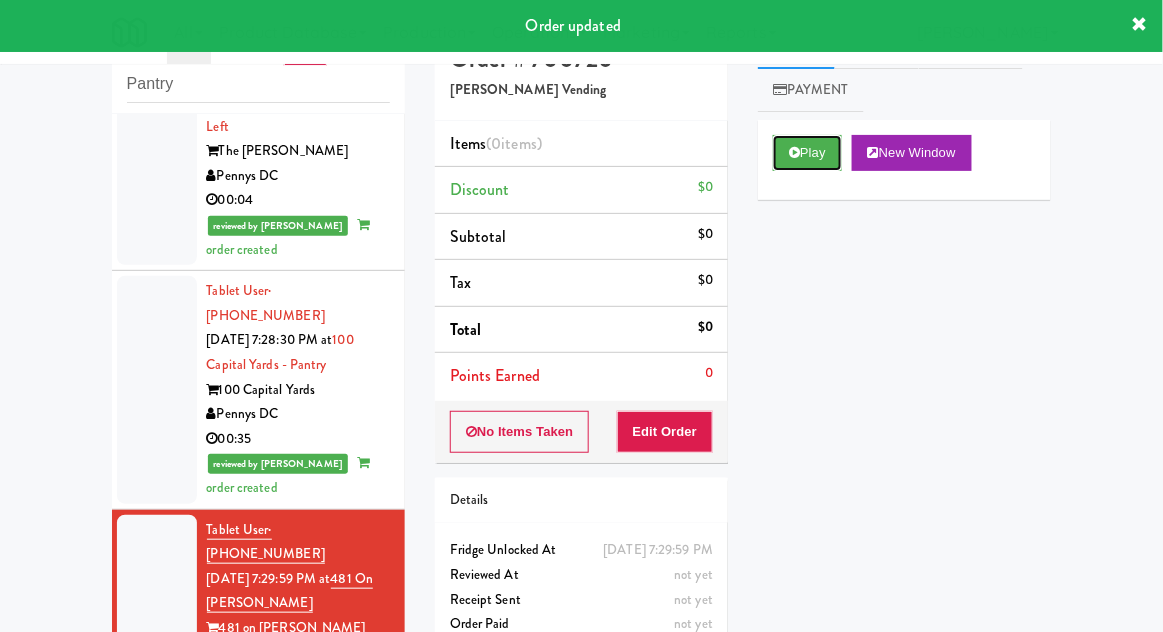 click on "Play" at bounding box center [807, 153] 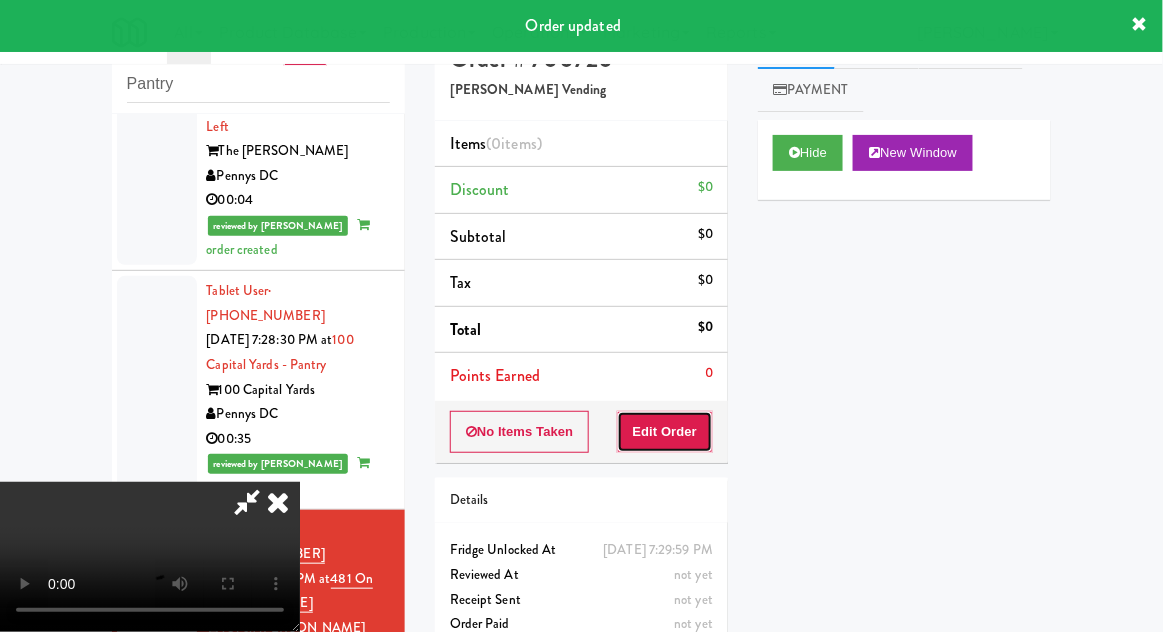 click on "Edit Order" at bounding box center [665, 432] 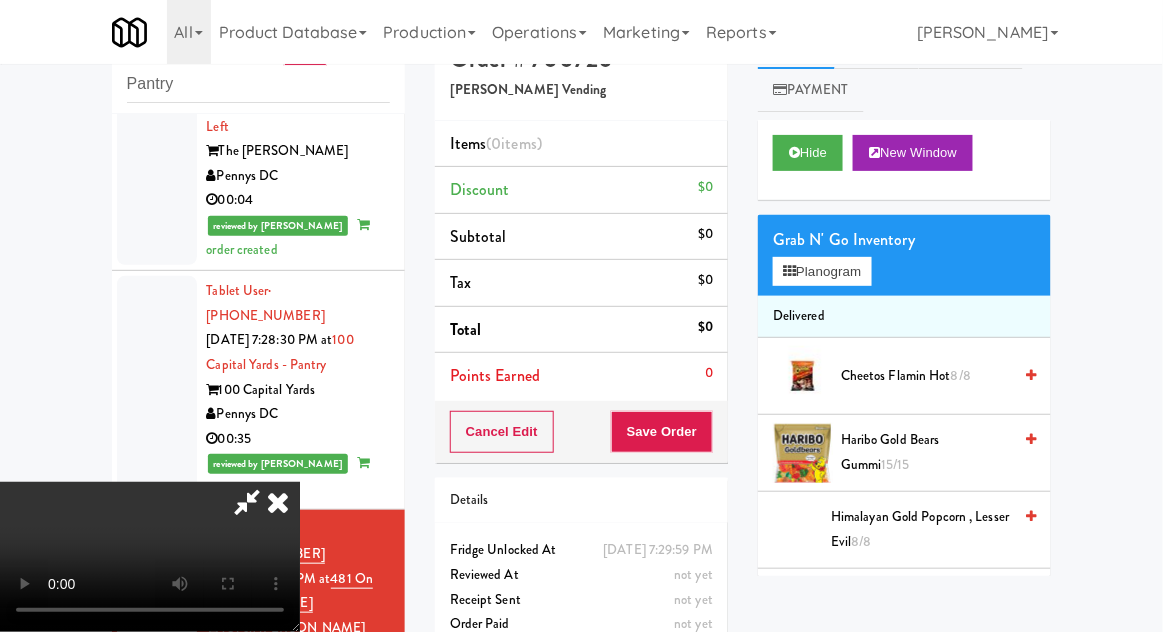 scroll, scrollTop: 73, scrollLeft: 0, axis: vertical 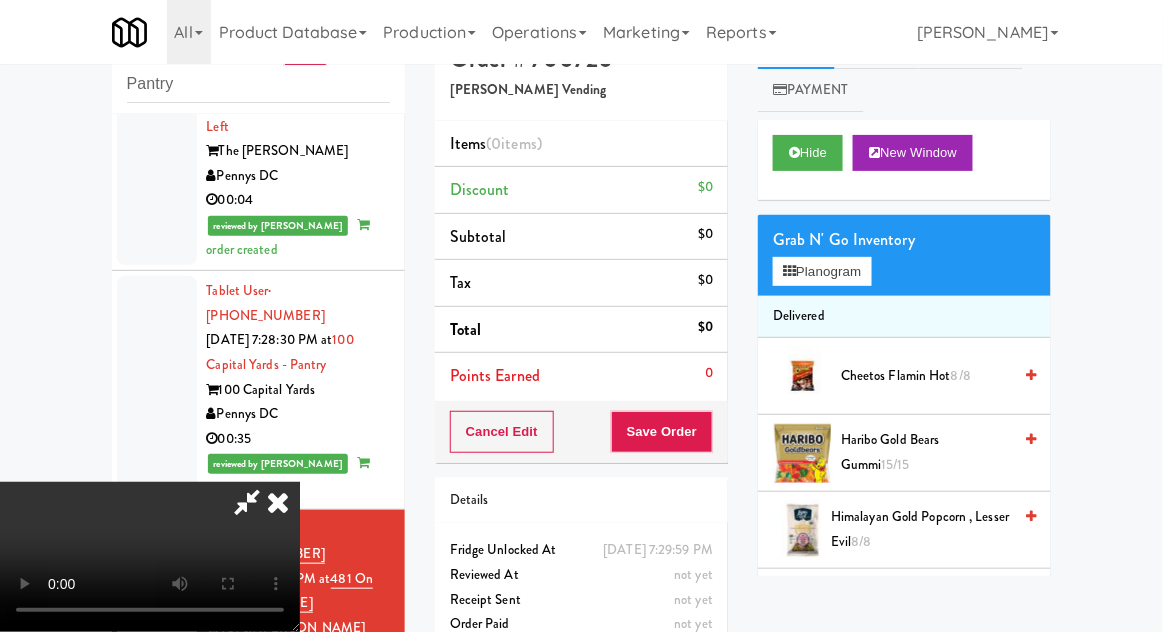 type 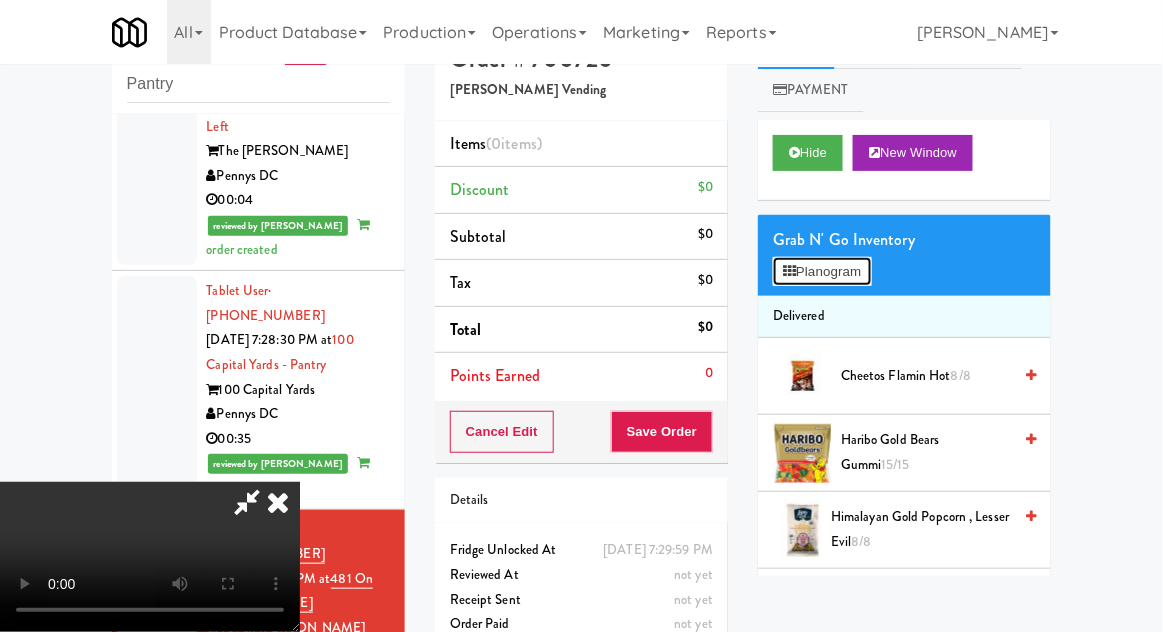 click on "Planogram" at bounding box center [822, 272] 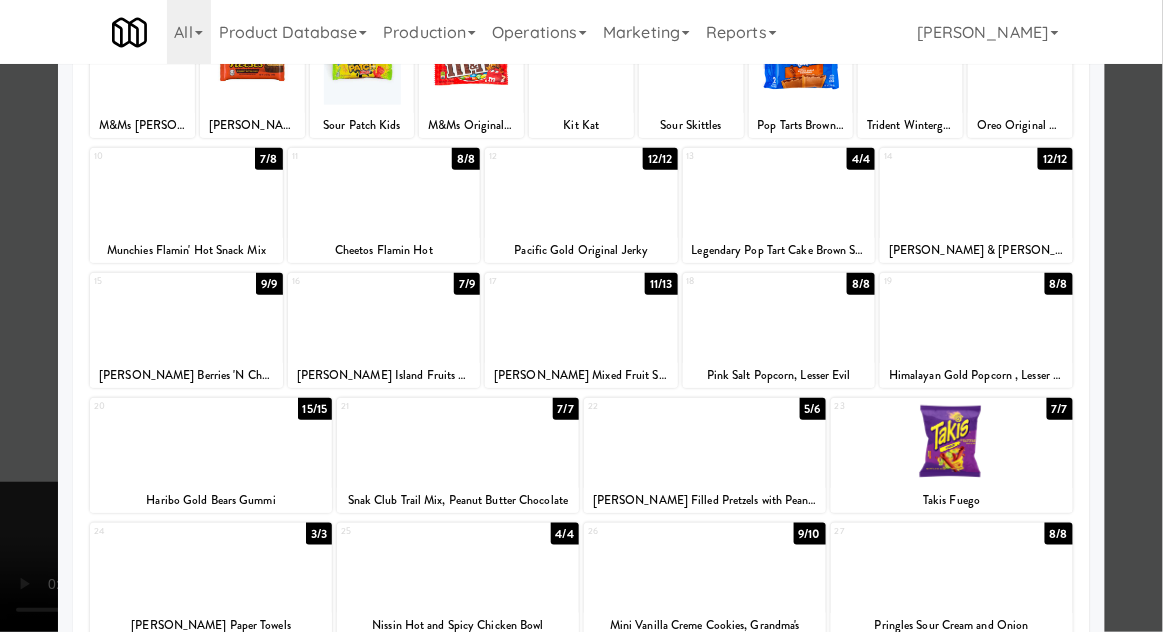scroll, scrollTop: 172, scrollLeft: 0, axis: vertical 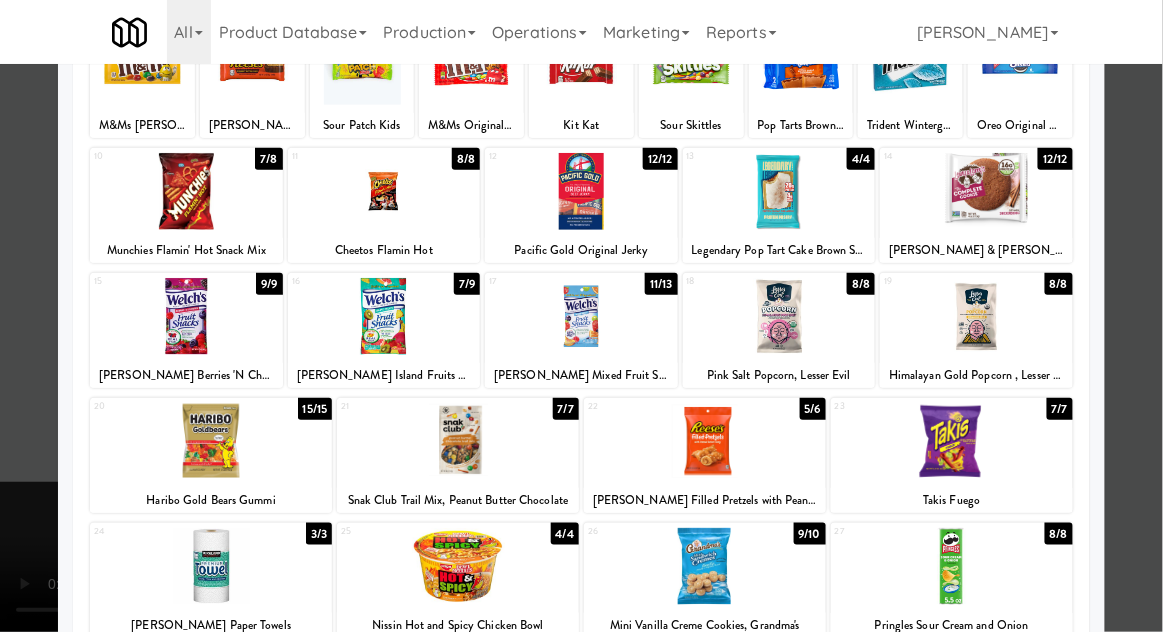 click at bounding box center [952, 566] 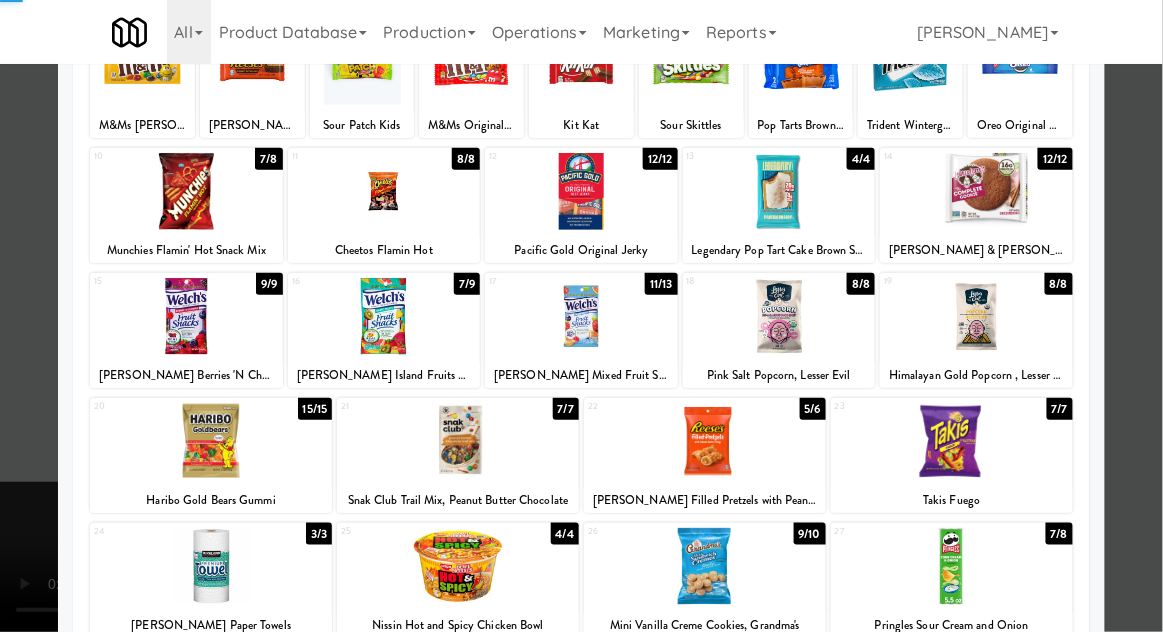 click at bounding box center [581, 316] 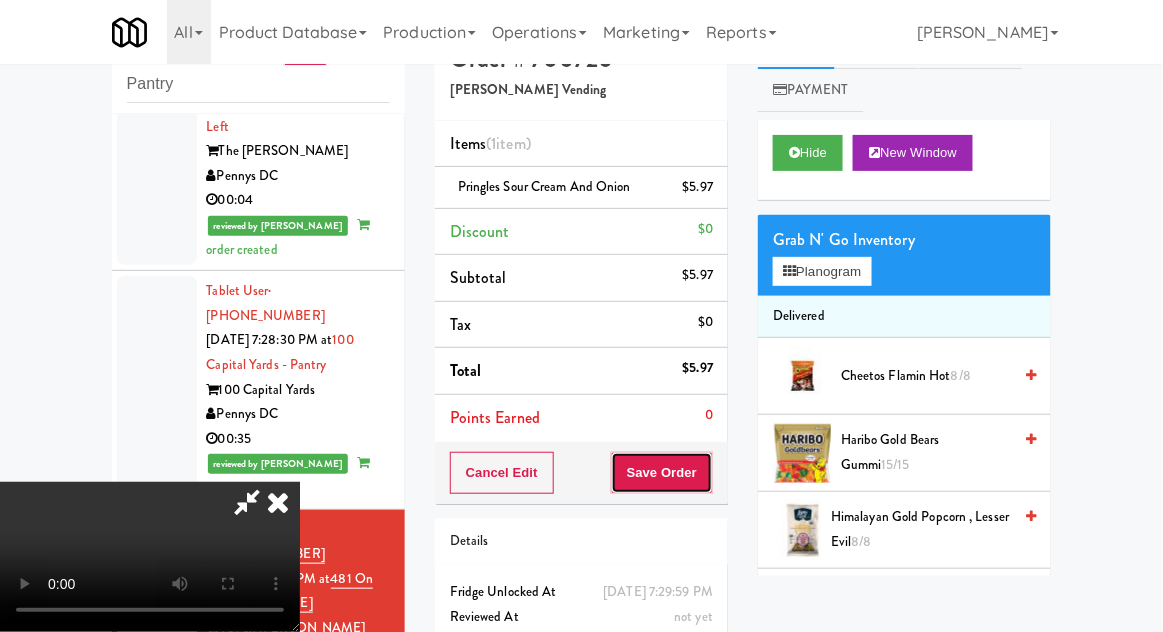 click on "Save Order" at bounding box center (662, 473) 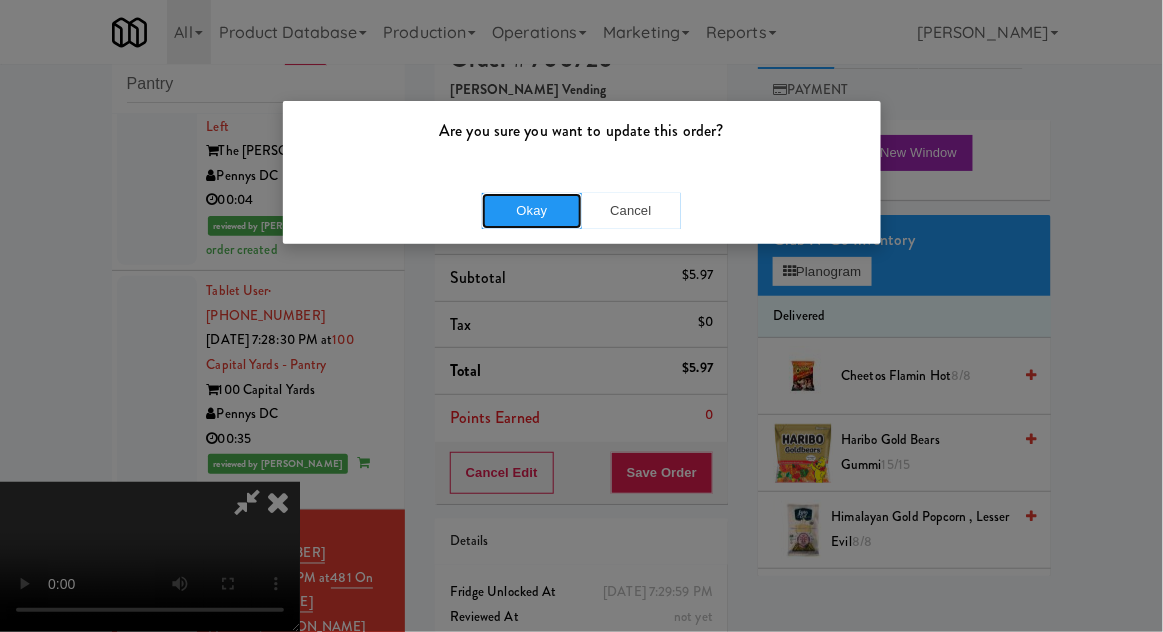 click on "Okay" at bounding box center [532, 211] 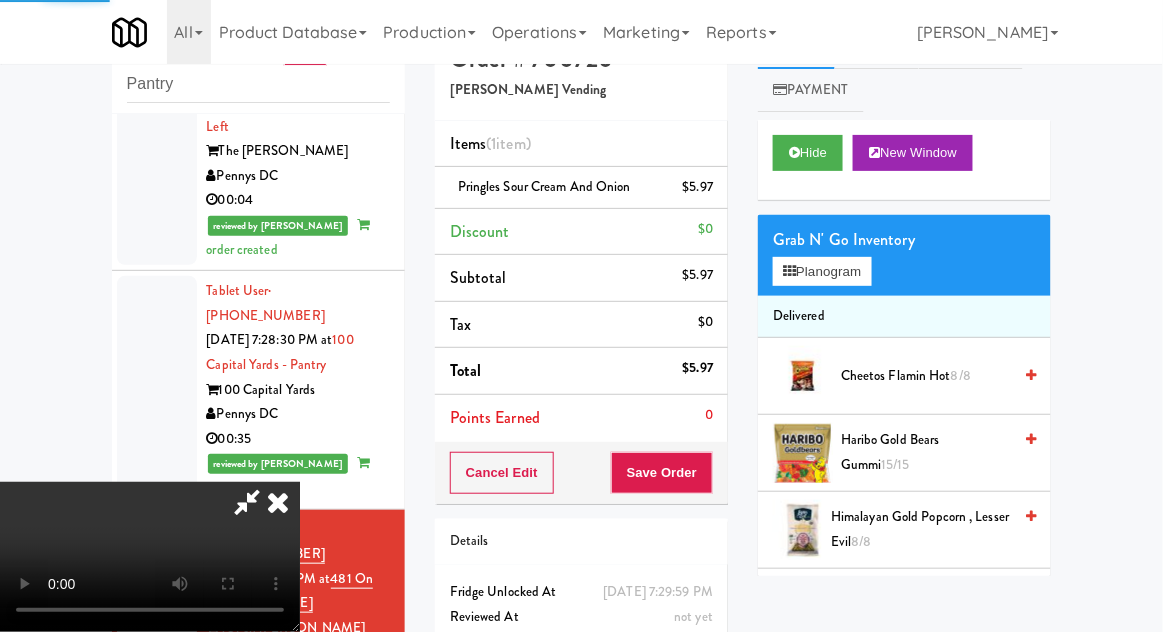 scroll, scrollTop: 0, scrollLeft: 0, axis: both 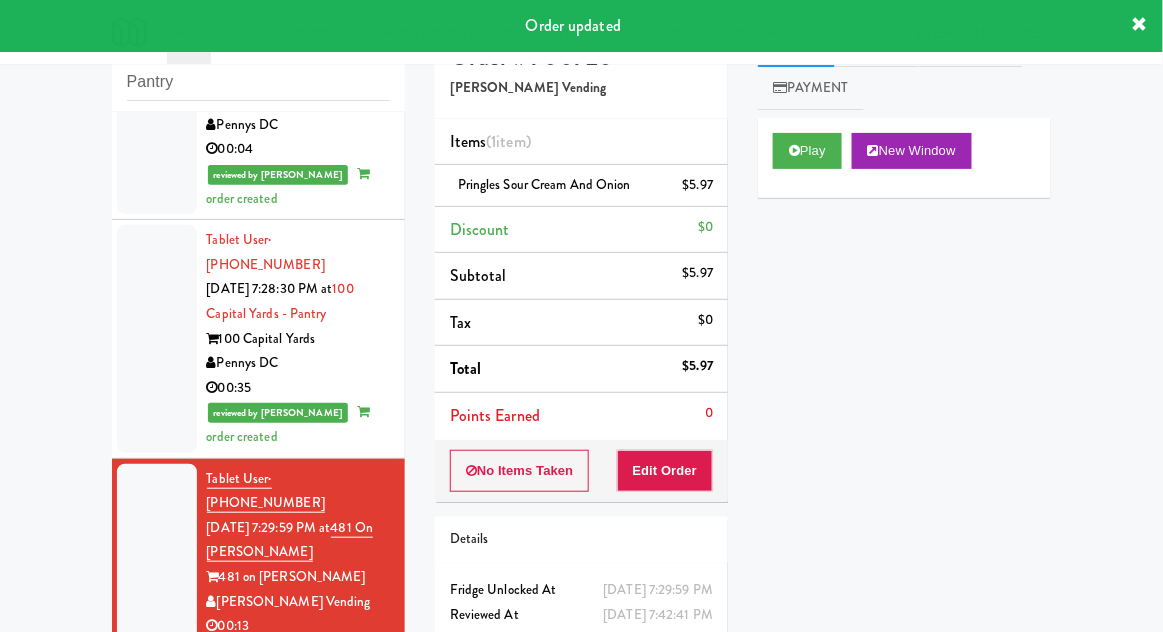 click at bounding box center (157, 803) 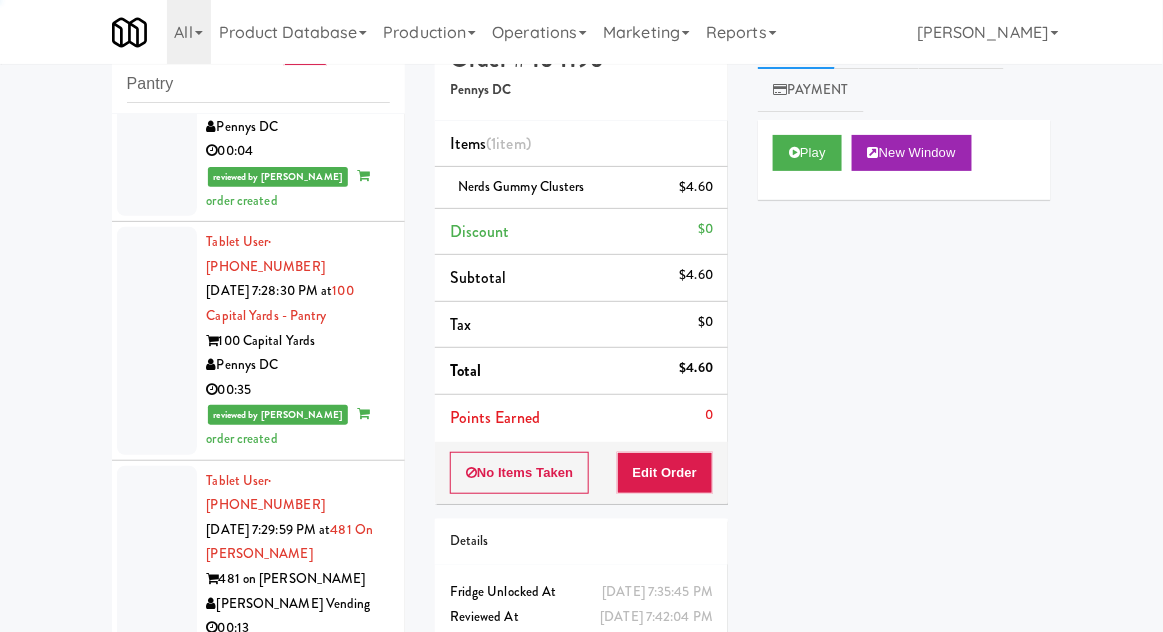 scroll, scrollTop: 50, scrollLeft: 0, axis: vertical 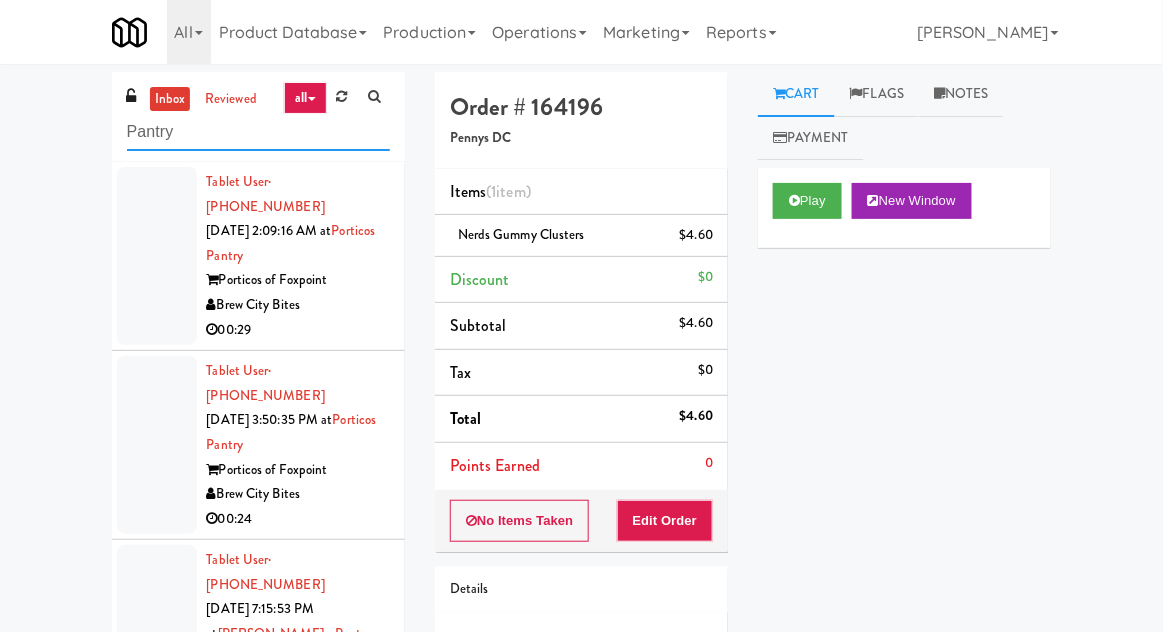 click on "Pantry" at bounding box center (258, 132) 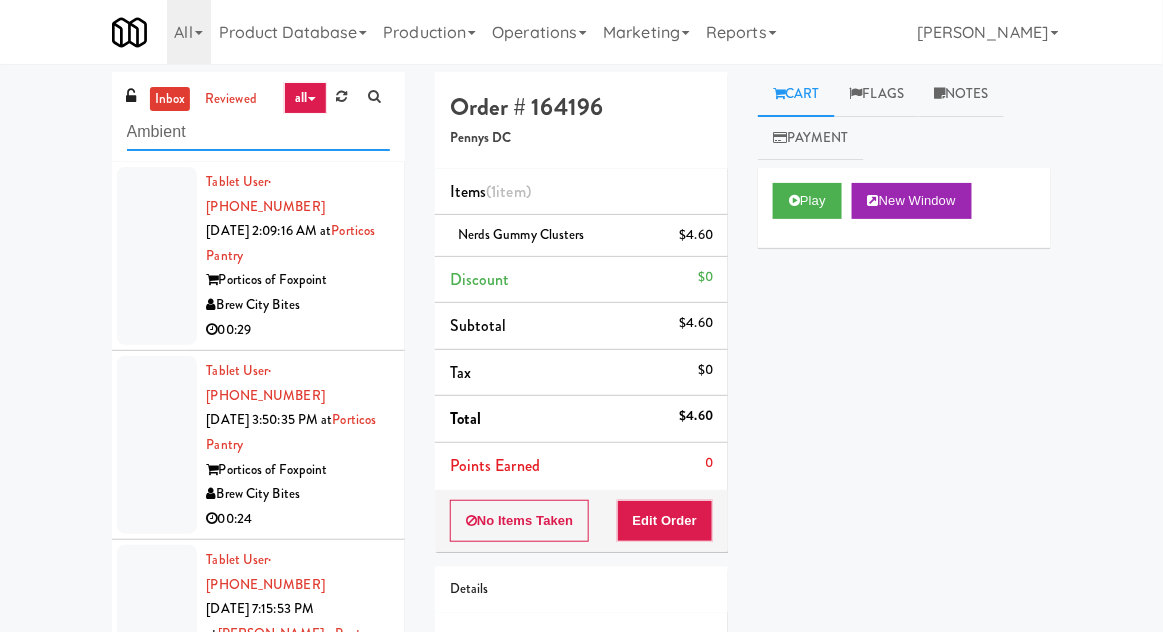 type on "Ambient" 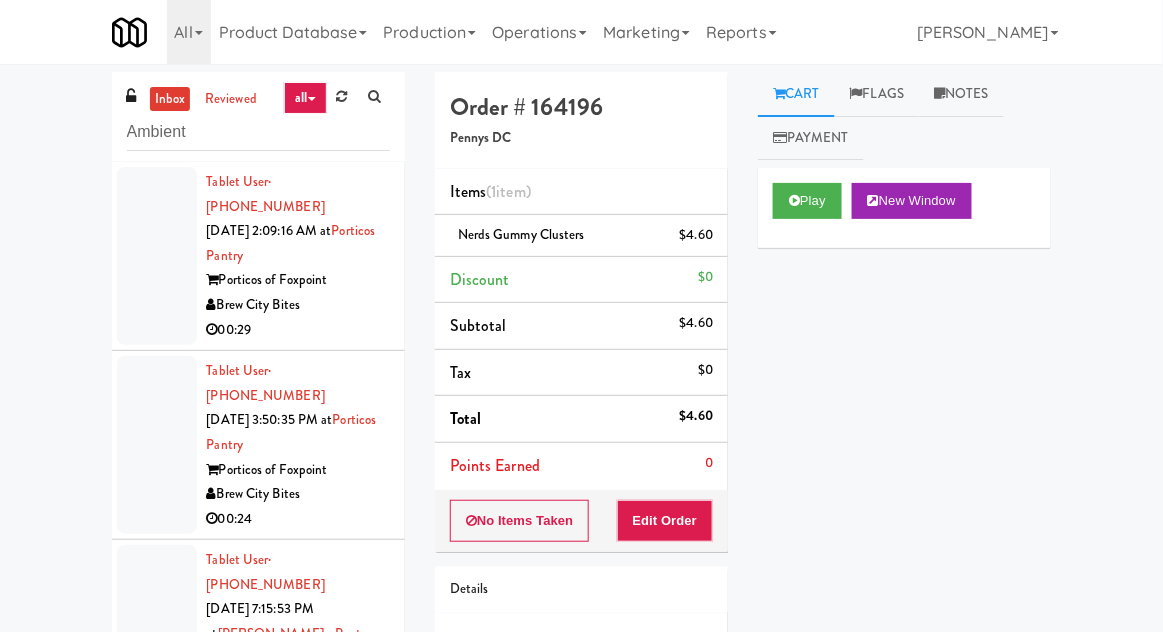 click on "inbox reviewed all    all     unclear take     inventory issue     suspicious     failed   Ambient Tablet User  · (414) 791-5219 Jul 10, 2025 2:09:16 AM at   Porticos Pantry  Porticos of Foxpoint  Brew City Bites  00:29     Tablet User  · (414) 368-8361 Jul 13, 2025 3:50:35 PM at   Porticos Pantry  Porticos of Foxpoint  Brew City Bites  00:24     Tablet User  · (202) 500-2818 Jul 13, 2025 7:15:53 PM at  Hale - Pantry - Left  The Hale  Pennys DC  00:04 reviewed by John C  order created     Tablet User  · (410) 725-7357 Jul 13, 2025 7:28:30 PM at  100 Capital Yards - Pantry  100 Capital Yards  Pennys DC  00:35 reviewed by John C  order created     Tablet User  · (408) 669-6465 Jul 13, 2025 7:29:59 PM at  481 on Mathilda - Pantry  481 on Mathilda  Cordray Vending  00:13 reviewed by John C  order created     Tablet User  · (941) 400-6393 Jul 13, 2025 7:35:45 PM at  Hale - Pantry - Left  The Hale  Pennys DC  00:05 reviewed by Lyn A  order created     Order # 164196 Pennys DC Items  (1  item )" at bounding box center (581, 424) 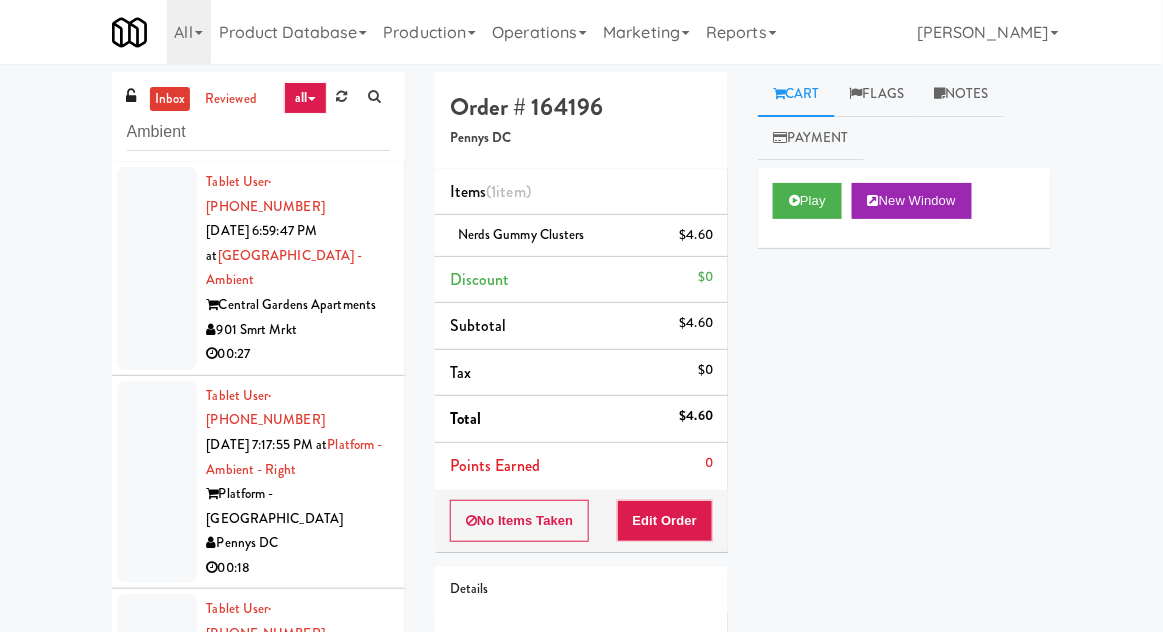 click at bounding box center (157, 268) 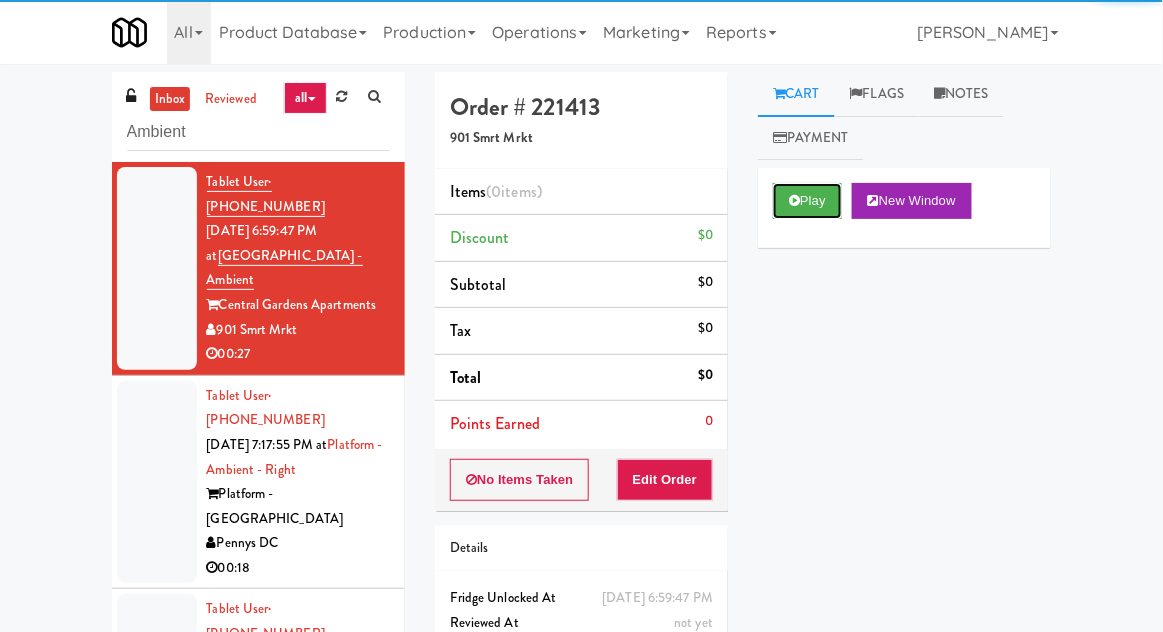 click on "Play" at bounding box center (807, 201) 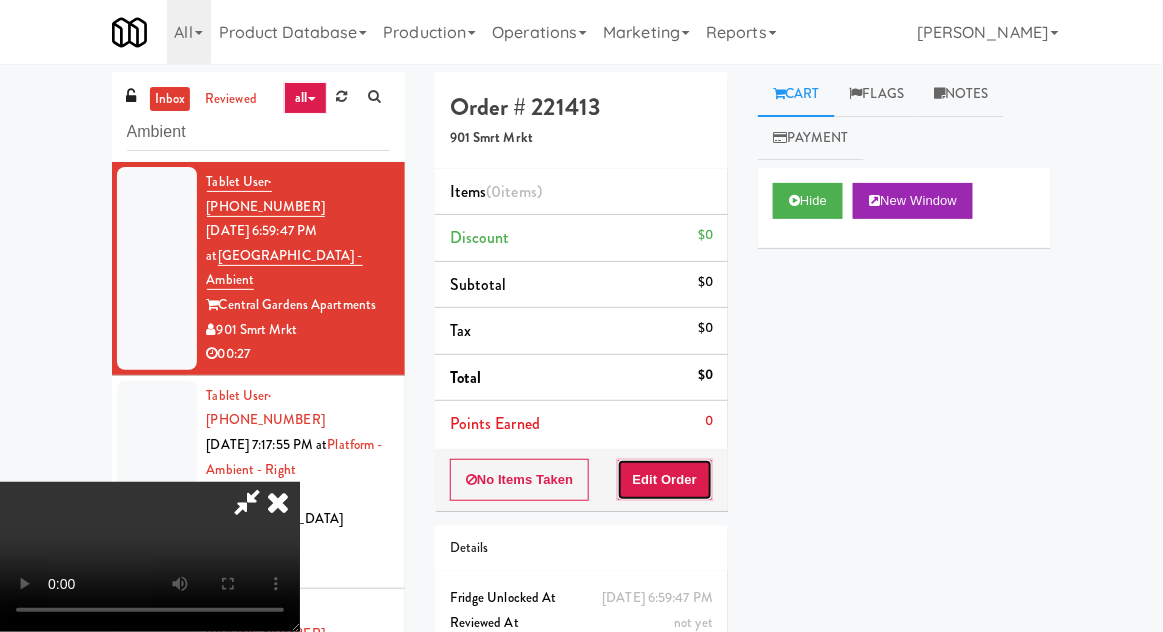 click on "Edit Order" at bounding box center [665, 480] 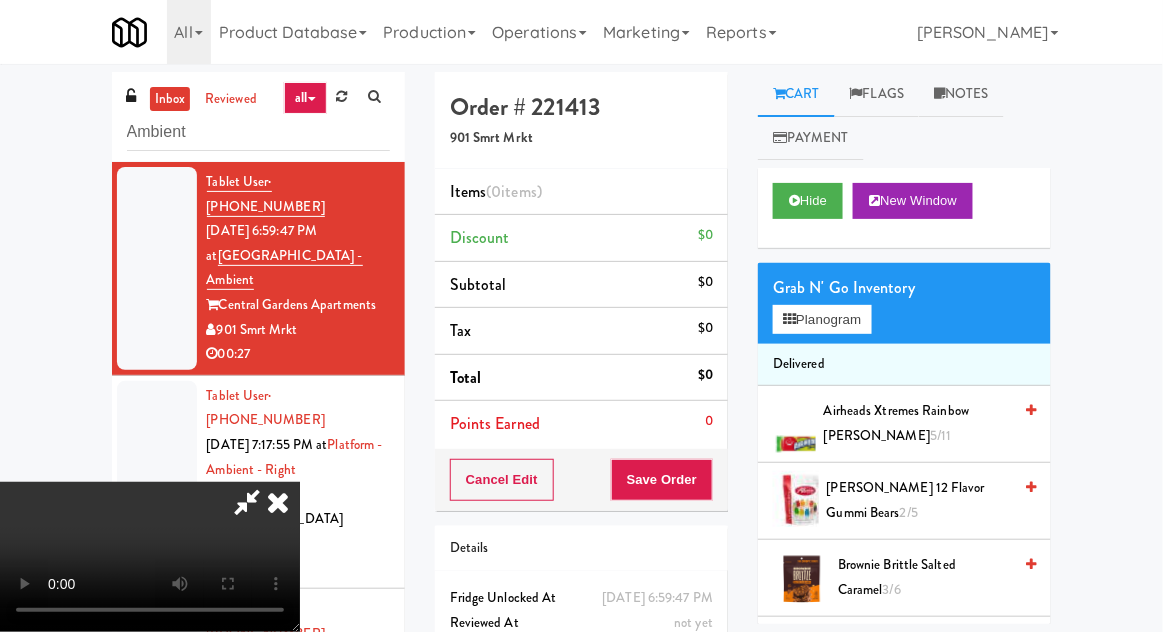 scroll, scrollTop: 73, scrollLeft: 0, axis: vertical 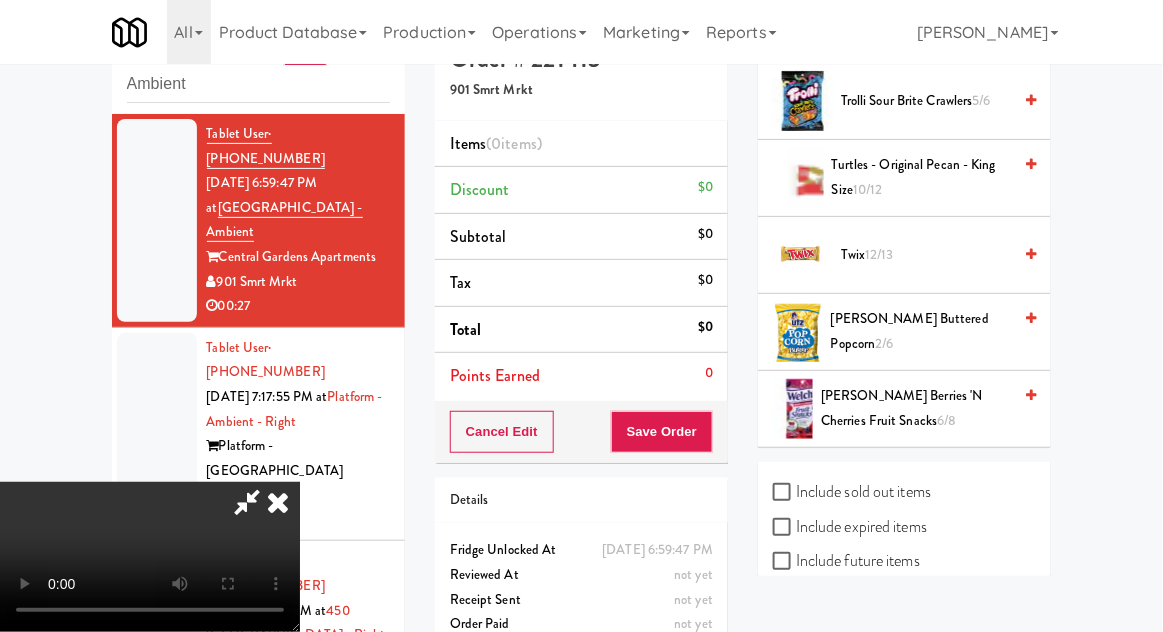 click on "Welch's Berries 'N Cherries Fruit Snacks  6/8" at bounding box center (916, 408) 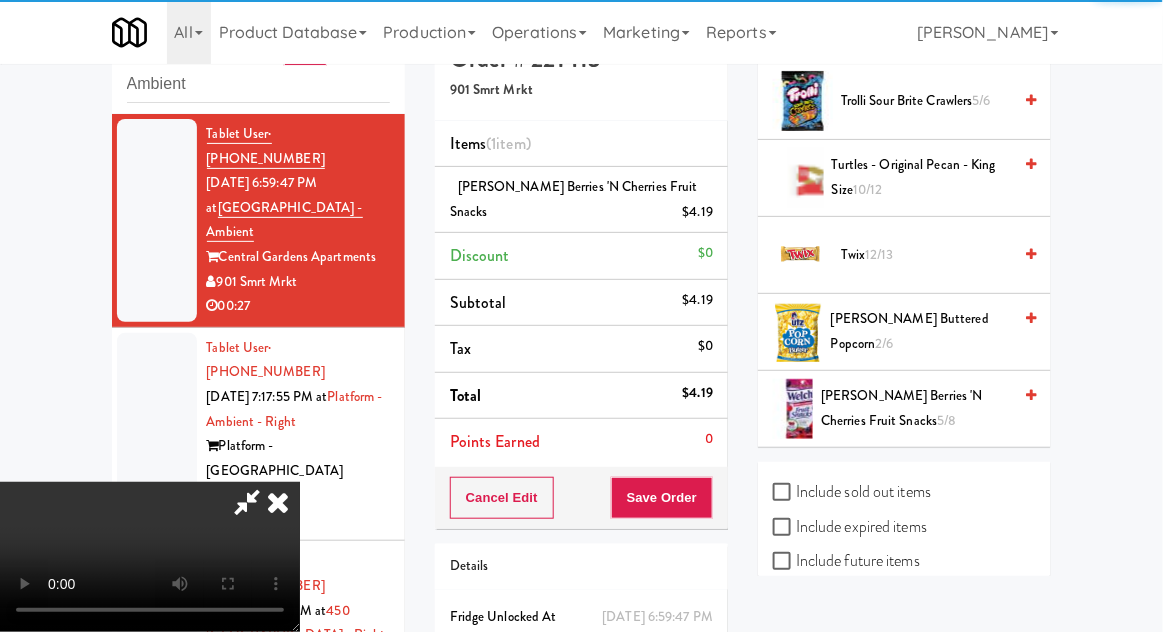 scroll, scrollTop: 73, scrollLeft: 0, axis: vertical 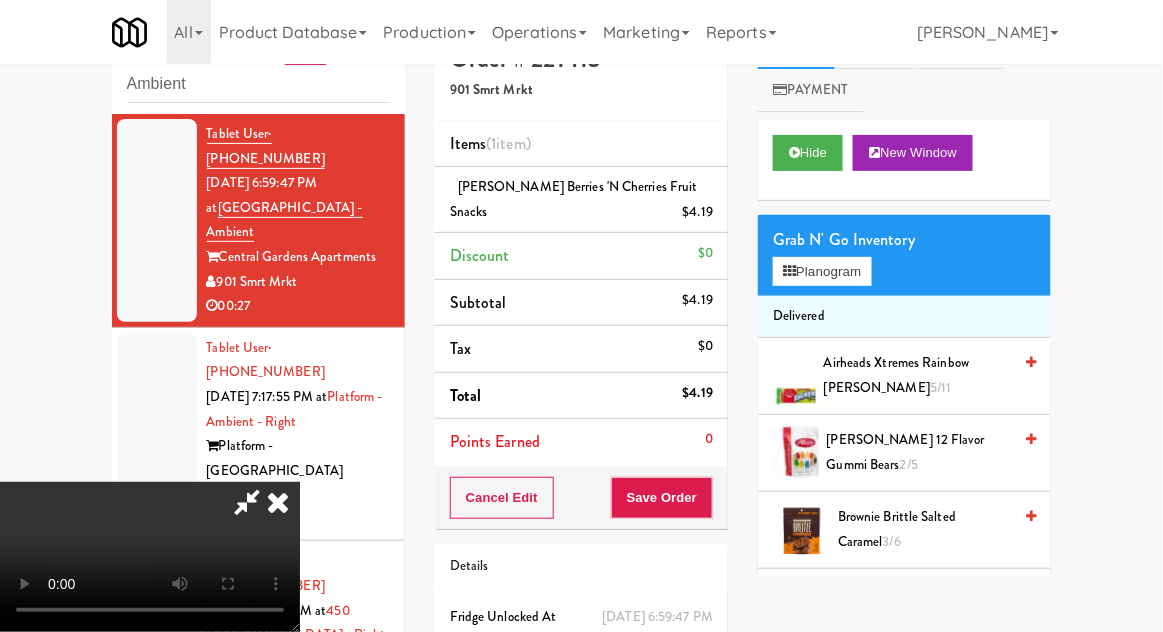 click on "Airheads Xtremes Rainbow Berry  5/11" at bounding box center [917, 375] 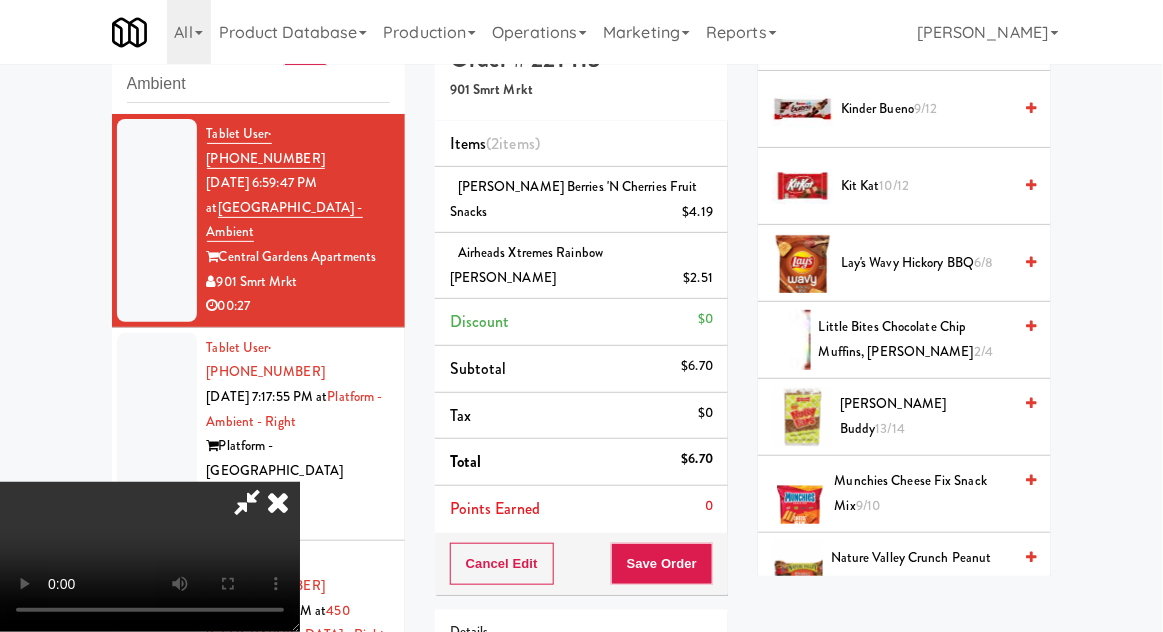 scroll, scrollTop: 1016, scrollLeft: 0, axis: vertical 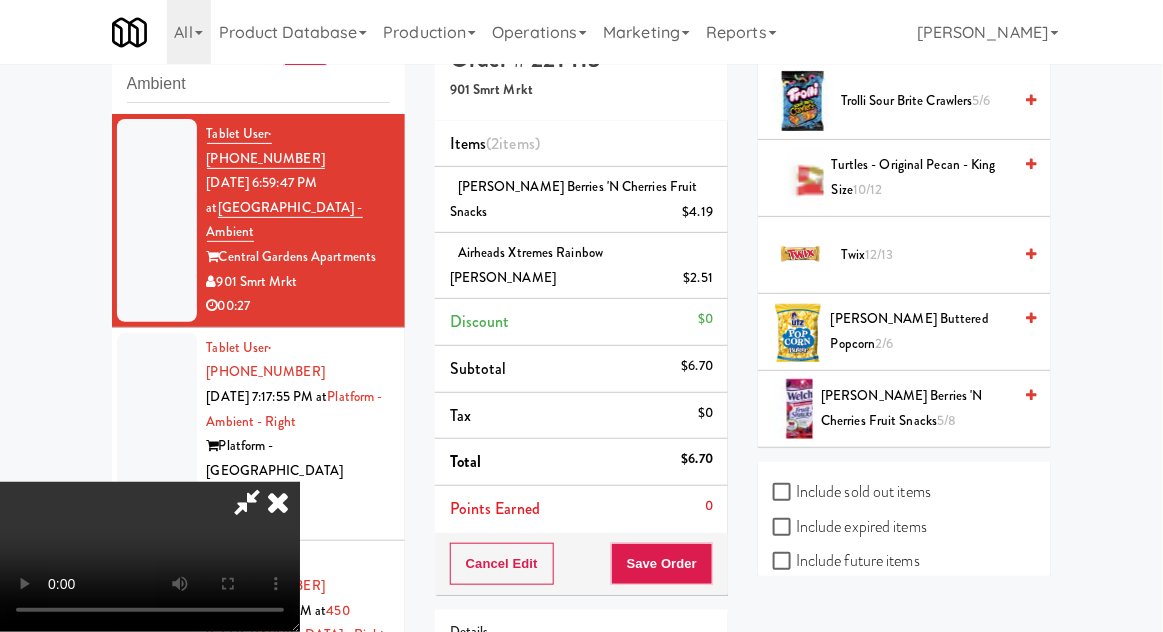 click on "Include sold out items" at bounding box center (852, 492) 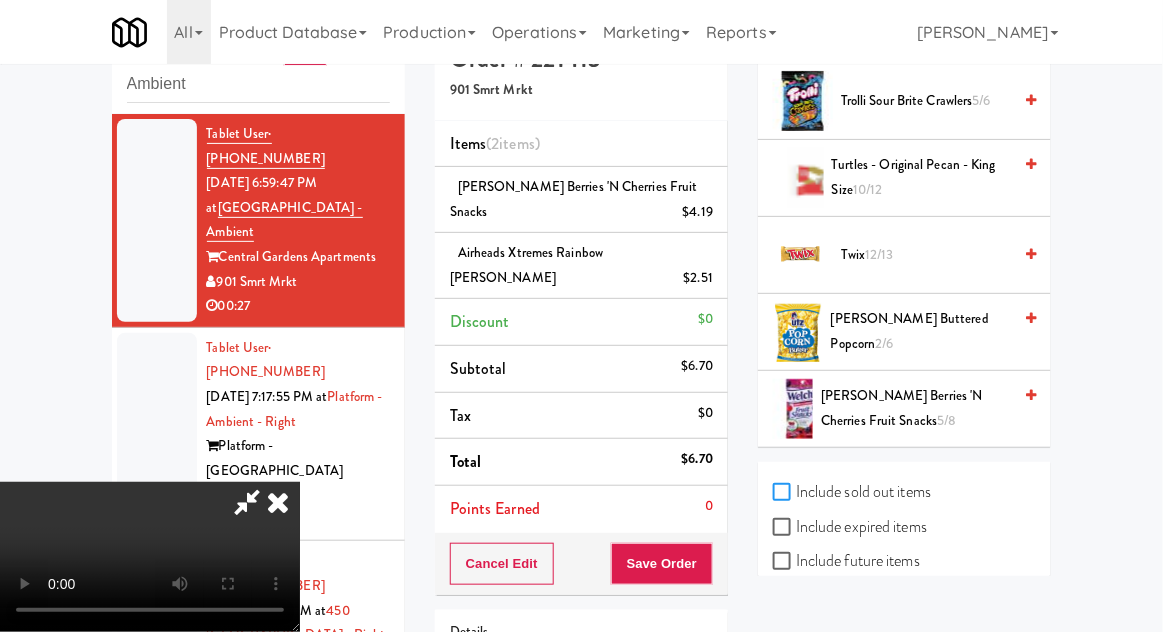 click on "Include sold out items" at bounding box center (784, 493) 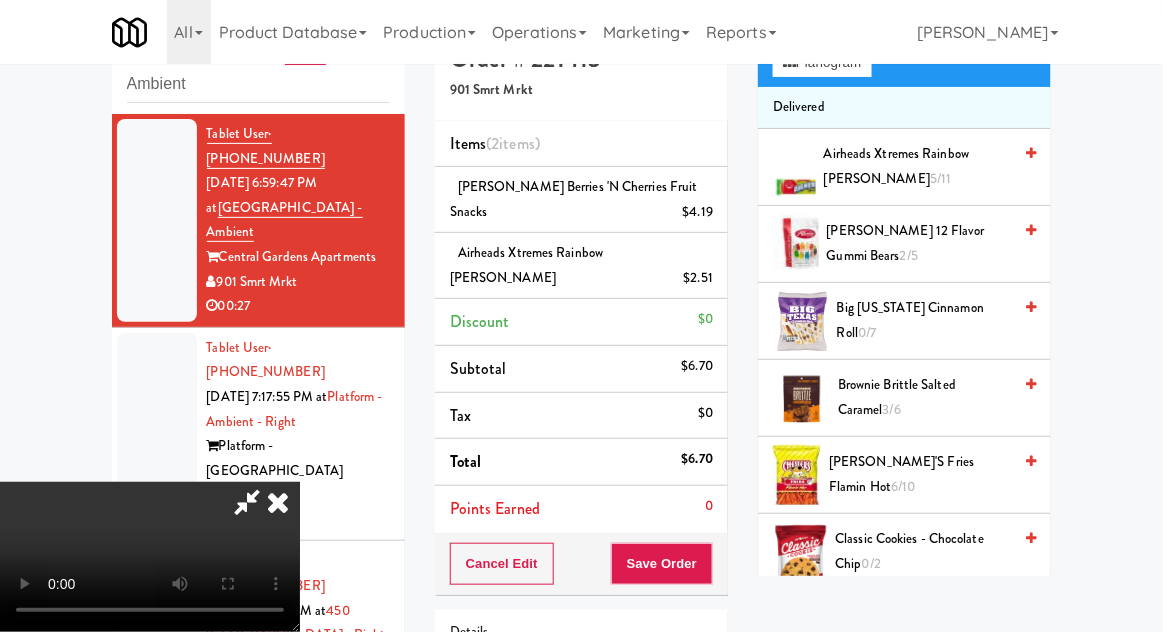 scroll, scrollTop: 193, scrollLeft: 0, axis: vertical 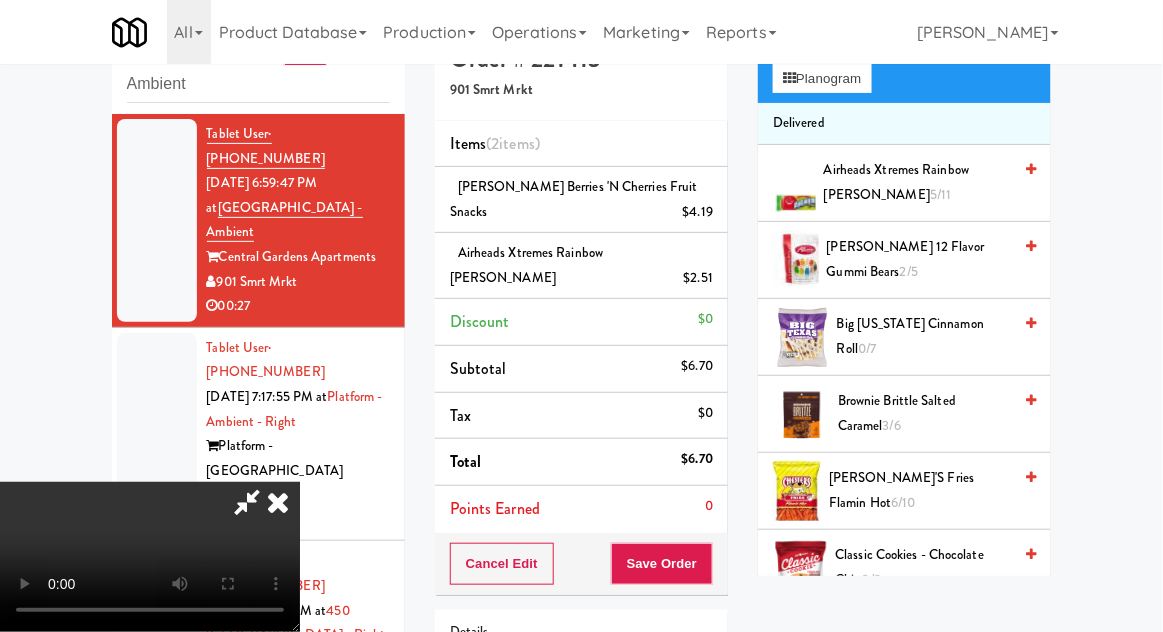 click on "Big Texas Cinnamon Roll  0/7" at bounding box center [924, 336] 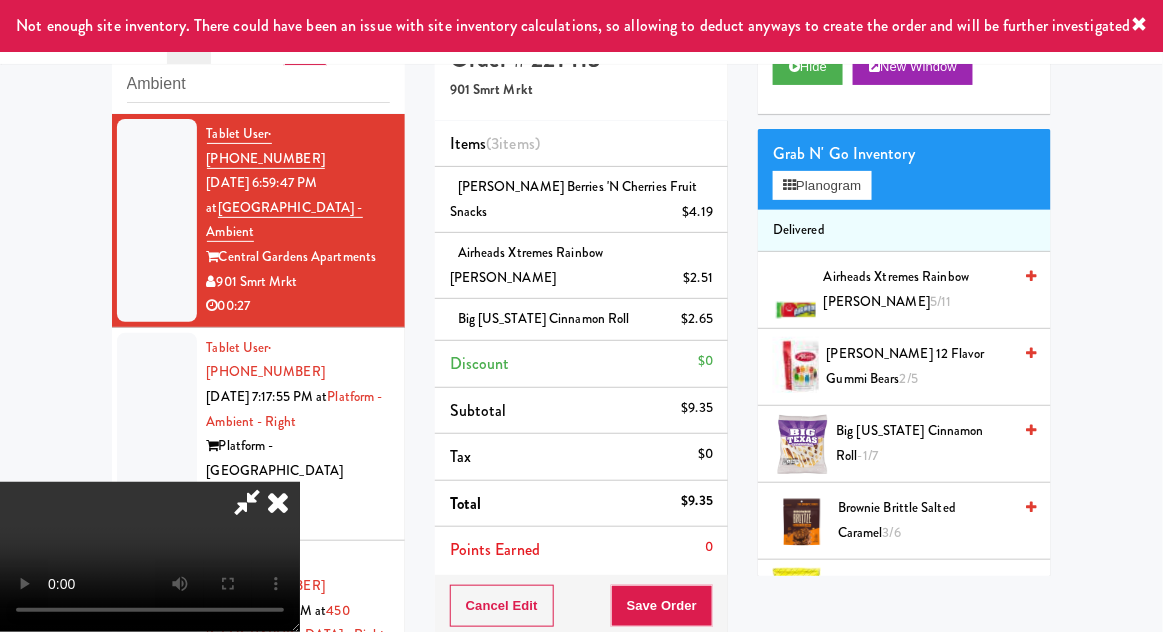scroll, scrollTop: 0, scrollLeft: 0, axis: both 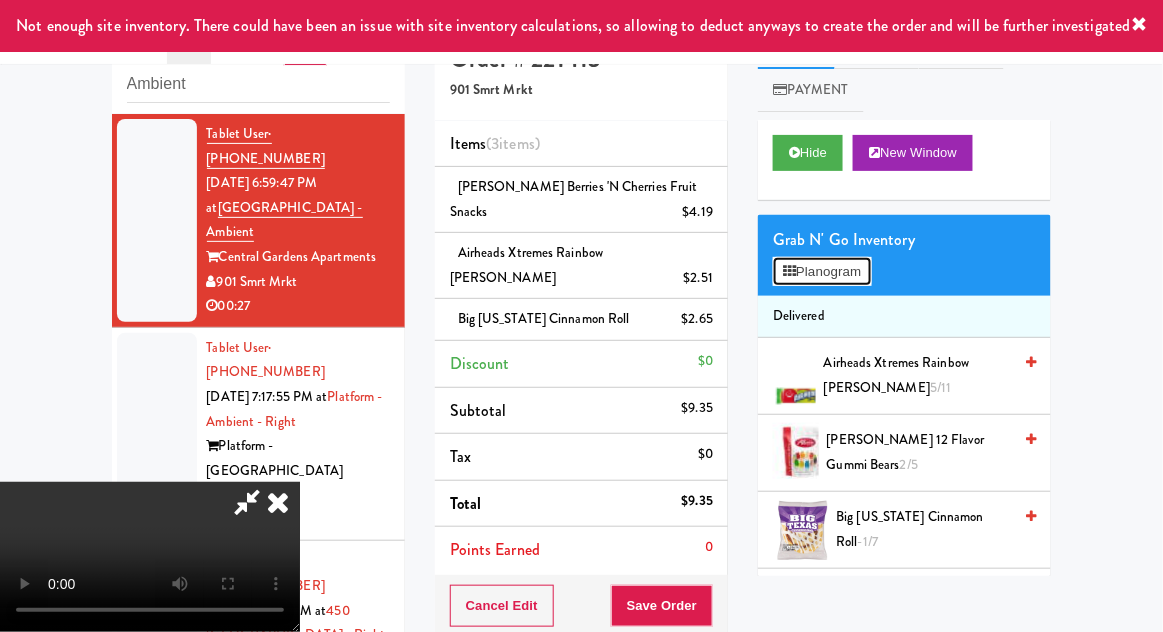 click on "Planogram" at bounding box center (822, 272) 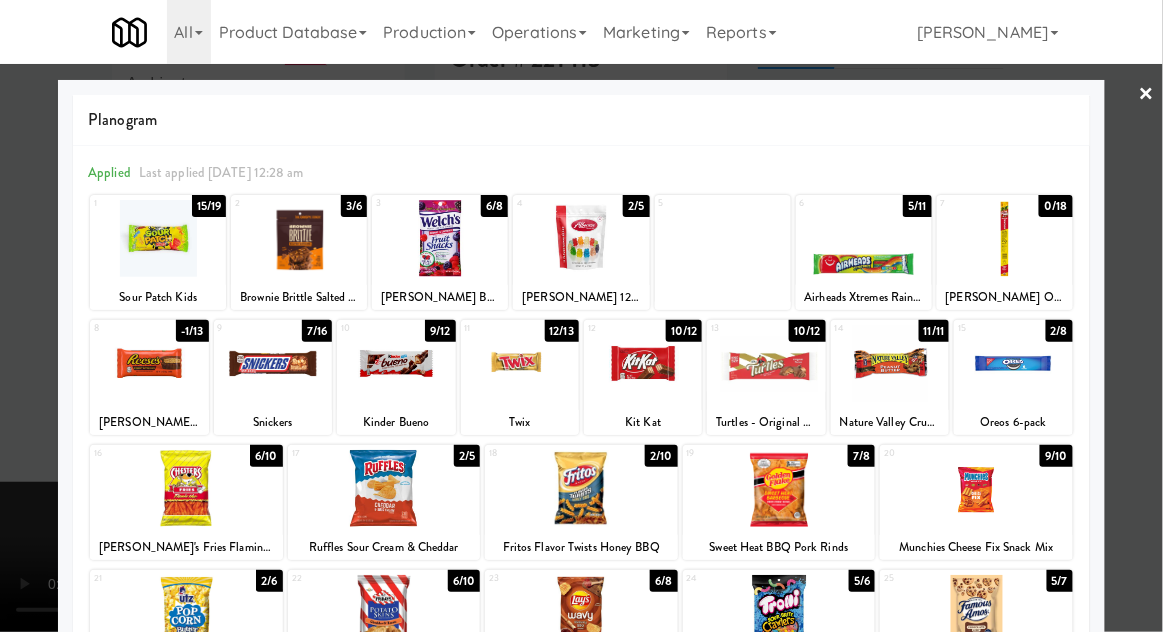 click at bounding box center [581, 238] 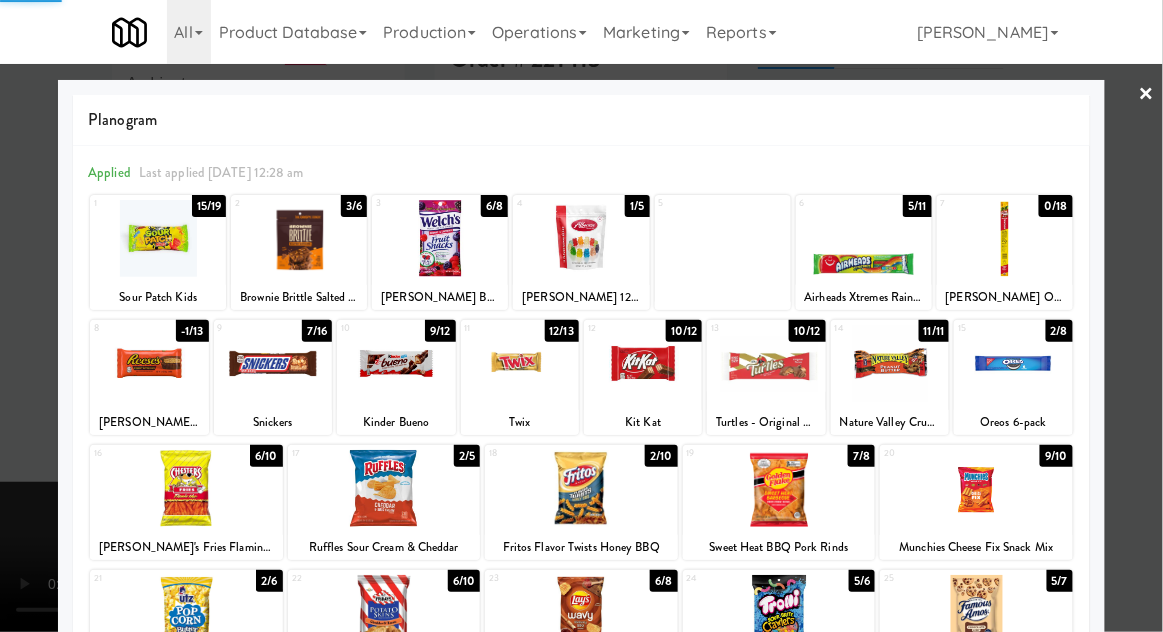 click at bounding box center (581, 316) 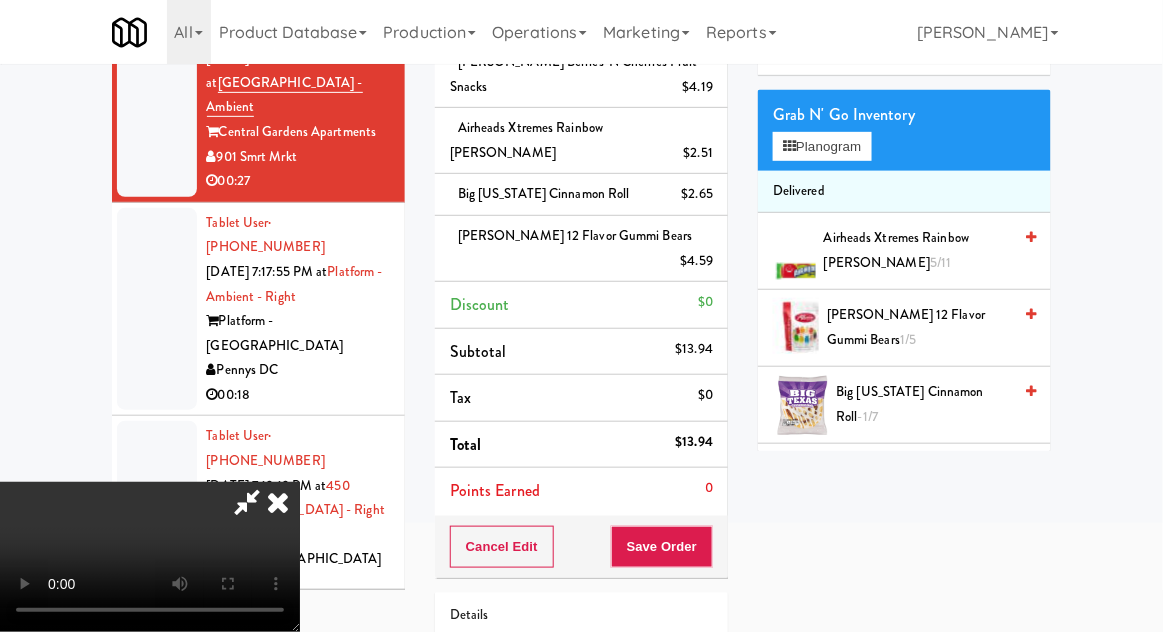 scroll, scrollTop: 198, scrollLeft: 0, axis: vertical 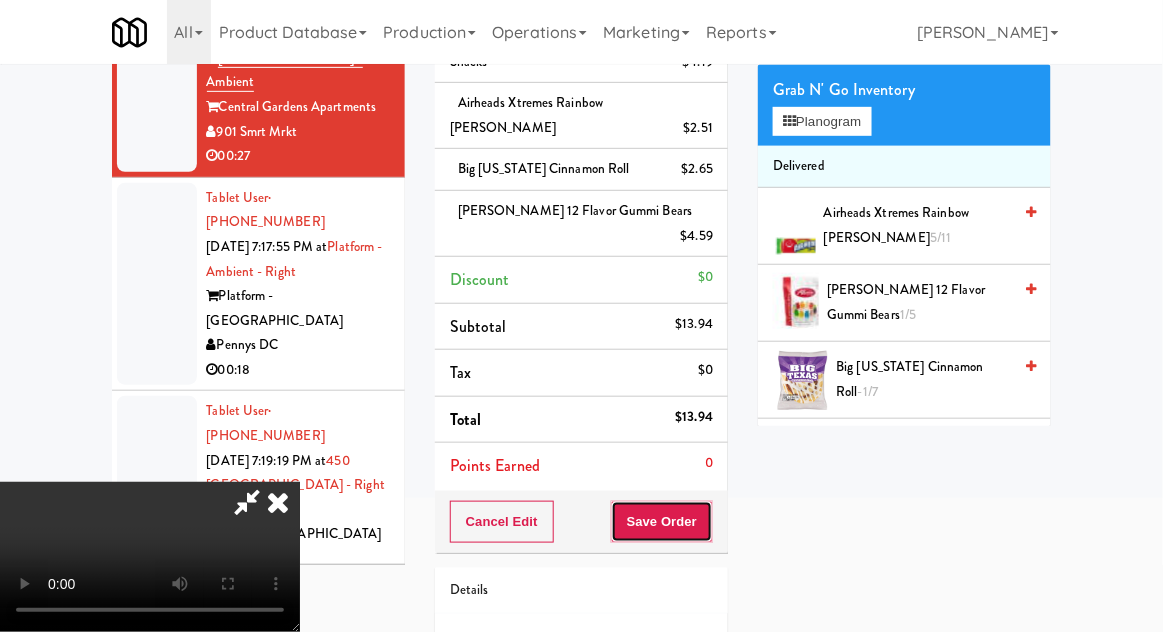 click on "Save Order" at bounding box center (662, 522) 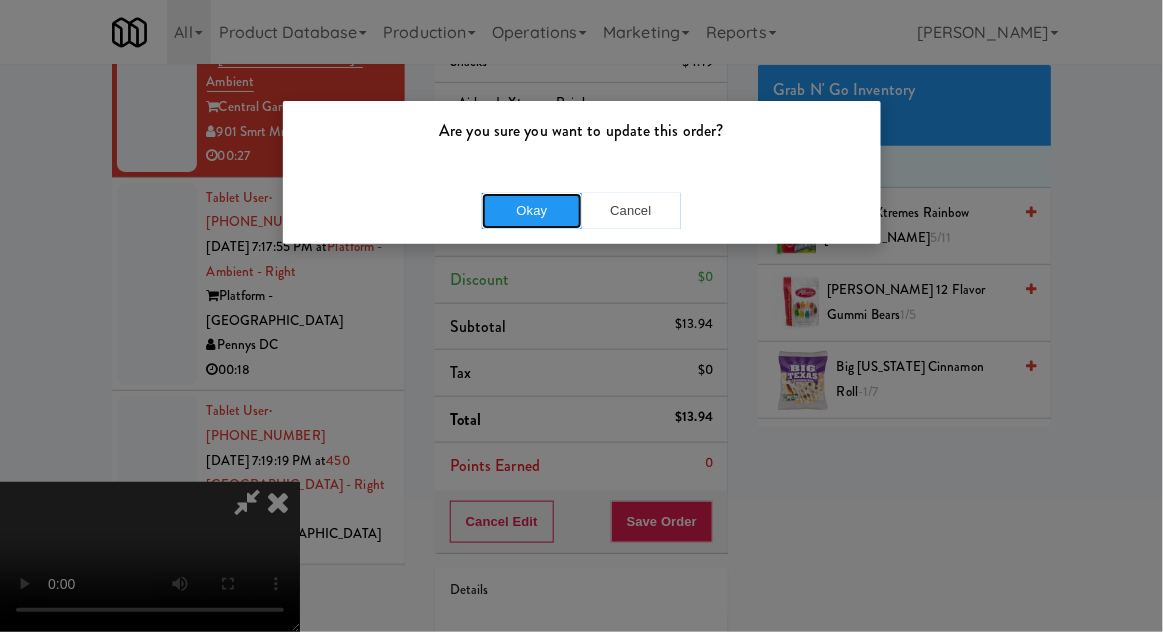 click on "Okay" at bounding box center [532, 211] 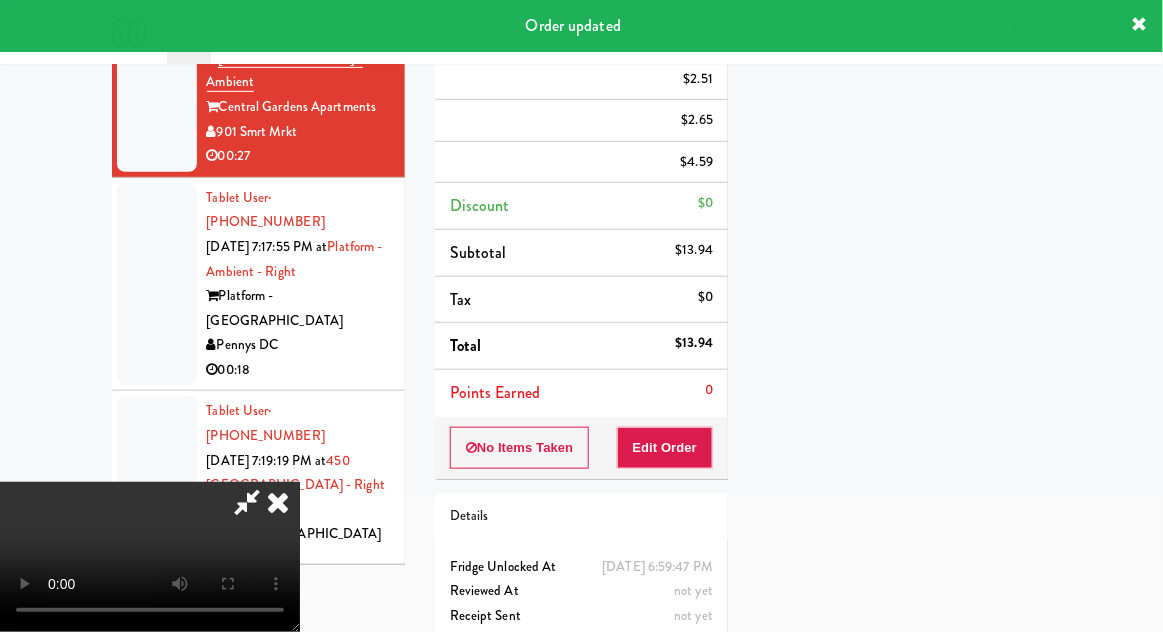 scroll, scrollTop: 174, scrollLeft: 0, axis: vertical 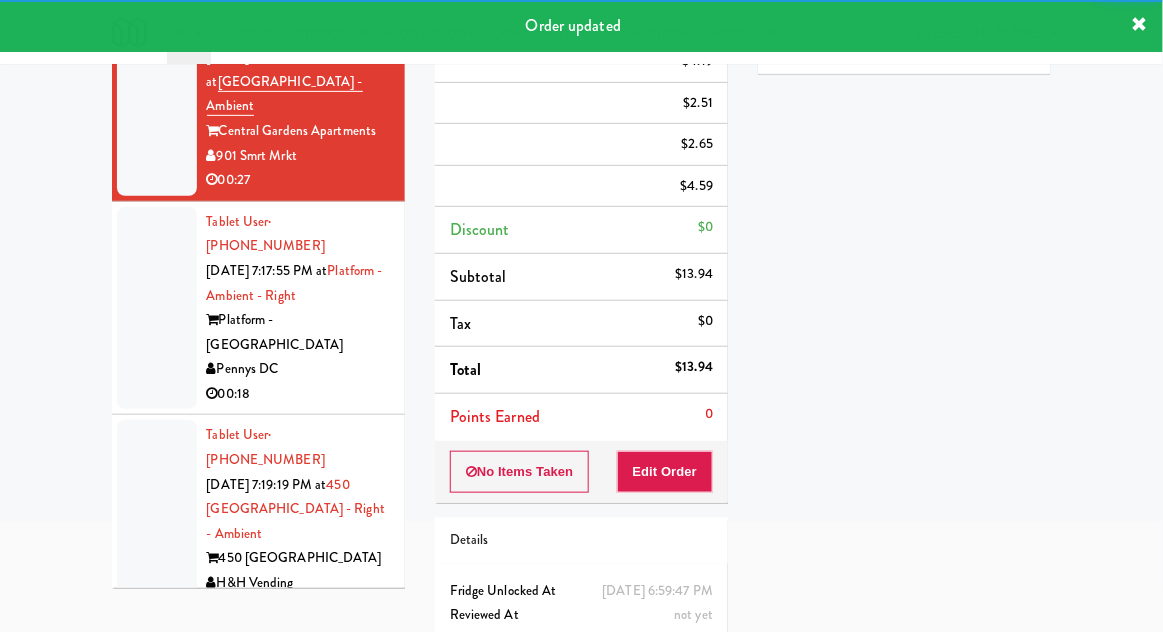 click on "Tablet User  · (414) 207-4189 Jul 13, 2025 7:17:55 PM at  Platform - Ambient - Right  Platform - Alexandria   Pennys DC  00:18" at bounding box center (258, 309) 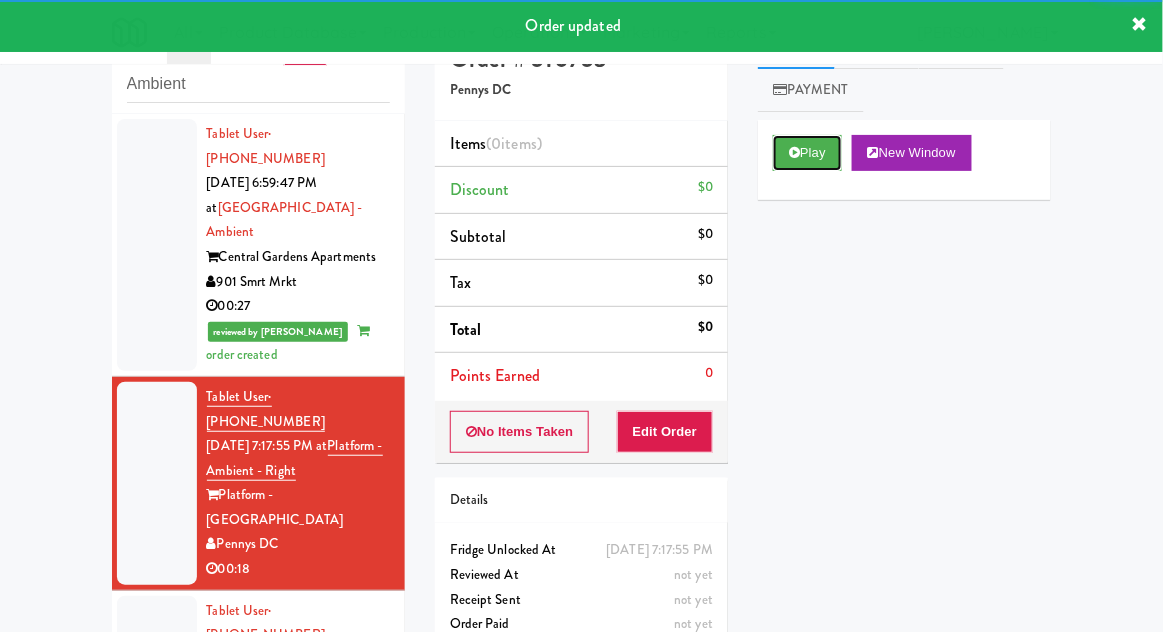 click on "Play" at bounding box center [807, 153] 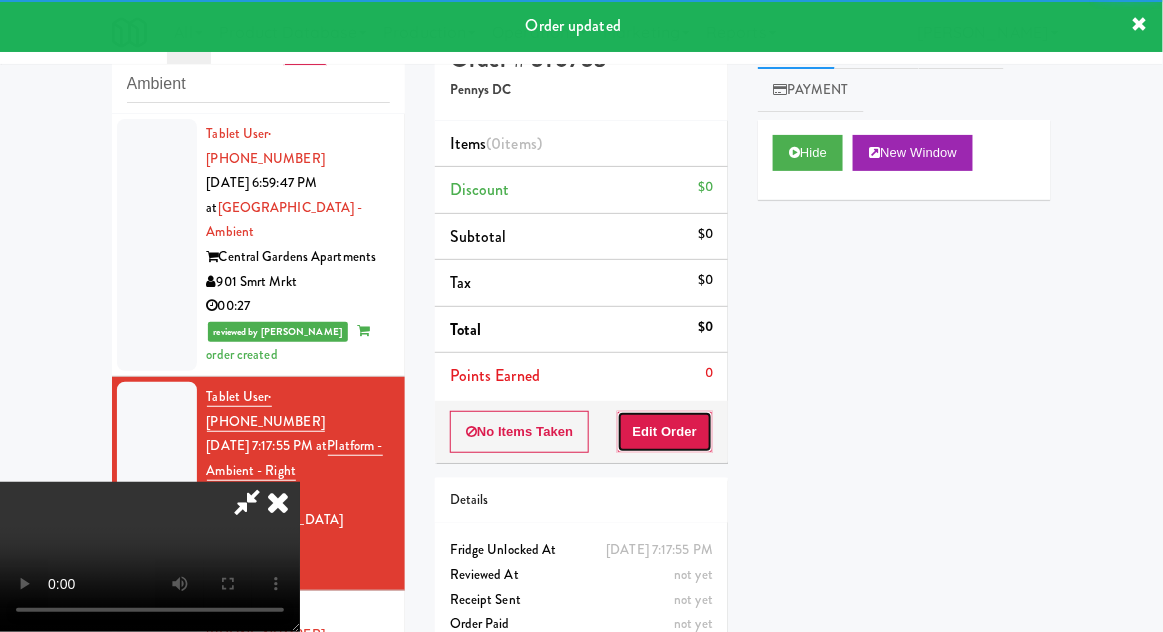 click on "Edit Order" at bounding box center (665, 432) 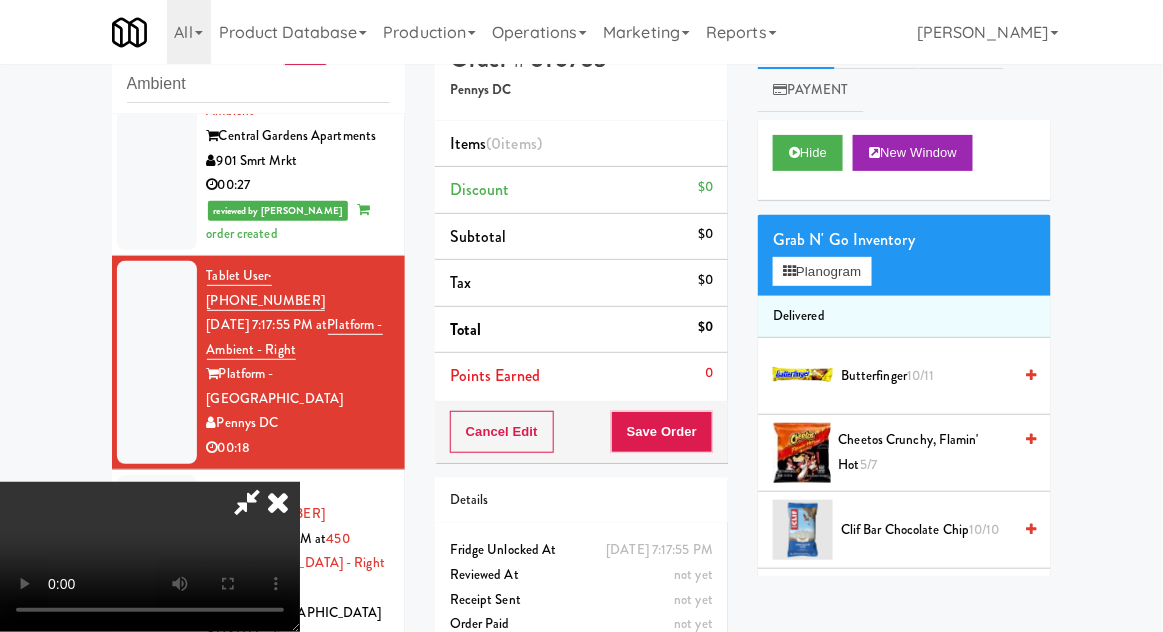 scroll, scrollTop: 0, scrollLeft: 0, axis: both 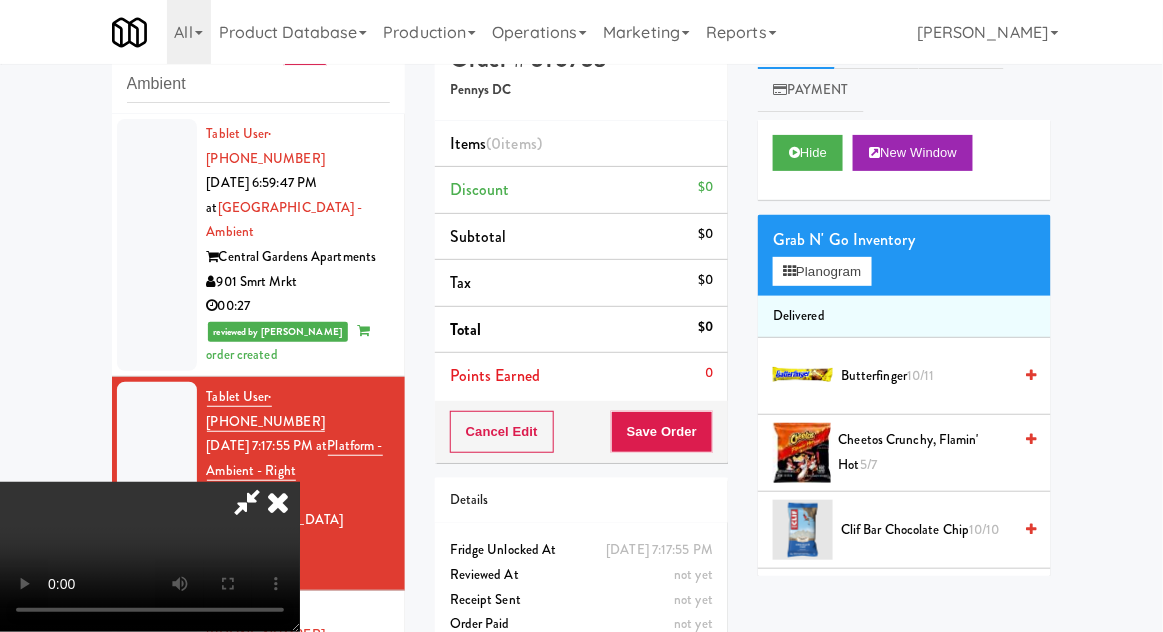 type 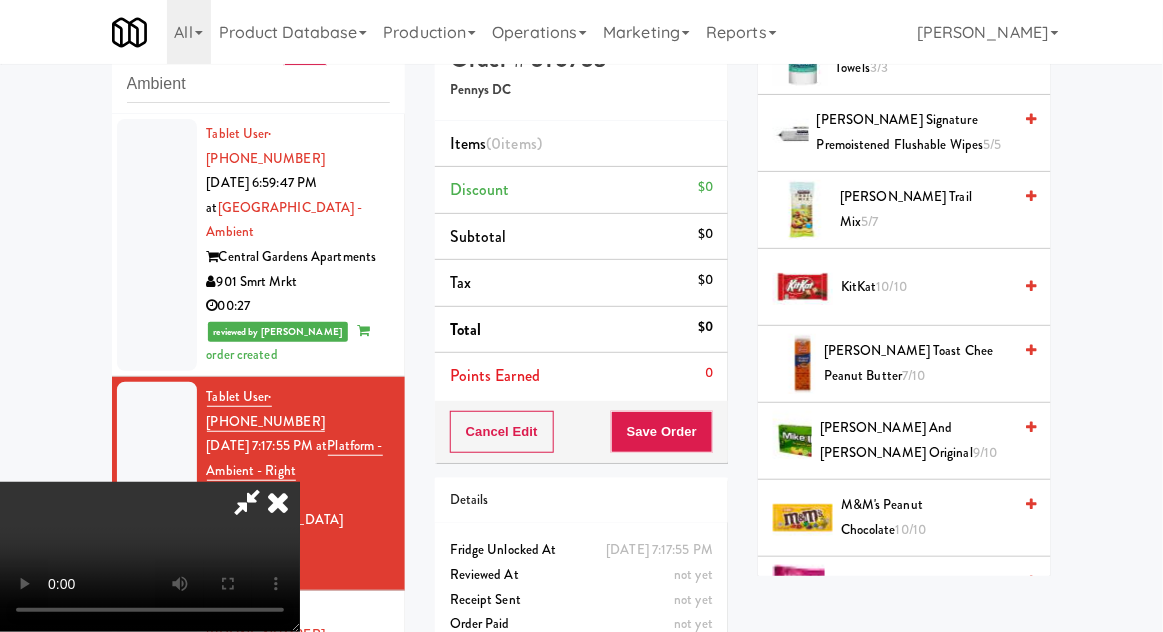 scroll, scrollTop: 1089, scrollLeft: 0, axis: vertical 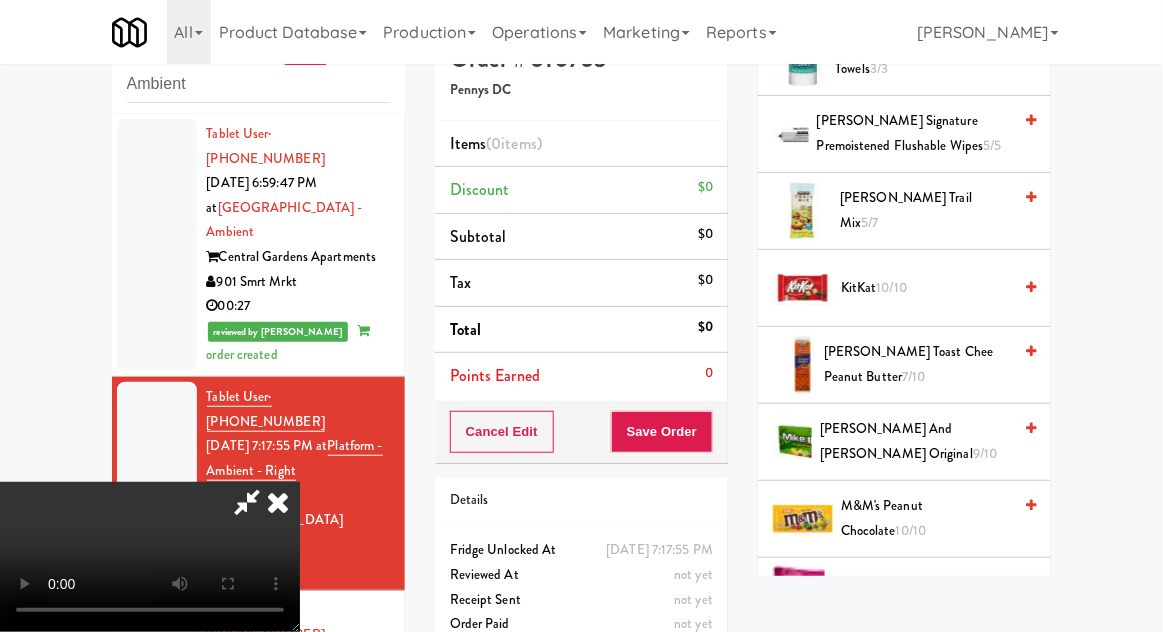 click on "Mike and Ike Original  9/10" at bounding box center (915, 441) 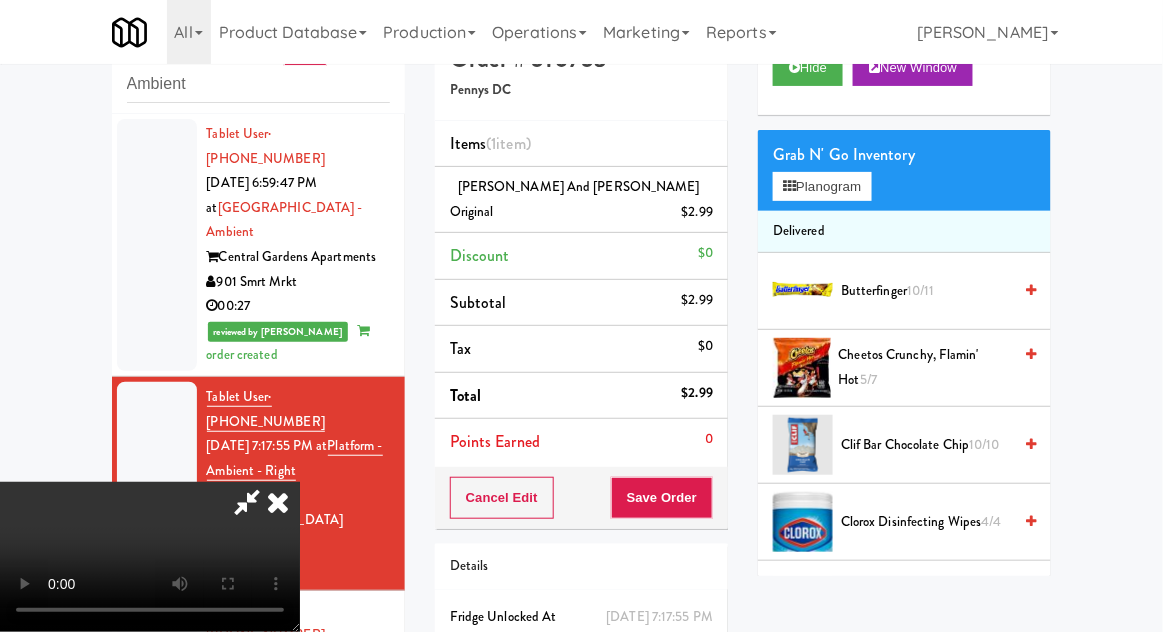scroll, scrollTop: 76, scrollLeft: 0, axis: vertical 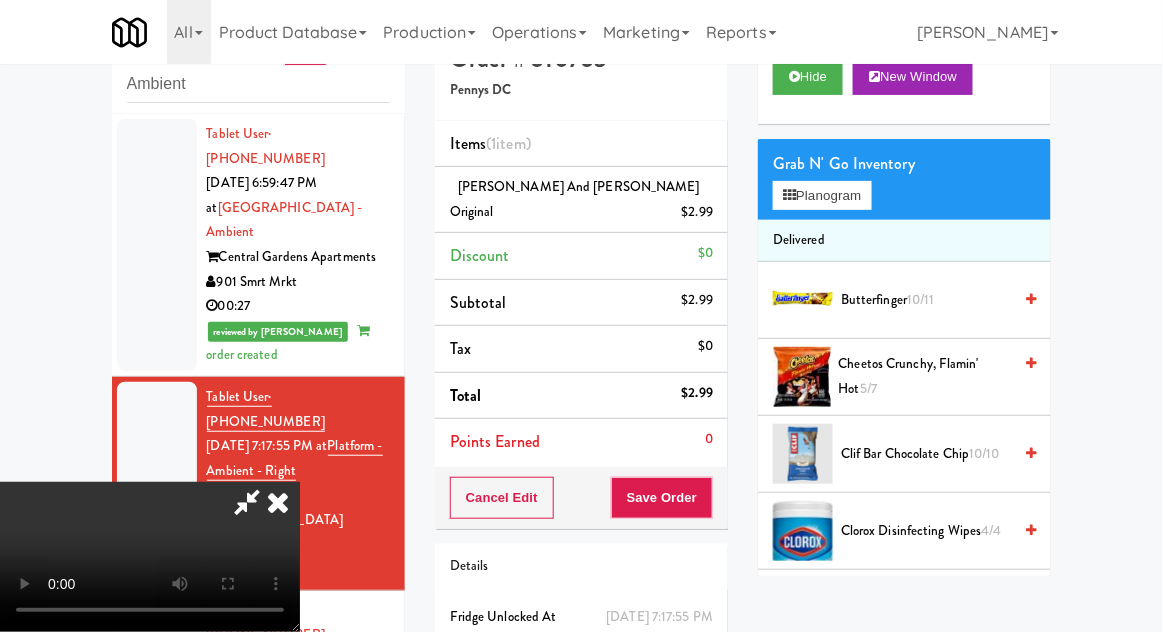 click on "Cheetos Crunchy, Flamin' Hot  5/7" at bounding box center (925, 376) 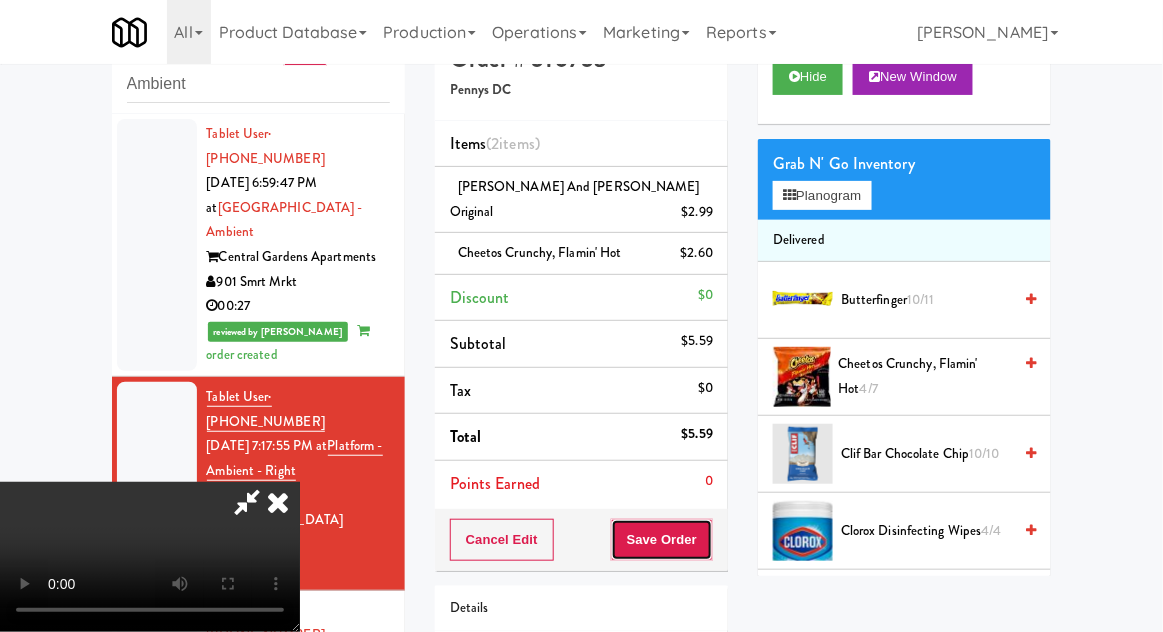 click on "Save Order" at bounding box center (662, 540) 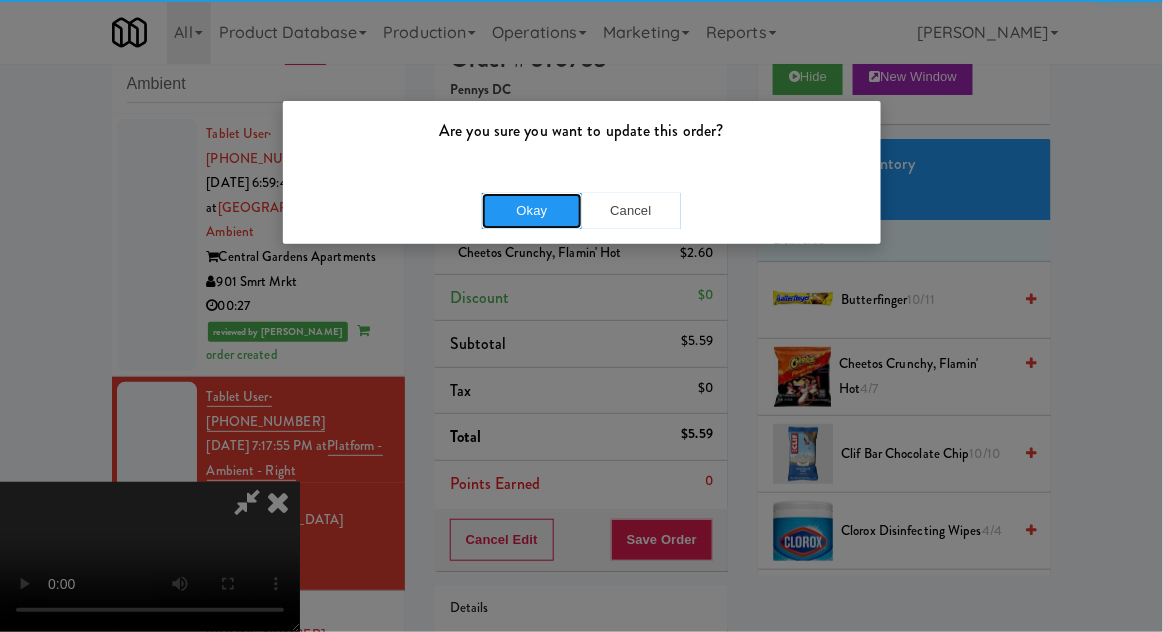 click on "Okay" at bounding box center (532, 211) 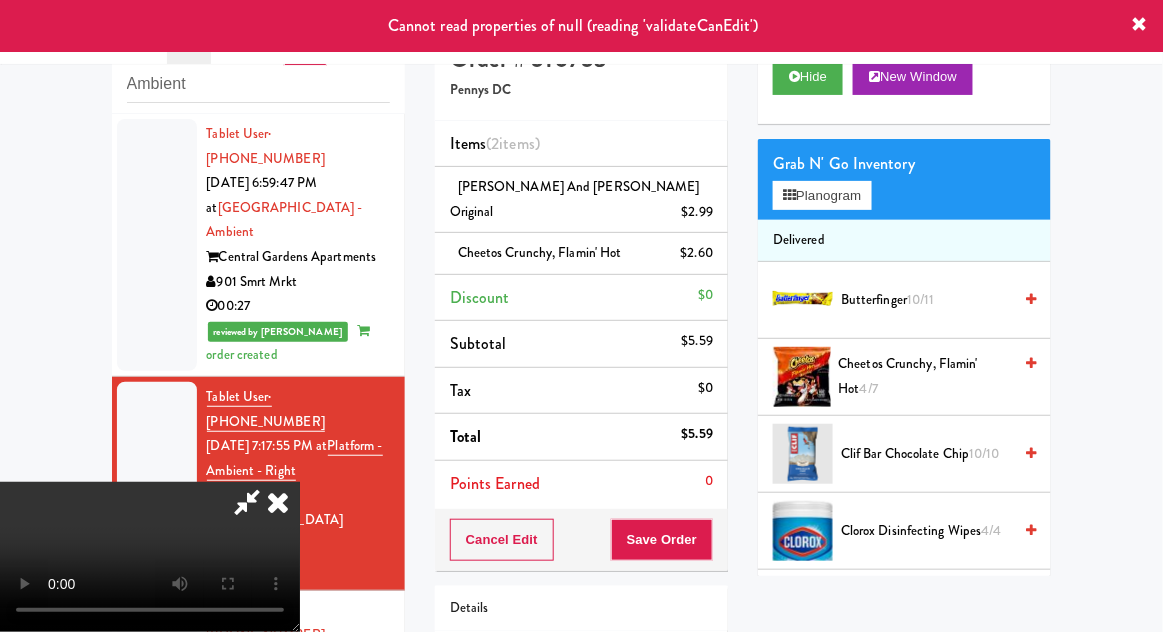 click at bounding box center [247, 502] 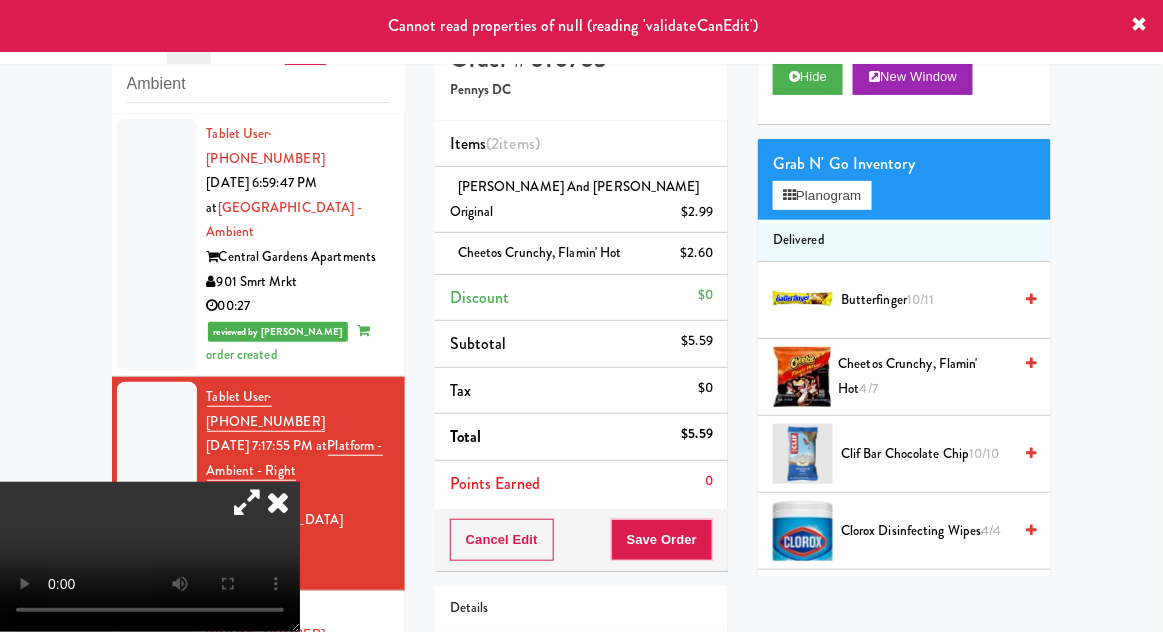 click at bounding box center (278, 502) 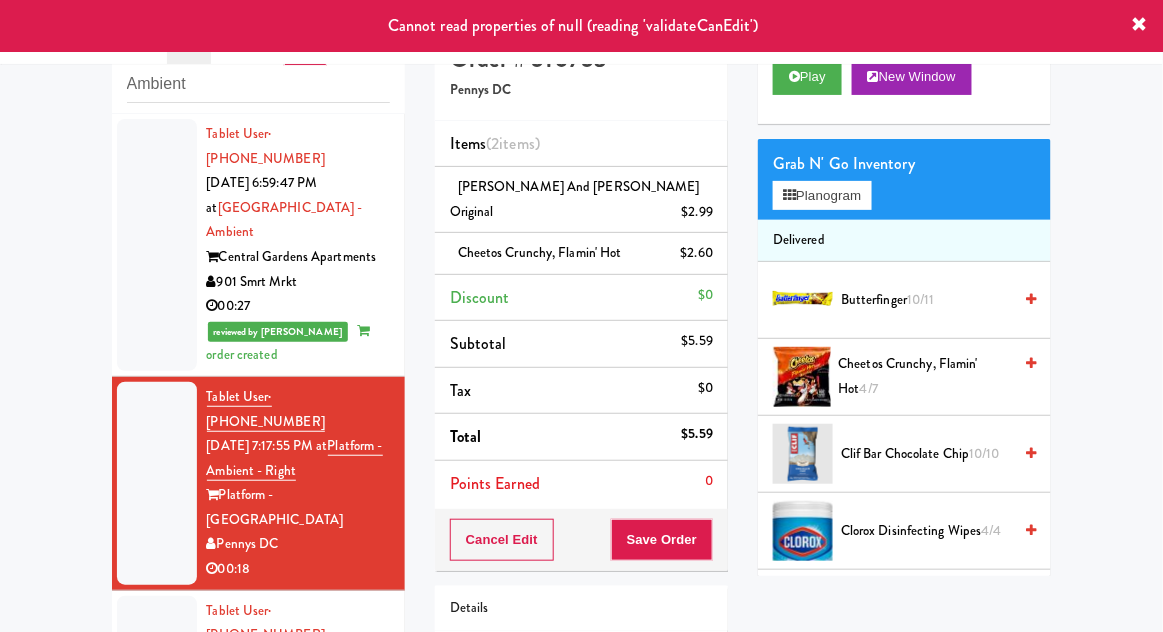 click at bounding box center (157, 483) 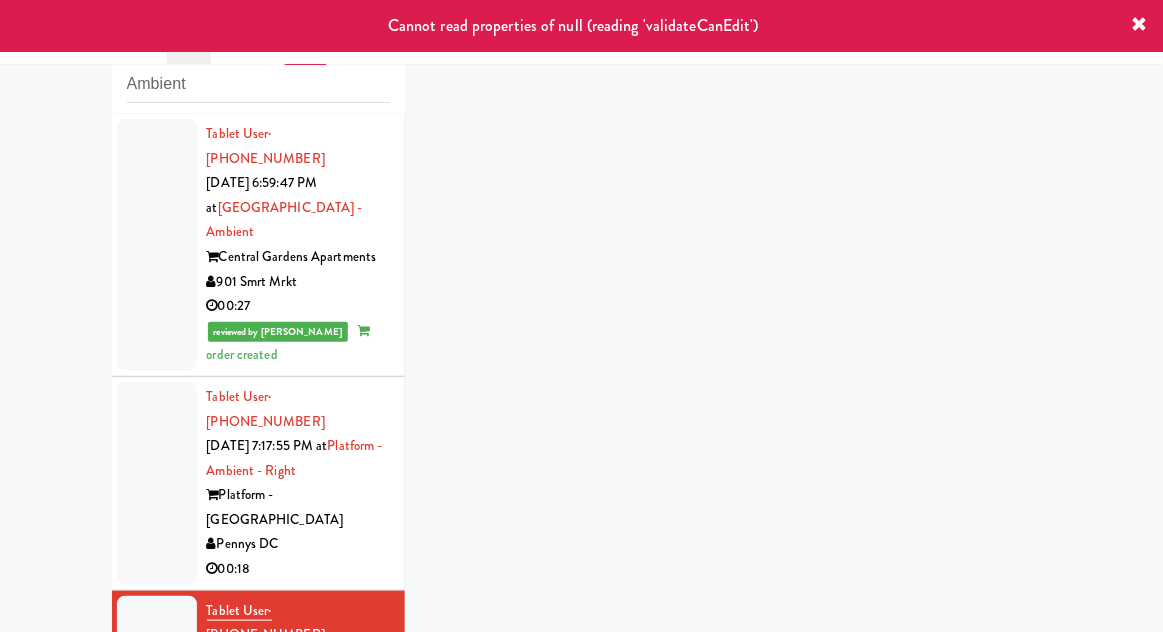 click at bounding box center [157, 483] 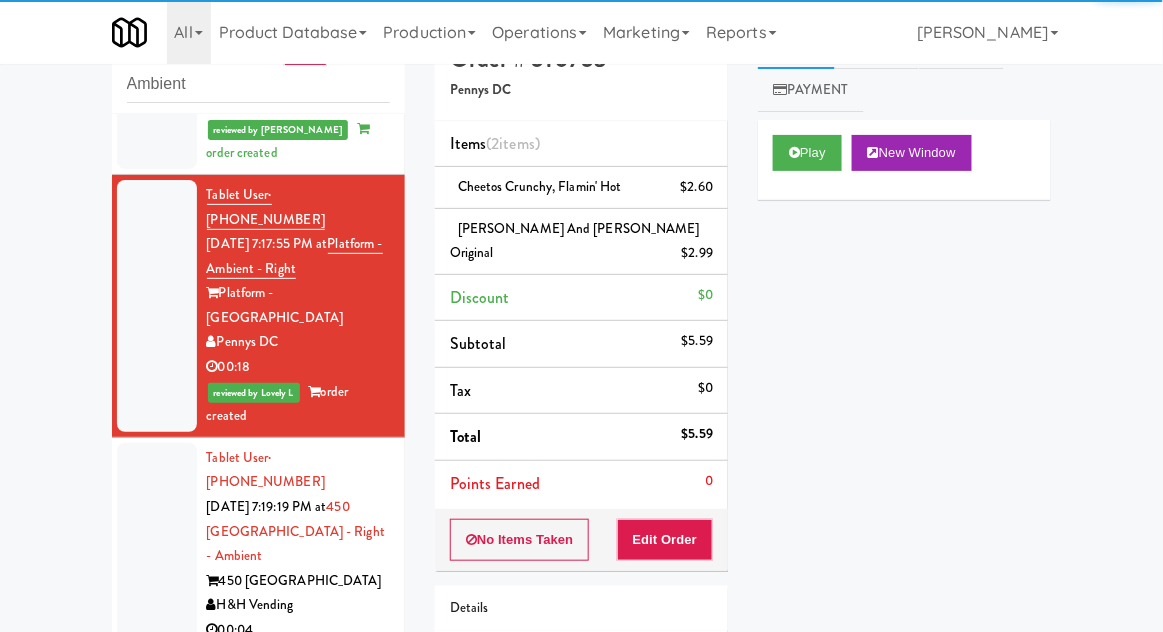 click at bounding box center (157, 544) 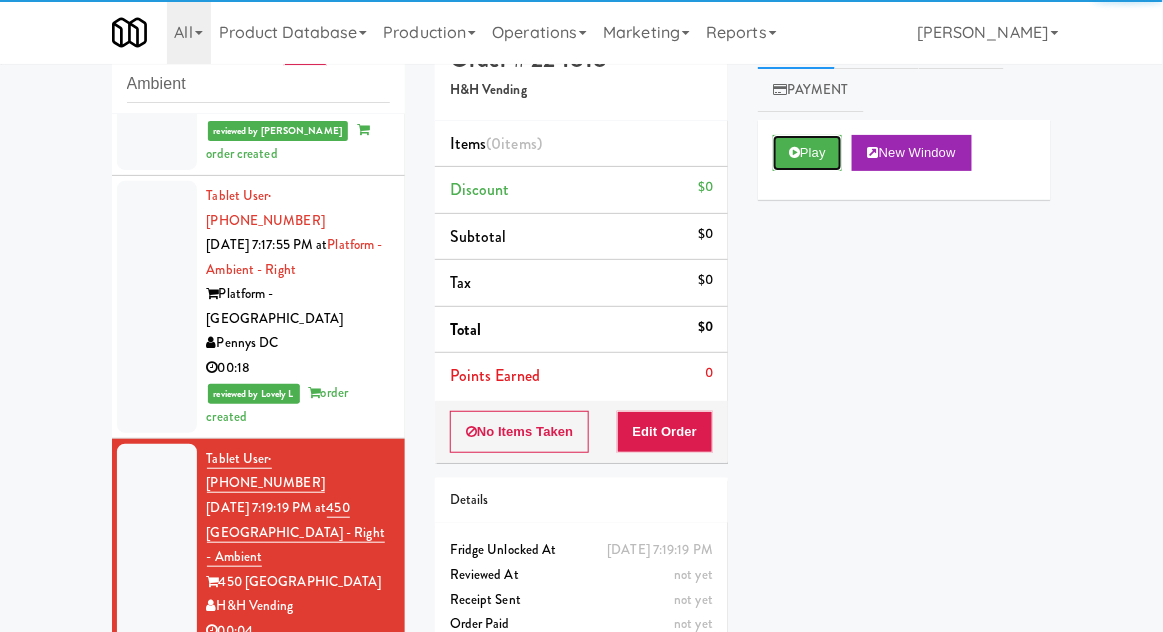 click on "Play" at bounding box center [807, 153] 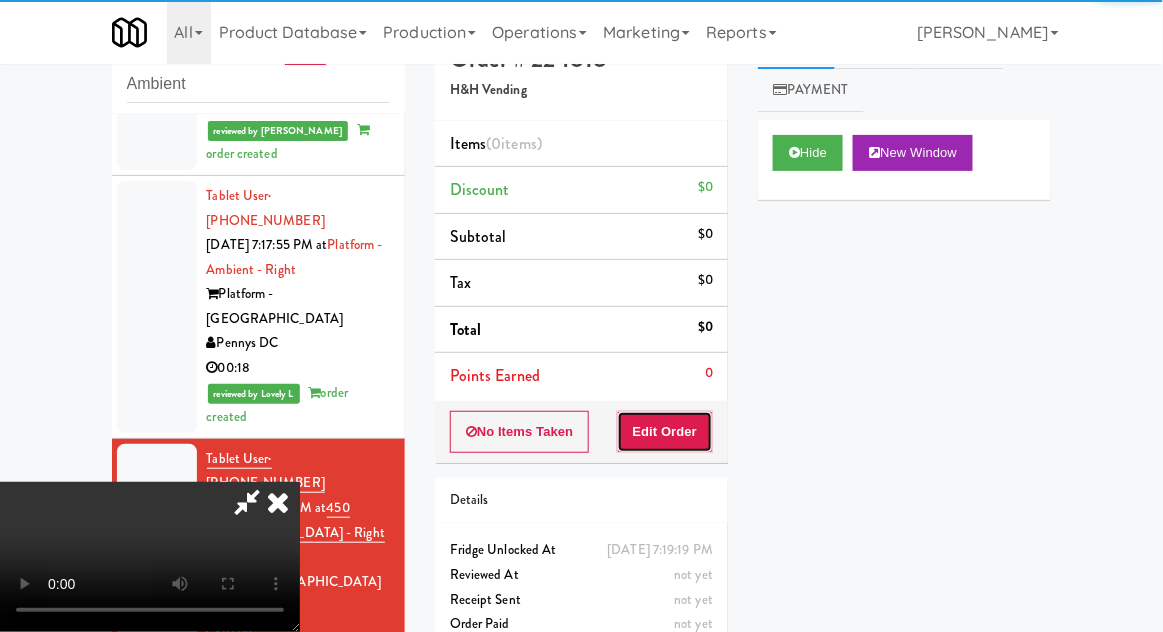 click on "Edit Order" at bounding box center (665, 432) 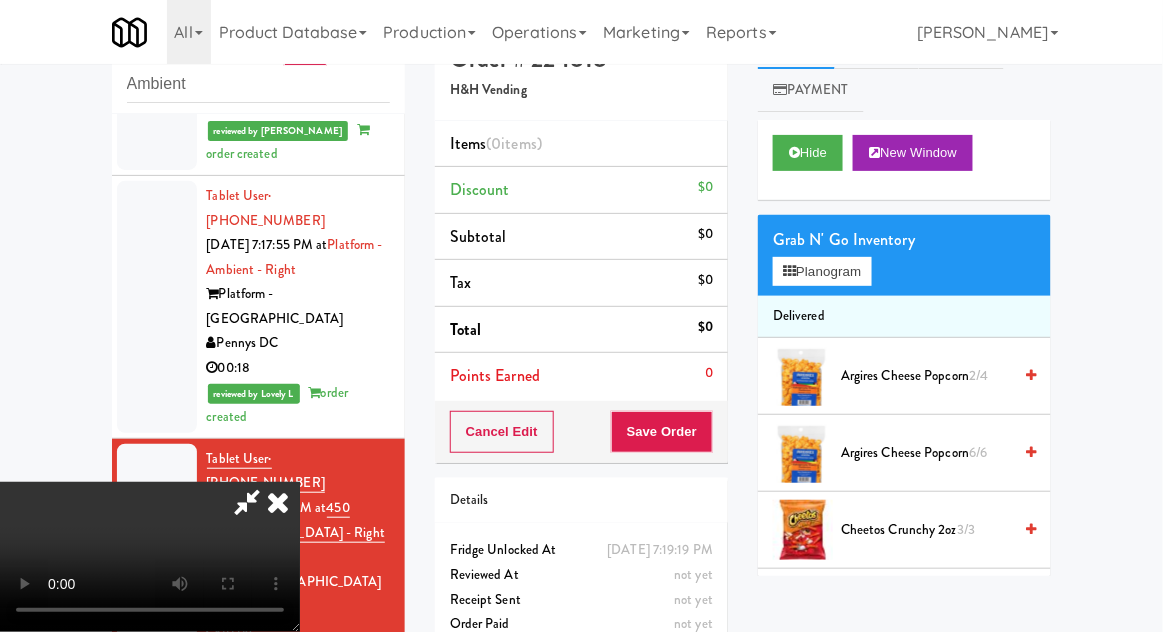 scroll, scrollTop: 73, scrollLeft: 0, axis: vertical 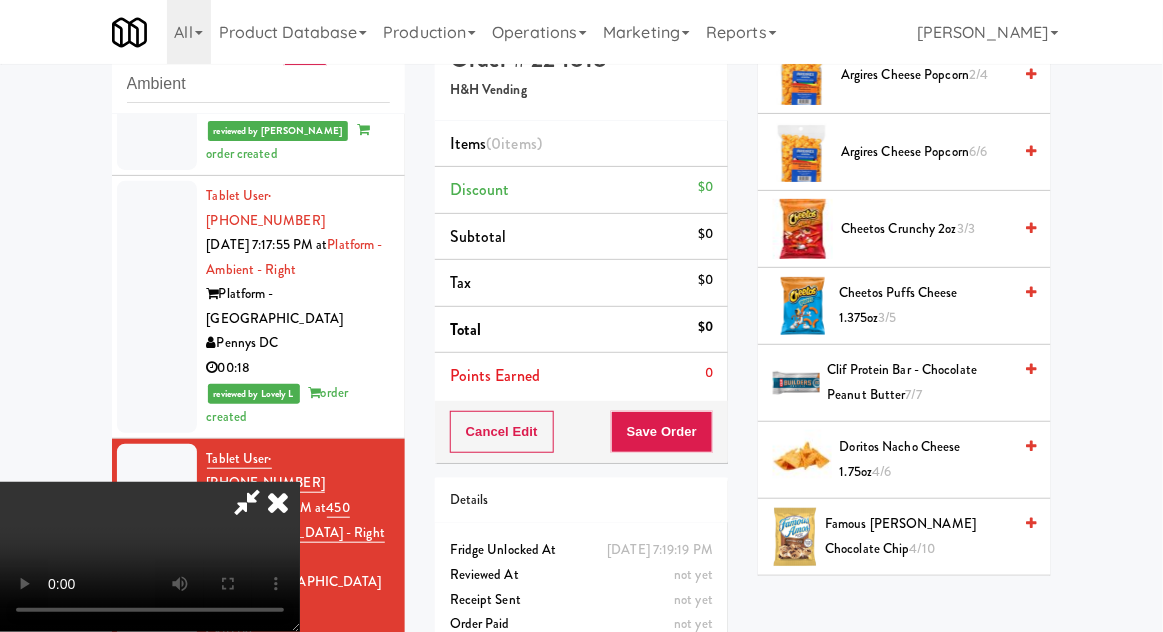 click on "Doritos Nacho Cheese 1.75oz  4/6" at bounding box center (926, 459) 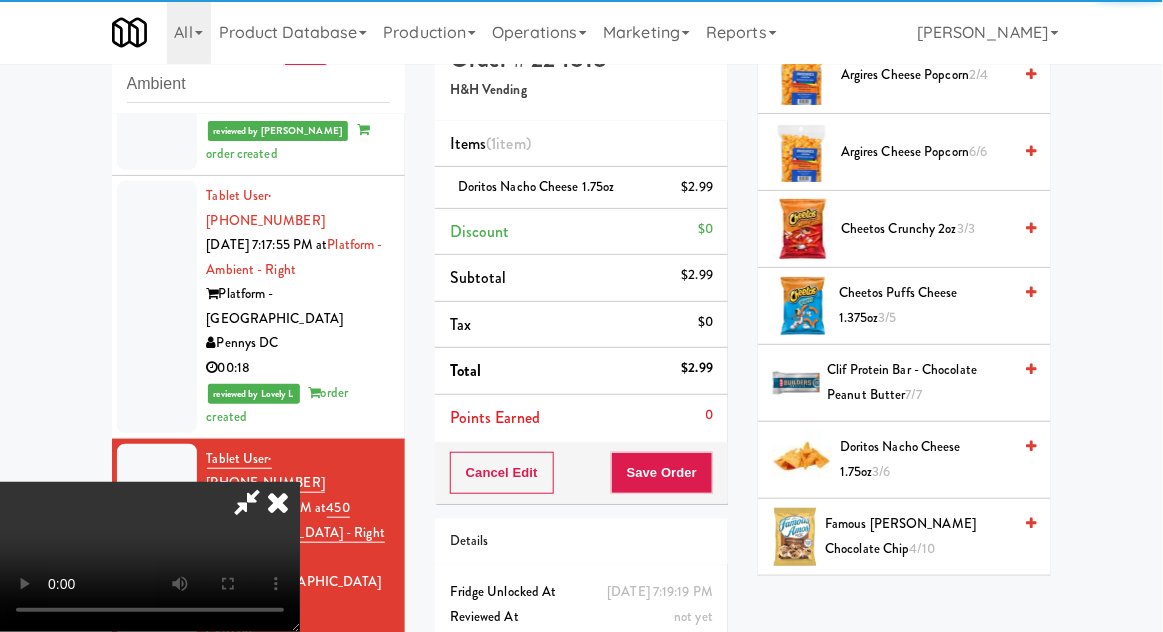 scroll, scrollTop: 73, scrollLeft: 0, axis: vertical 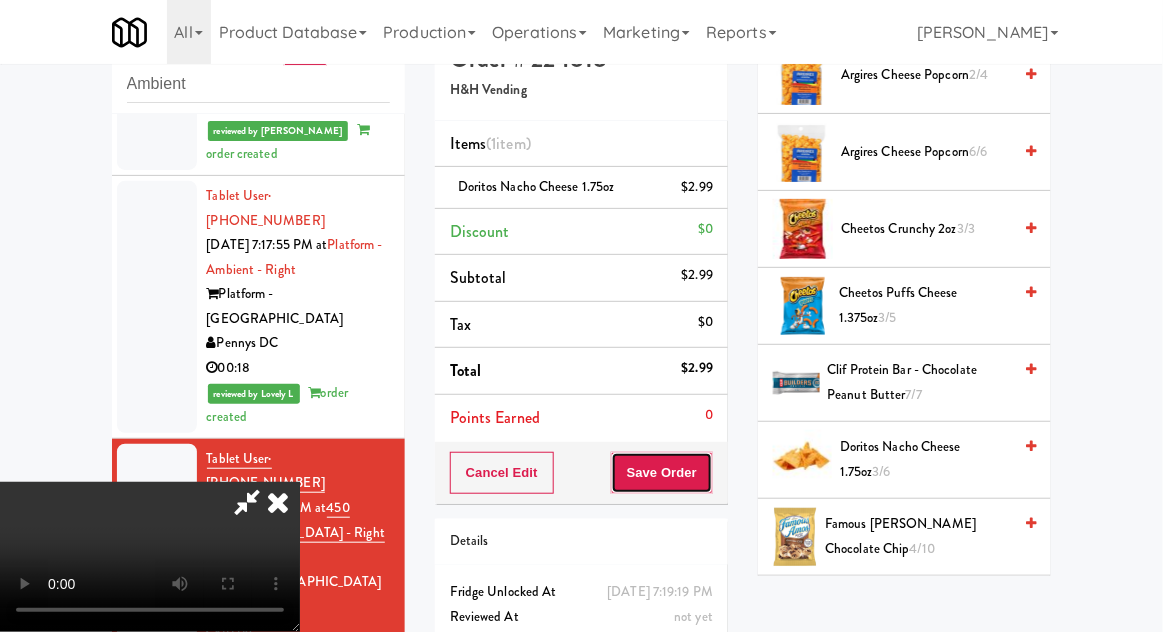 click on "Save Order" at bounding box center [662, 473] 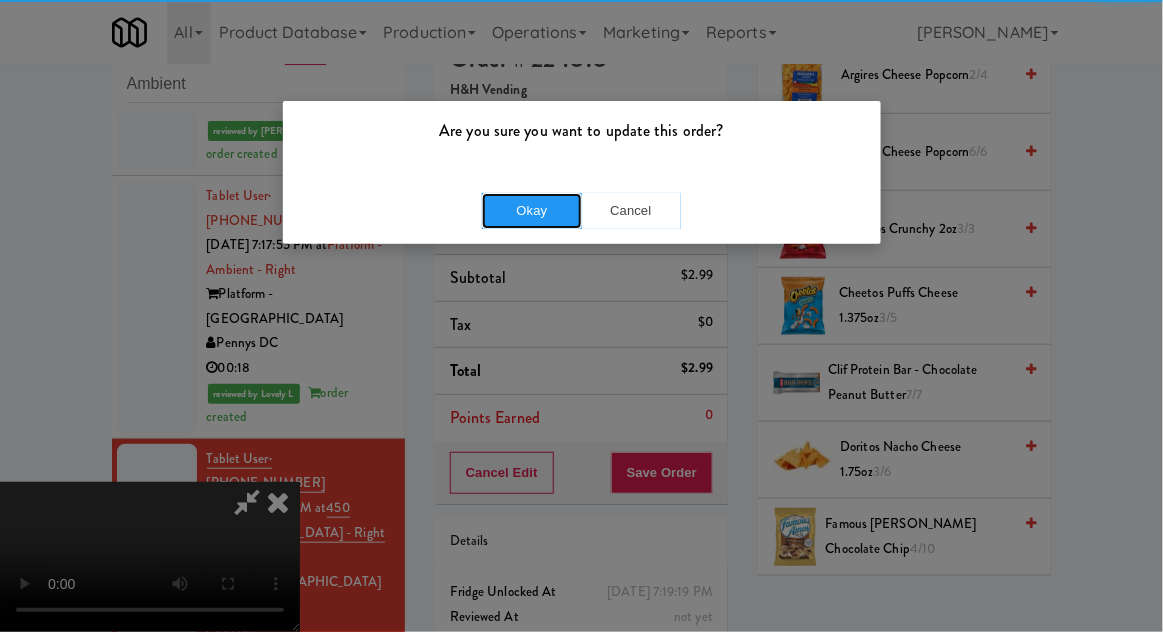 click on "Okay" at bounding box center (532, 211) 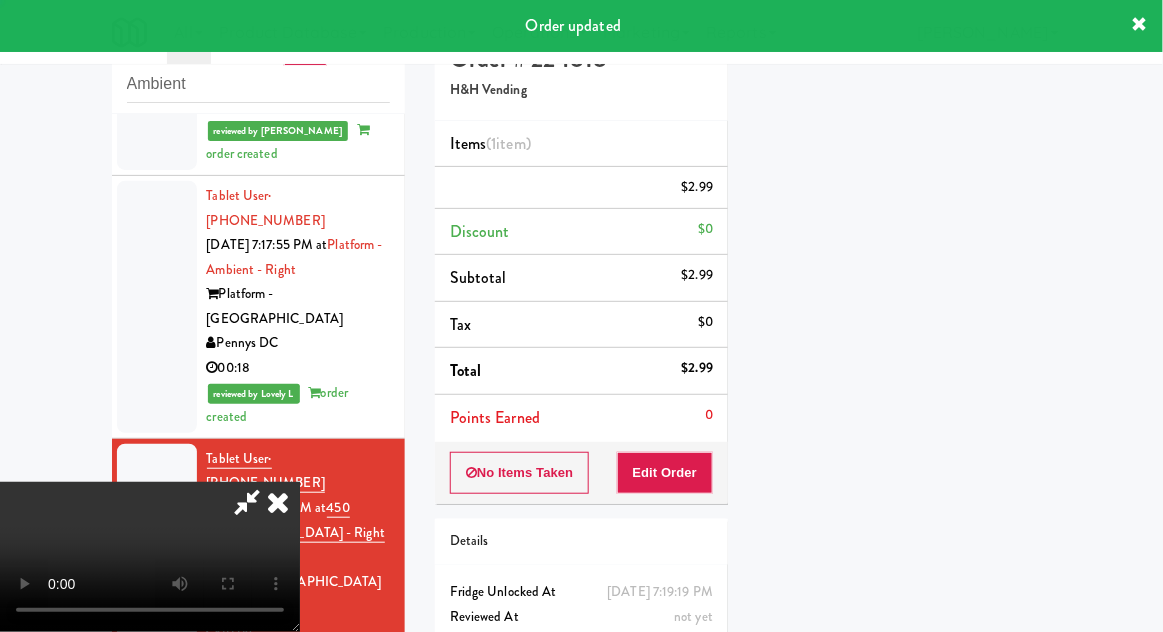 scroll, scrollTop: 197, scrollLeft: 0, axis: vertical 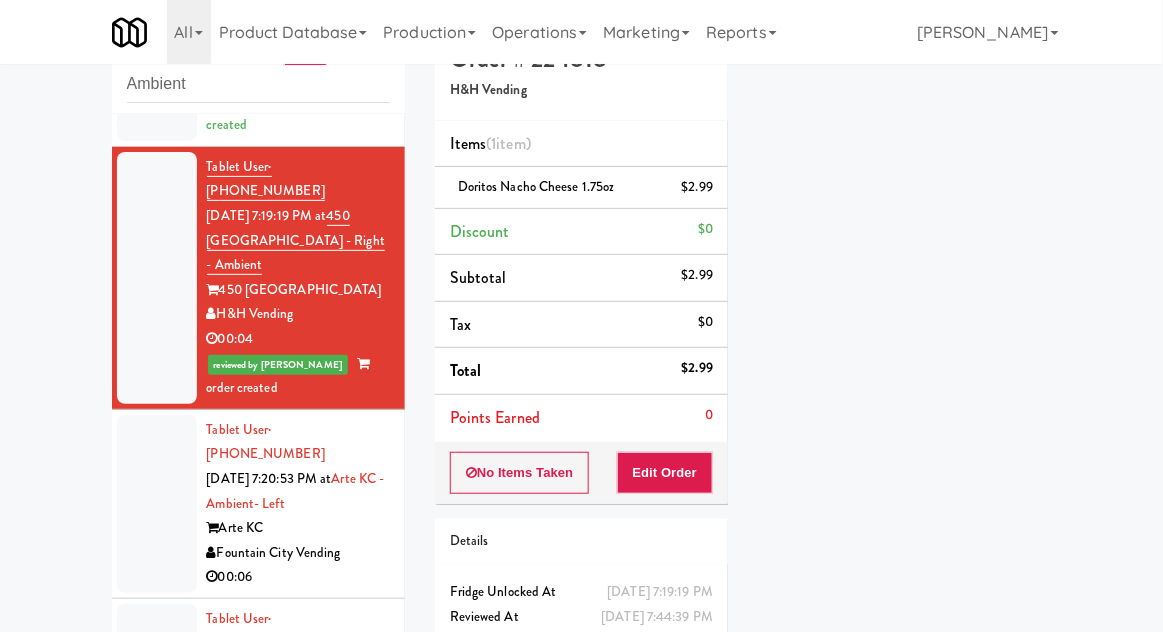 click at bounding box center (157, 504) 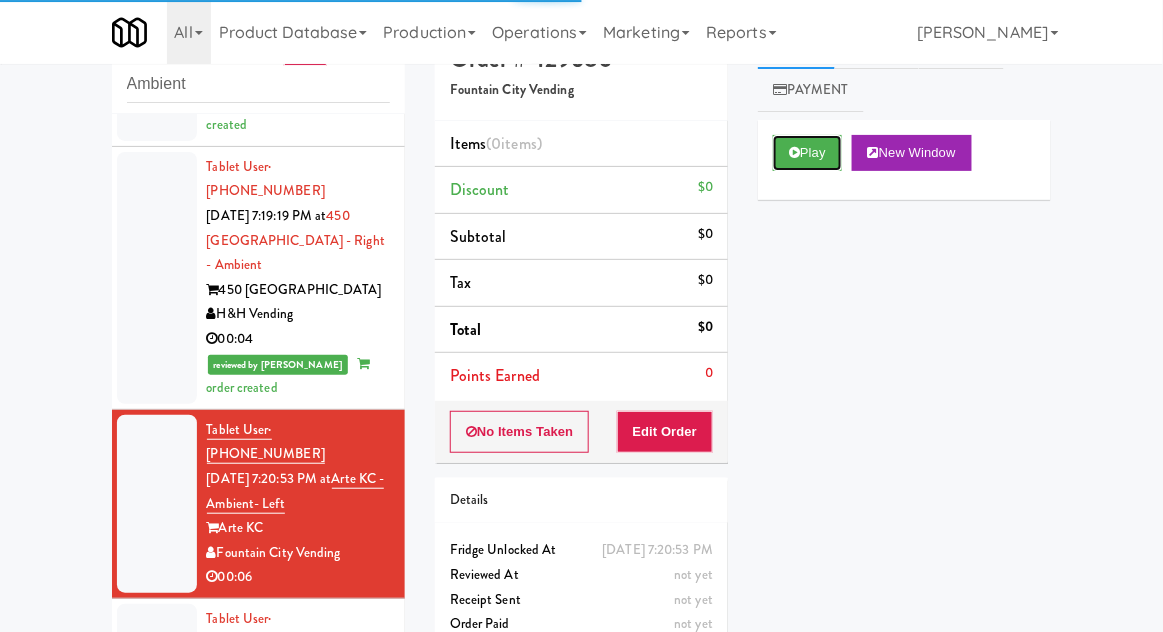 click on "Play" at bounding box center (807, 153) 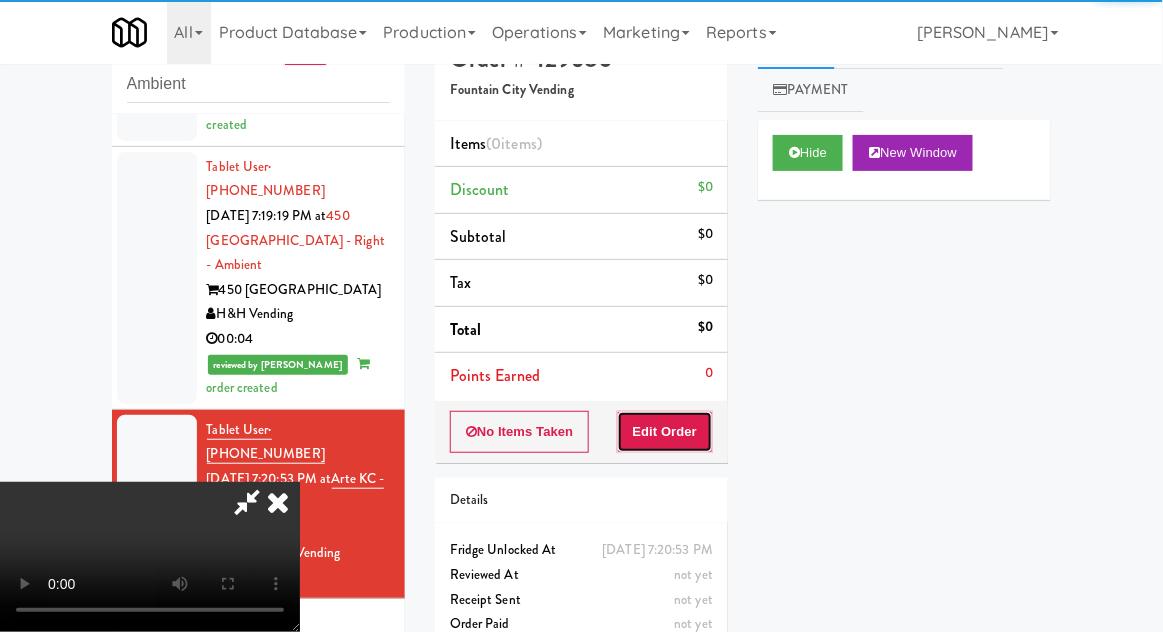click on "Edit Order" at bounding box center (665, 432) 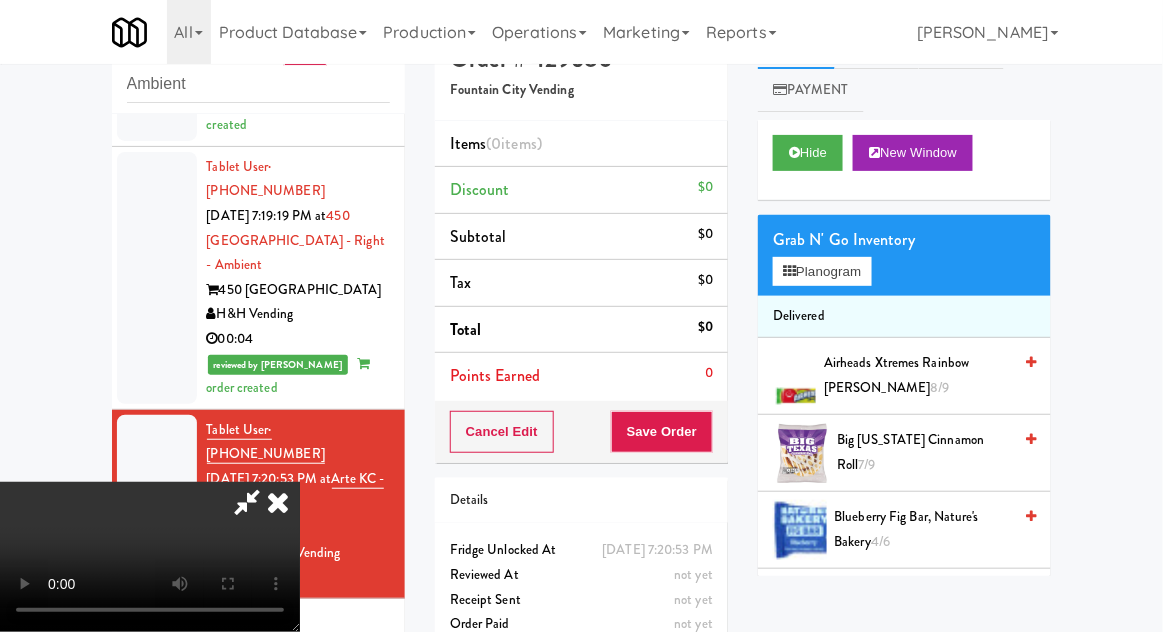 scroll, scrollTop: 73, scrollLeft: 0, axis: vertical 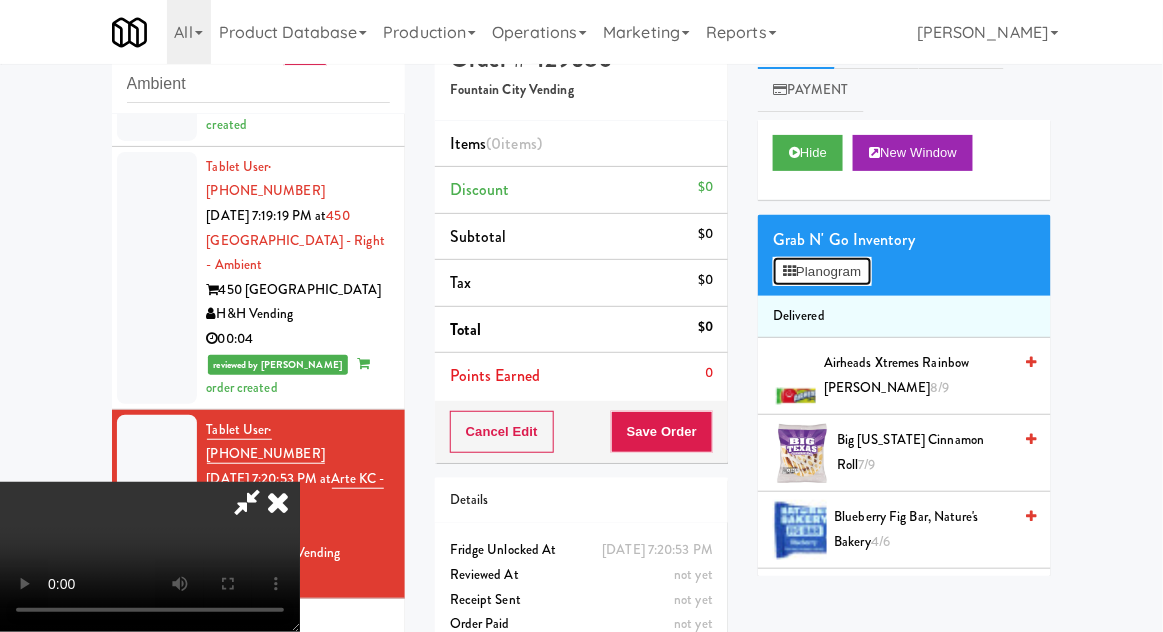 click on "Planogram" at bounding box center [822, 272] 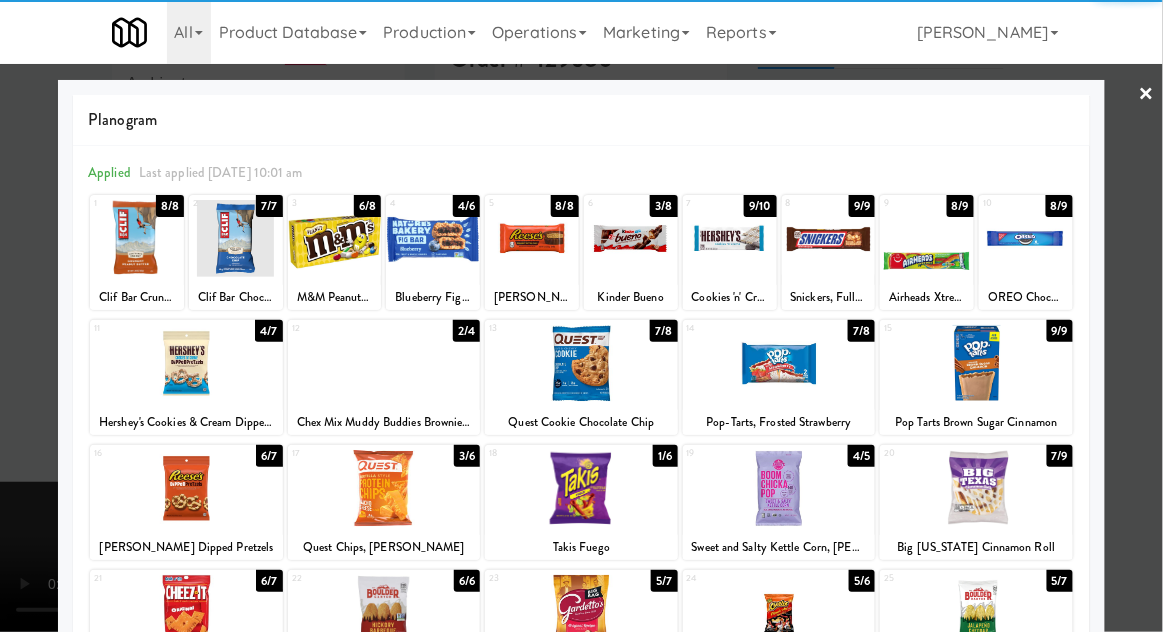 click on "Chex Mix Muddy Buddies Brownie Supreme" at bounding box center [384, 422] 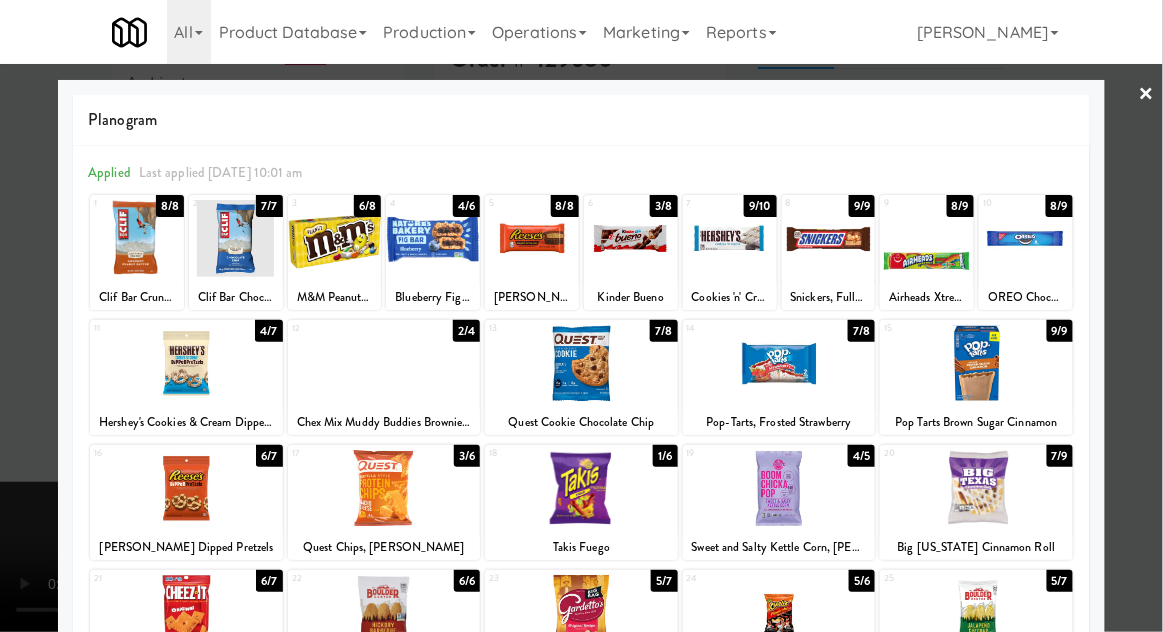 click at bounding box center (384, 363) 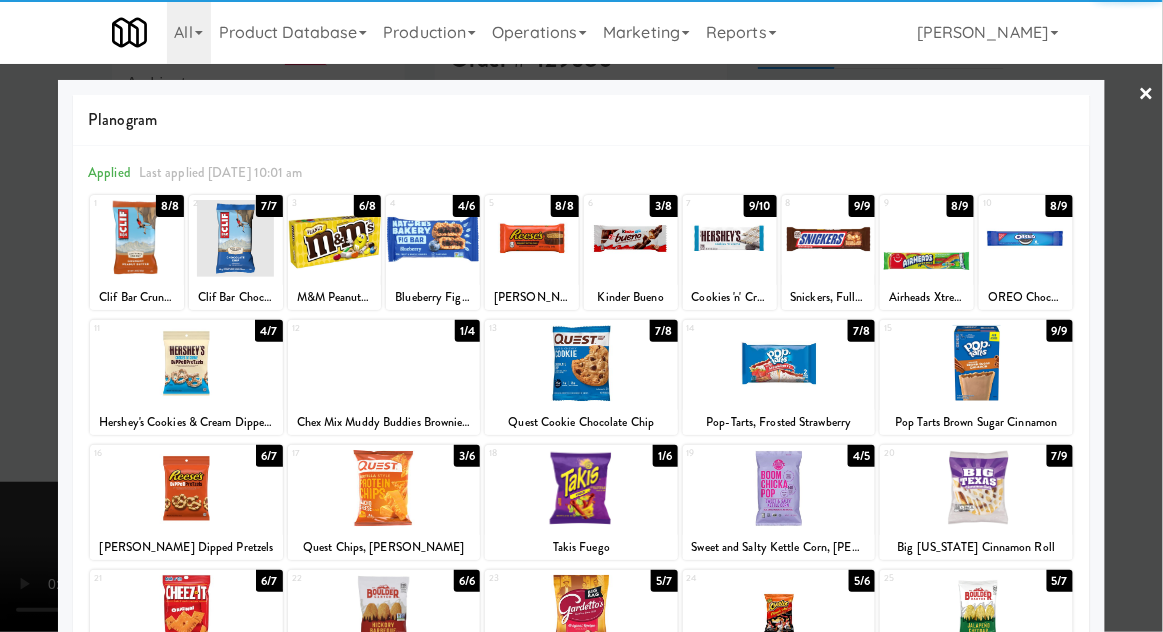 click at bounding box center [581, 316] 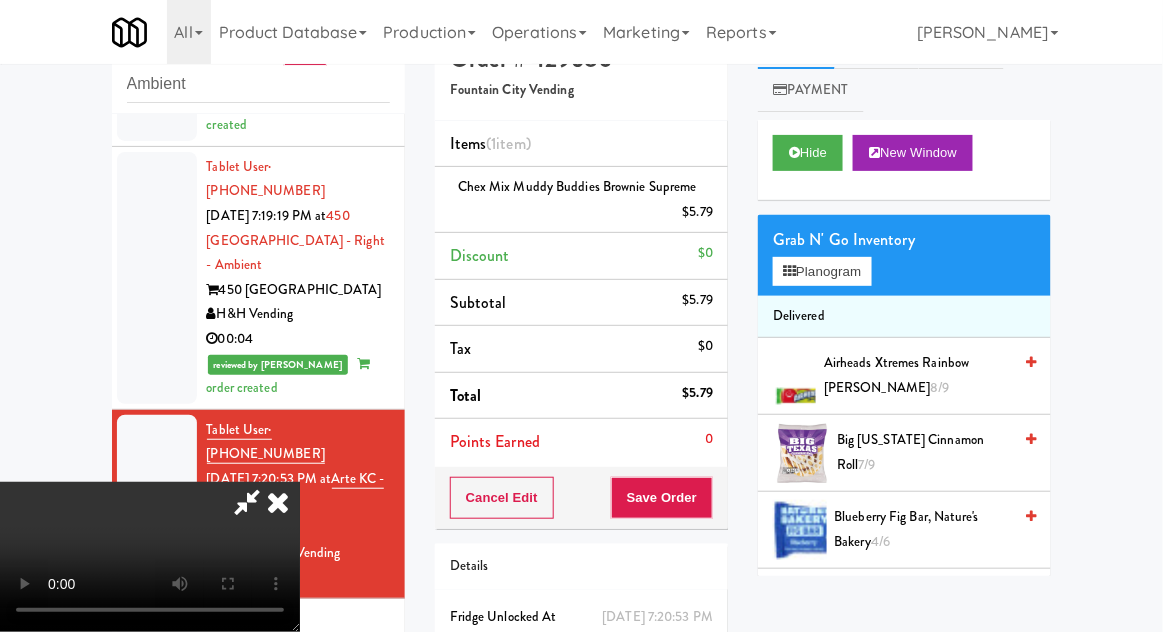 scroll, scrollTop: 73, scrollLeft: 0, axis: vertical 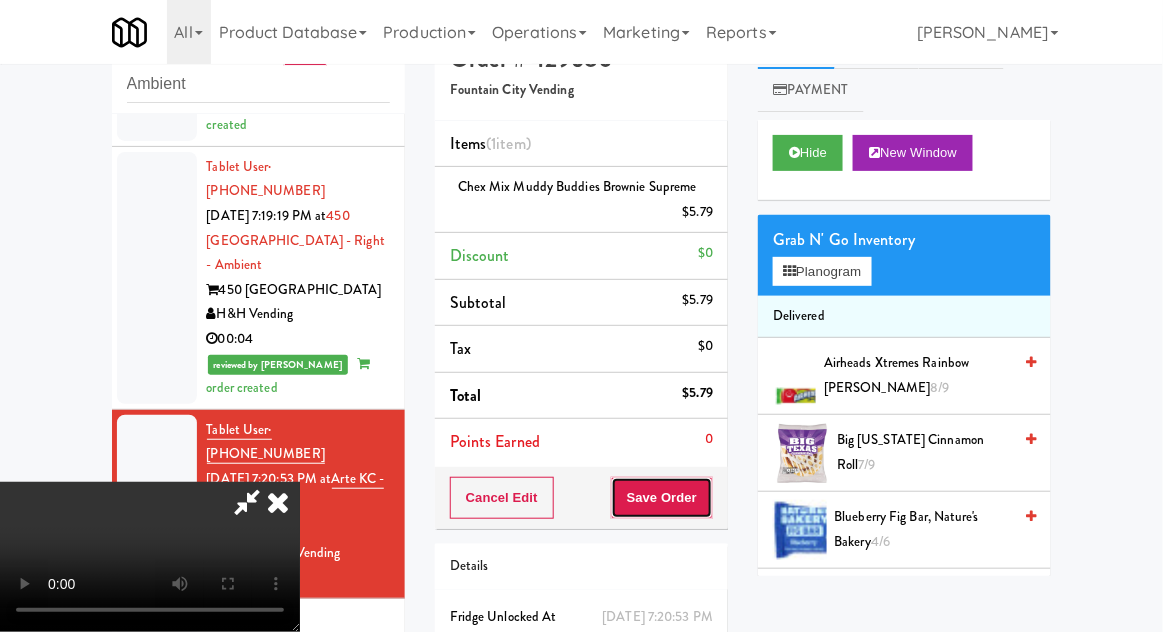 click on "Save Order" at bounding box center (662, 498) 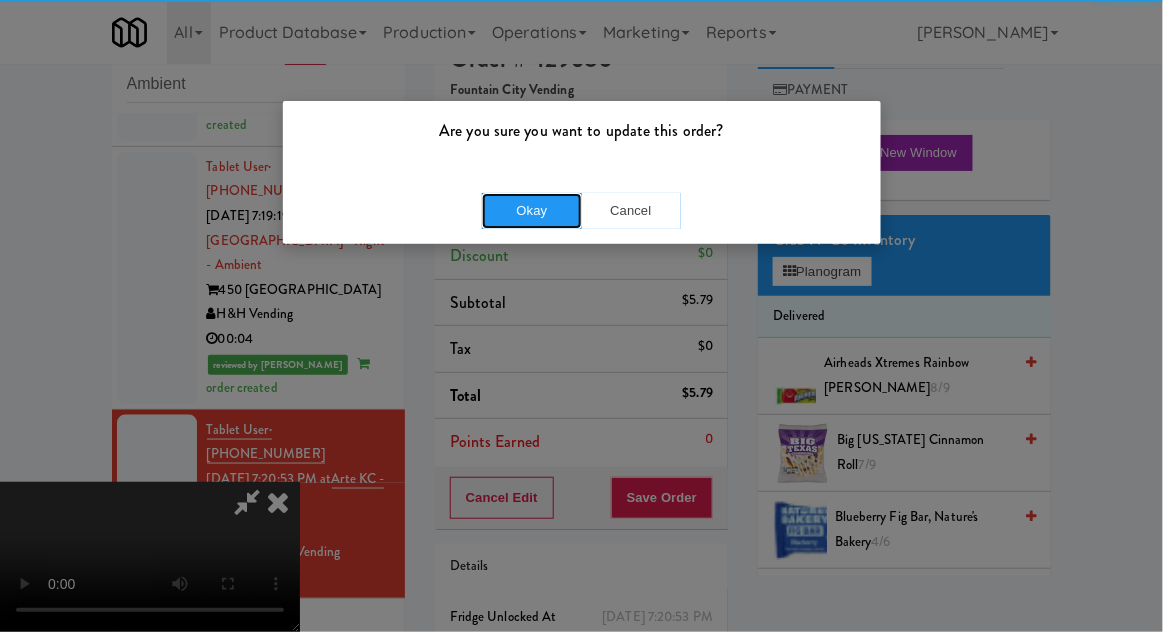 click on "Okay" at bounding box center (532, 211) 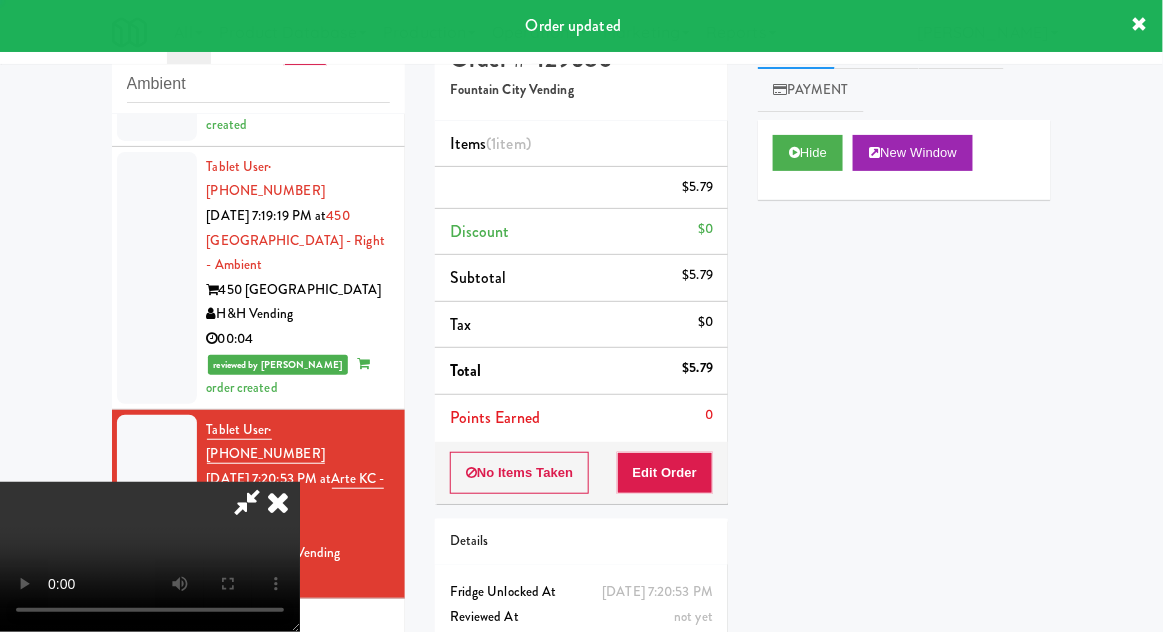 scroll, scrollTop: 0, scrollLeft: 0, axis: both 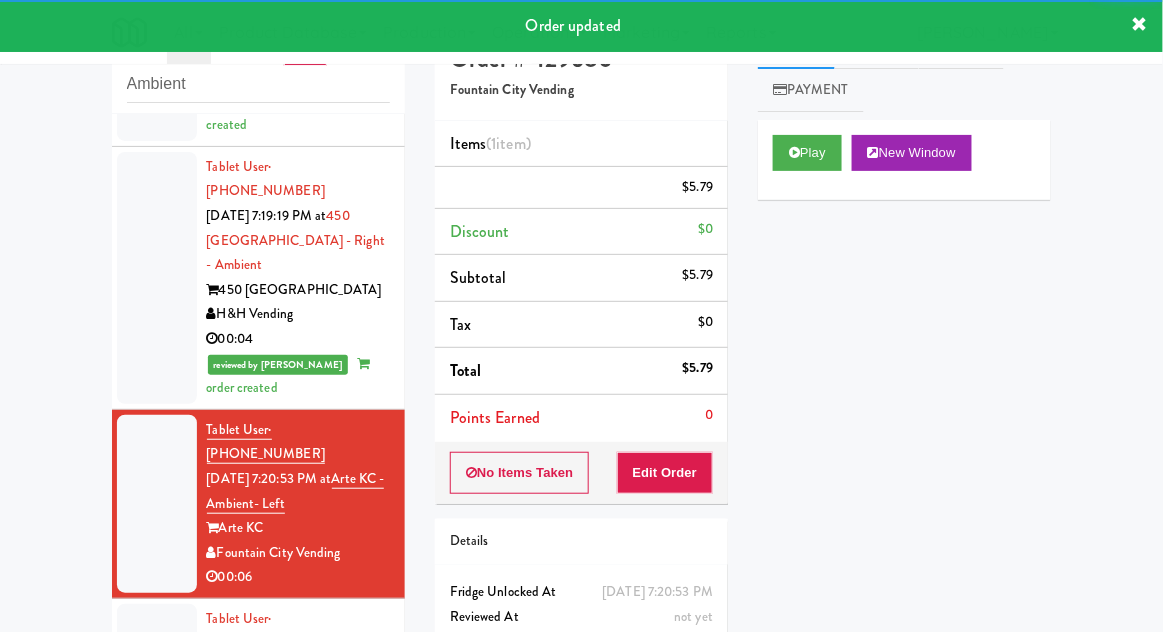 click at bounding box center [157, 705] 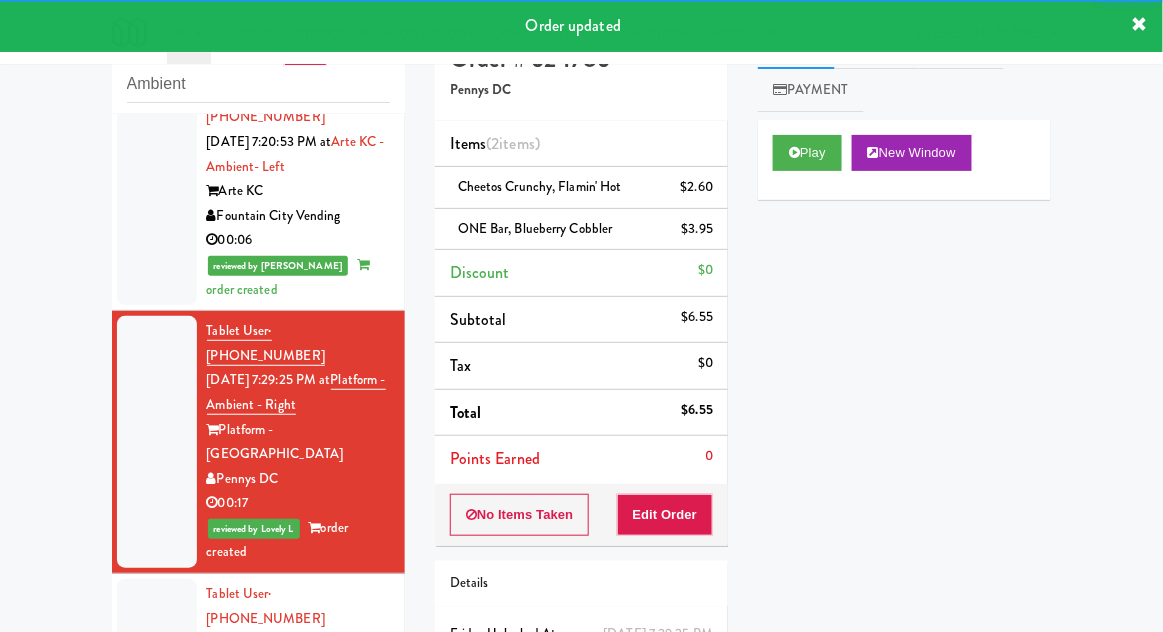 click at bounding box center (157, 668) 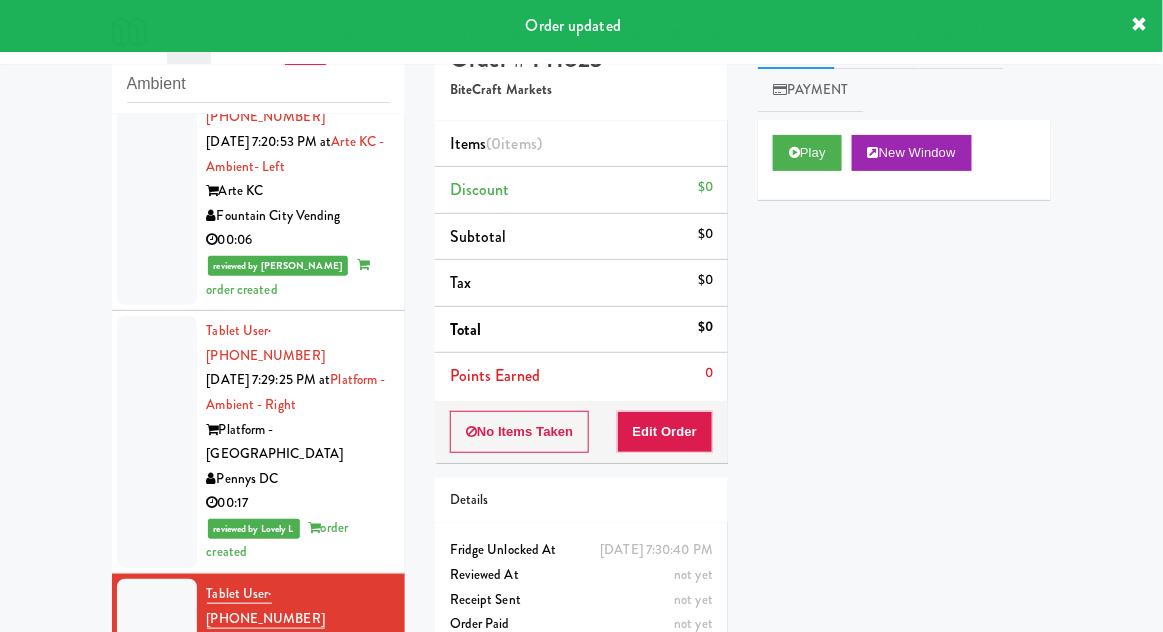 scroll, scrollTop: 960, scrollLeft: 0, axis: vertical 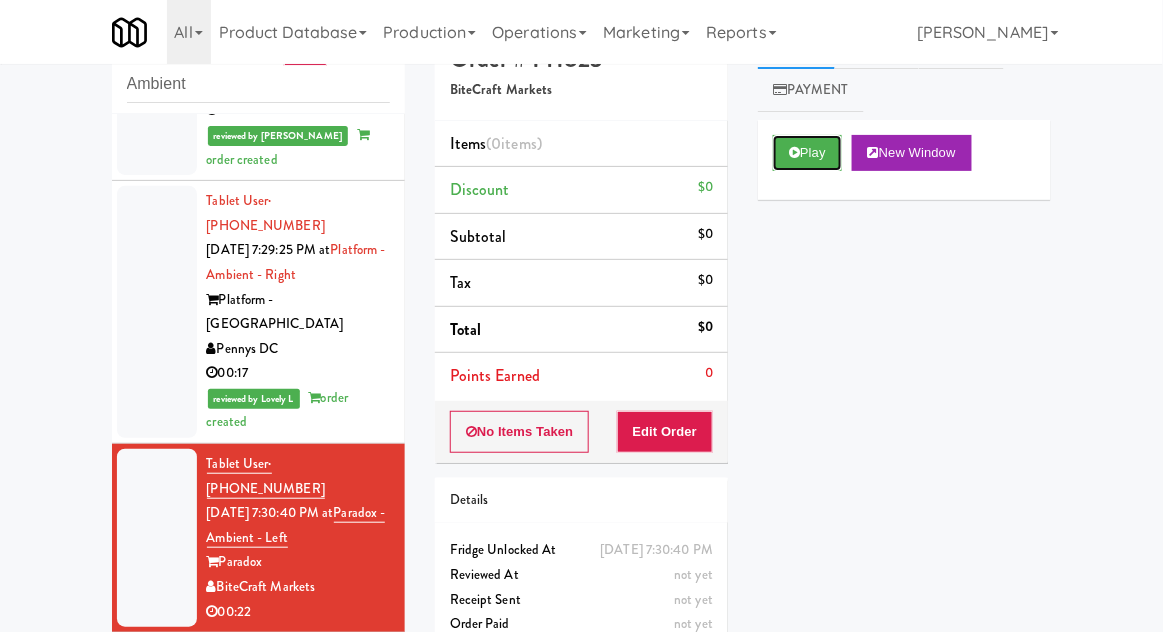 click on "Play" at bounding box center [807, 153] 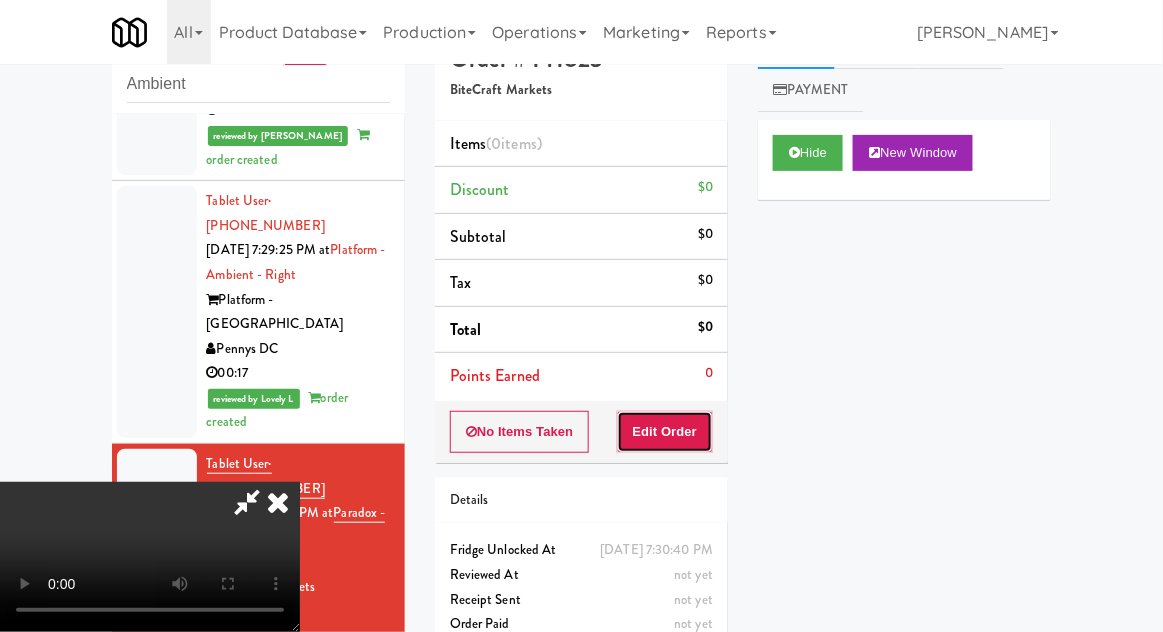 click on "Edit Order" at bounding box center (665, 432) 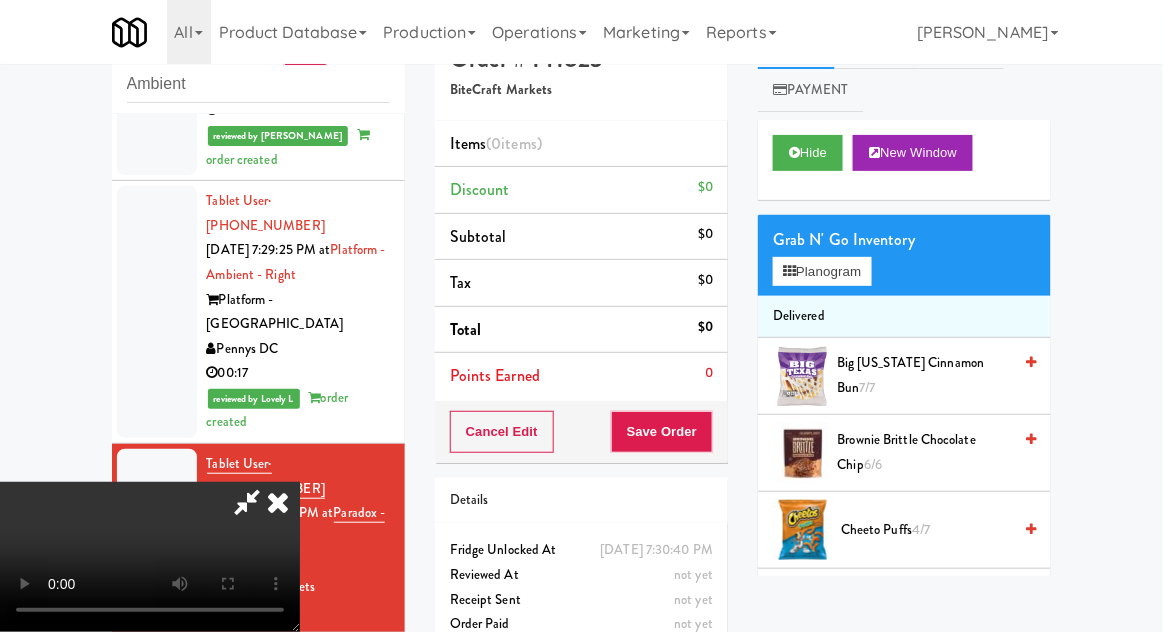 scroll, scrollTop: 73, scrollLeft: 0, axis: vertical 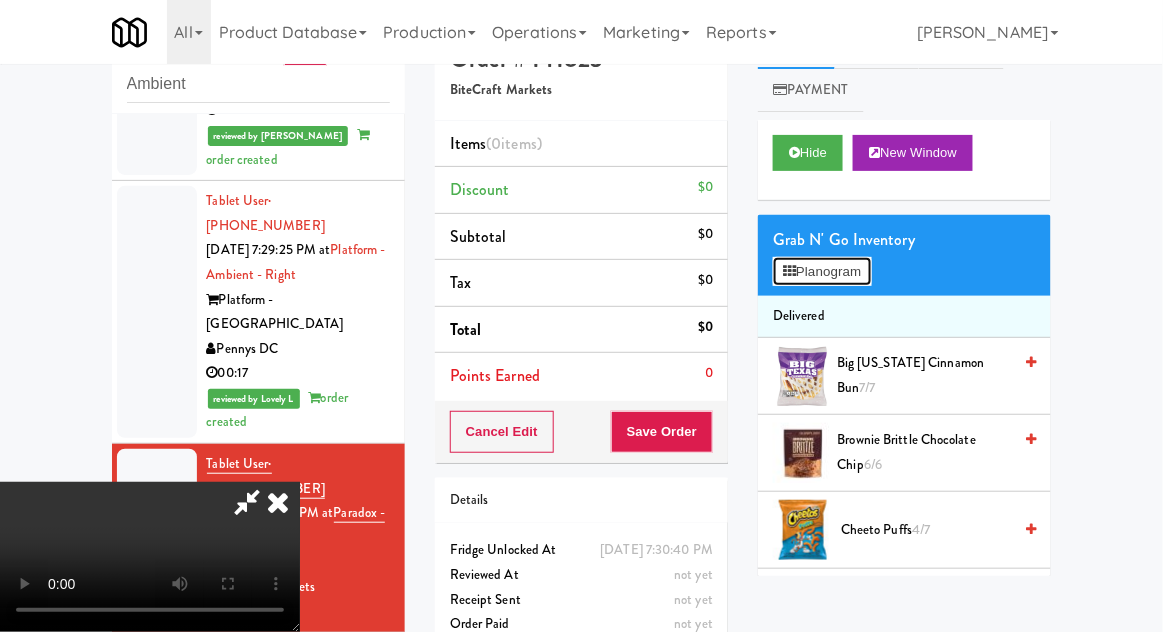 click on "Planogram" at bounding box center (822, 272) 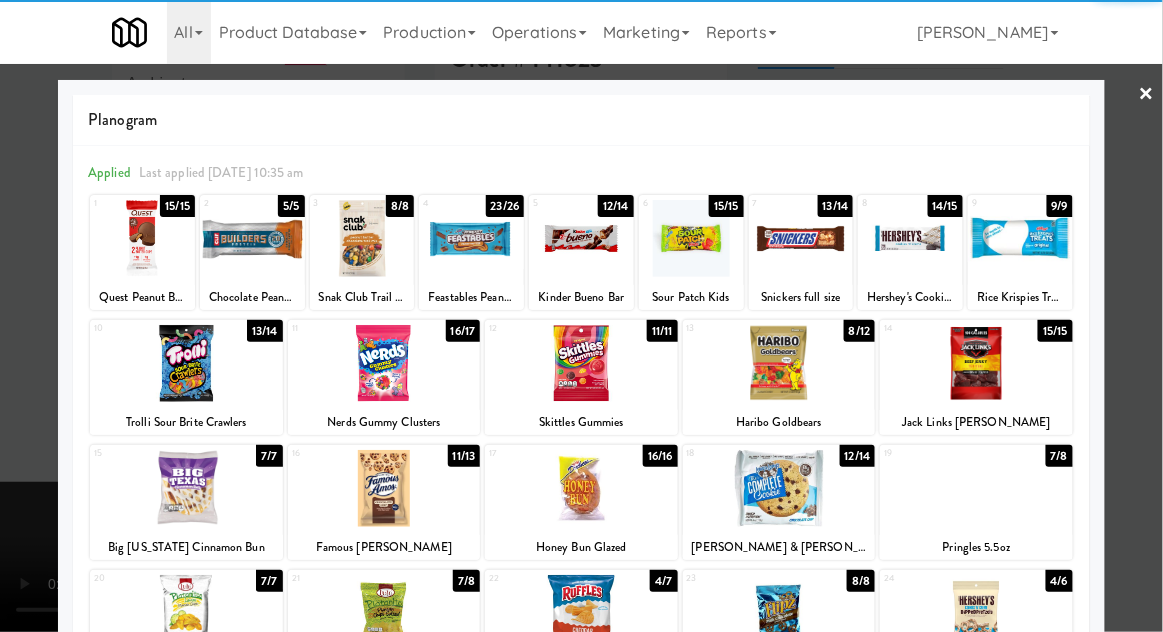click at bounding box center (384, 363) 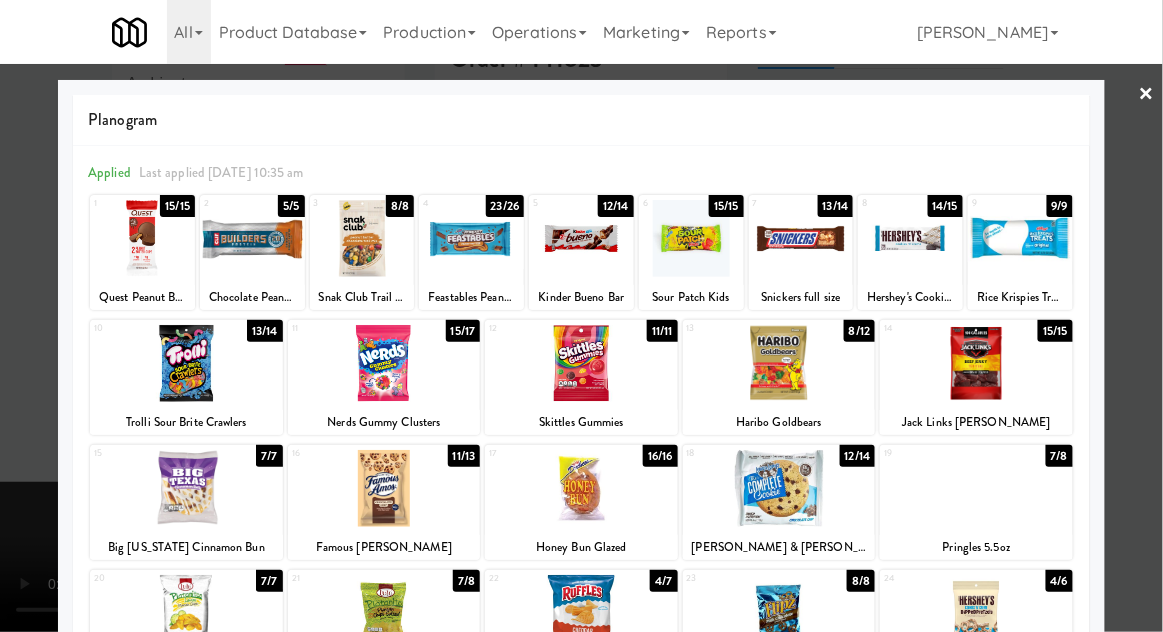 click at bounding box center (581, 316) 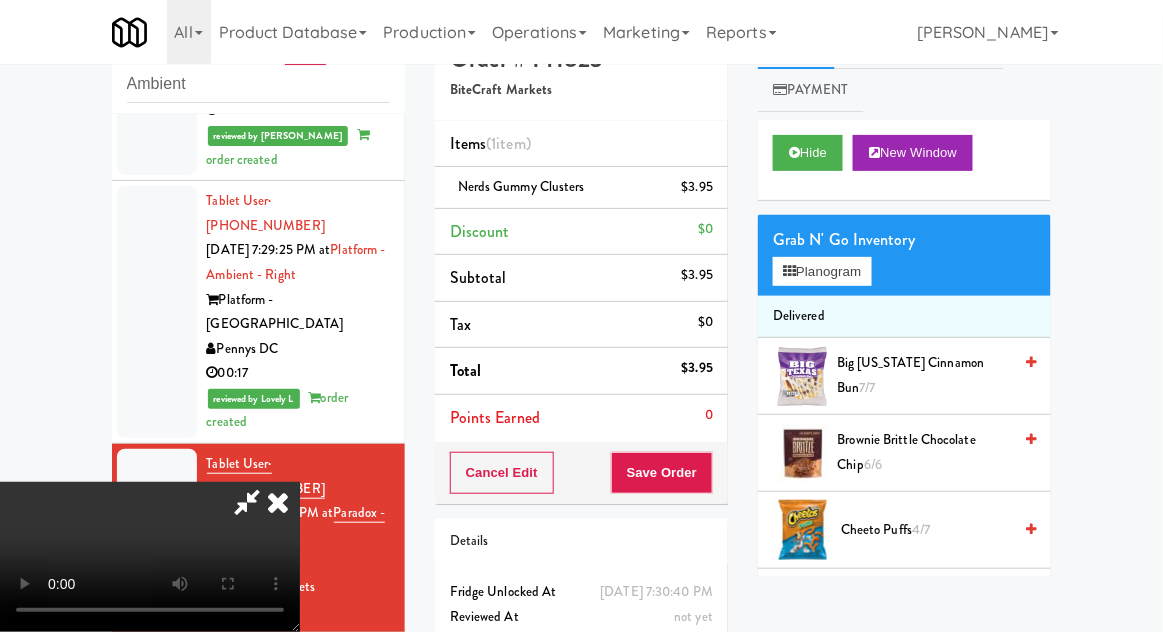 scroll, scrollTop: 16, scrollLeft: 0, axis: vertical 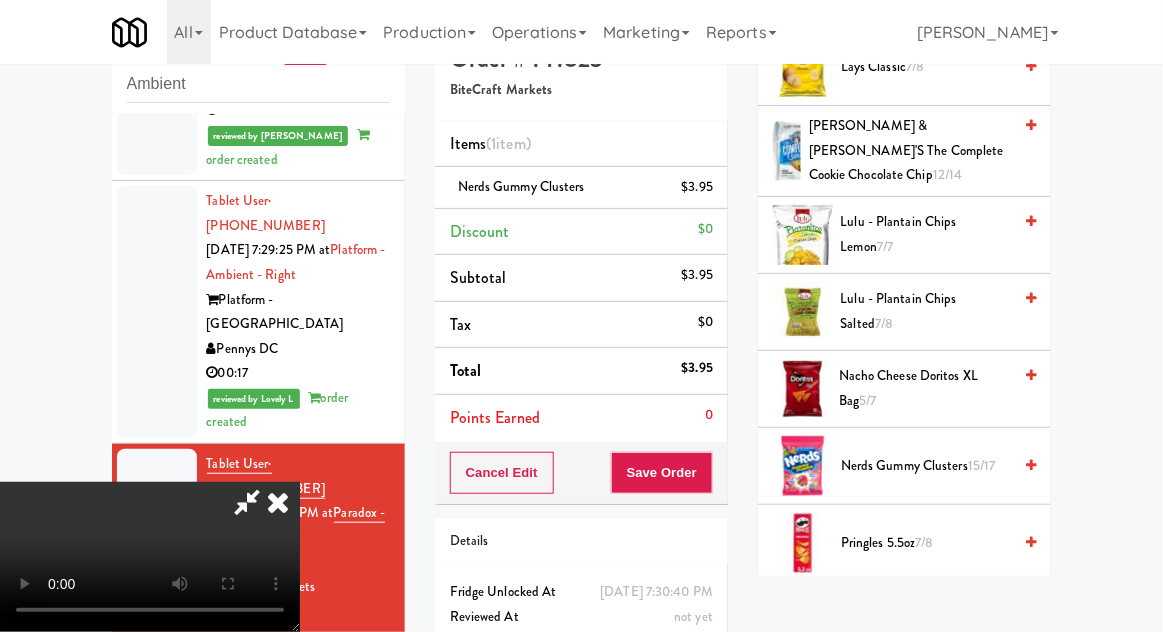 click on "Nerds Gummy Clusters  15/17" at bounding box center (926, 466) 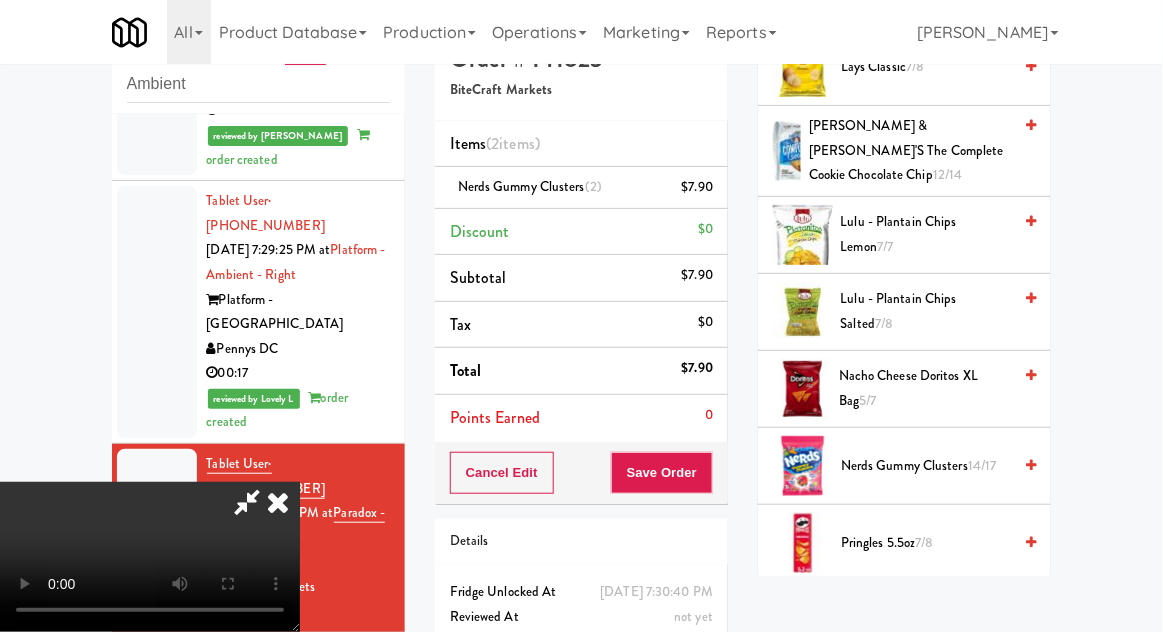 scroll, scrollTop: 73, scrollLeft: 0, axis: vertical 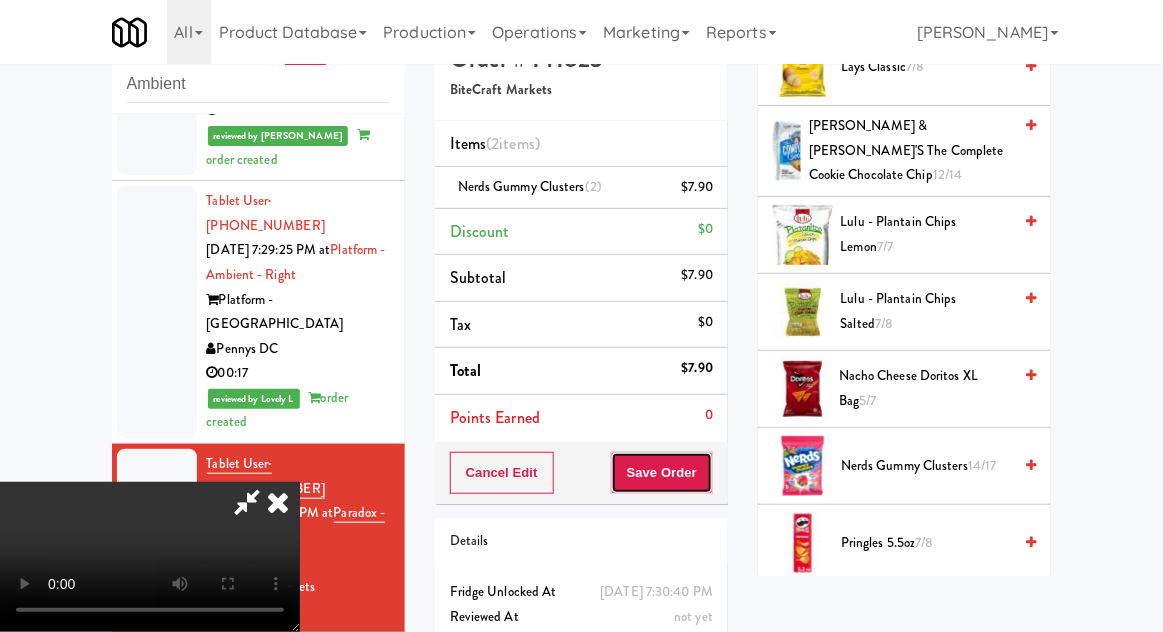 click on "Save Order" at bounding box center (662, 473) 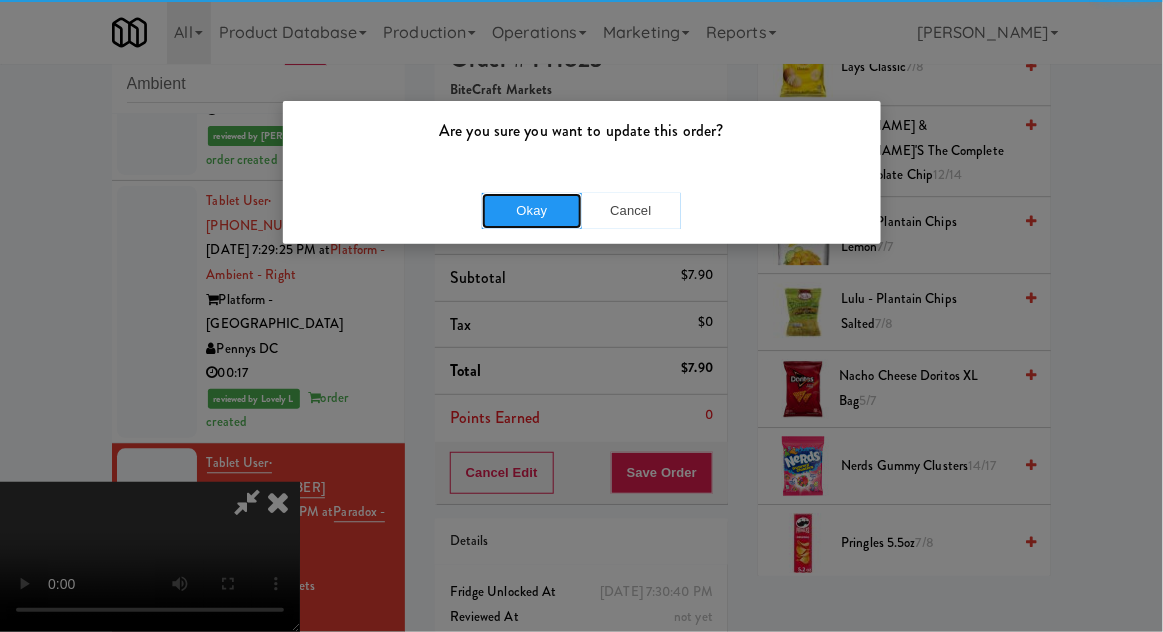 click on "Okay" at bounding box center [532, 211] 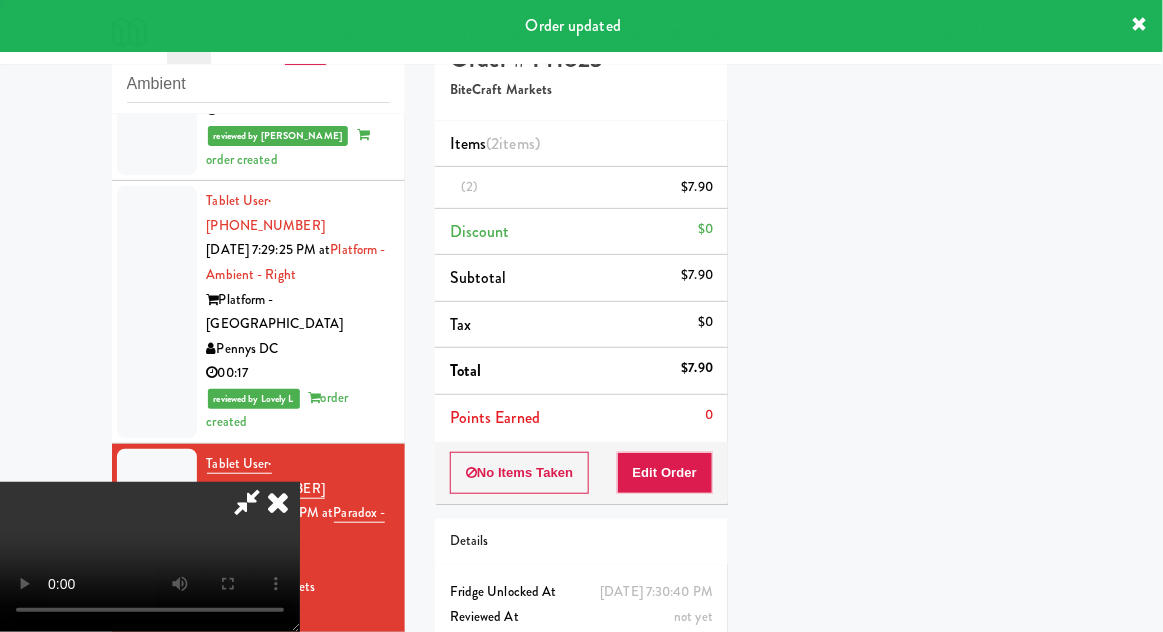 scroll, scrollTop: 197, scrollLeft: 0, axis: vertical 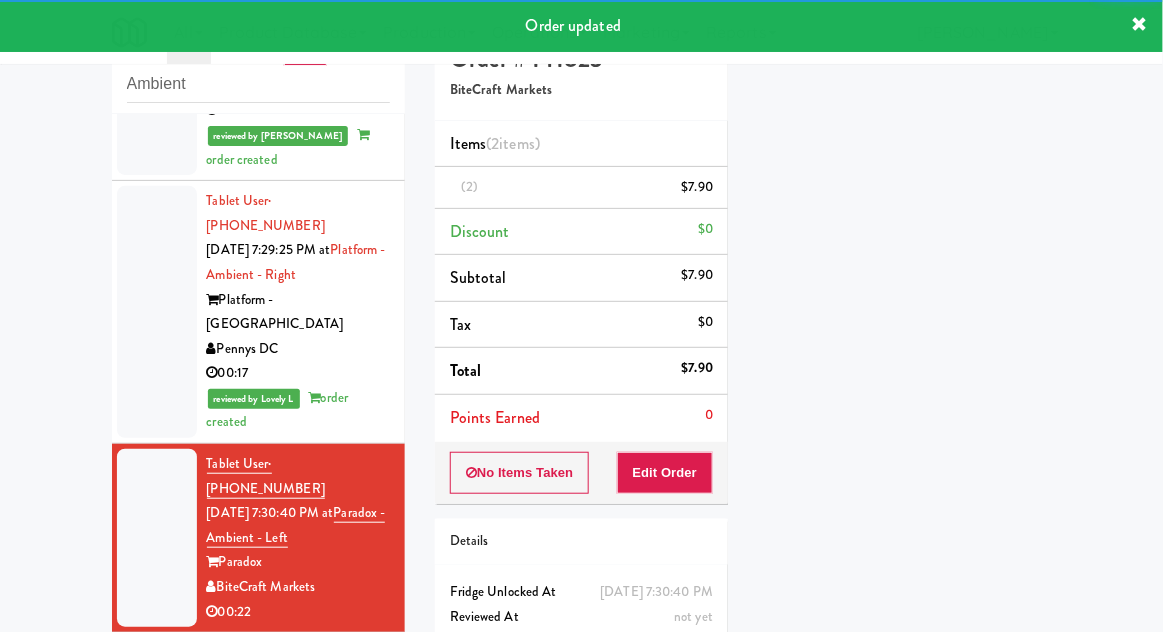 click at bounding box center [157, 739] 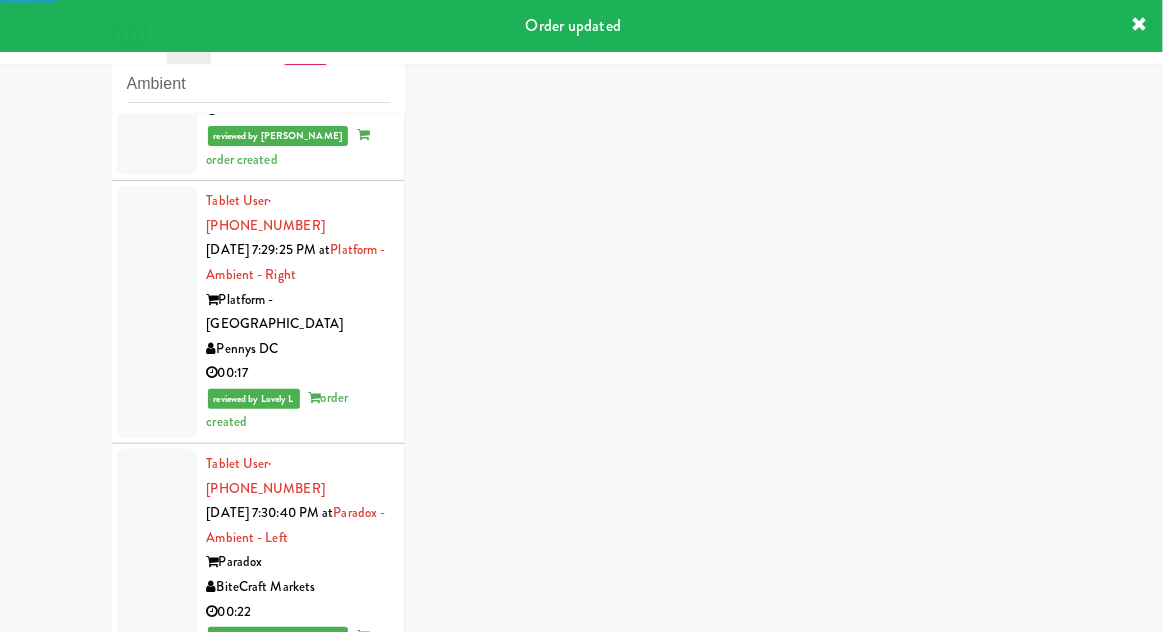 scroll, scrollTop: 1009, scrollLeft: 0, axis: vertical 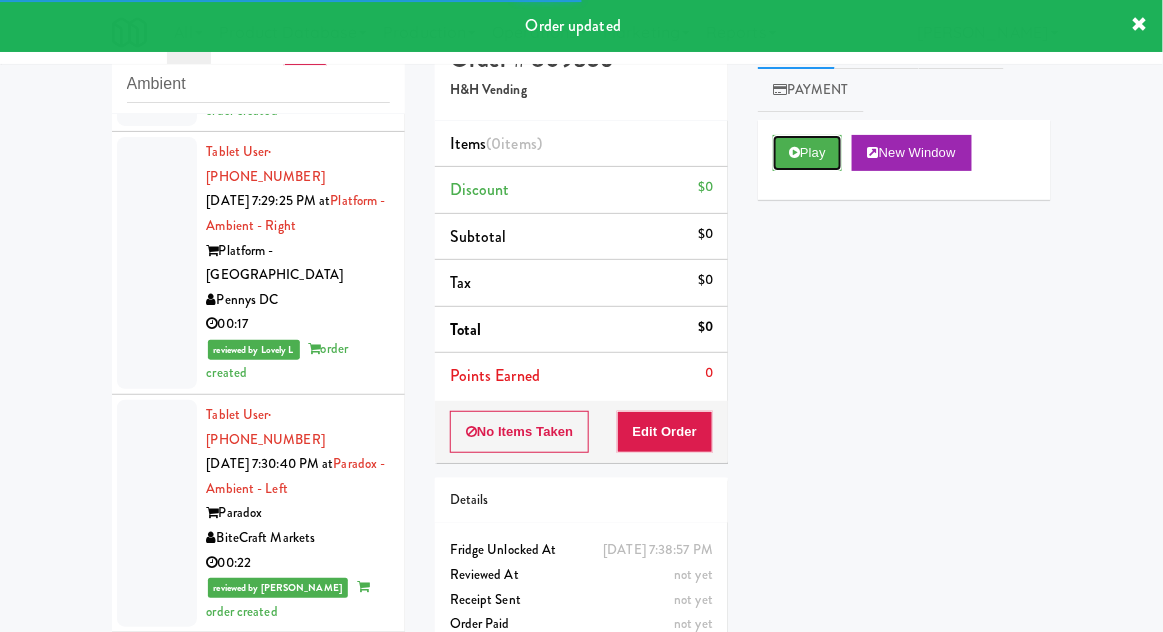 click on "Play" at bounding box center [807, 153] 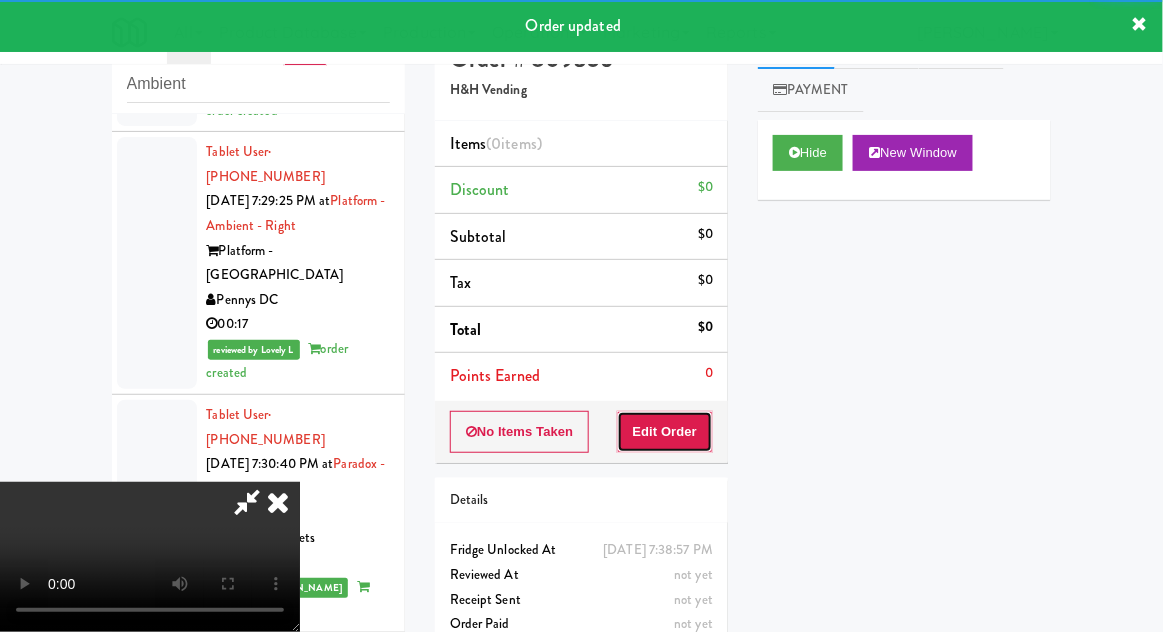 click on "Edit Order" at bounding box center [665, 432] 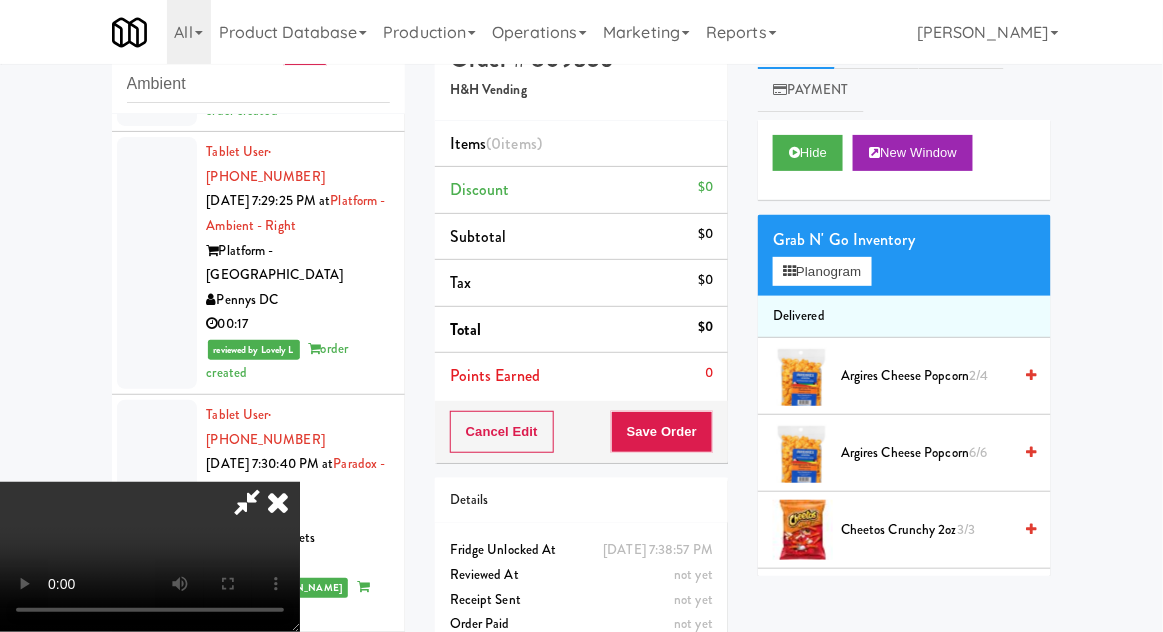scroll, scrollTop: 73, scrollLeft: 0, axis: vertical 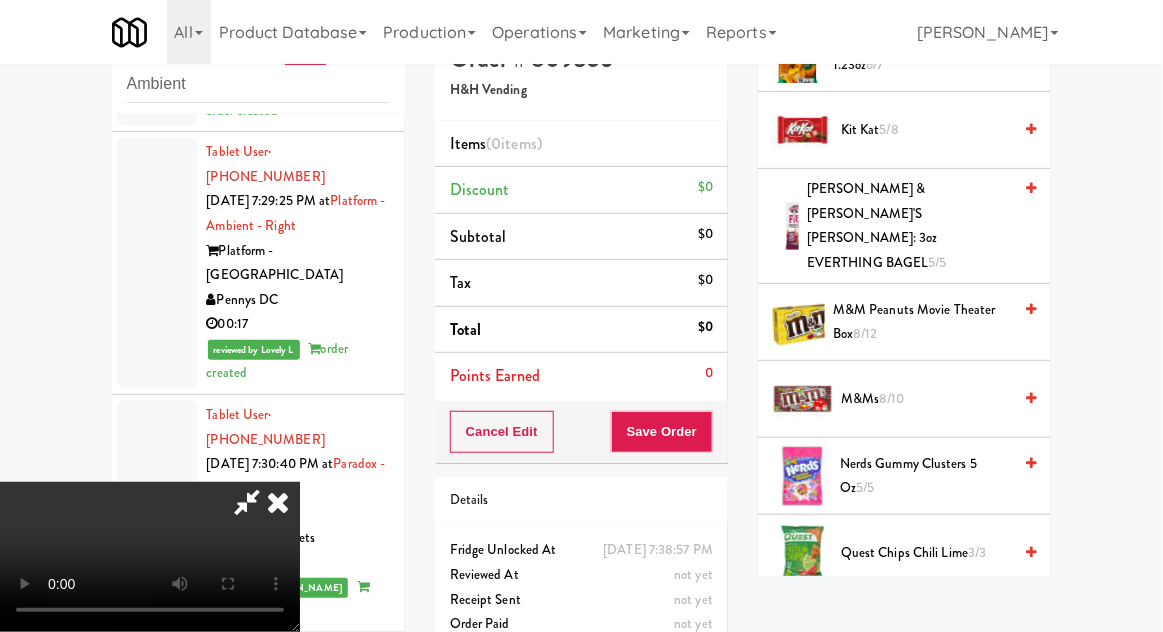 click on "Nerds Gummy Clusters 5 oz  5/5" at bounding box center [925, 476] 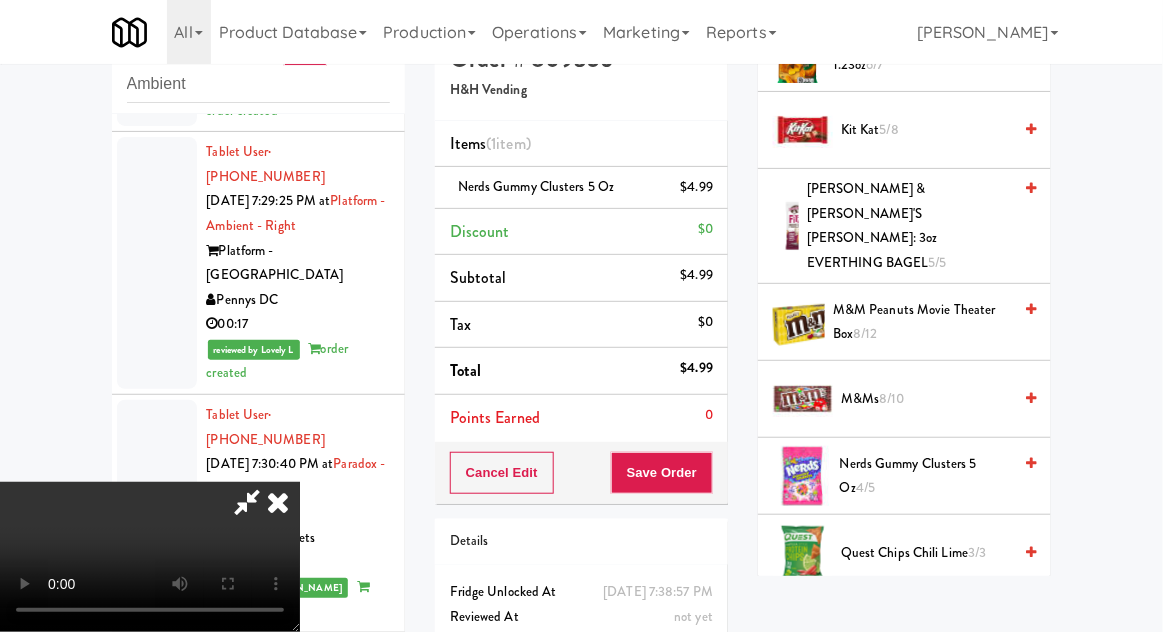 scroll, scrollTop: 73, scrollLeft: 0, axis: vertical 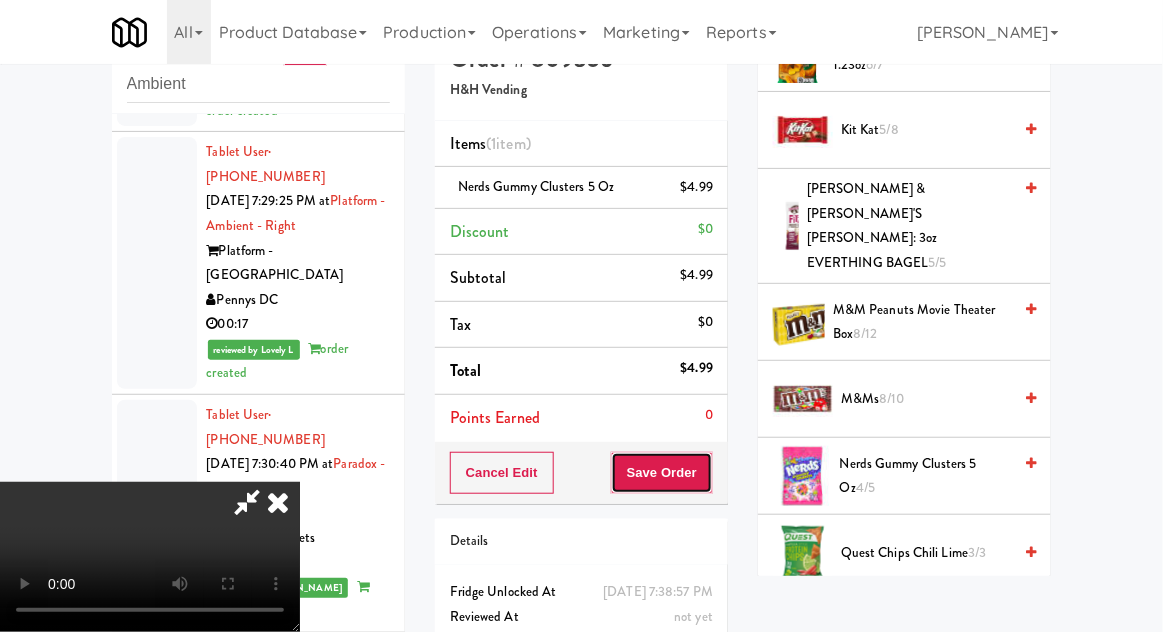 click on "Save Order" at bounding box center [662, 473] 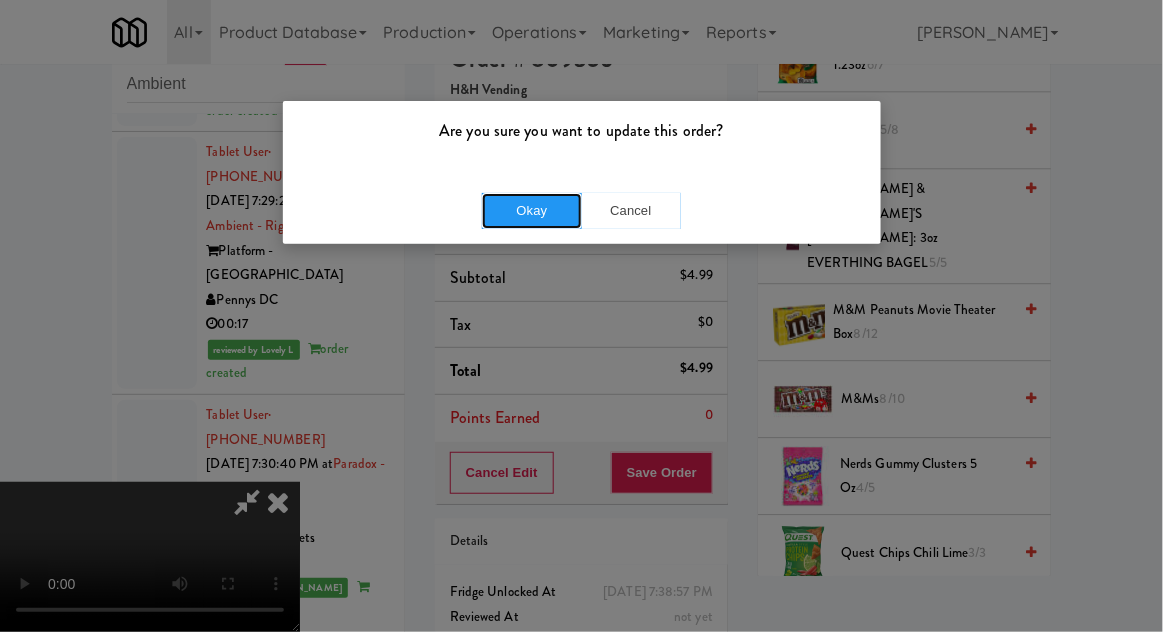 click on "Okay" at bounding box center (532, 211) 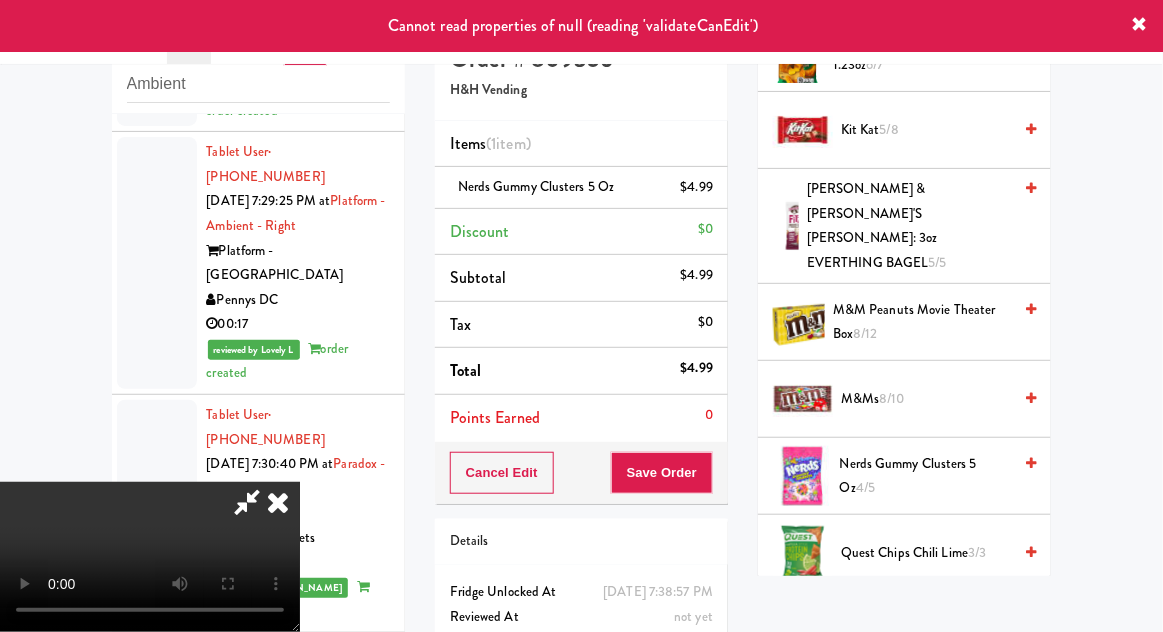 scroll, scrollTop: 0, scrollLeft: 0, axis: both 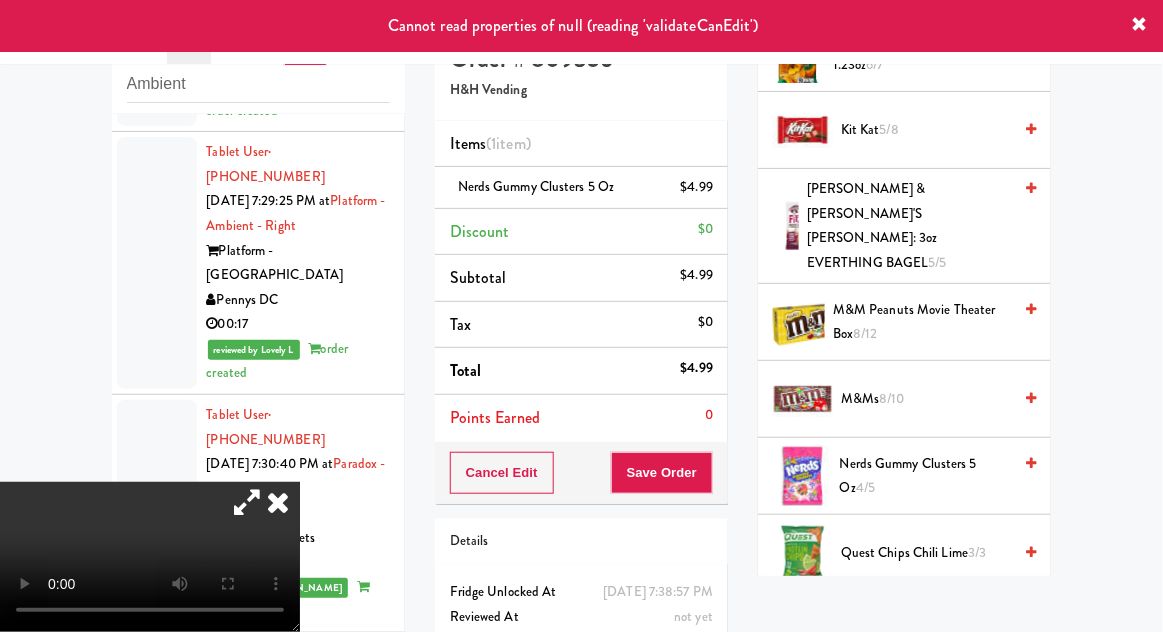 click at bounding box center [278, 502] 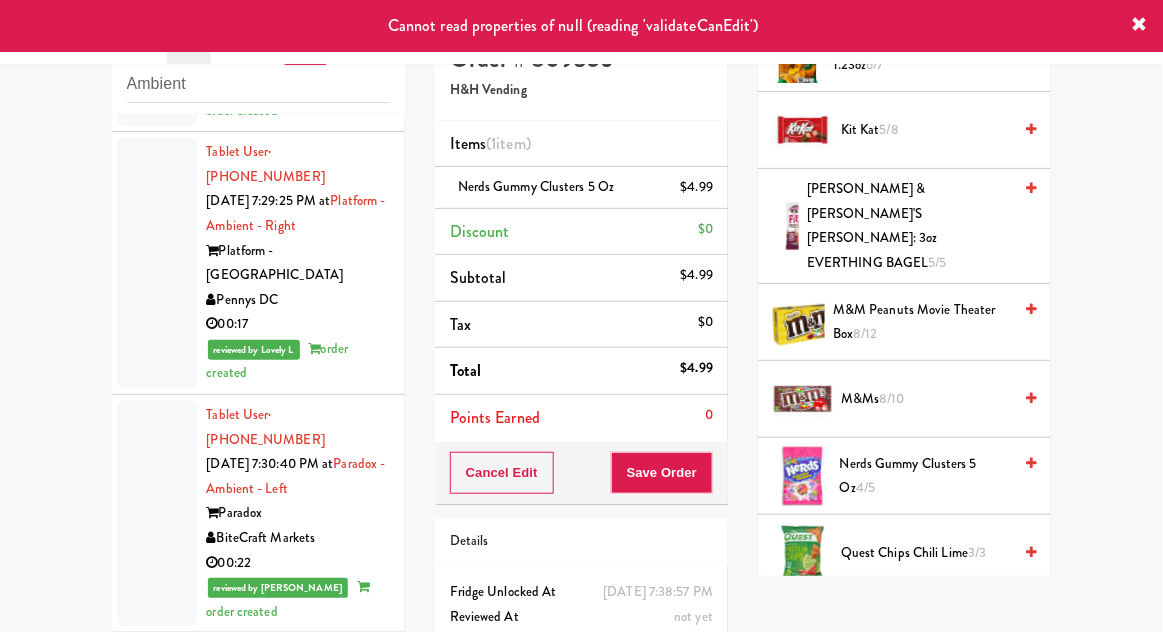 click at bounding box center (157, 941) 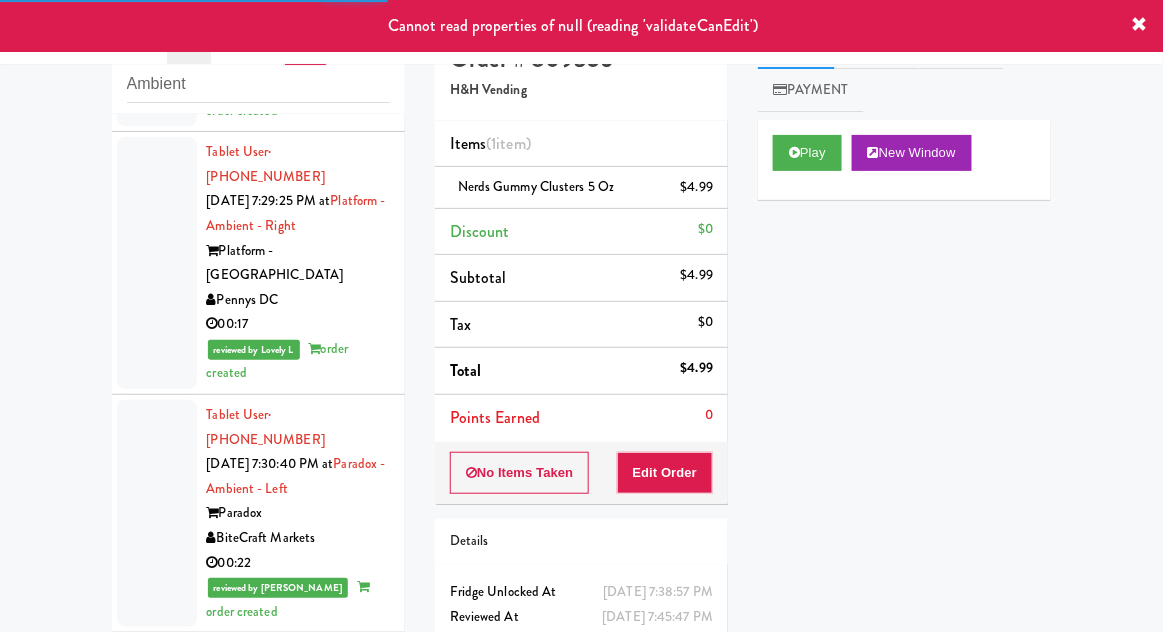 click at bounding box center [157, 990] 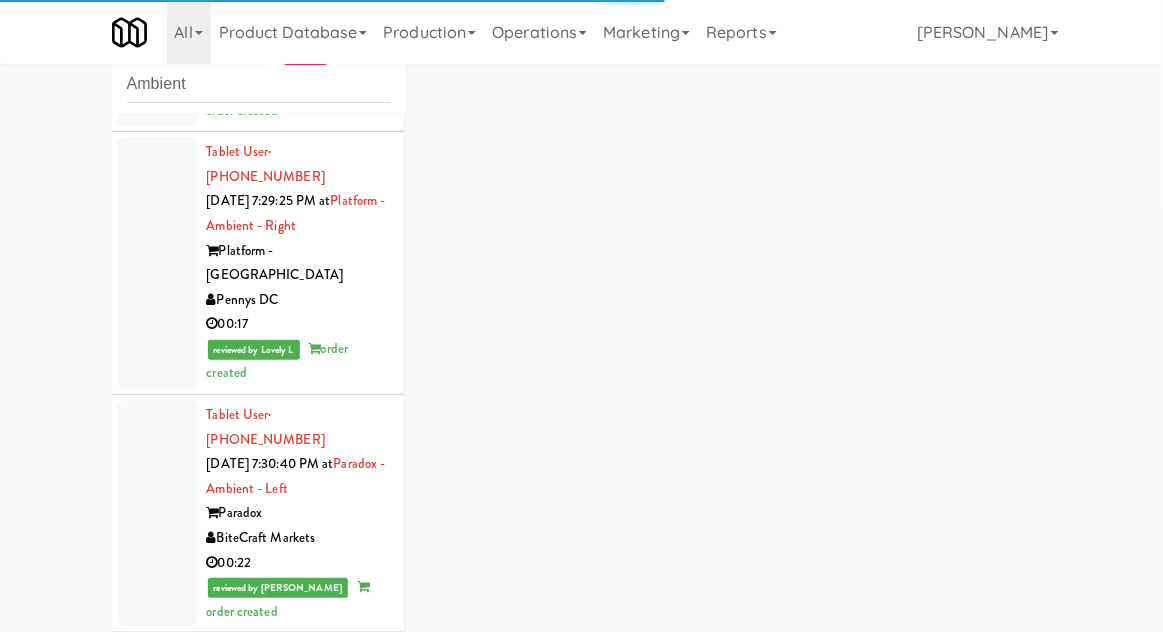 scroll, scrollTop: 1034, scrollLeft: 0, axis: vertical 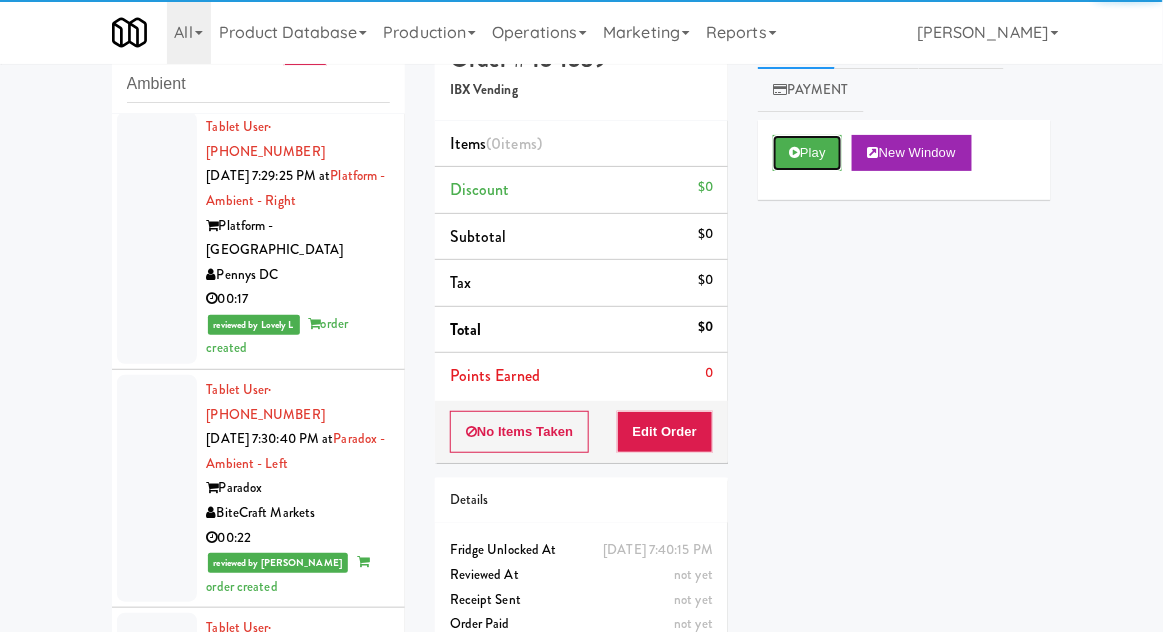 click on "Play" at bounding box center (807, 153) 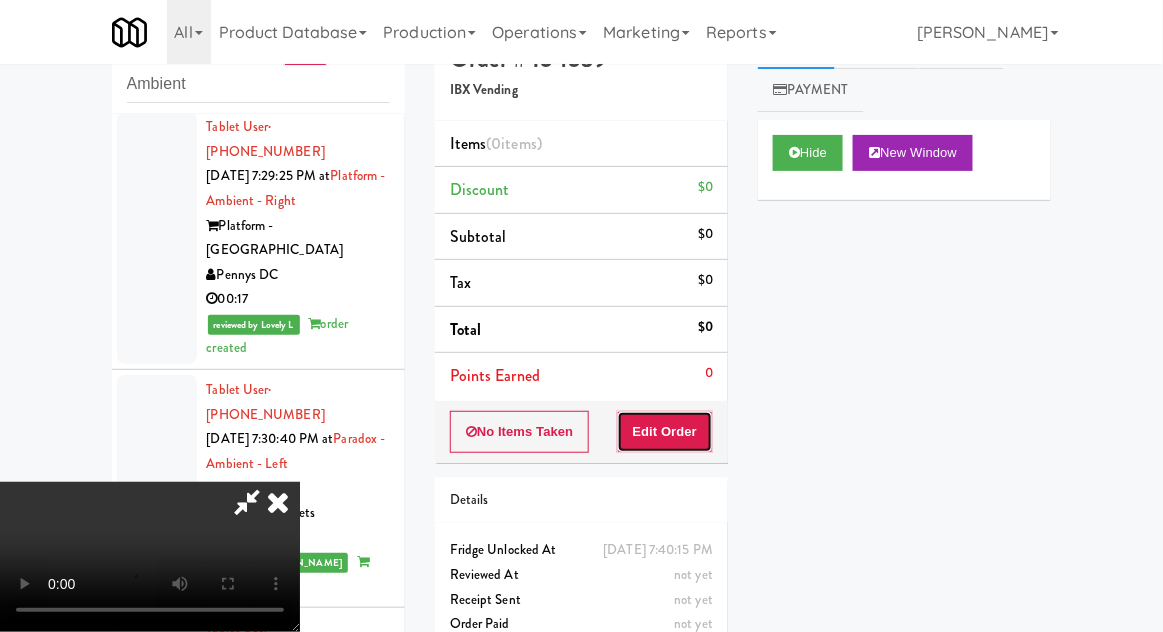click on "Edit Order" at bounding box center (665, 432) 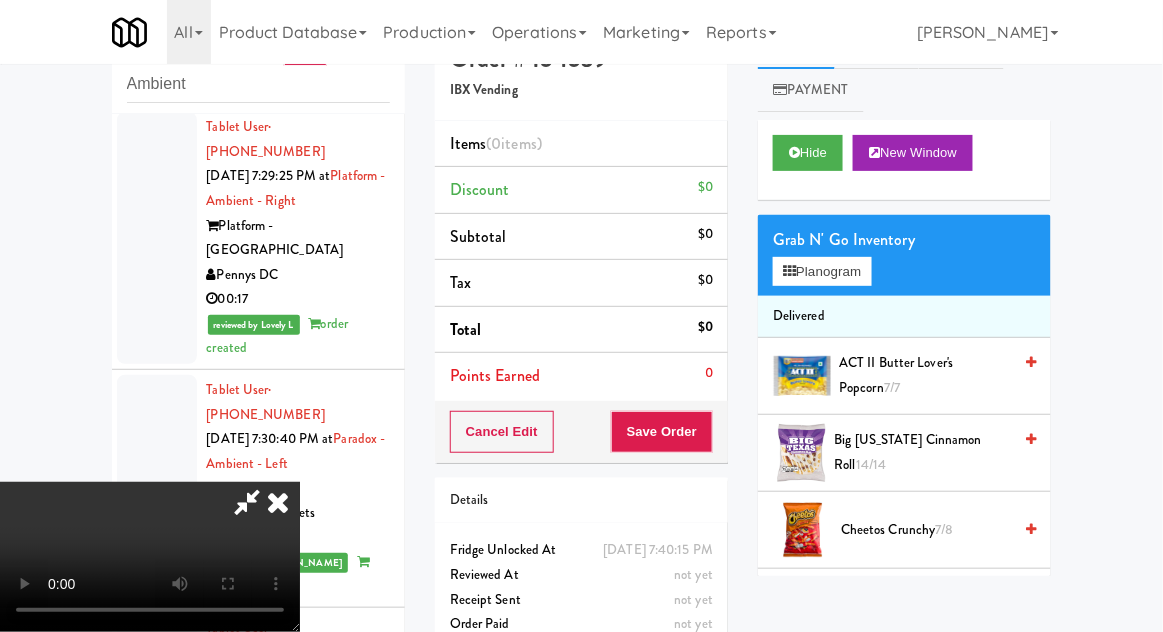 type 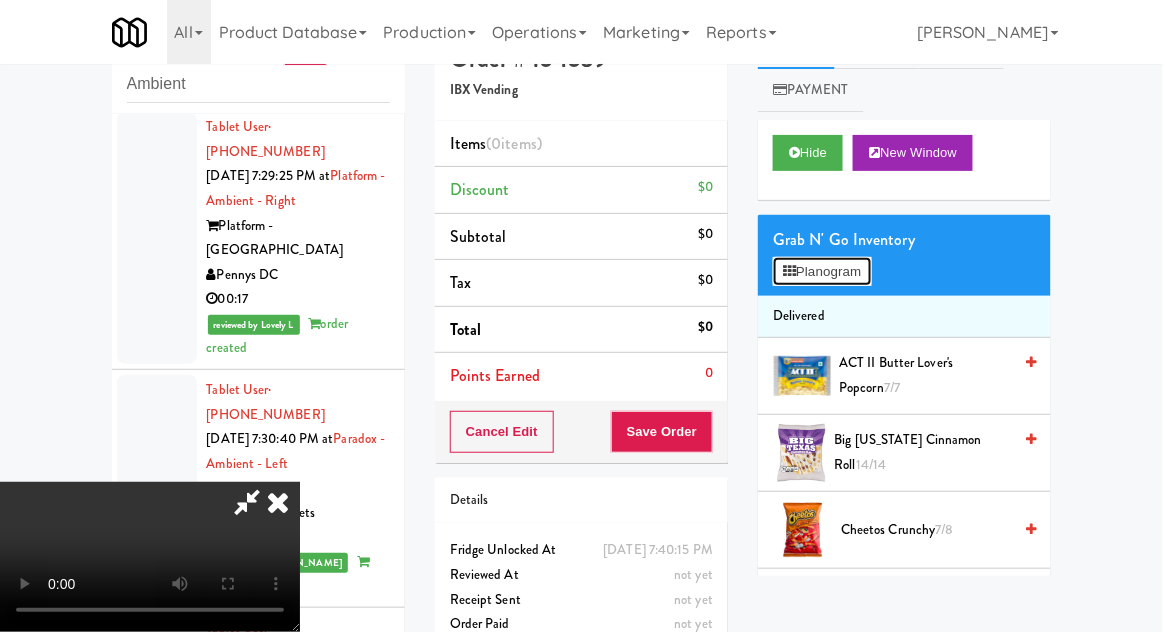 click on "Planogram" at bounding box center (822, 272) 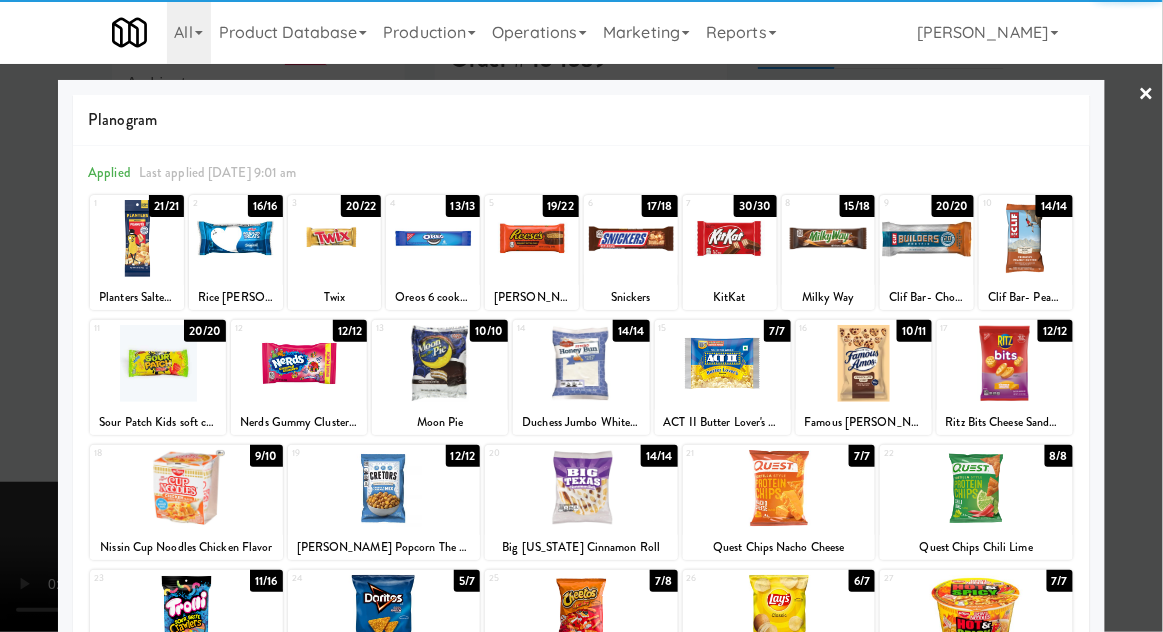 click at bounding box center (864, 363) 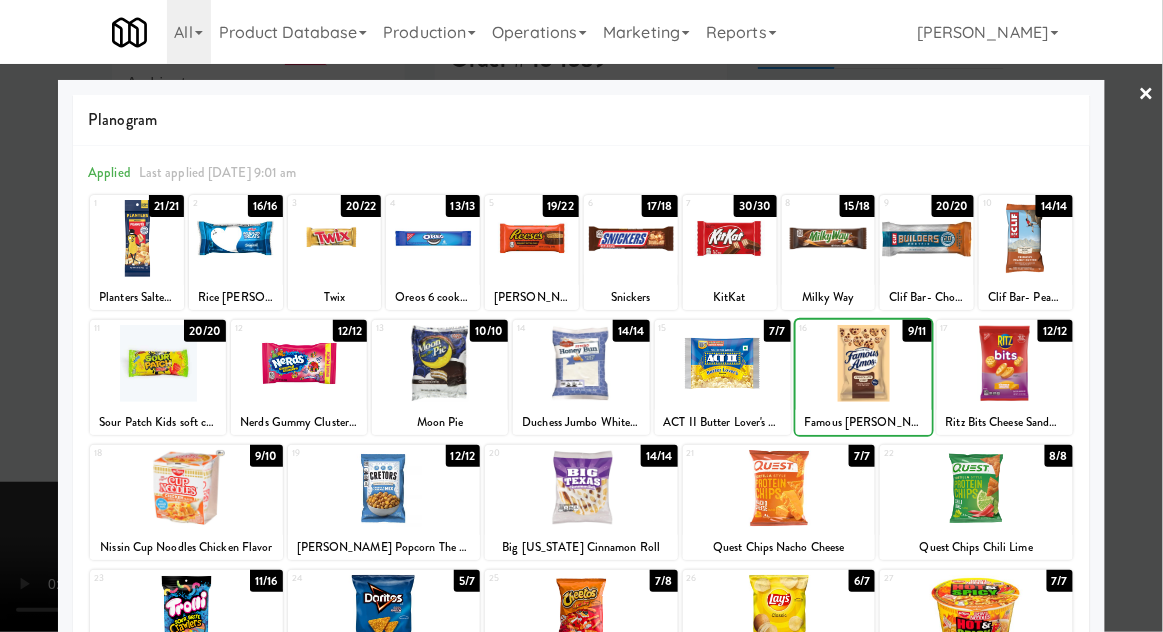 click at bounding box center [581, 316] 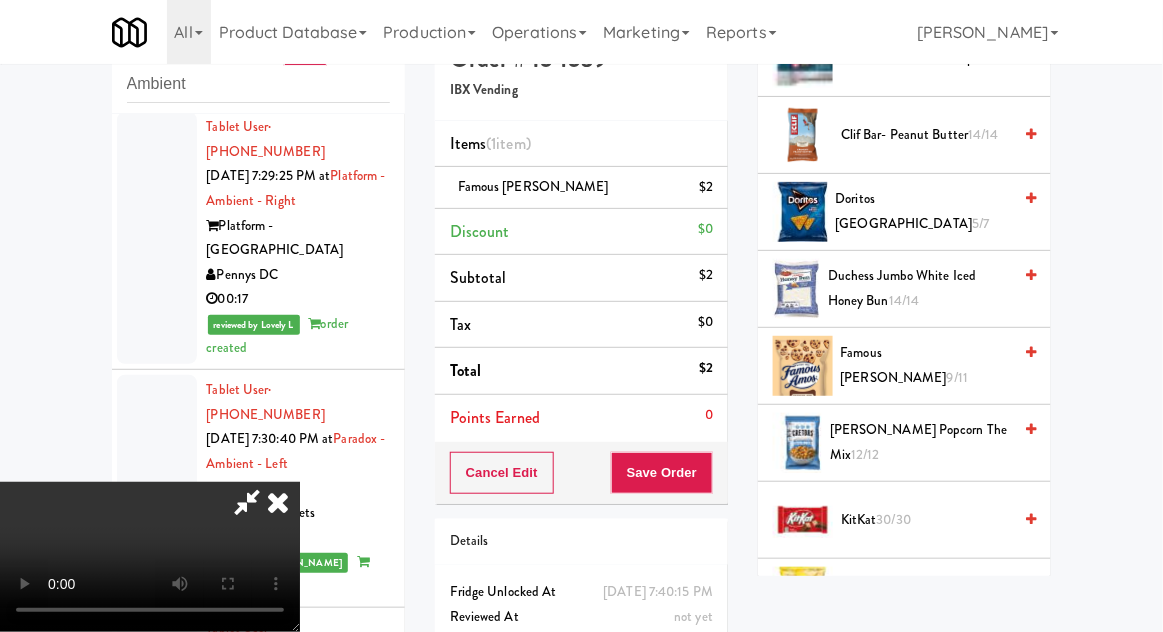 scroll, scrollTop: 541, scrollLeft: 0, axis: vertical 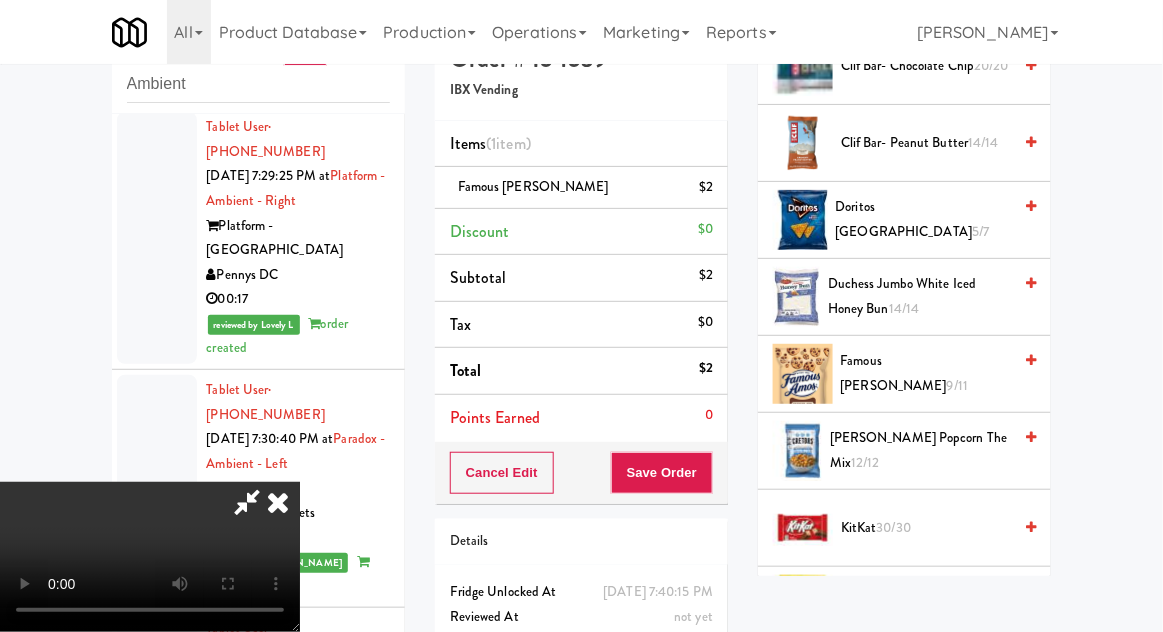 click on "Famous Amos Cookies  9/11" at bounding box center (926, 373) 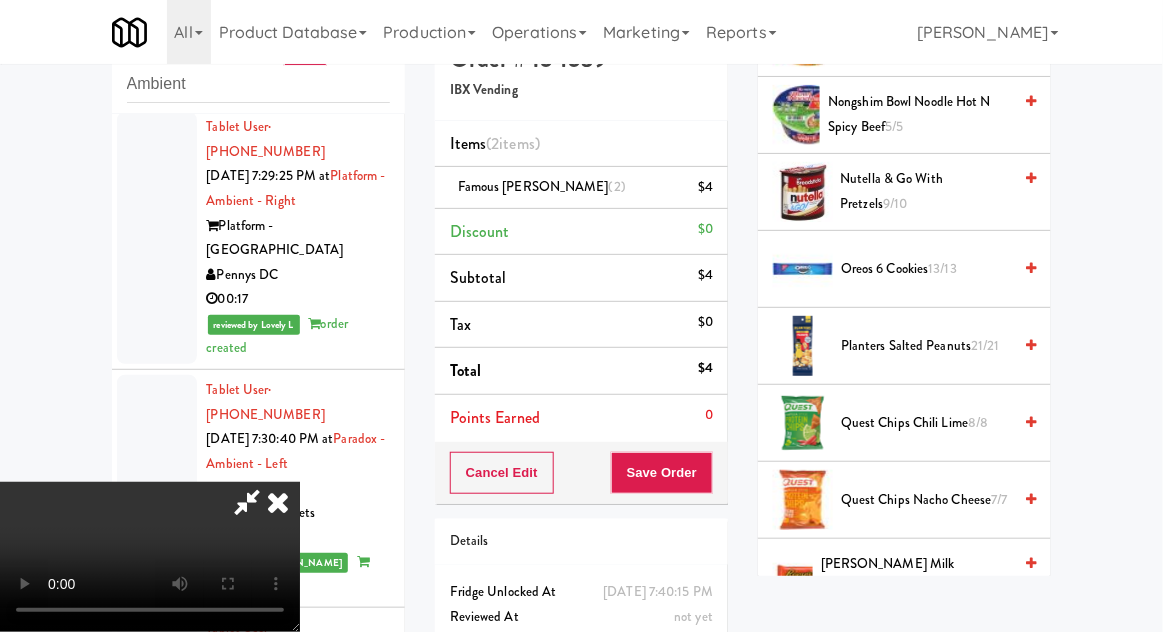scroll, scrollTop: 1730, scrollLeft: 0, axis: vertical 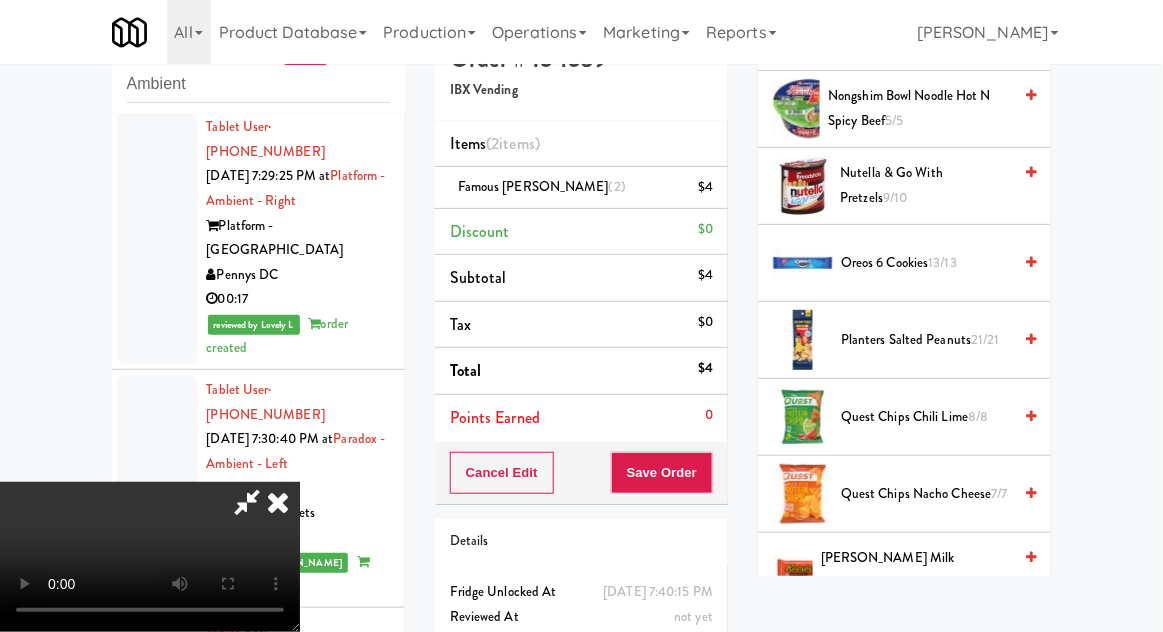 click on "Reese's Milk Chocolate Peanut Butter  19/22" at bounding box center (916, 570) 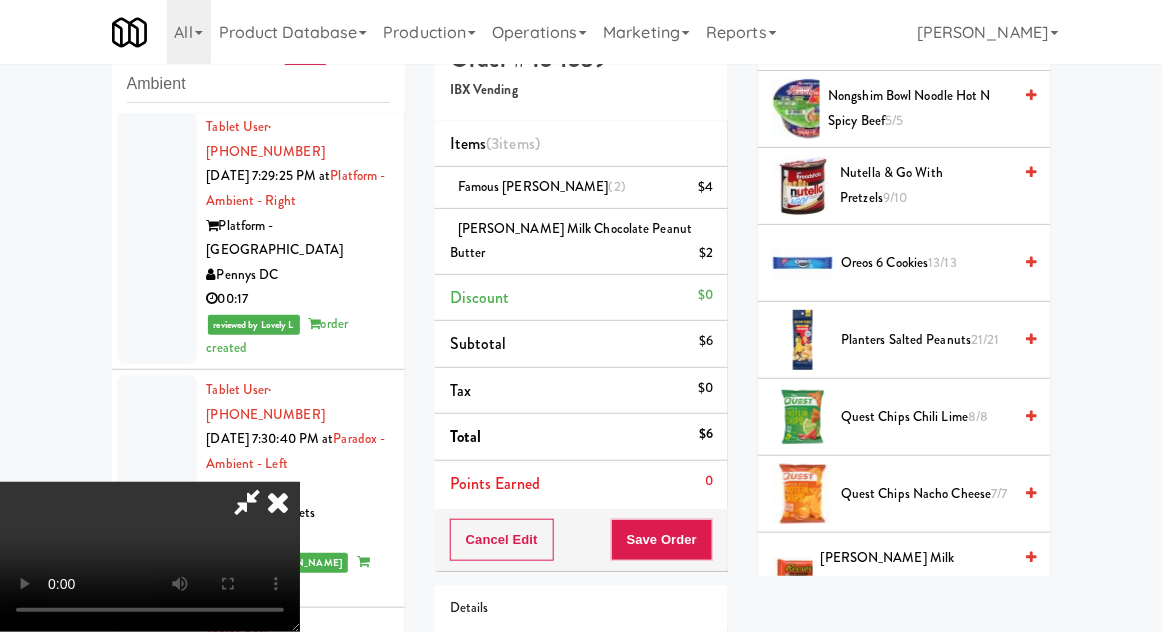 scroll, scrollTop: 91, scrollLeft: 0, axis: vertical 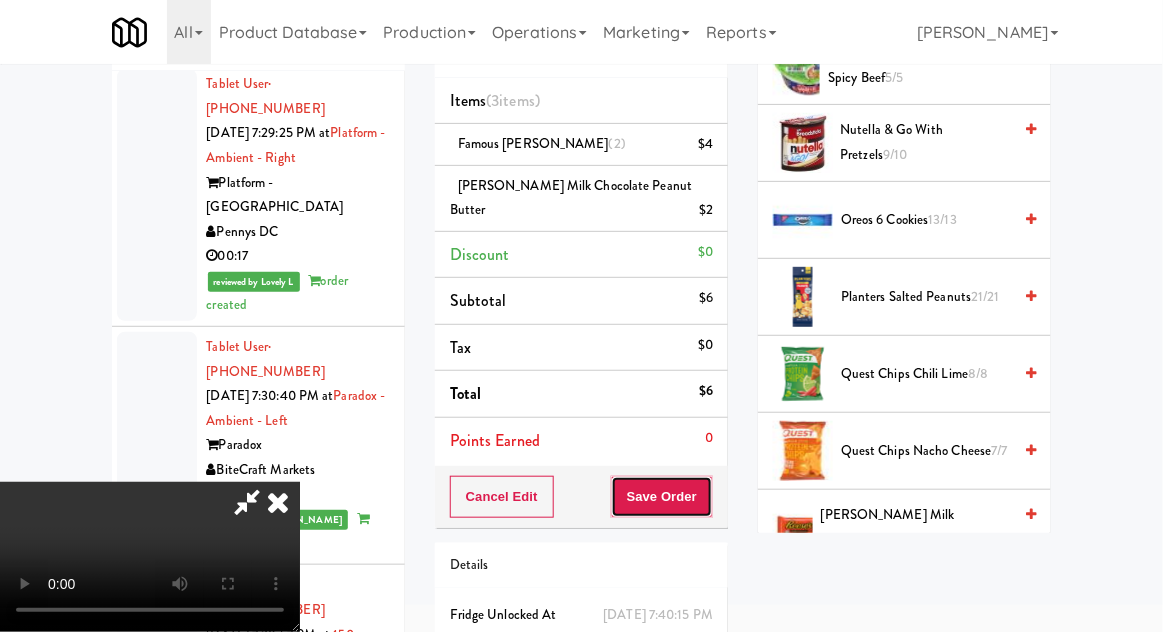 click on "Save Order" at bounding box center [662, 497] 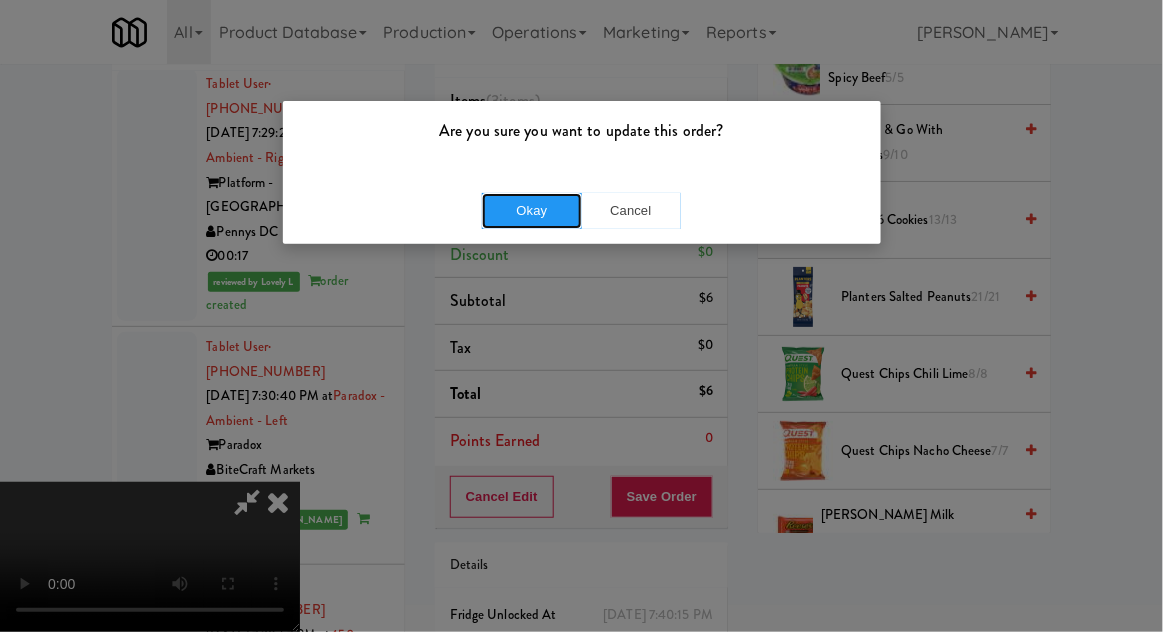 click on "Okay" at bounding box center (532, 211) 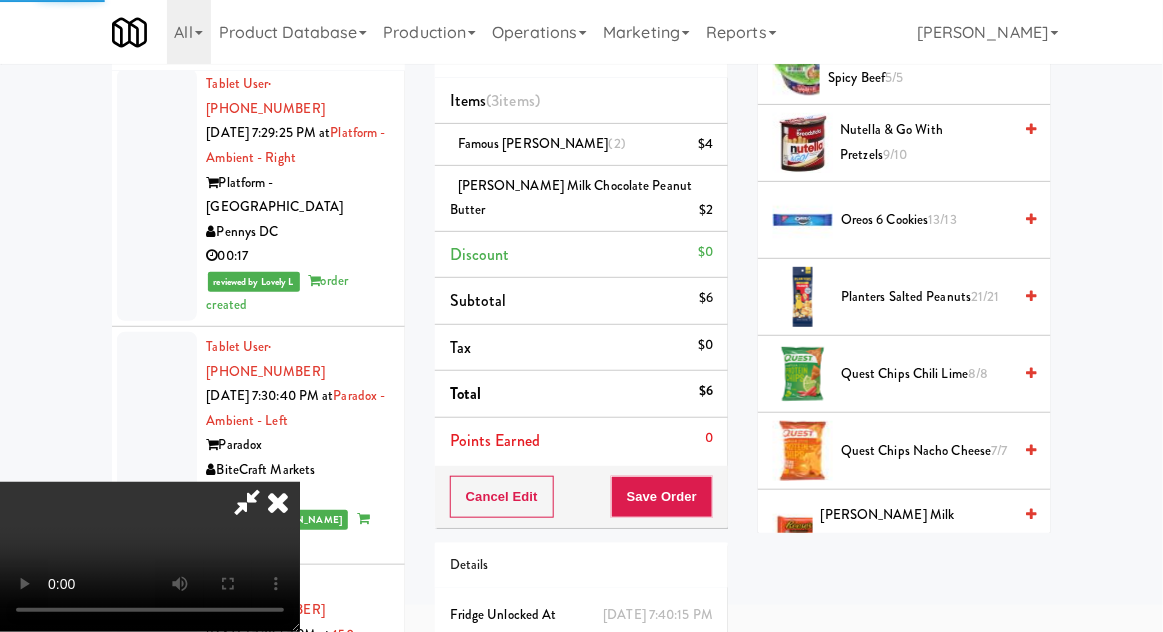 scroll, scrollTop: 197, scrollLeft: 0, axis: vertical 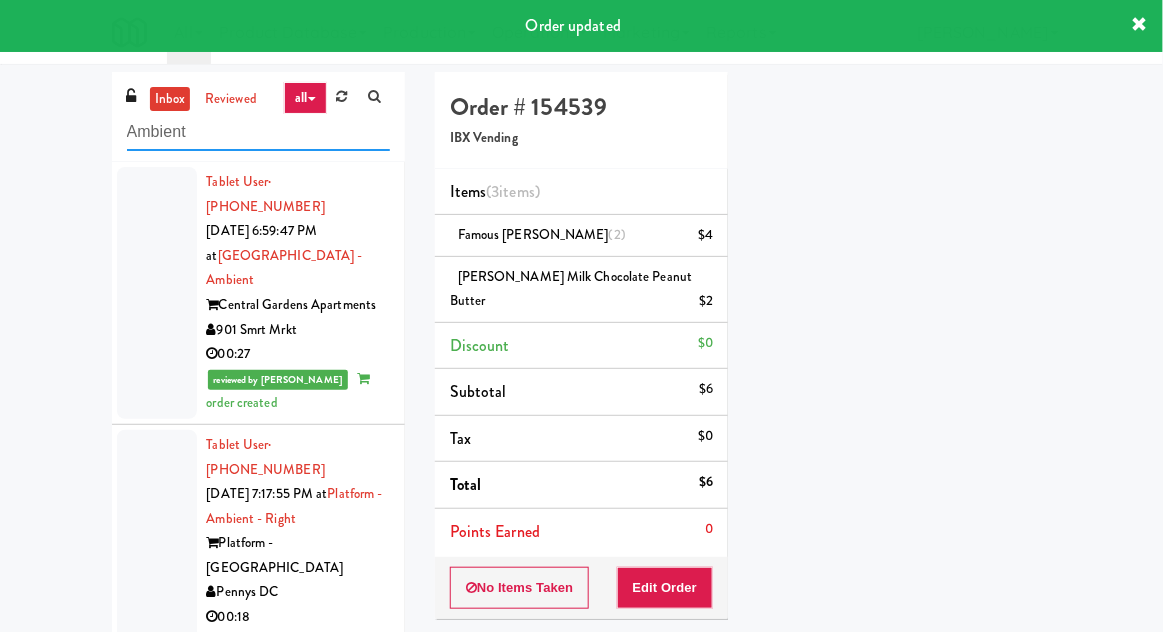 click on "Ambient" at bounding box center (258, 132) 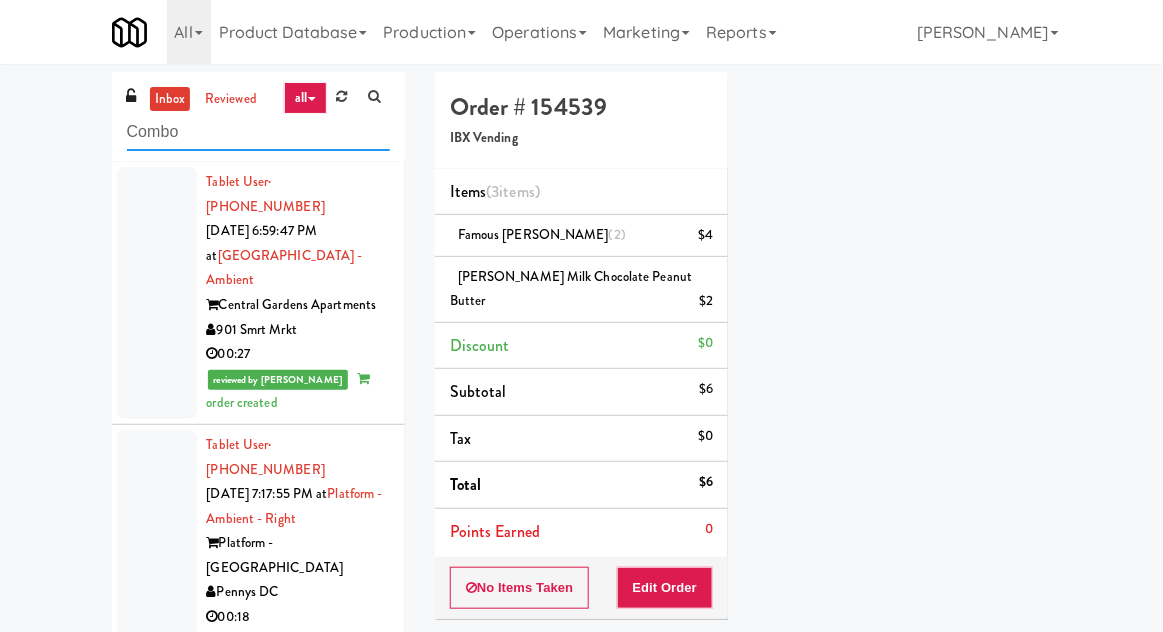 type on "Combo" 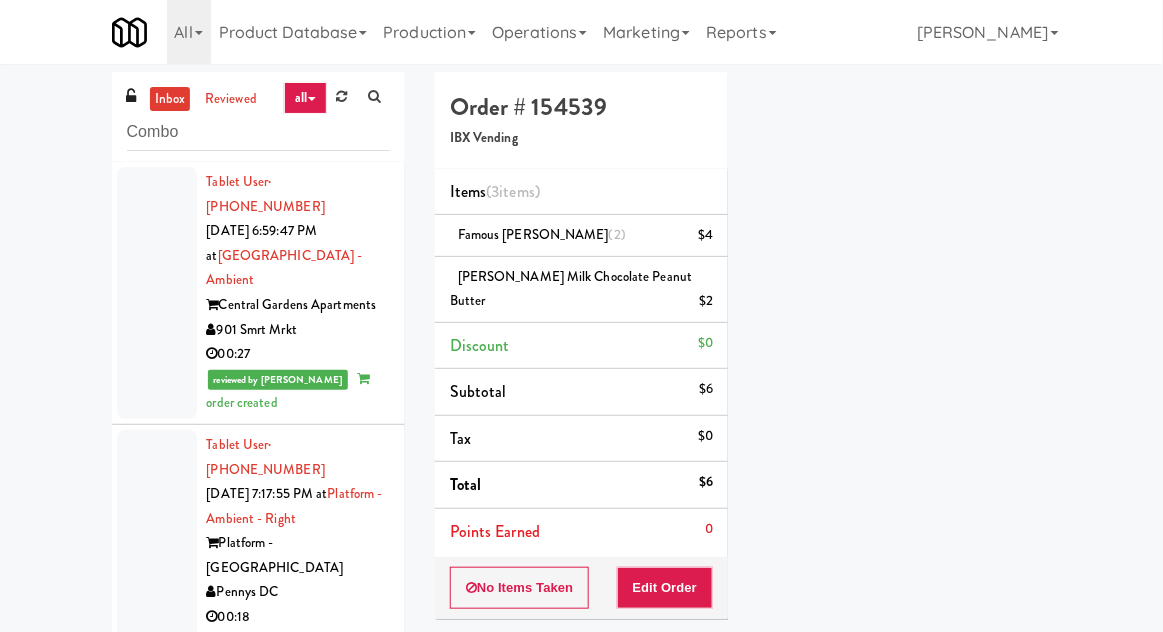 click on "inbox reviewed all    all     unclear take     inventory issue     suspicious     failed   Combo Tablet User  · (901) 600-8703 Jul 13, 2025 6:59:47 PM at  Central Gardens - Ambient  Central Gardens Apartments  901 Smrt Mrkt  00:27 reviewed by John C  order created     Tablet User  · (414) 207-4189 Jul 13, 2025 7:17:55 PM at  Platform - Ambient - Right  Platform - Alexandria   Pennys DC  00:18 reviewed by Lovely L  order created     Tablet User  · (773) 517-7914 Jul 13, 2025 7:19:19 PM at  450 Warrenville - Right - Ambient  450 Warrenville   H&H Vending  00:04 reviewed by John C  order created     Tablet User  · (401) 965-8481 Jul 13, 2025 7:20:53 PM at  Arte KC - Ambient- Left  Arte KC  Fountain City Vending  00:06 reviewed by John C  order created     Tablet User  · (703) 687-7120 Jul 13, 2025 7:29:25 PM at  Platform - Ambient - Right  Platform - Alexandria   Pennys DC  00:17 reviewed by Lovely L  order created     Tablet User  · (618) 641-1803 Jul 13, 2025 7:30:40 PM at   Paradox  00:22" at bounding box center [581, 447] 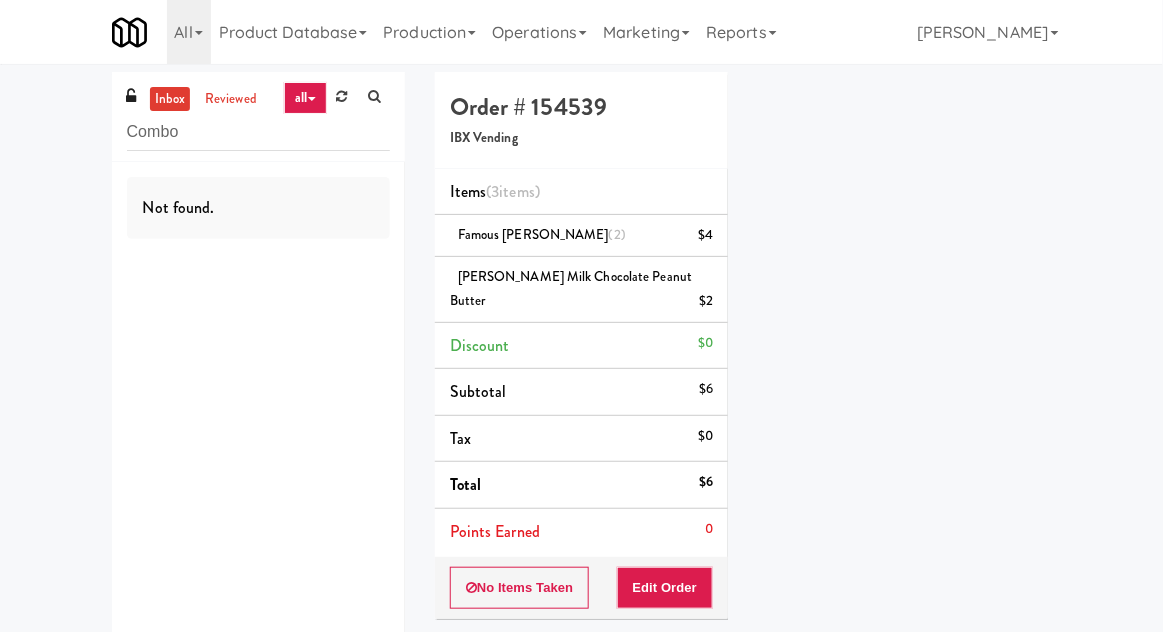 click on "inbox" at bounding box center (170, 99) 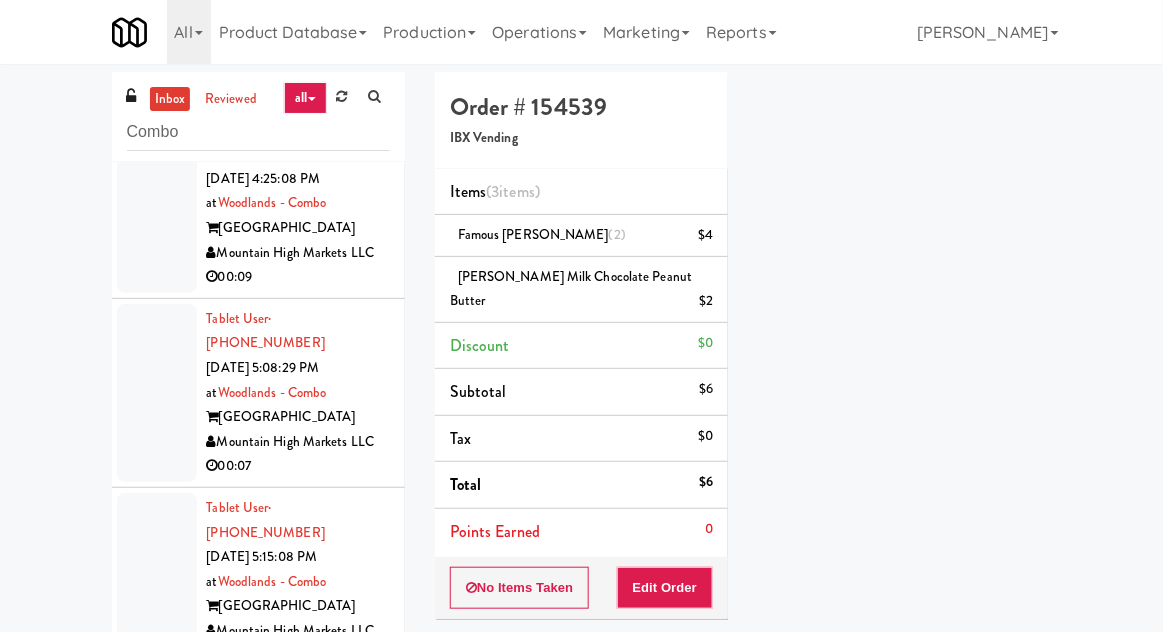 scroll, scrollTop: 1154, scrollLeft: 0, axis: vertical 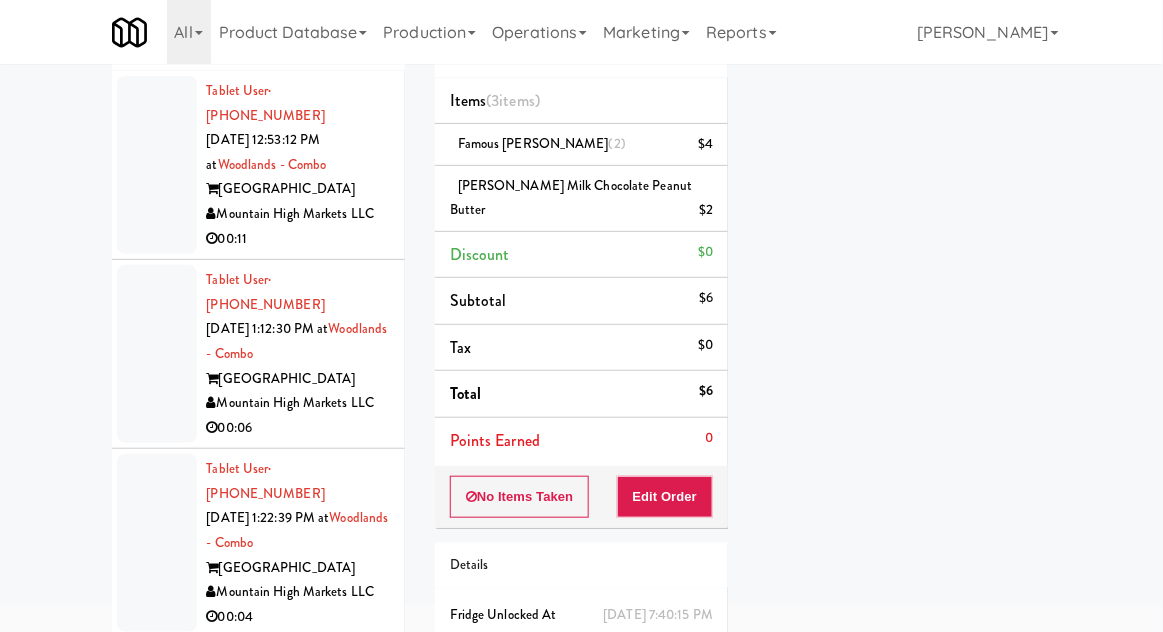click at bounding box center (157, 165) 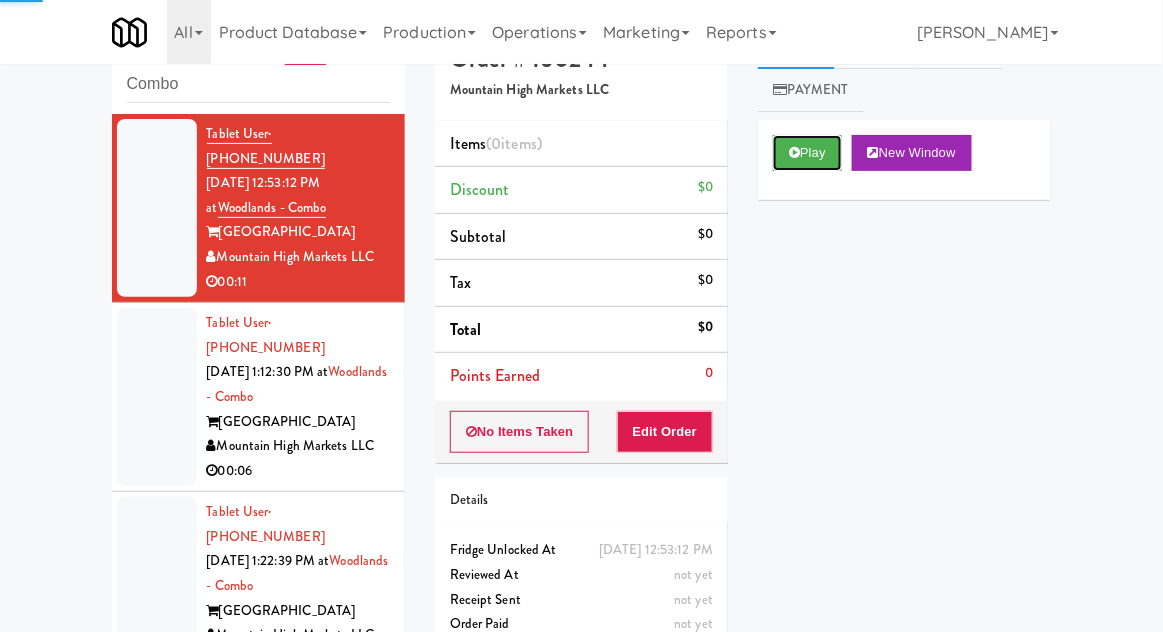 click on "Play" at bounding box center (807, 153) 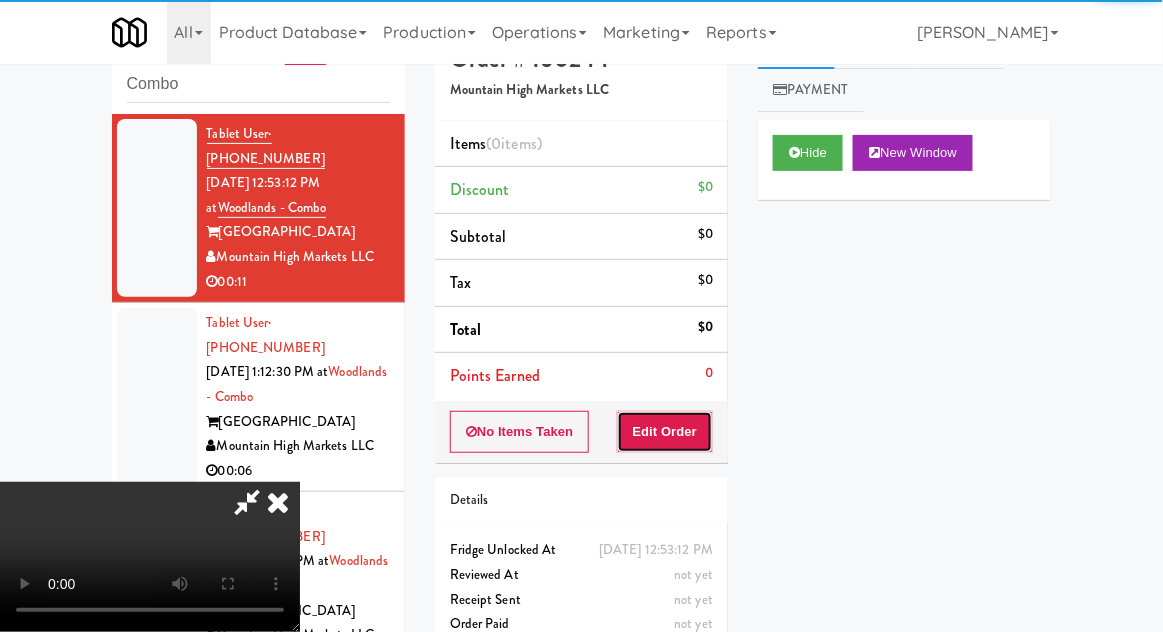 click on "Edit Order" at bounding box center (665, 432) 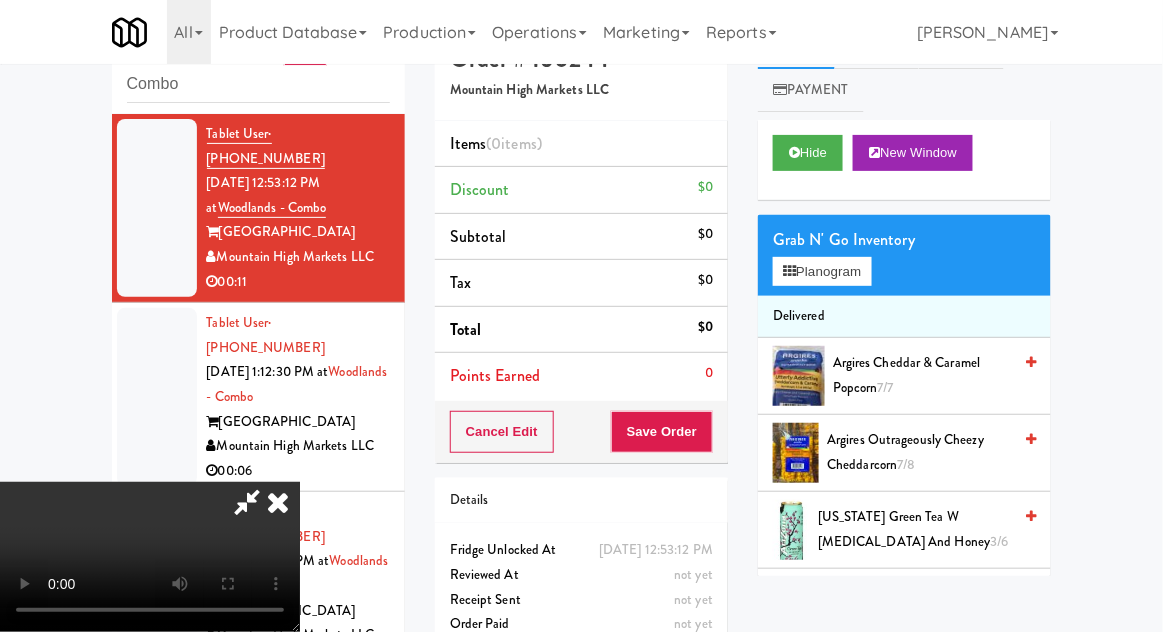 type 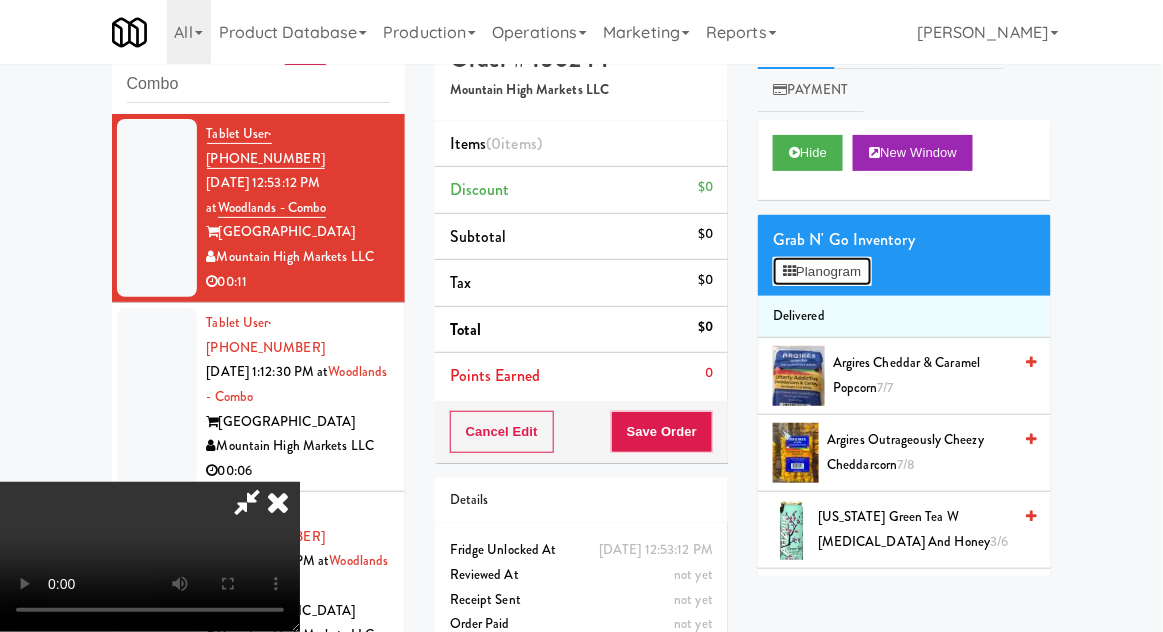 click on "Planogram" at bounding box center (822, 272) 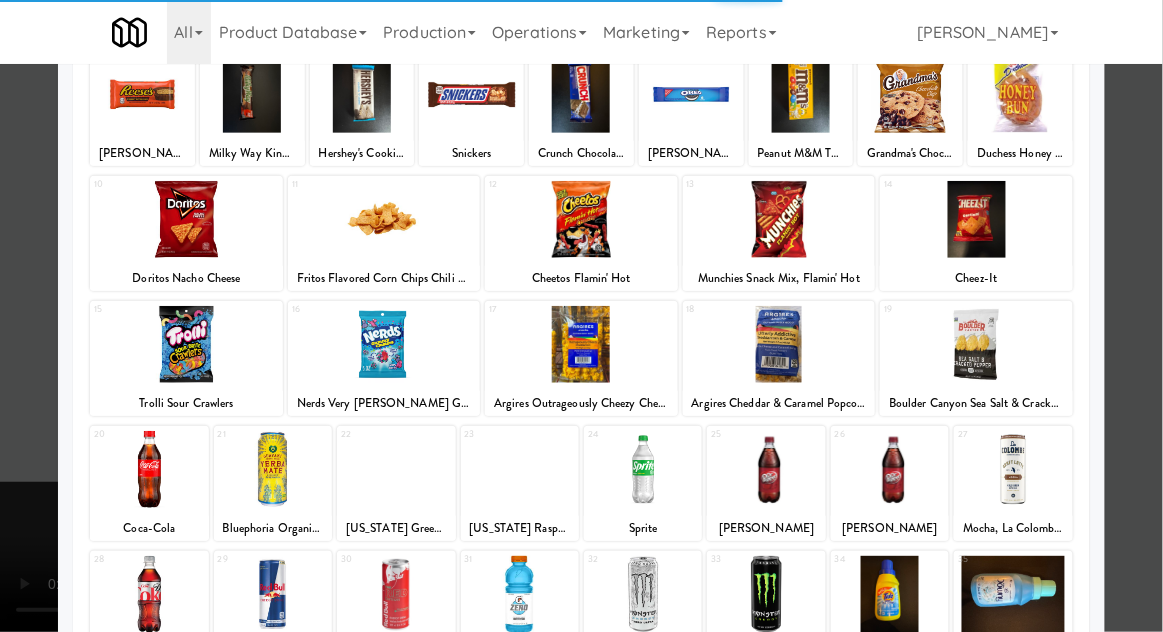 scroll, scrollTop: 253, scrollLeft: 0, axis: vertical 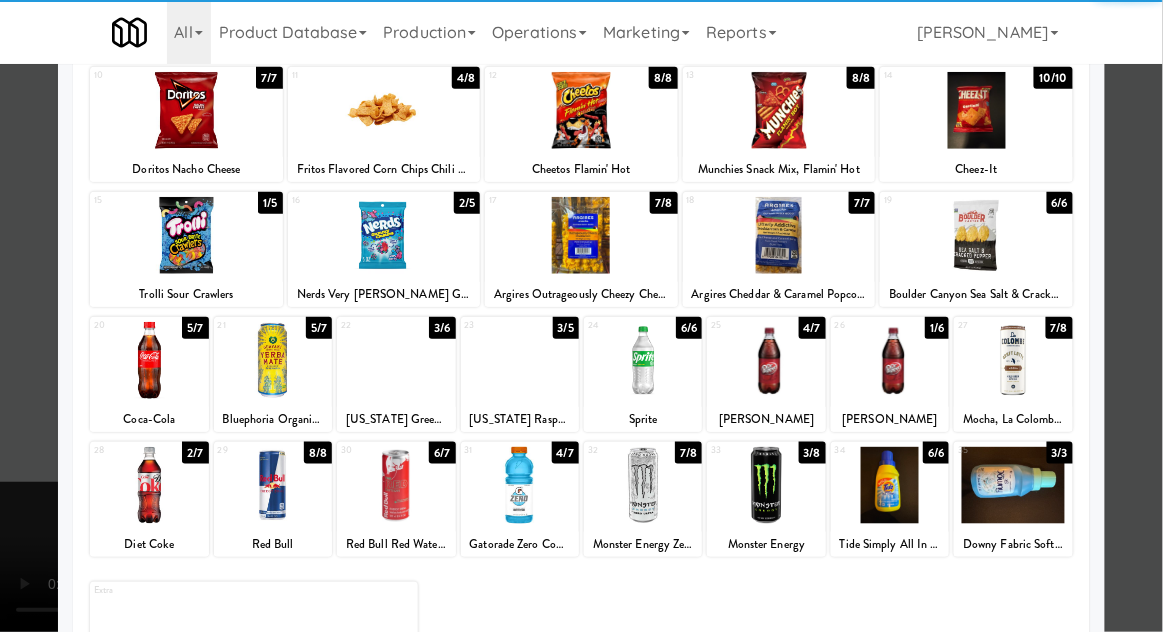 click at bounding box center [396, 485] 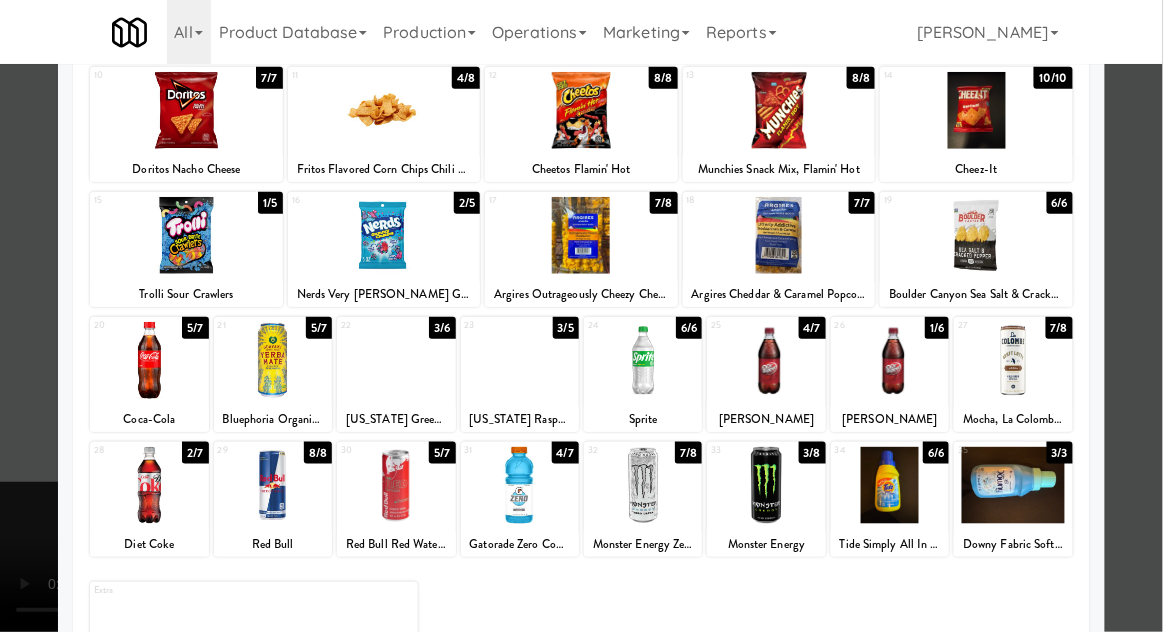 click at bounding box center [581, 316] 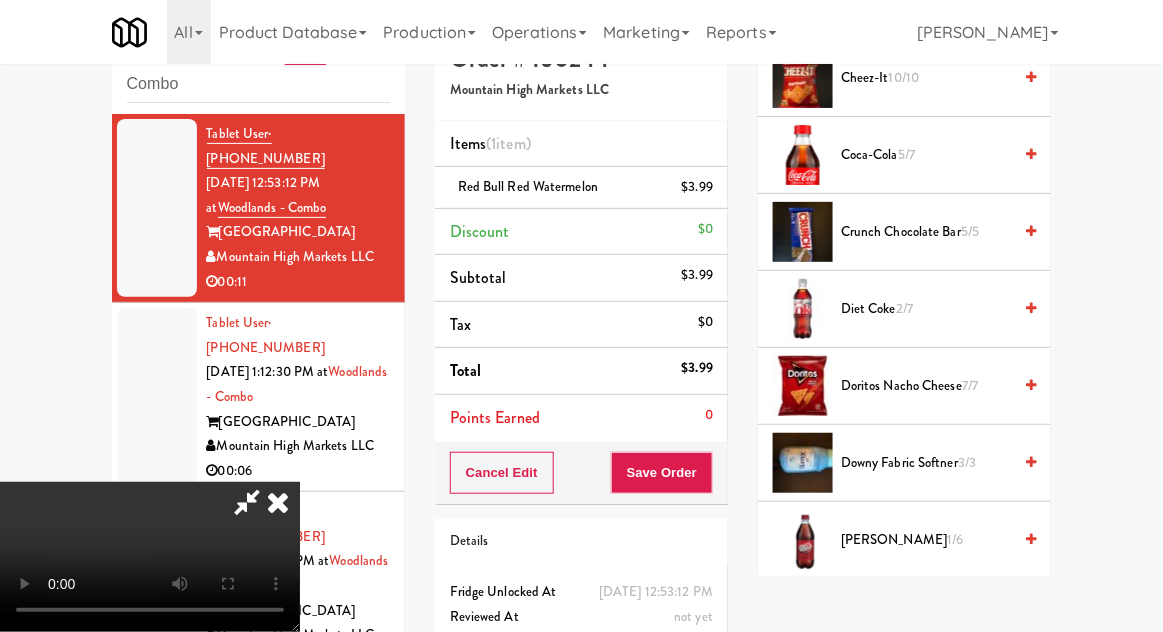 scroll, scrollTop: 850, scrollLeft: 0, axis: vertical 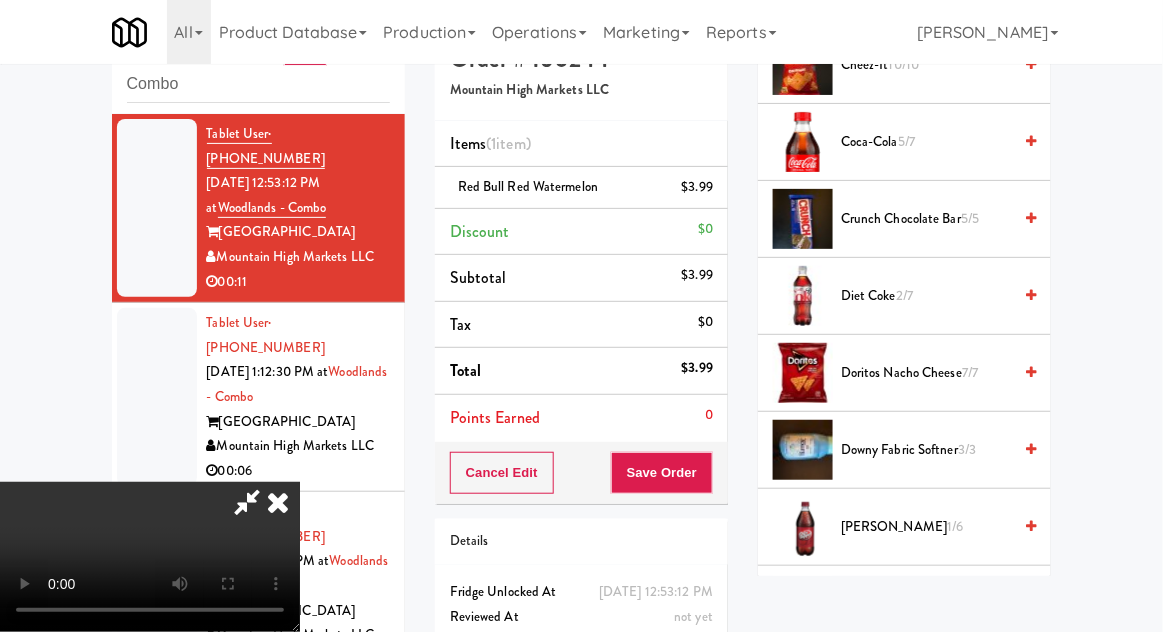 click on "1/6" at bounding box center (955, 526) 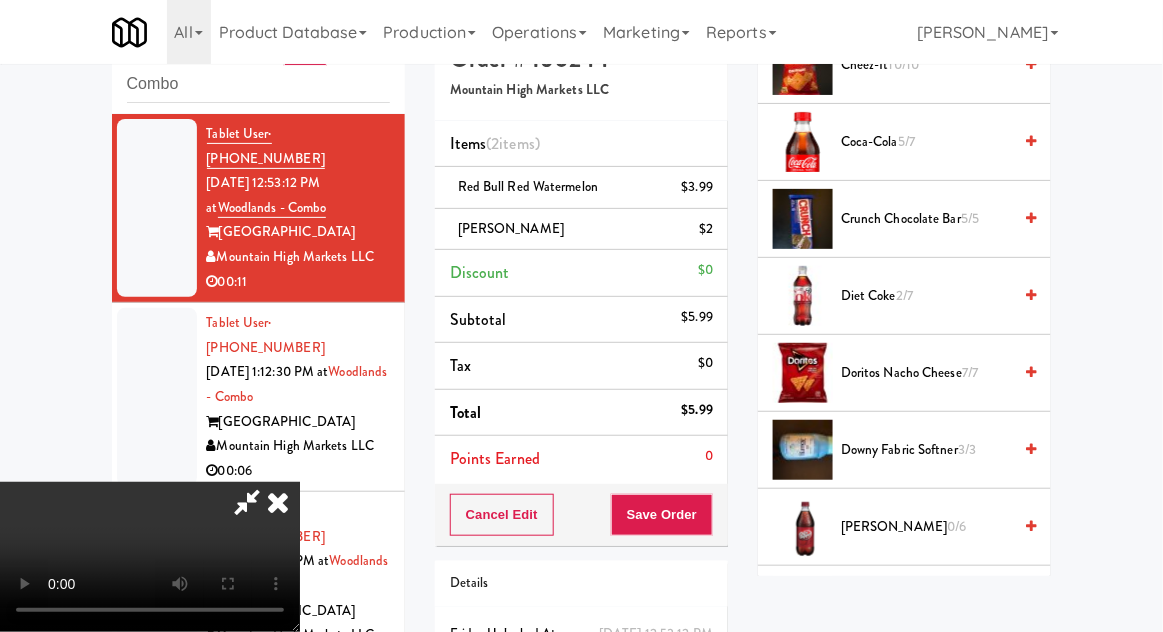 click on "4/7" at bounding box center [956, 603] 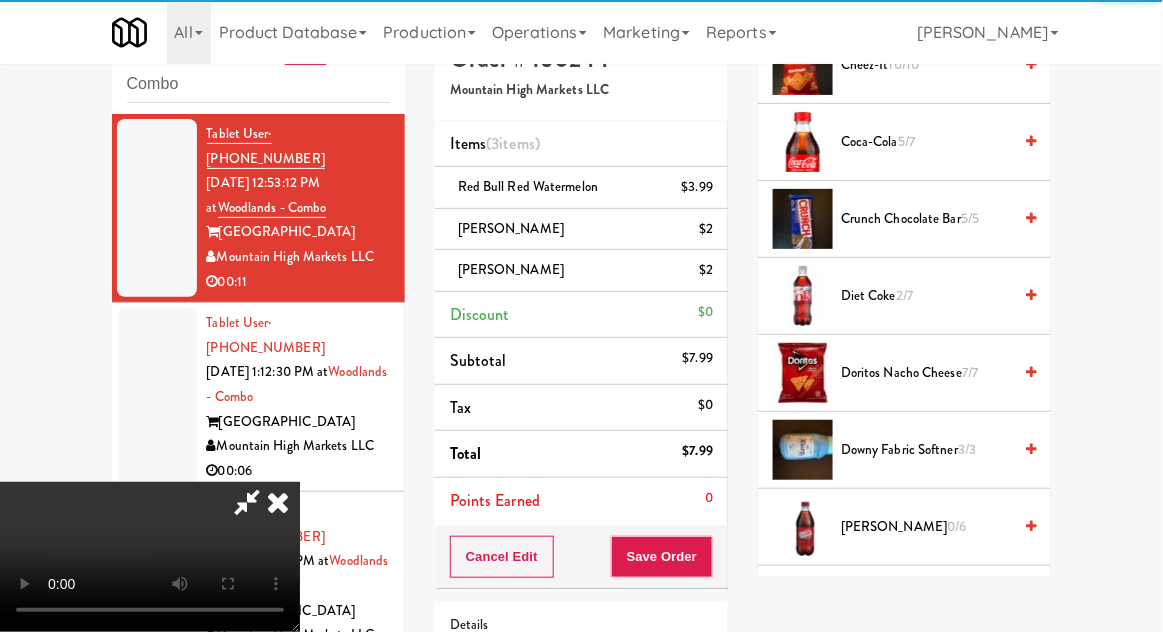 scroll, scrollTop: 133, scrollLeft: 0, axis: vertical 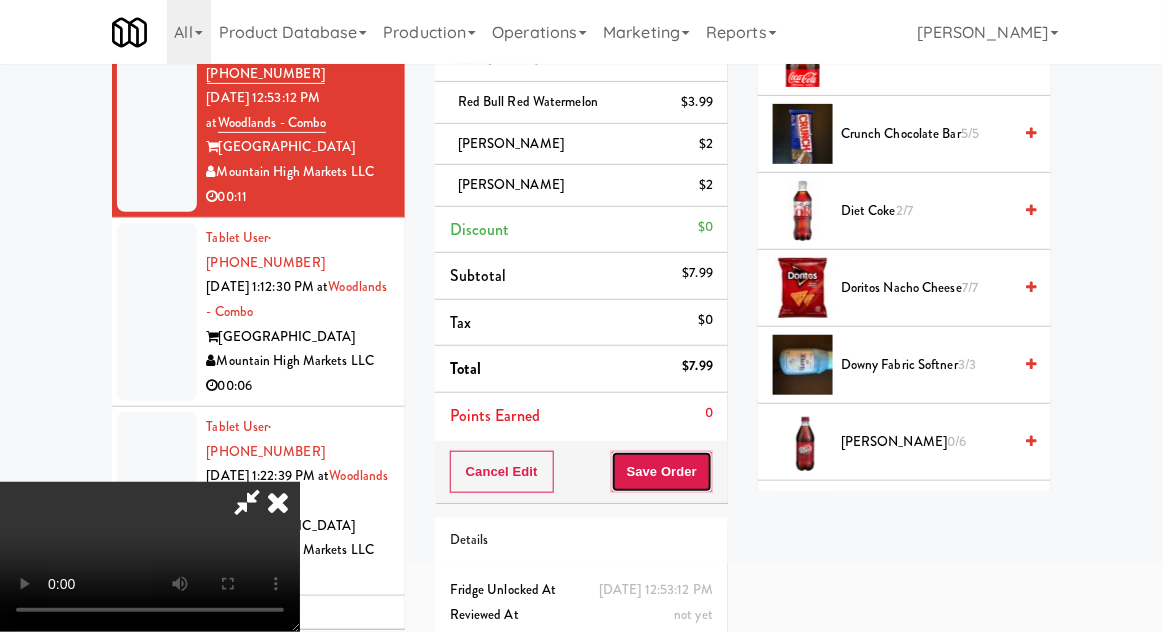 click on "Save Order" at bounding box center [662, 472] 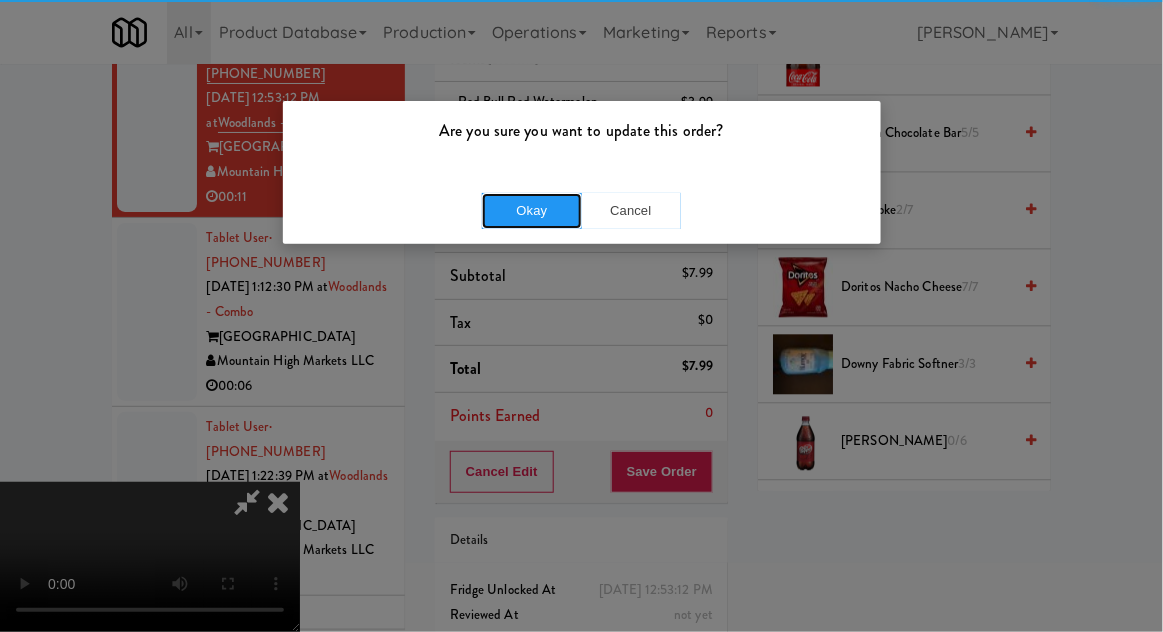 click on "Okay" at bounding box center (532, 211) 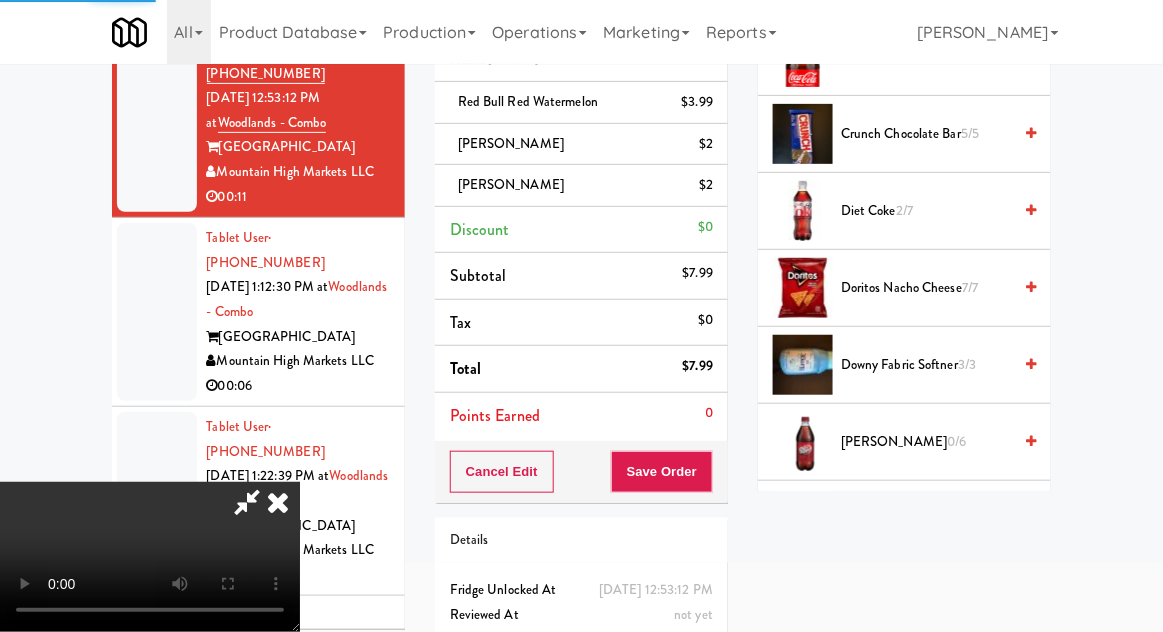 scroll, scrollTop: 197, scrollLeft: 0, axis: vertical 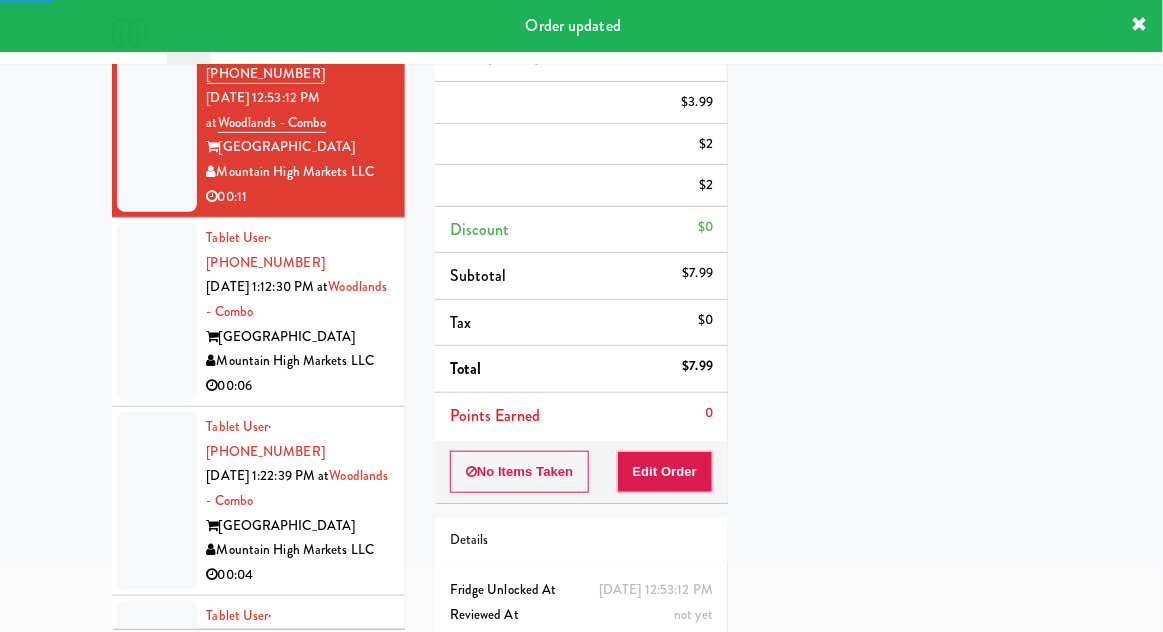 click at bounding box center [157, 312] 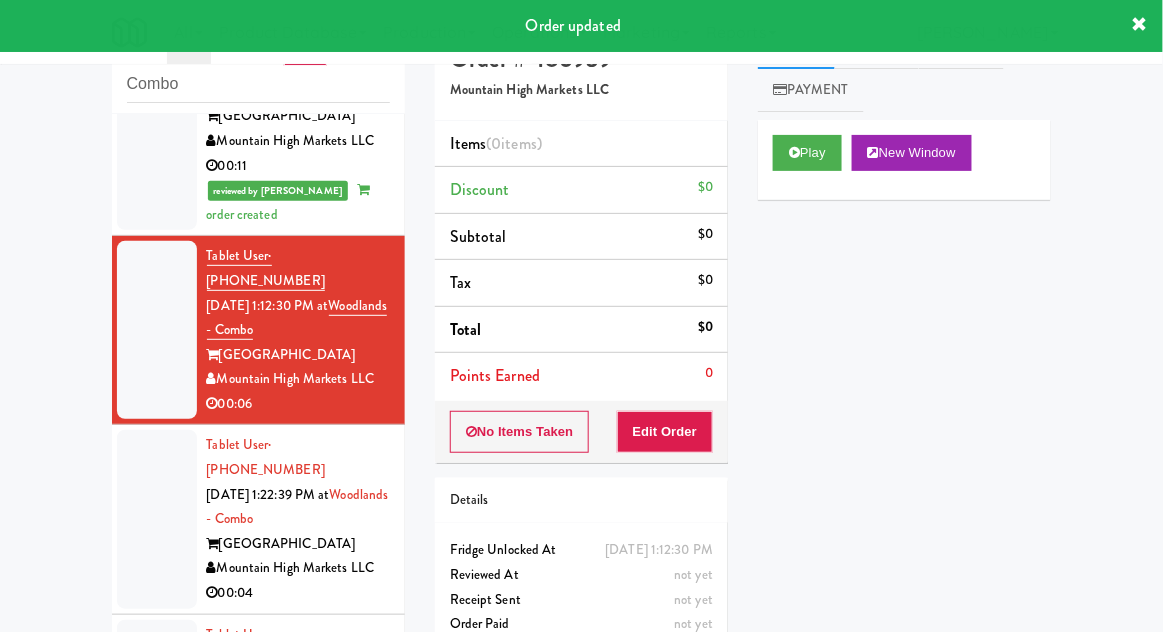 scroll, scrollTop: 0, scrollLeft: 0, axis: both 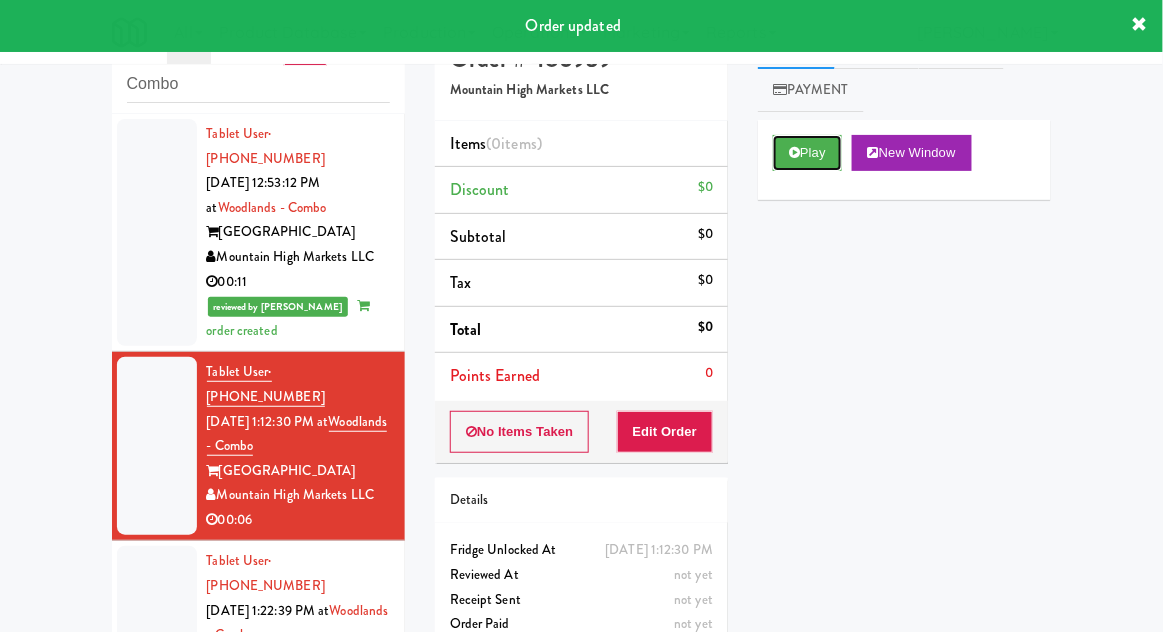 click on "Play" at bounding box center [807, 153] 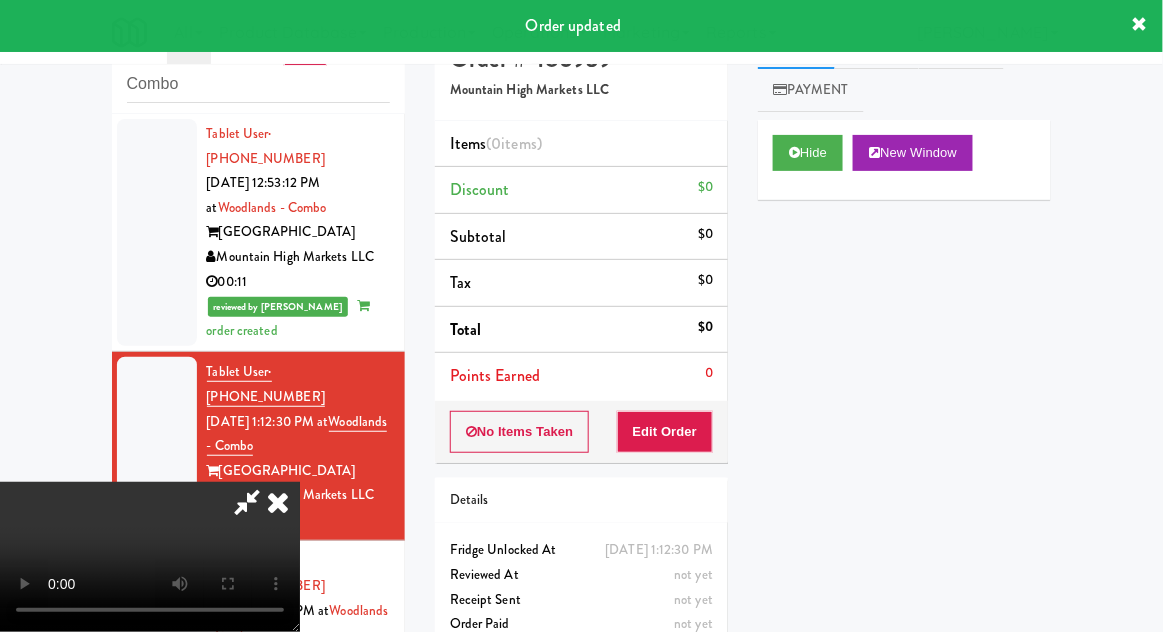 click on "Edit Order" at bounding box center [665, 432] 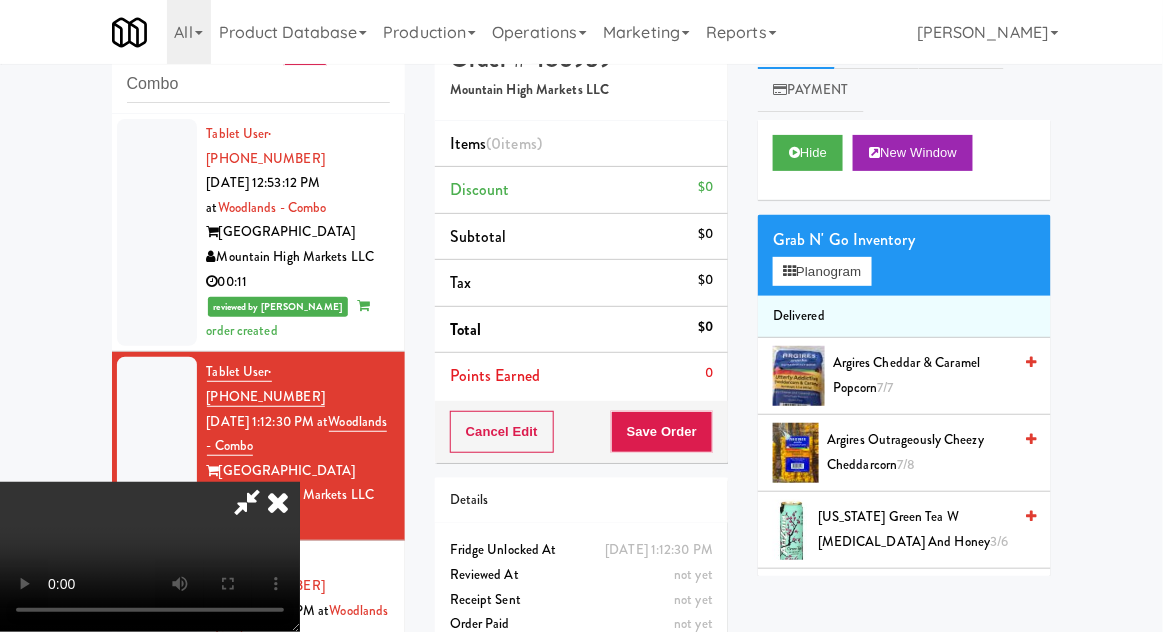type 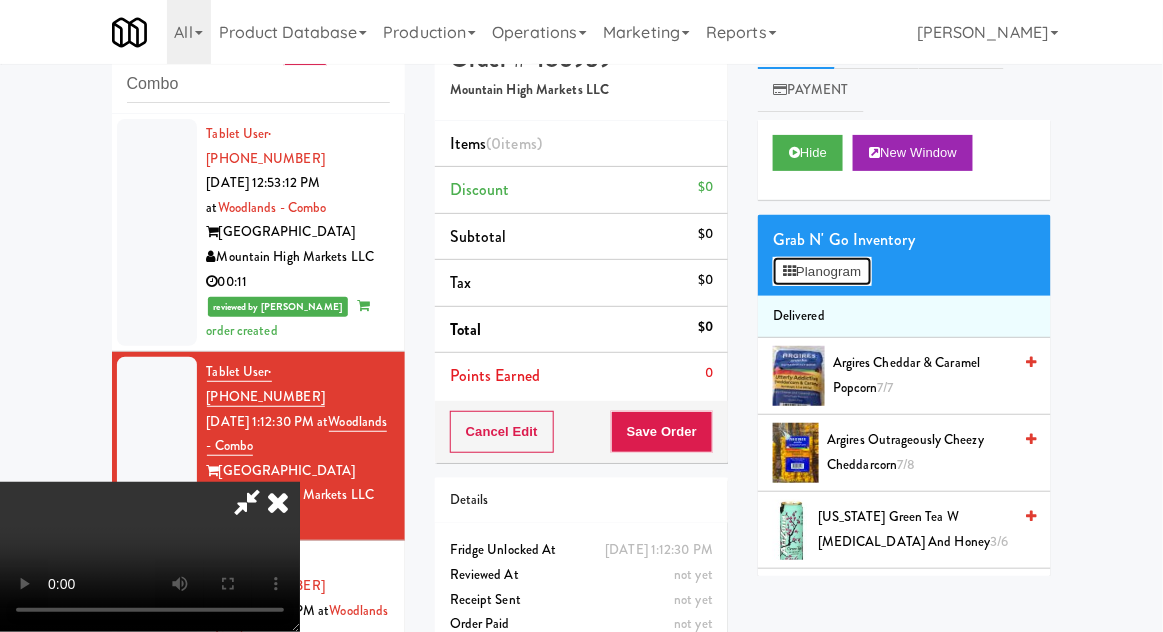 click on "Planogram" at bounding box center [822, 272] 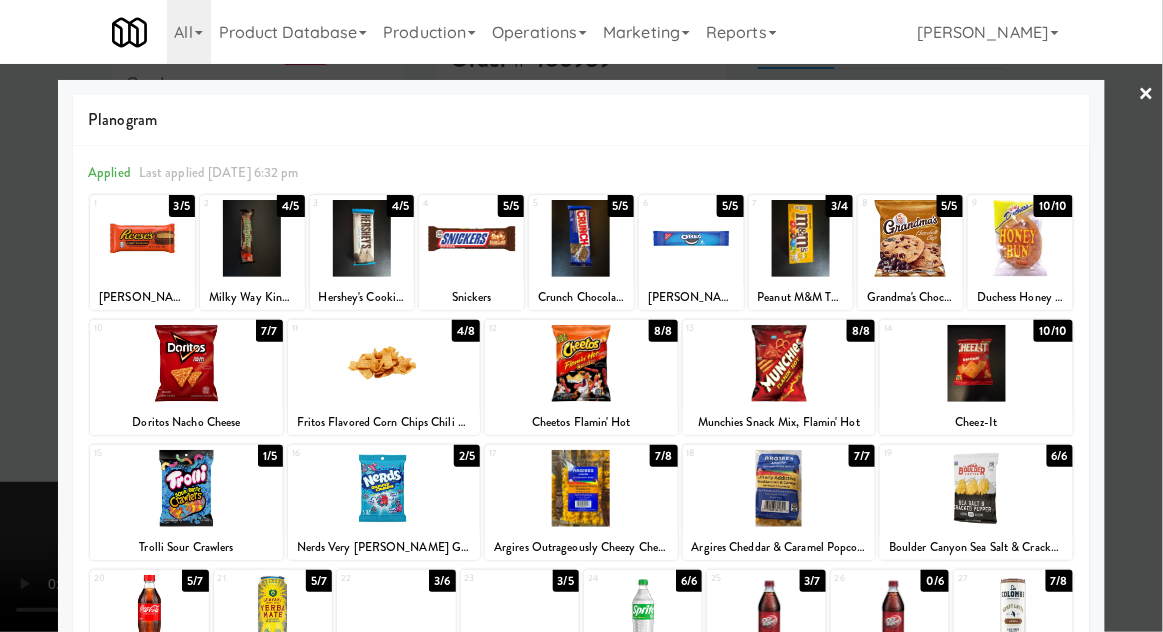 click at bounding box center [396, 613] 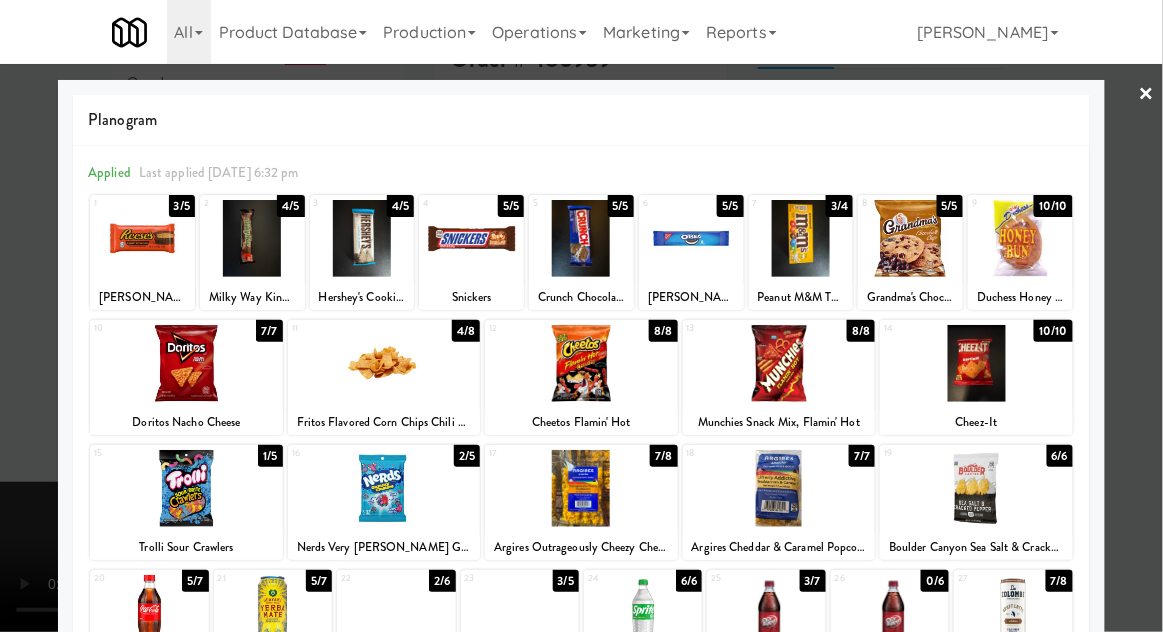 click at bounding box center (581, 316) 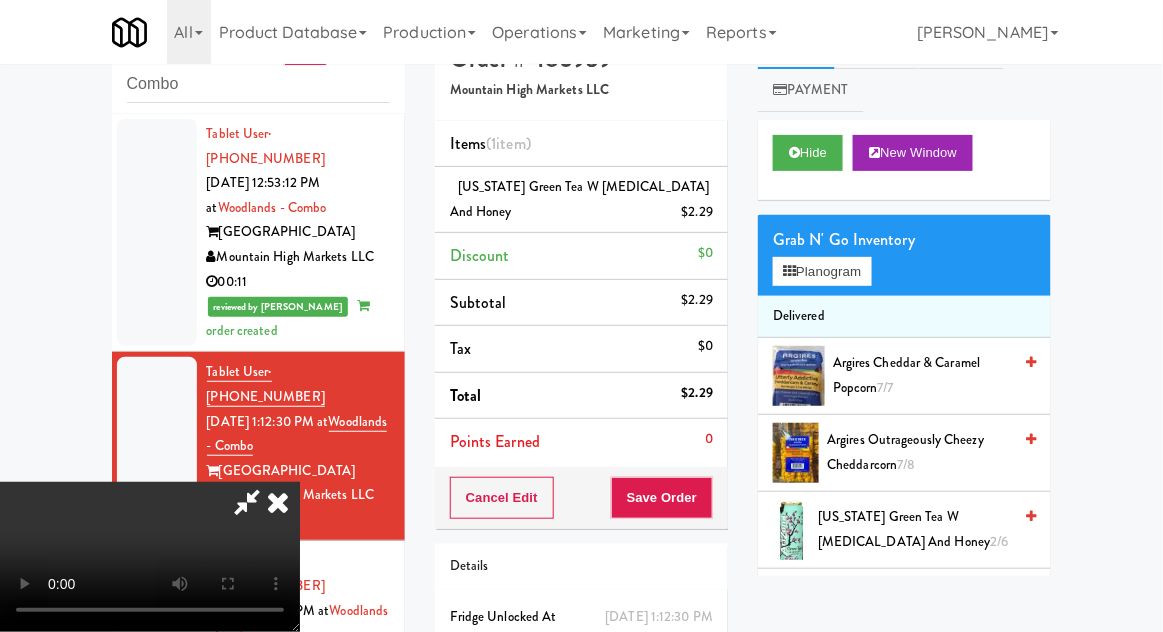 click on "$2.29" at bounding box center (698, 212) 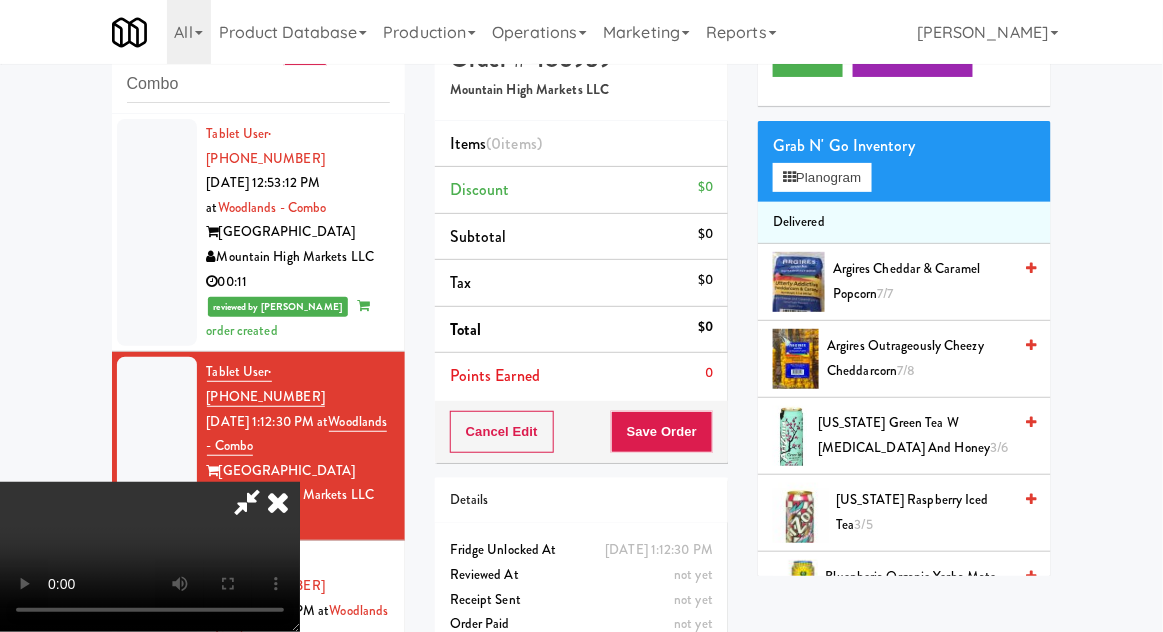 scroll, scrollTop: 95, scrollLeft: 0, axis: vertical 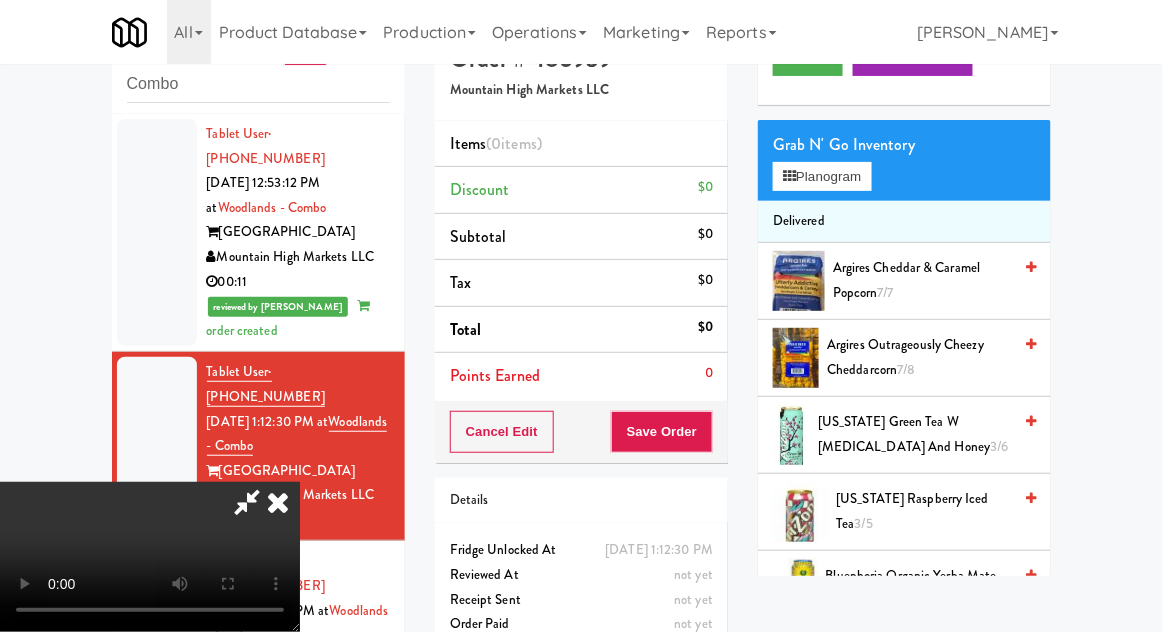 click on "Arizona Raspberry Iced Tea  3/5" at bounding box center (924, 511) 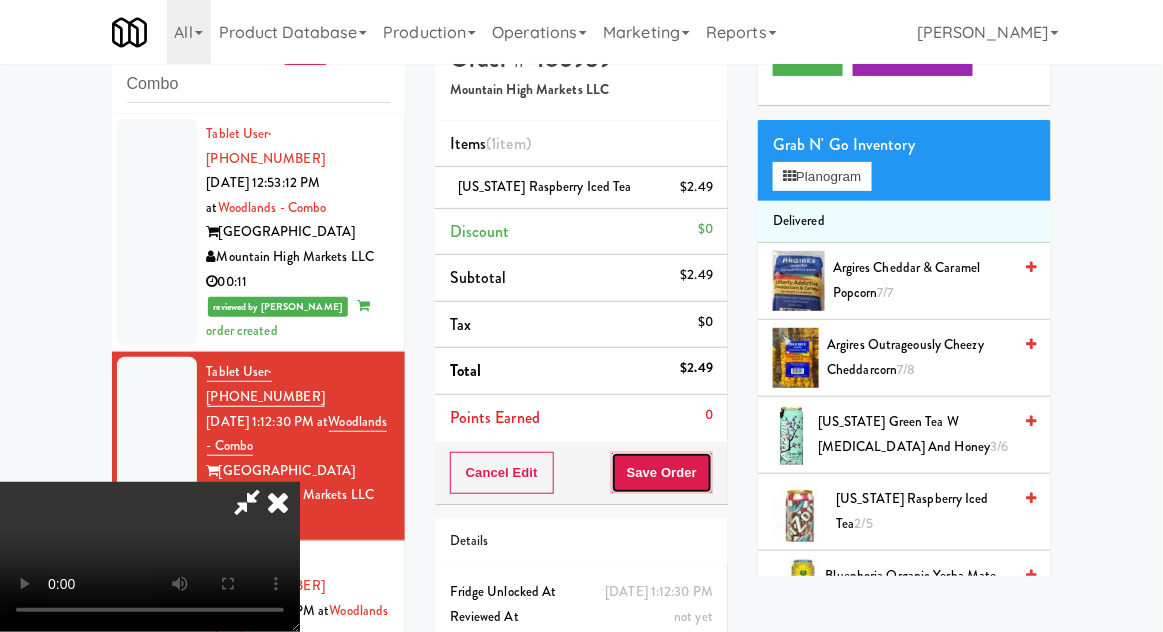 click on "Save Order" at bounding box center [662, 473] 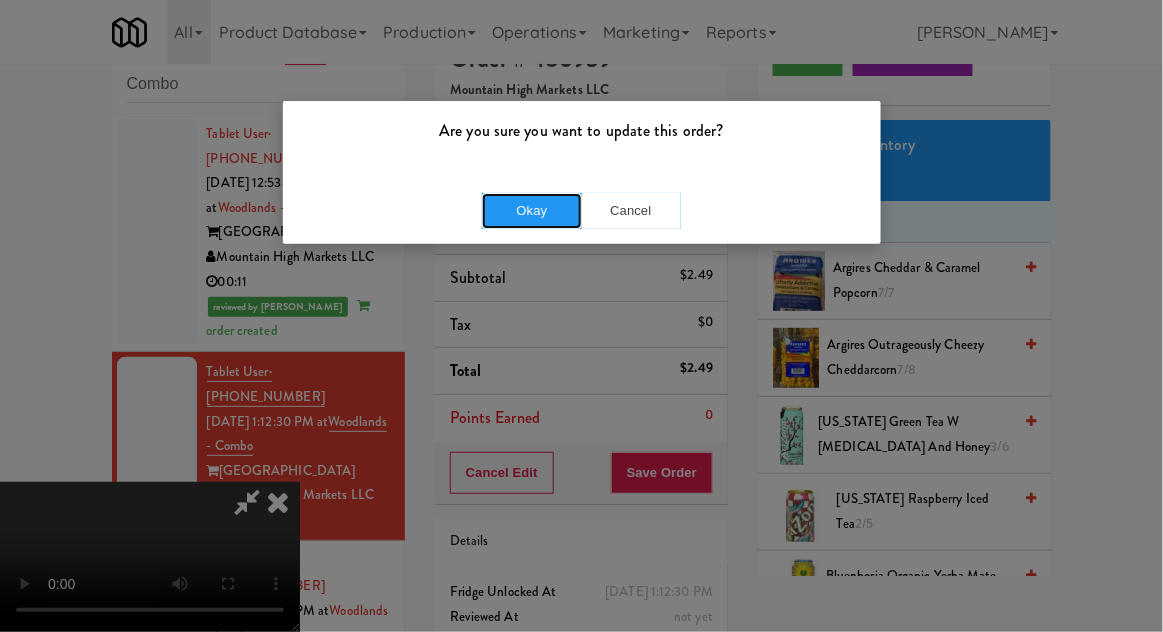 click on "Okay" at bounding box center [532, 211] 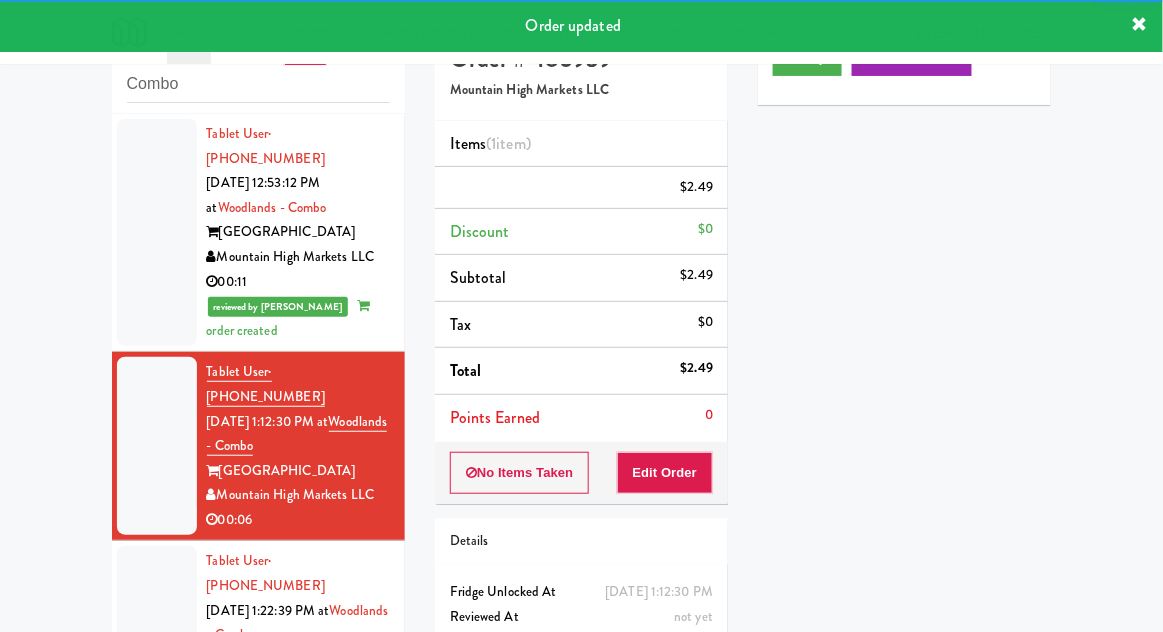 click at bounding box center [157, 635] 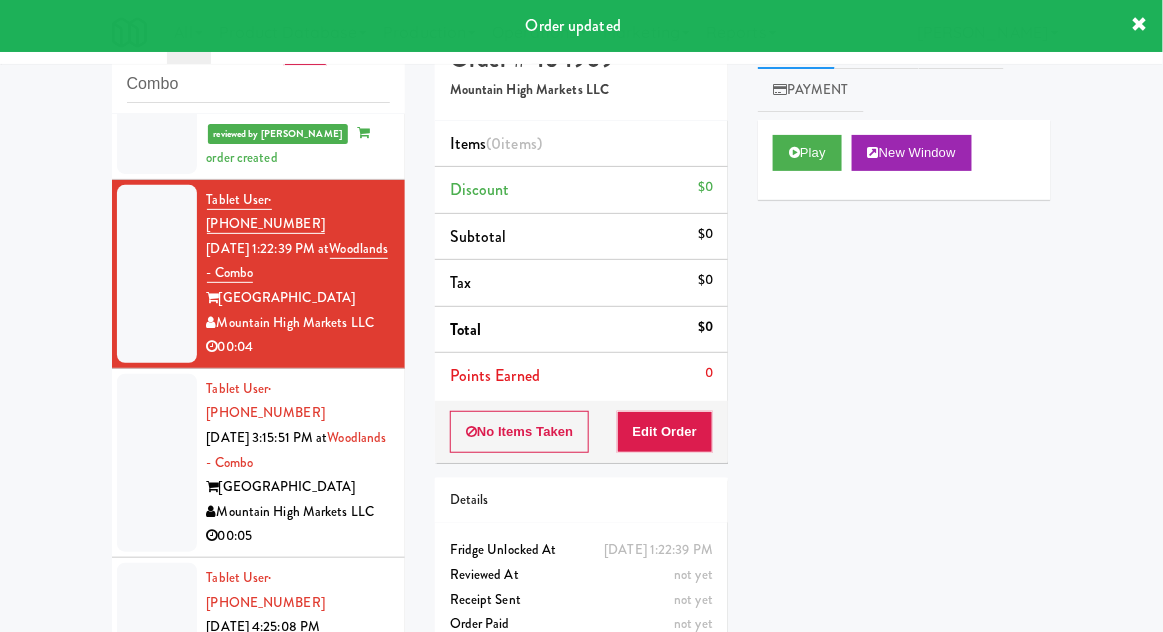 scroll, scrollTop: 412, scrollLeft: 0, axis: vertical 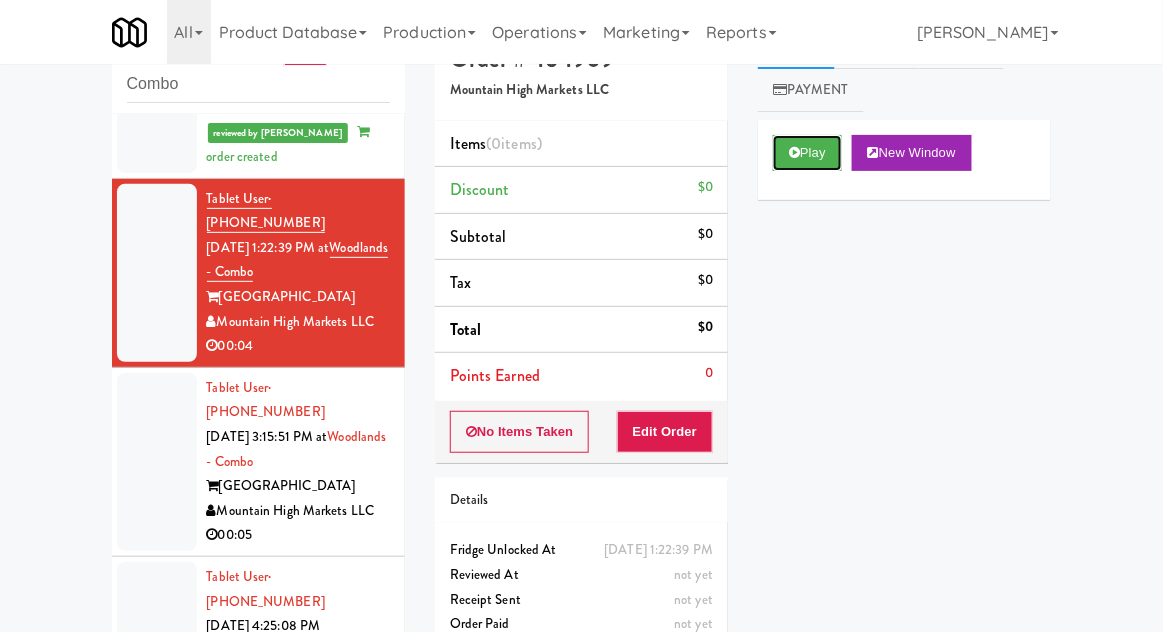 click on "Play" at bounding box center (807, 153) 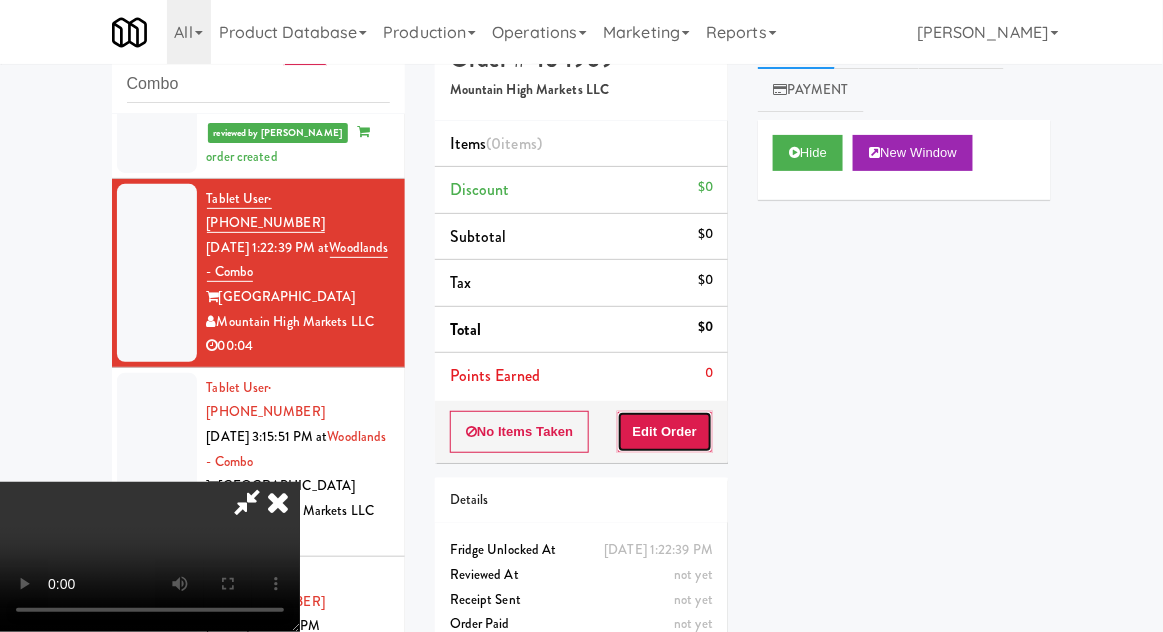 click on "Edit Order" at bounding box center (665, 432) 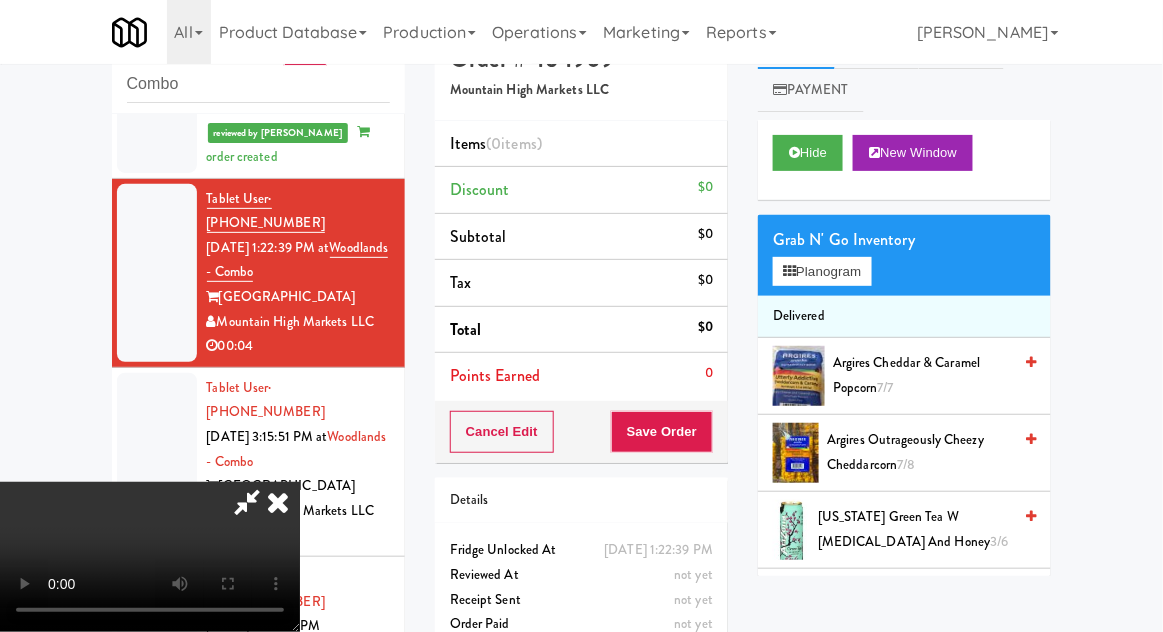 type 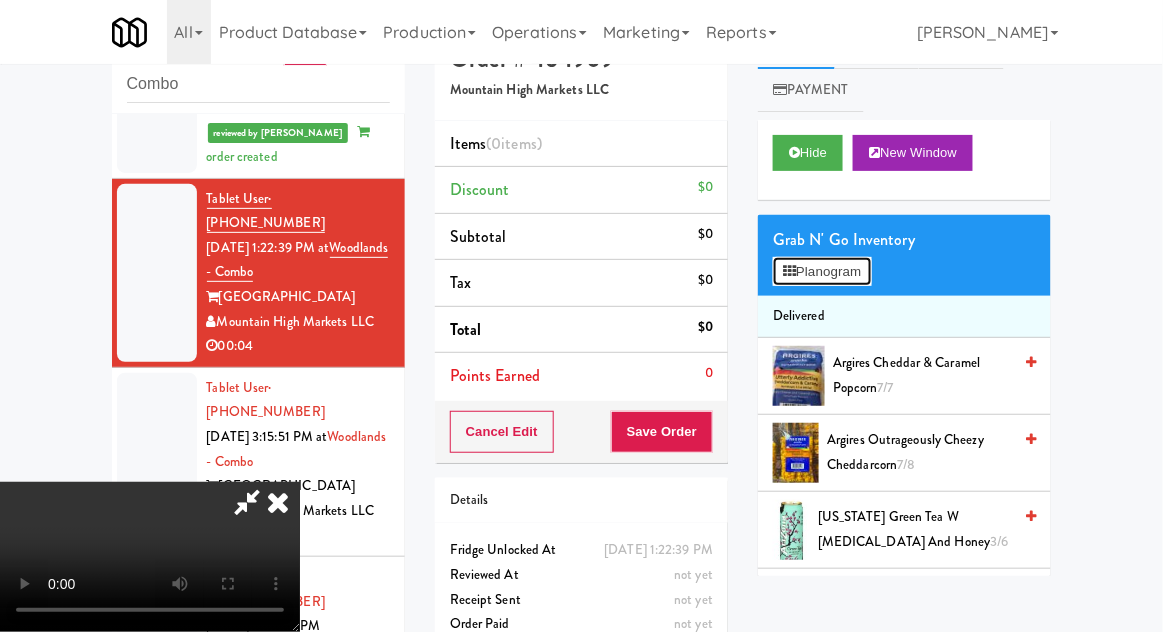 click on "Planogram" at bounding box center (822, 272) 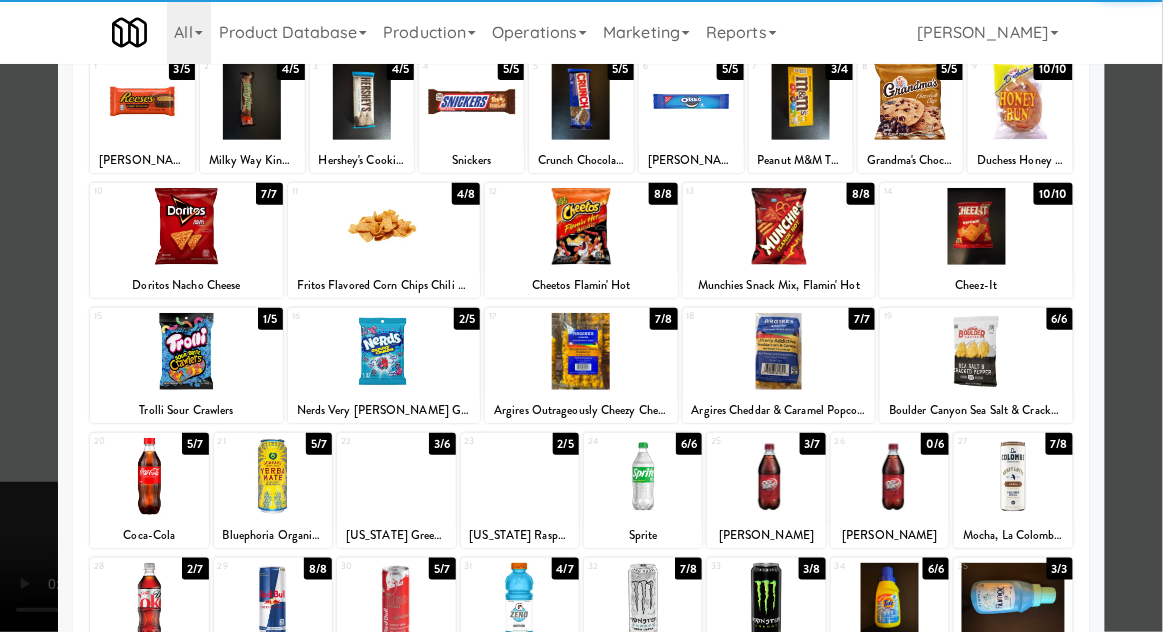 scroll, scrollTop: 140, scrollLeft: 0, axis: vertical 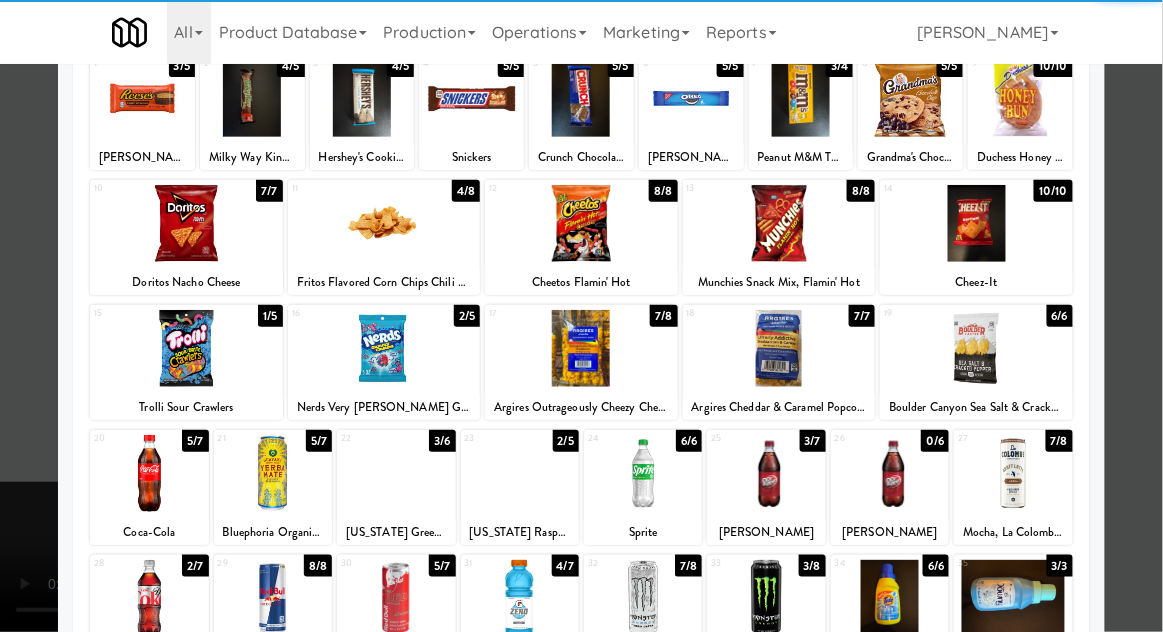 click at bounding box center (766, 598) 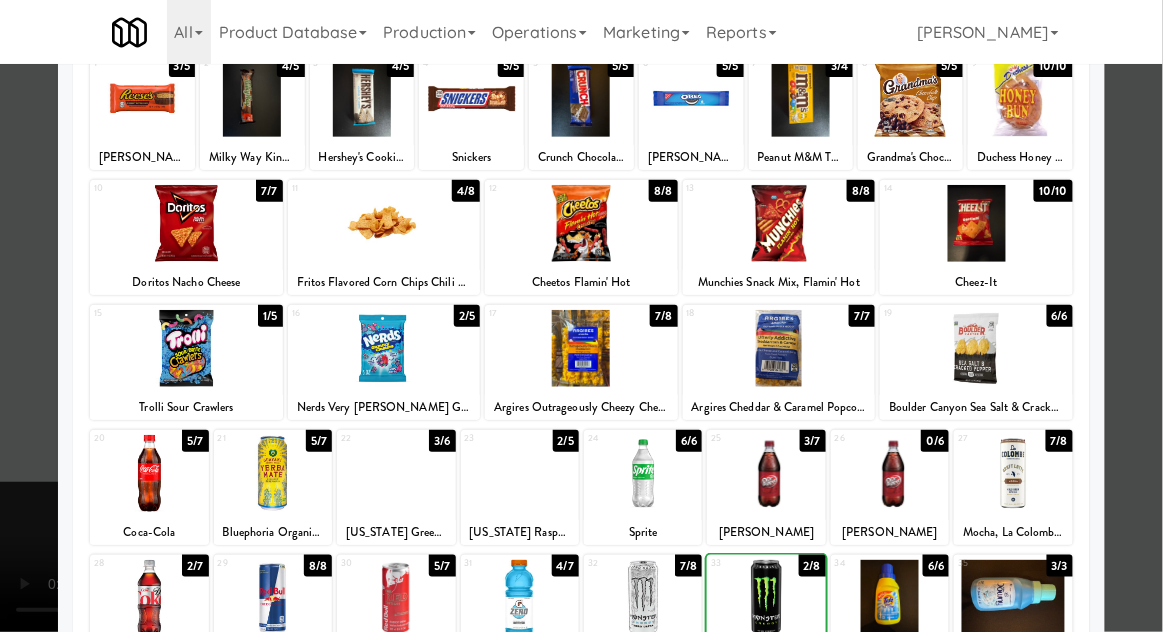 click at bounding box center [581, 316] 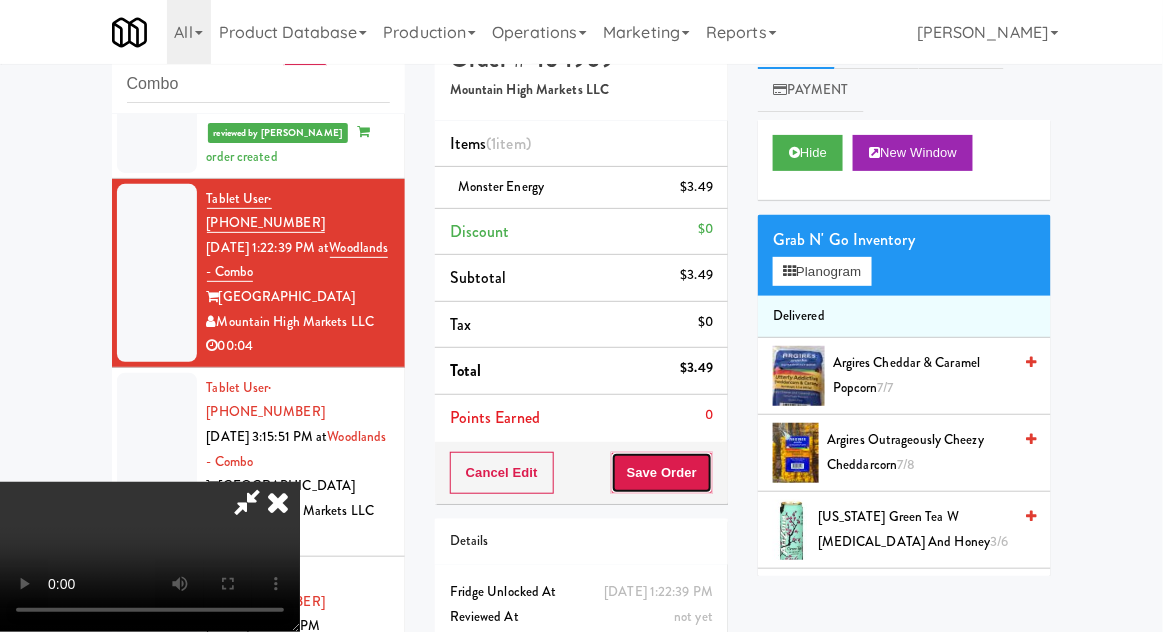 click on "Save Order" at bounding box center [662, 473] 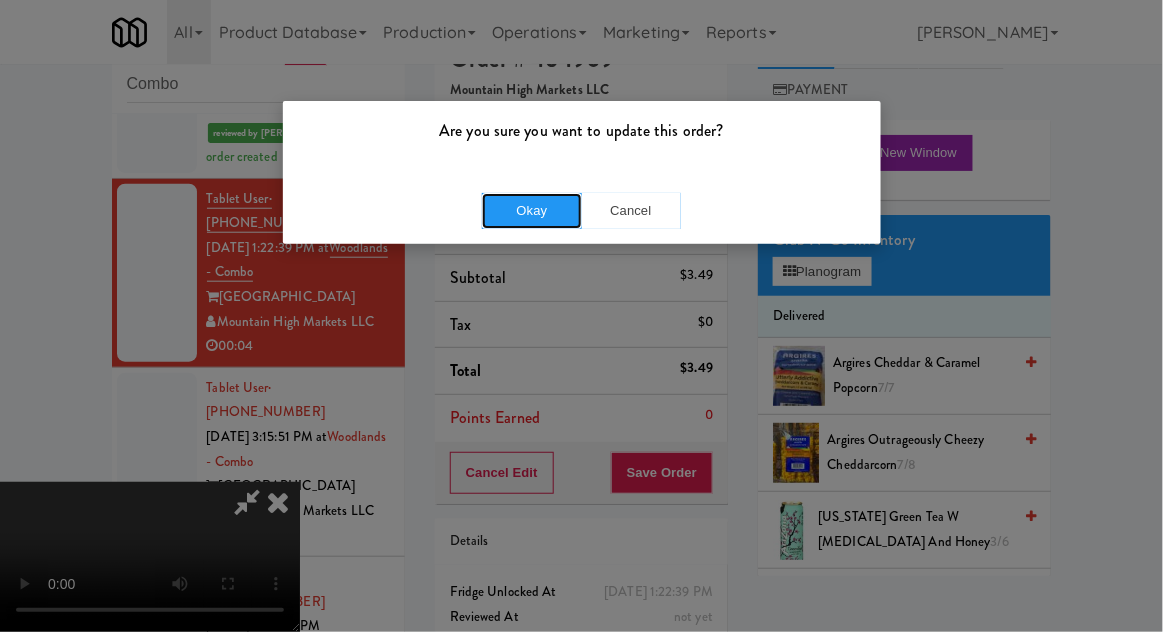 click on "Okay" at bounding box center (532, 211) 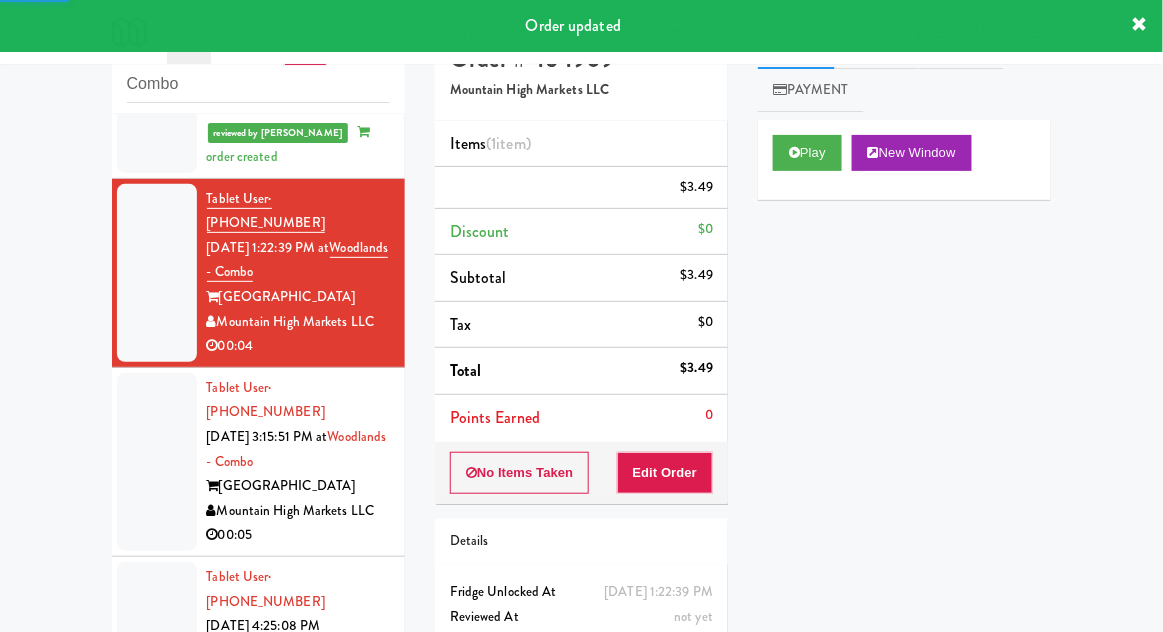 click at bounding box center [157, 462] 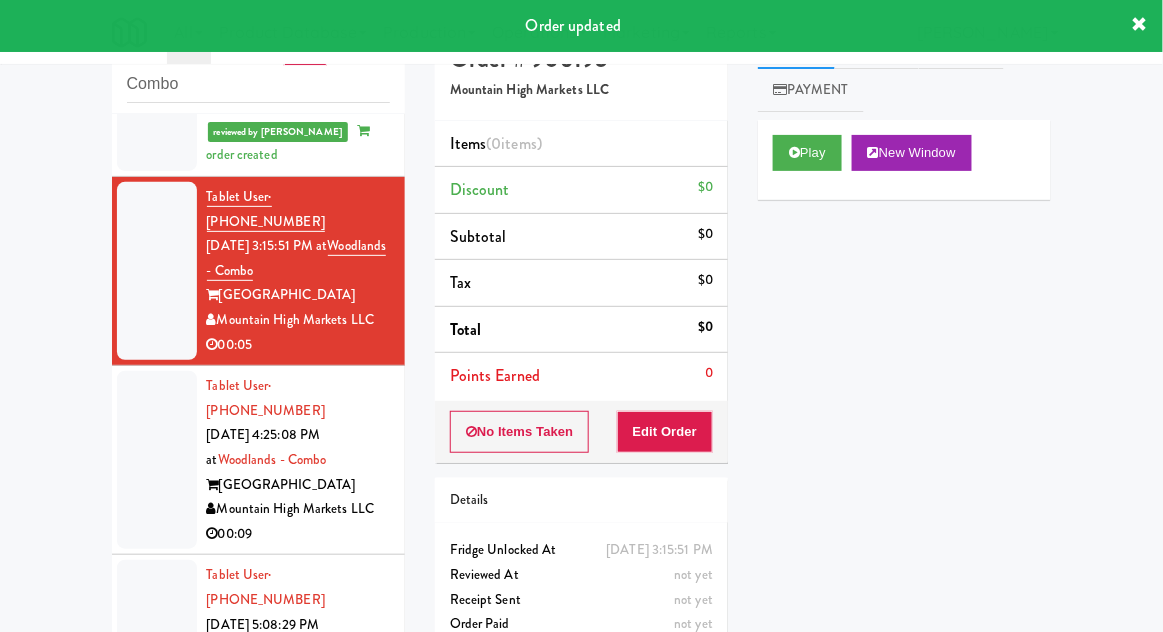 scroll, scrollTop: 654, scrollLeft: 0, axis: vertical 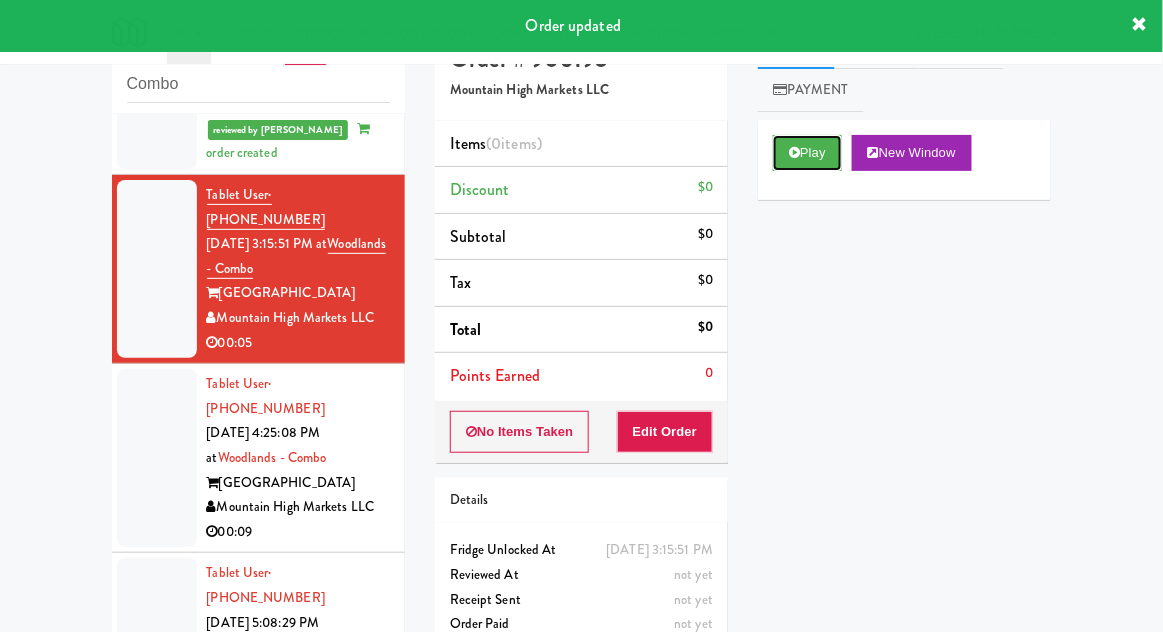 click on "Play" at bounding box center (807, 153) 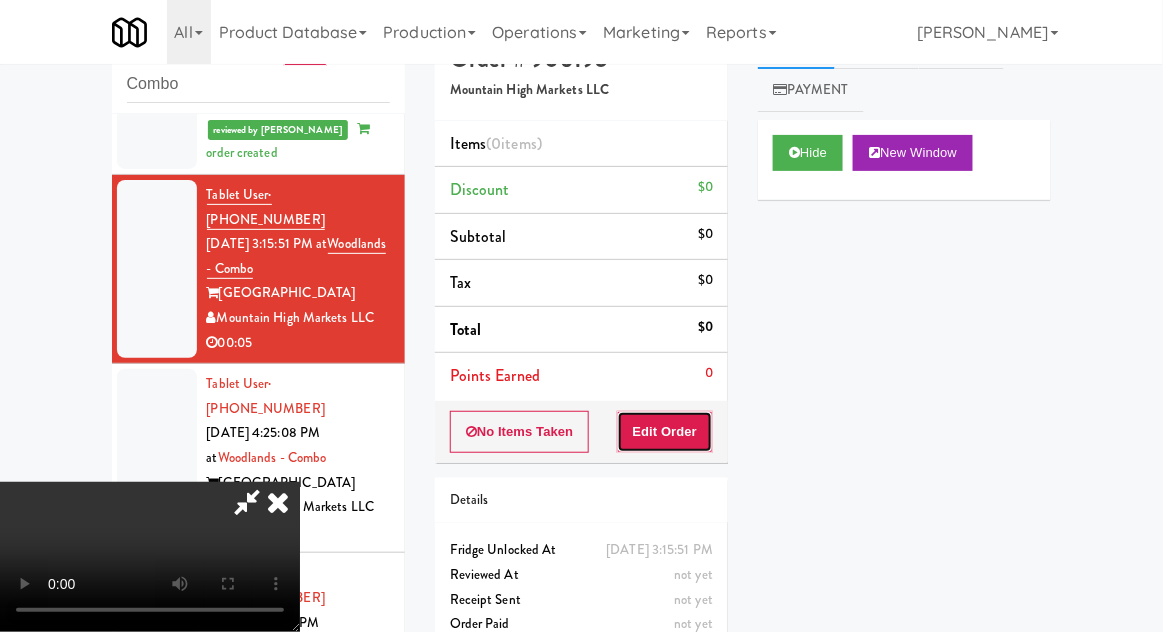click on "Edit Order" at bounding box center (665, 432) 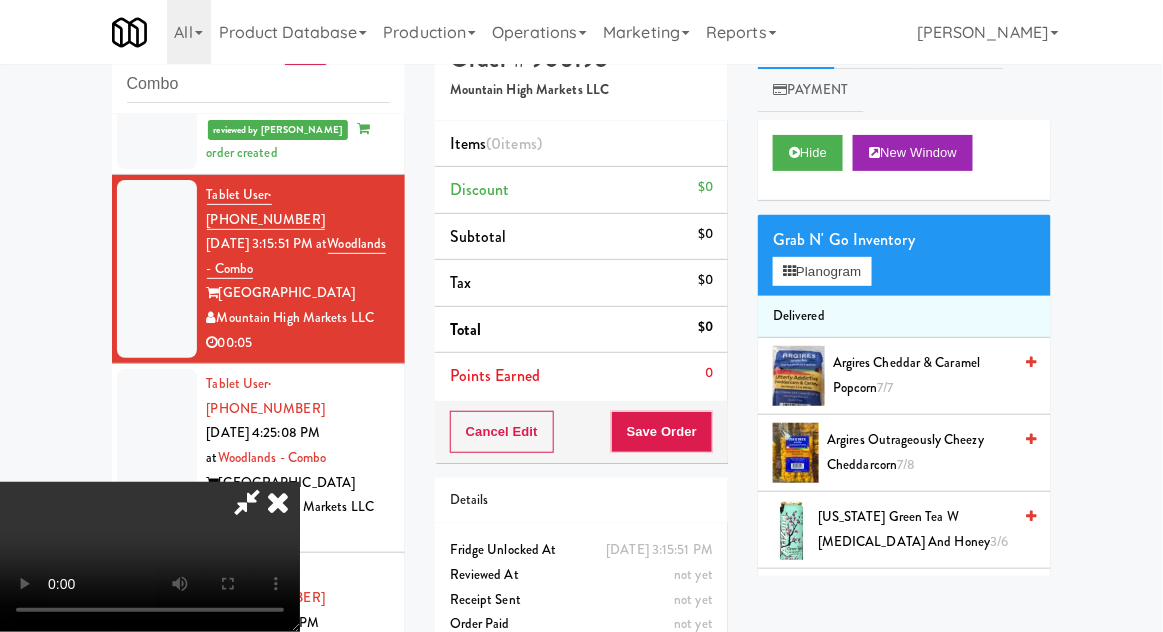 type 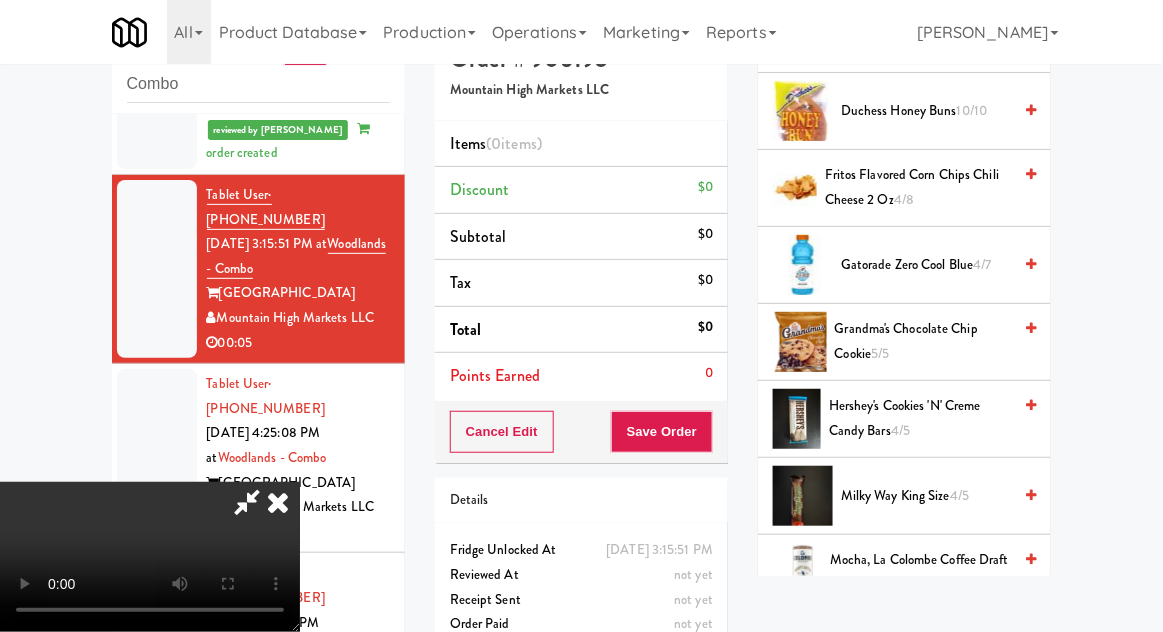 scroll, scrollTop: 1365, scrollLeft: 0, axis: vertical 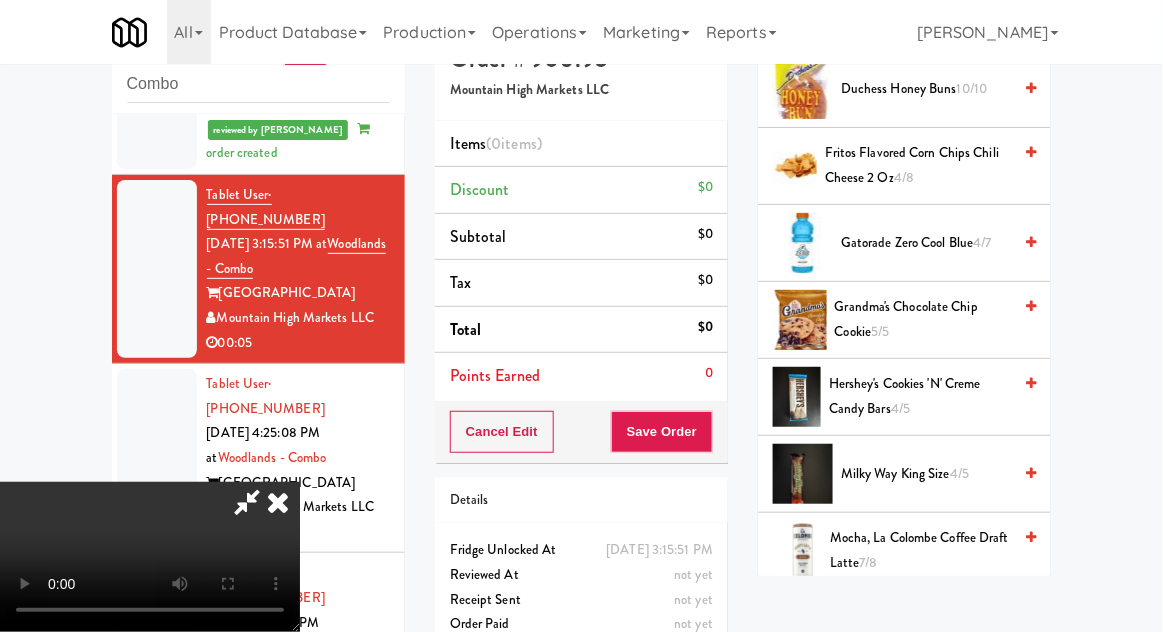 click on "Monster Energy  2/8" at bounding box center [926, 628] 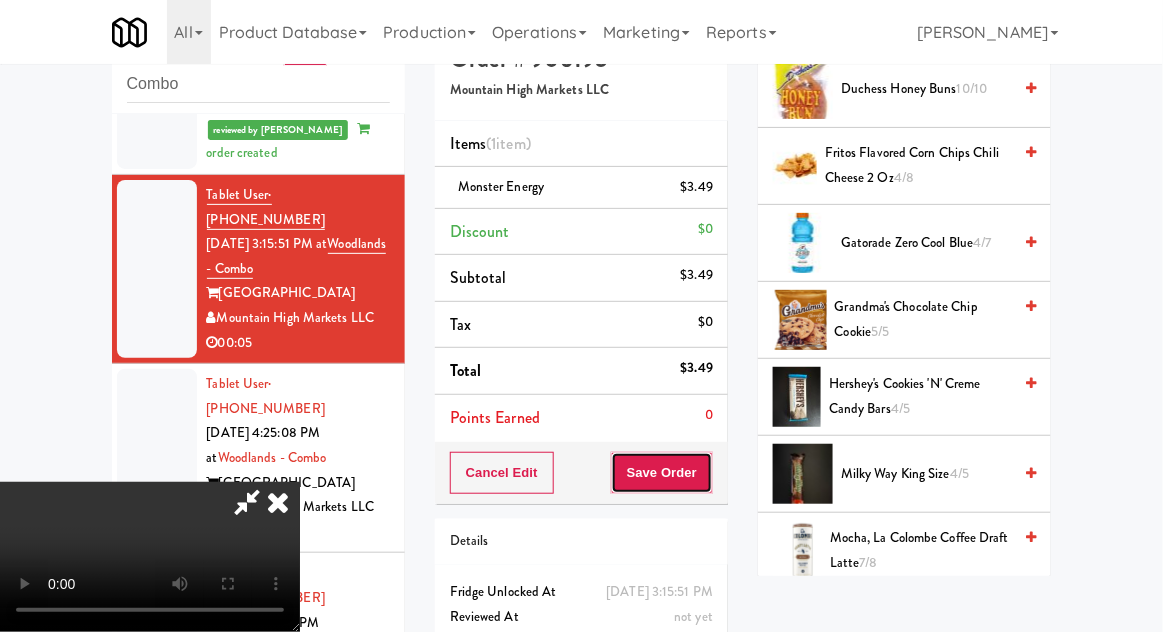 click on "Save Order" at bounding box center [662, 473] 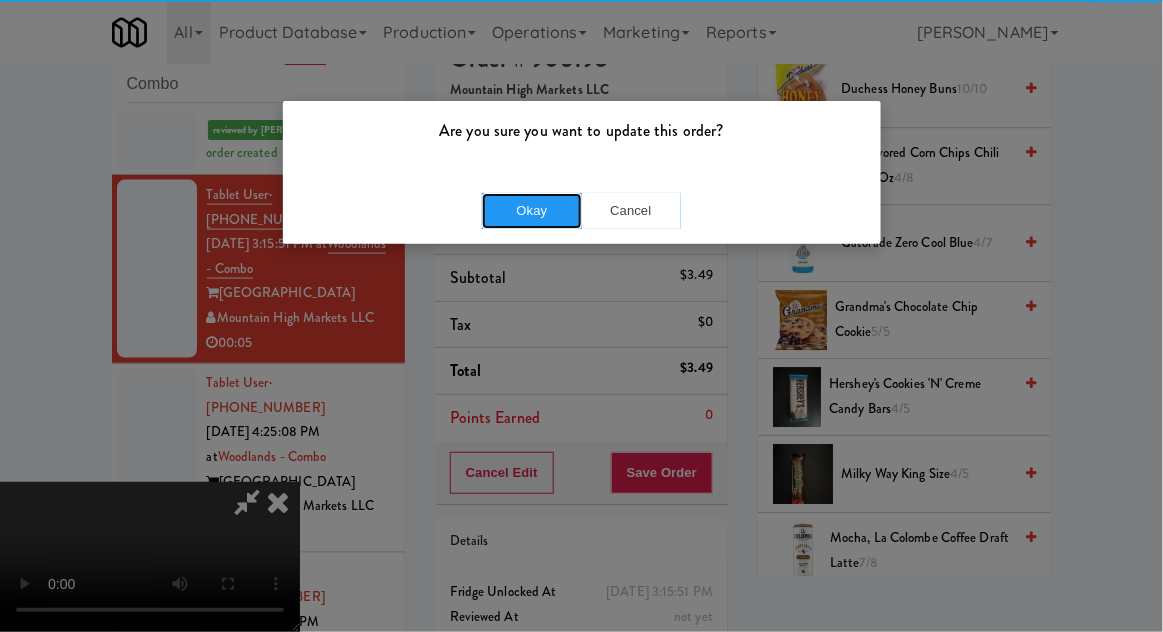 click on "Okay" at bounding box center (532, 211) 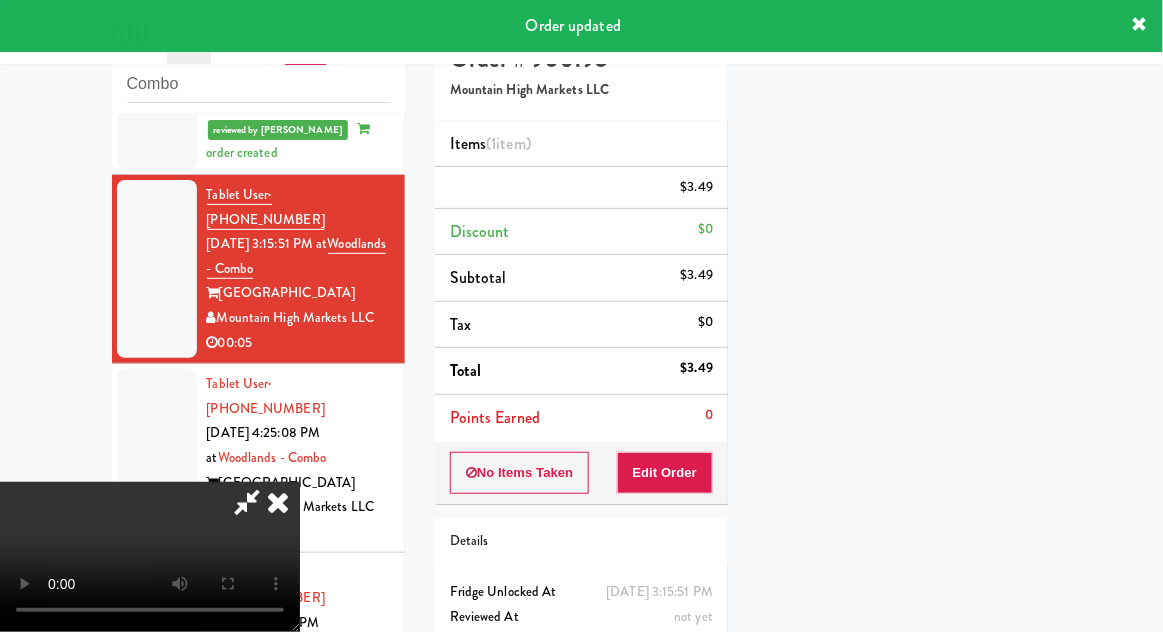 scroll, scrollTop: 197, scrollLeft: 0, axis: vertical 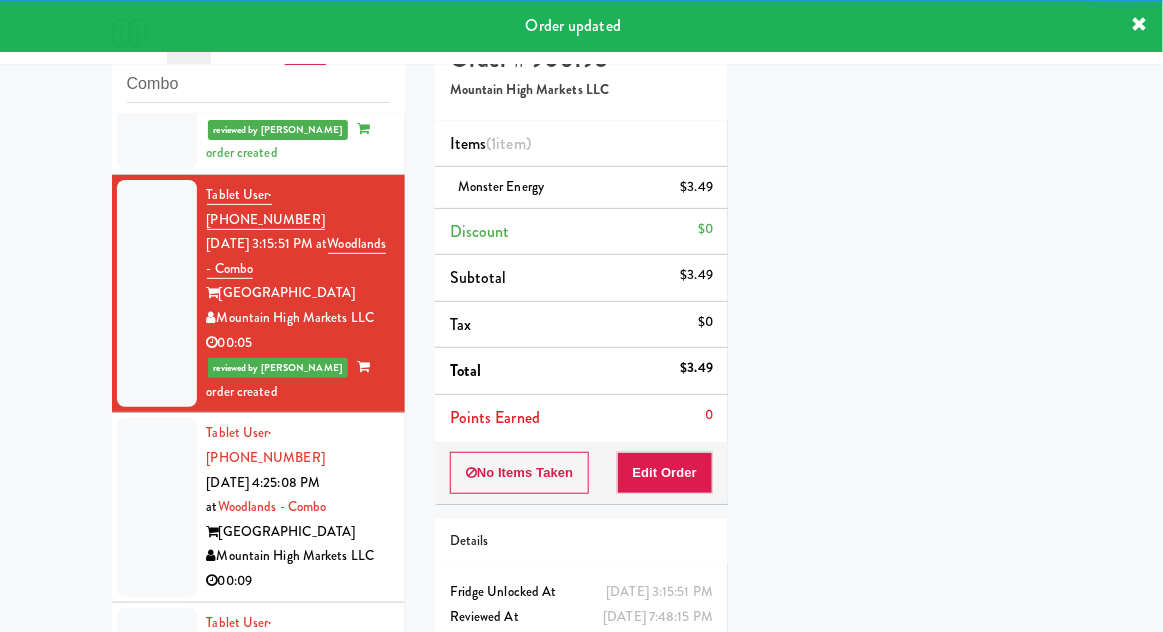 click at bounding box center (157, 507) 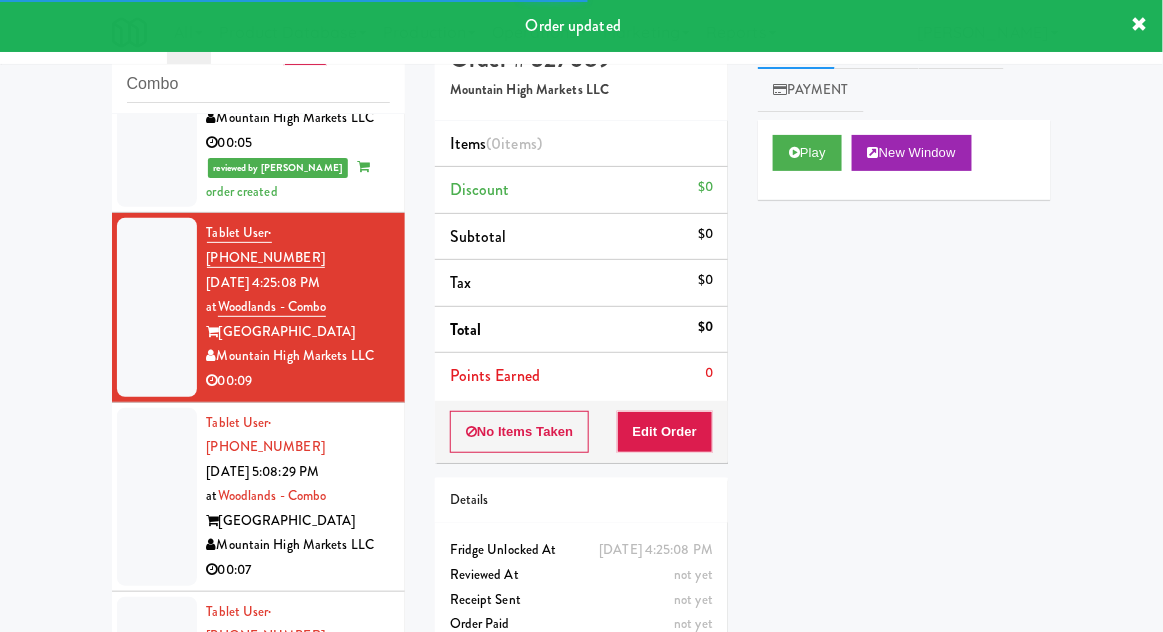 scroll, scrollTop: 853, scrollLeft: 0, axis: vertical 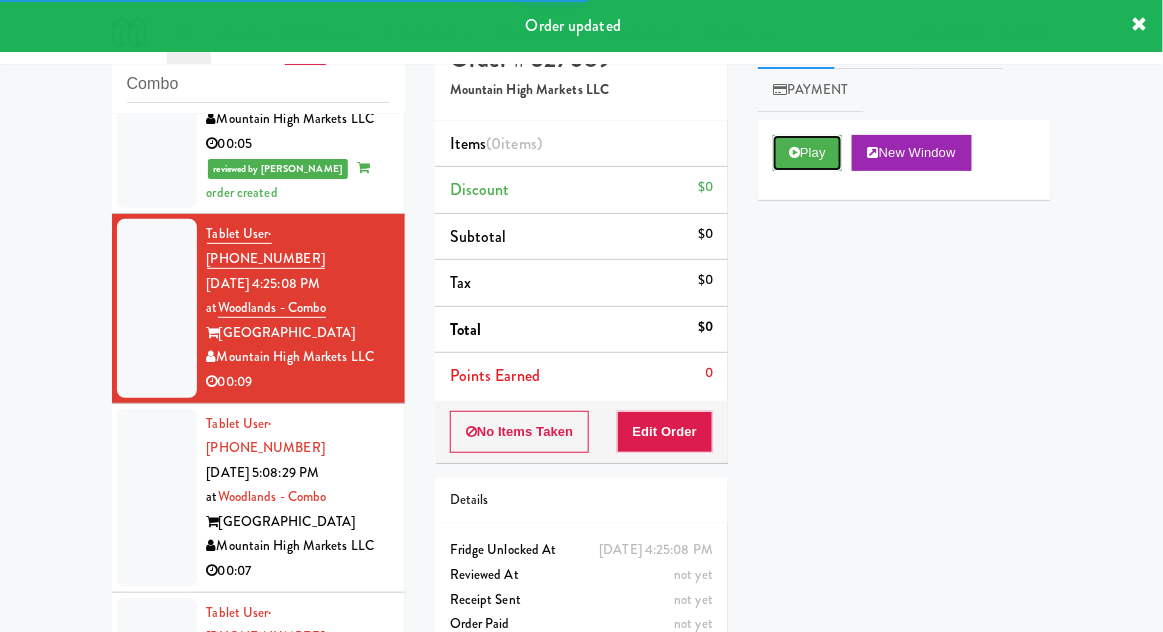 click on "Play" at bounding box center [807, 153] 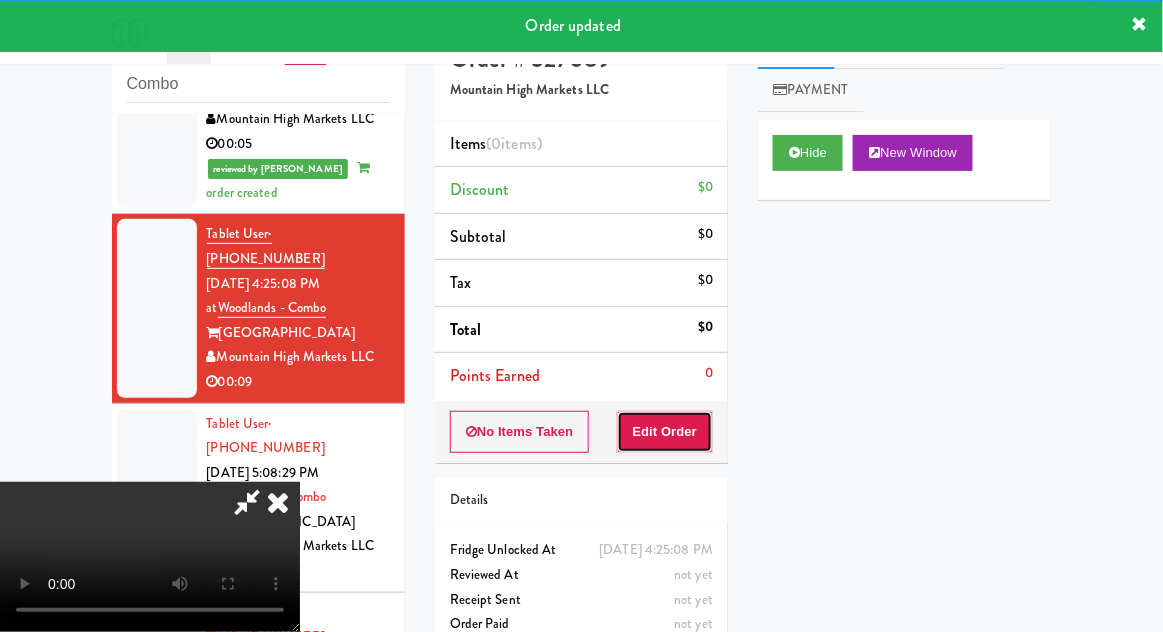 click on "Edit Order" at bounding box center (665, 432) 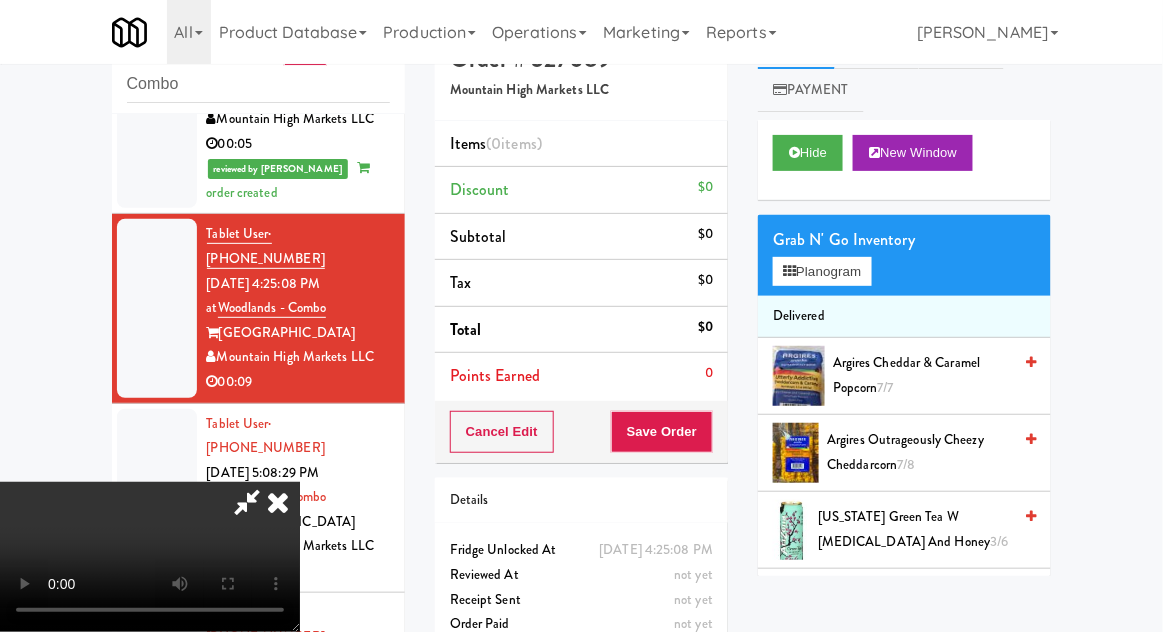 type 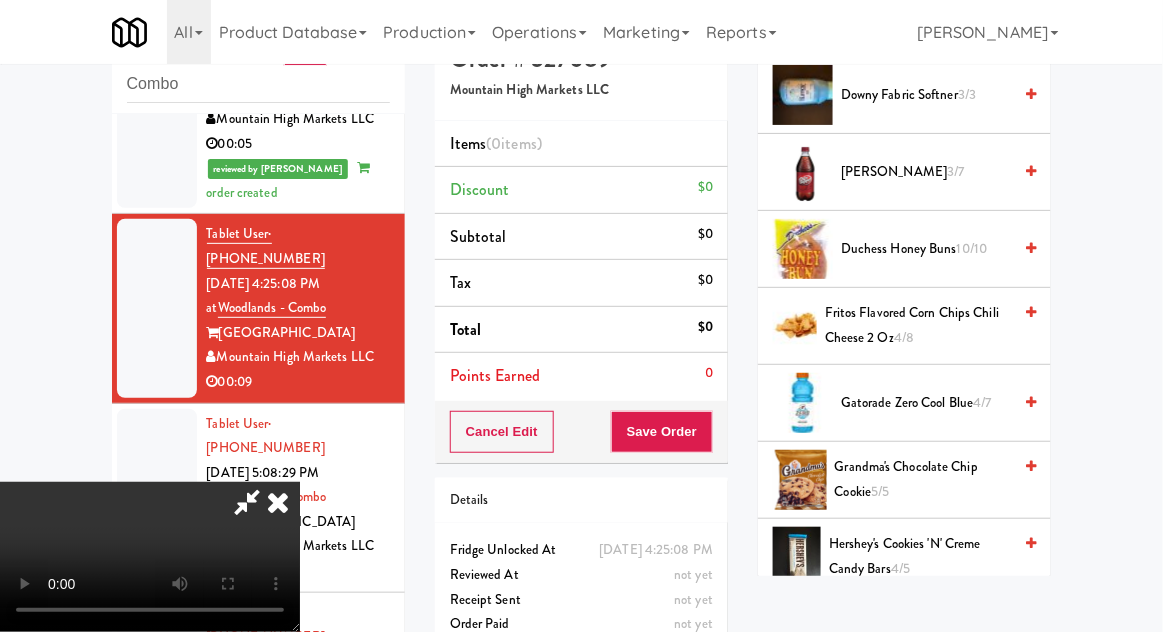 scroll, scrollTop: 1207, scrollLeft: 0, axis: vertical 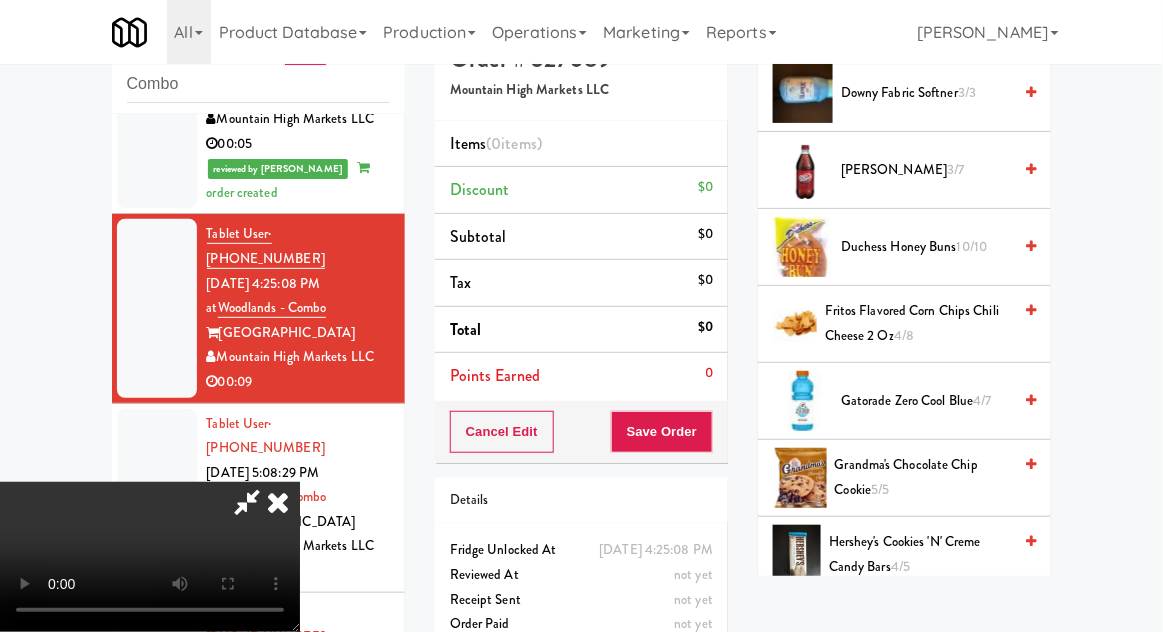 click on "4/5" at bounding box center (900, 566) 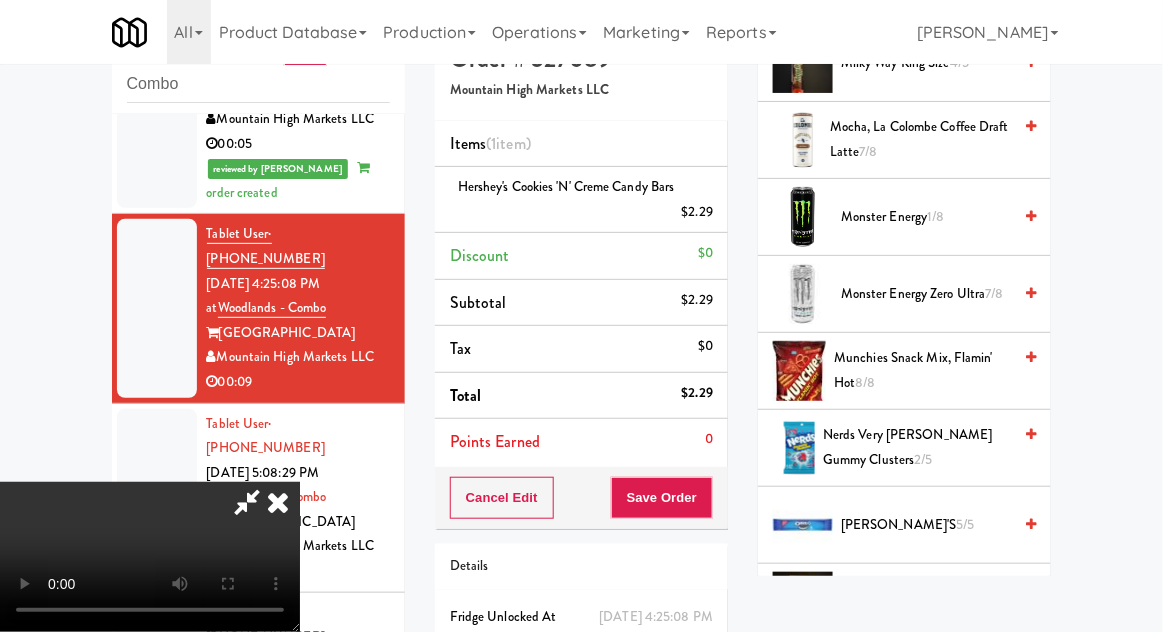 scroll, scrollTop: 1763, scrollLeft: 0, axis: vertical 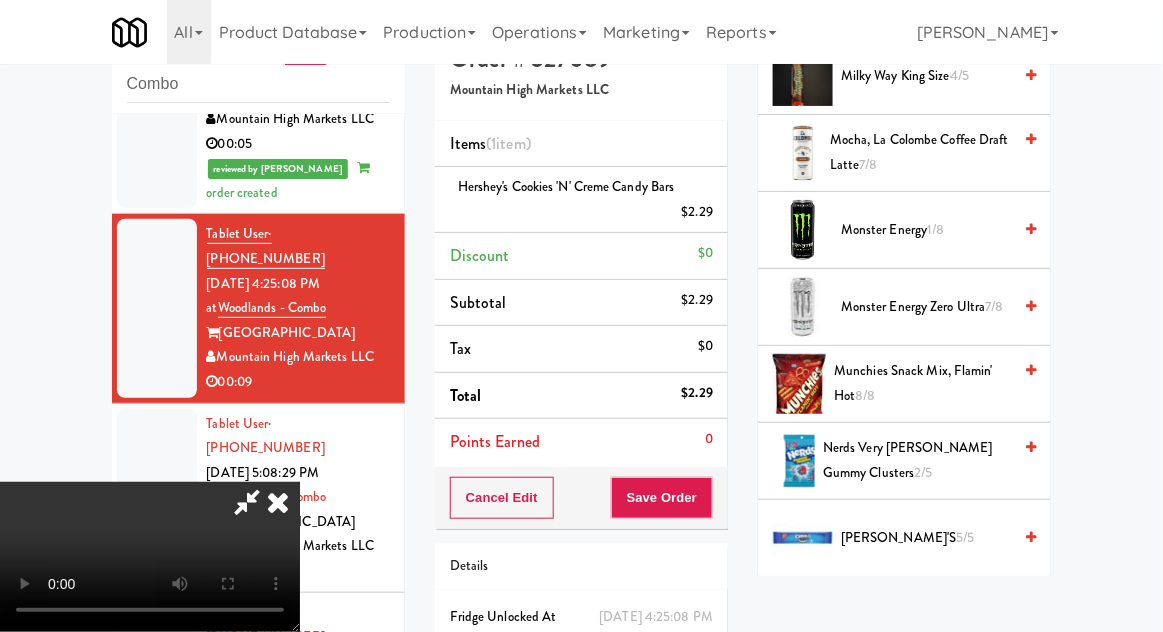 click on "OREO's  5/5" at bounding box center (926, 538) 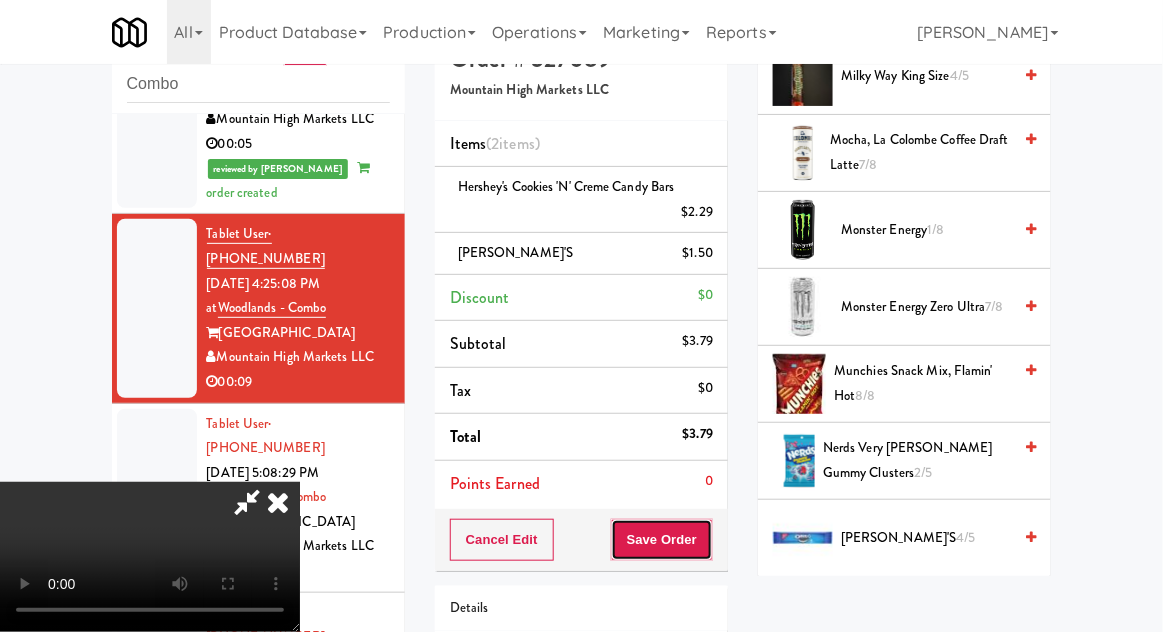 click on "Save Order" at bounding box center (662, 540) 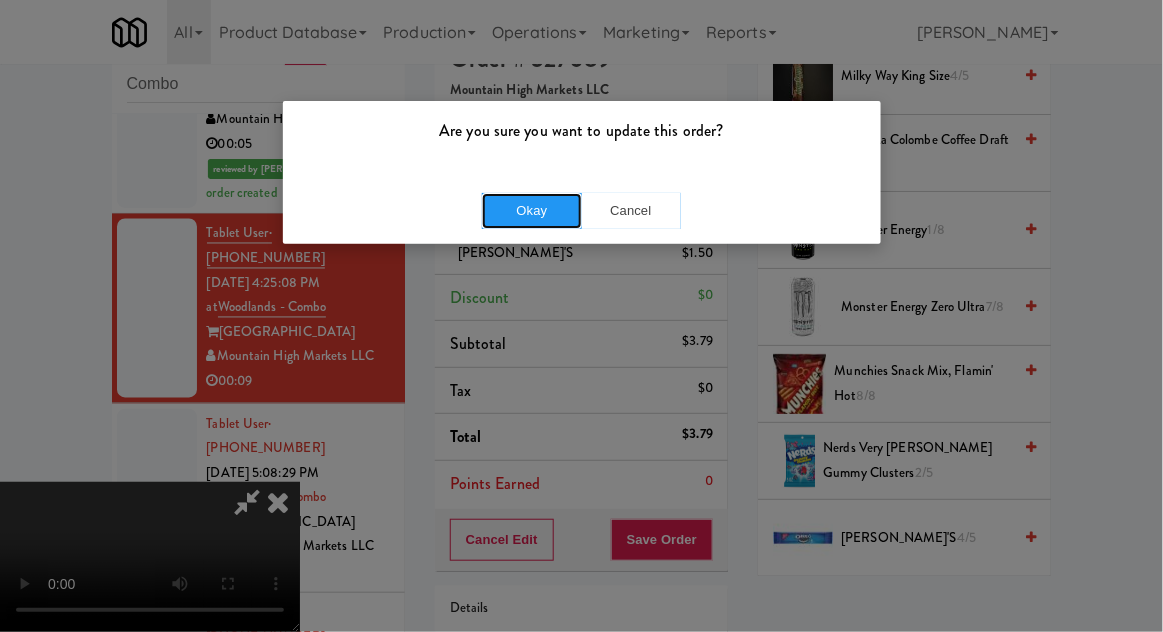 click on "Okay" at bounding box center (532, 211) 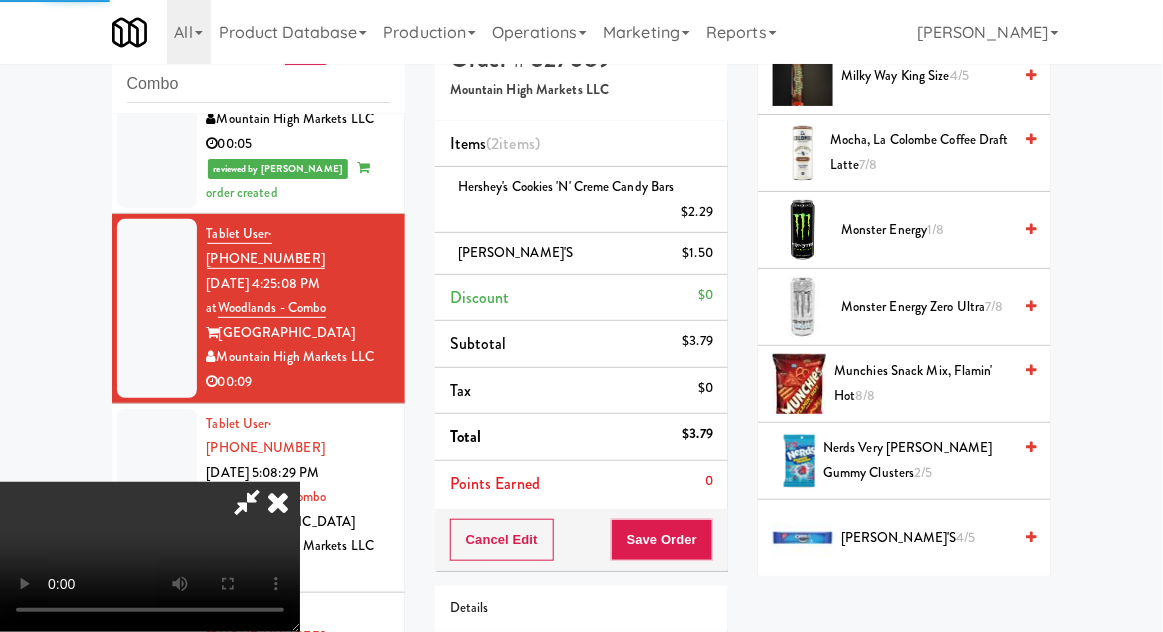 scroll, scrollTop: 197, scrollLeft: 0, axis: vertical 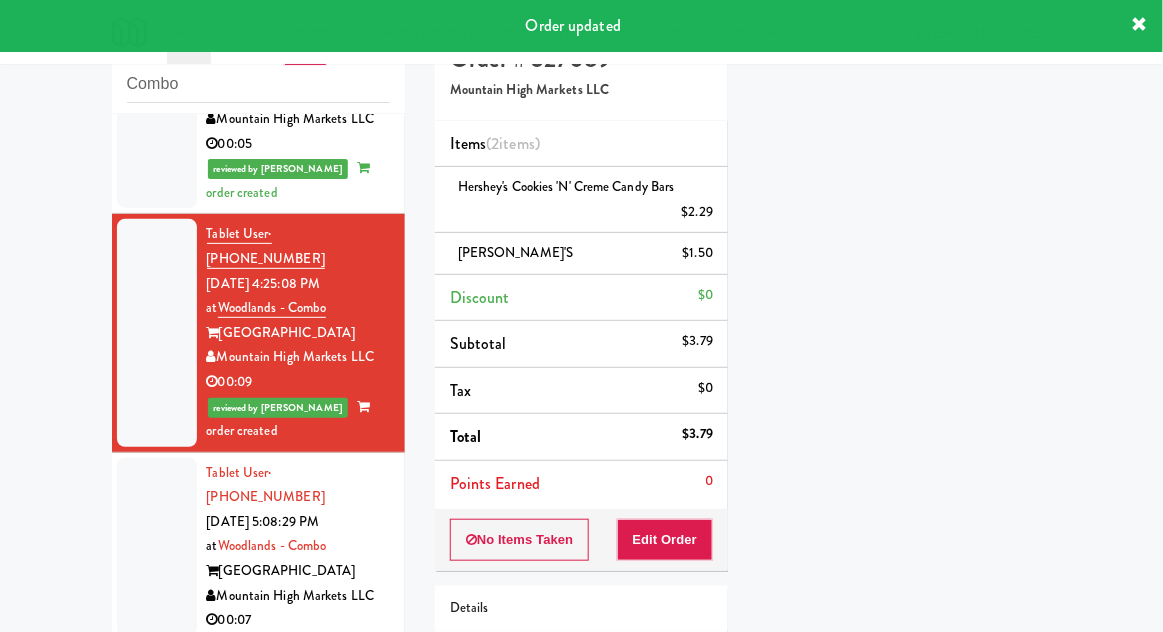 click at bounding box center [157, 547] 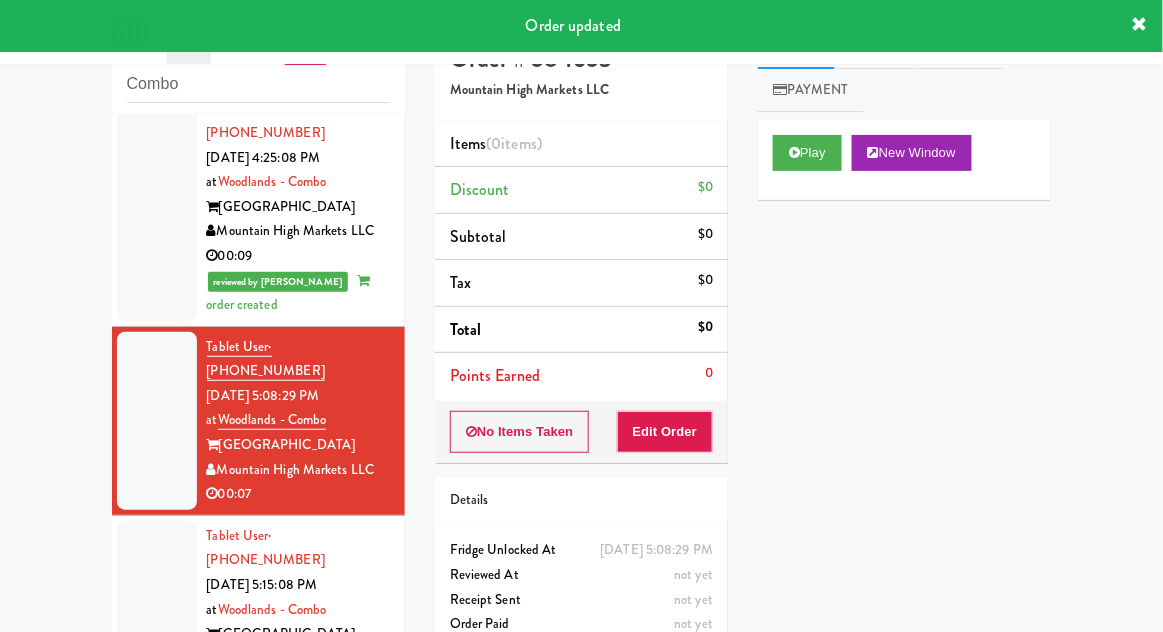 scroll, scrollTop: 1065, scrollLeft: 0, axis: vertical 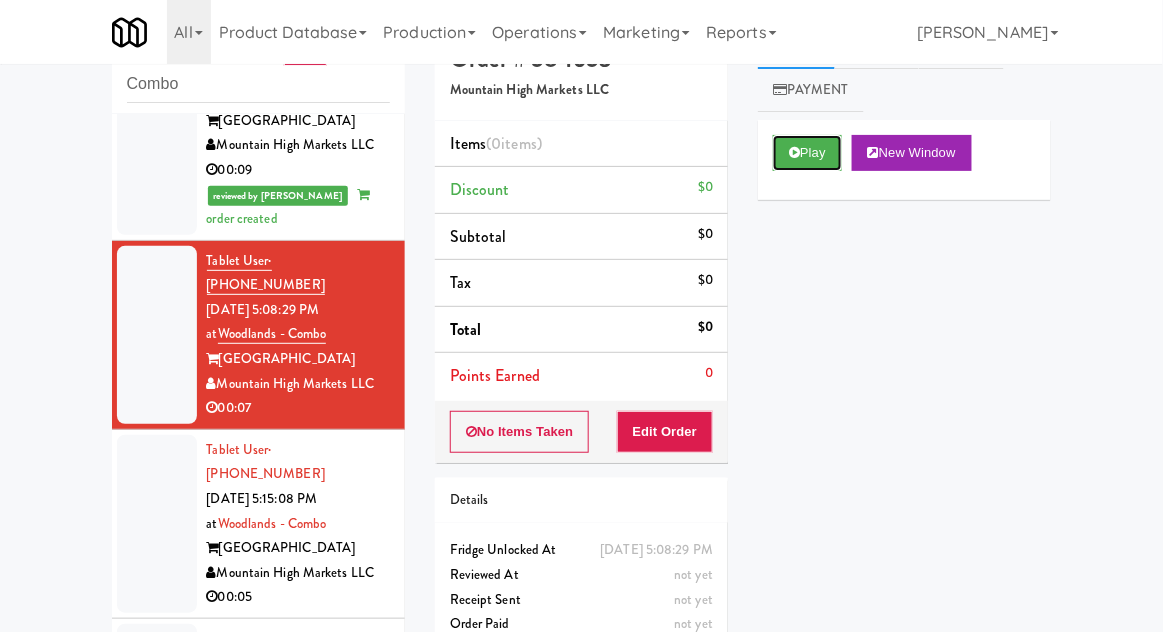 click on "Play" at bounding box center (807, 153) 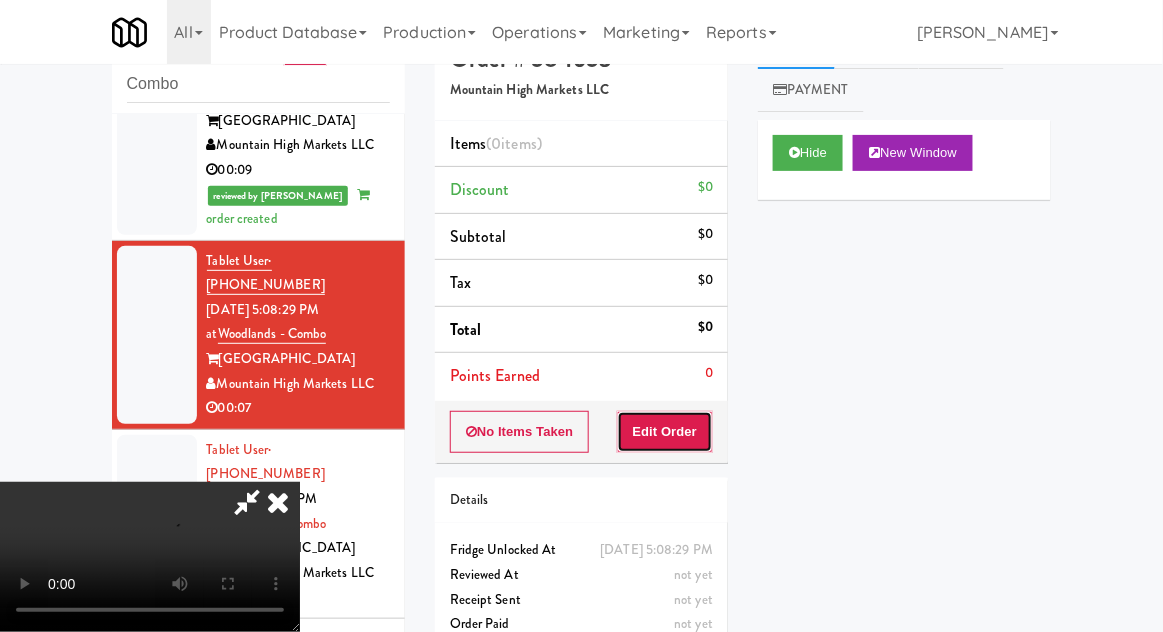 click on "Edit Order" at bounding box center (665, 432) 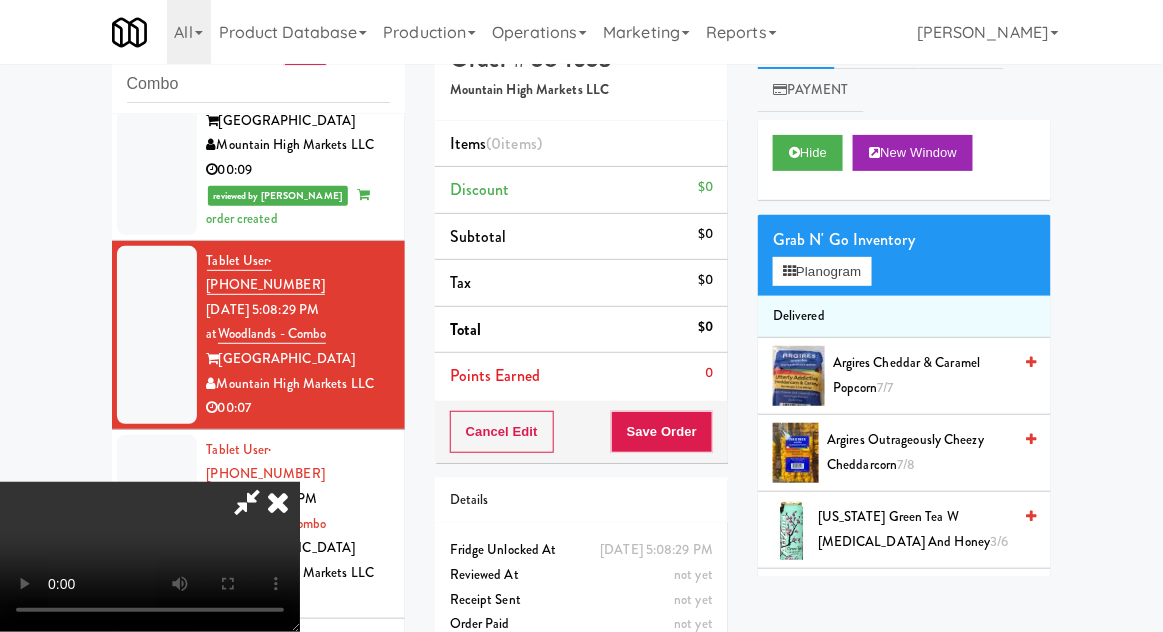 type 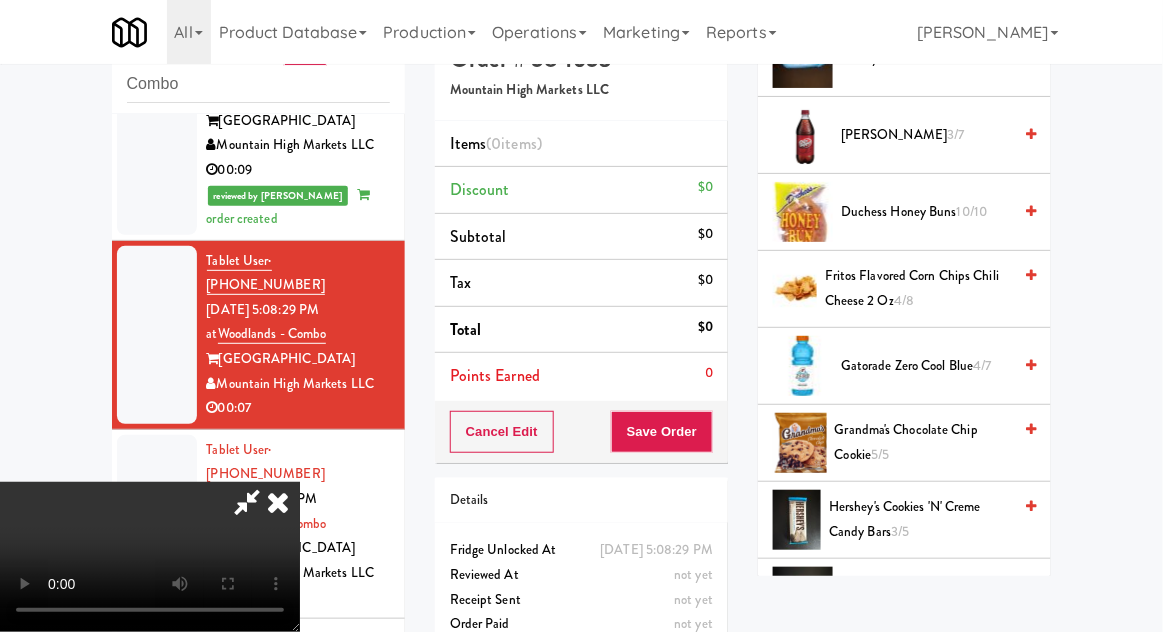 scroll, scrollTop: 1239, scrollLeft: 0, axis: vertical 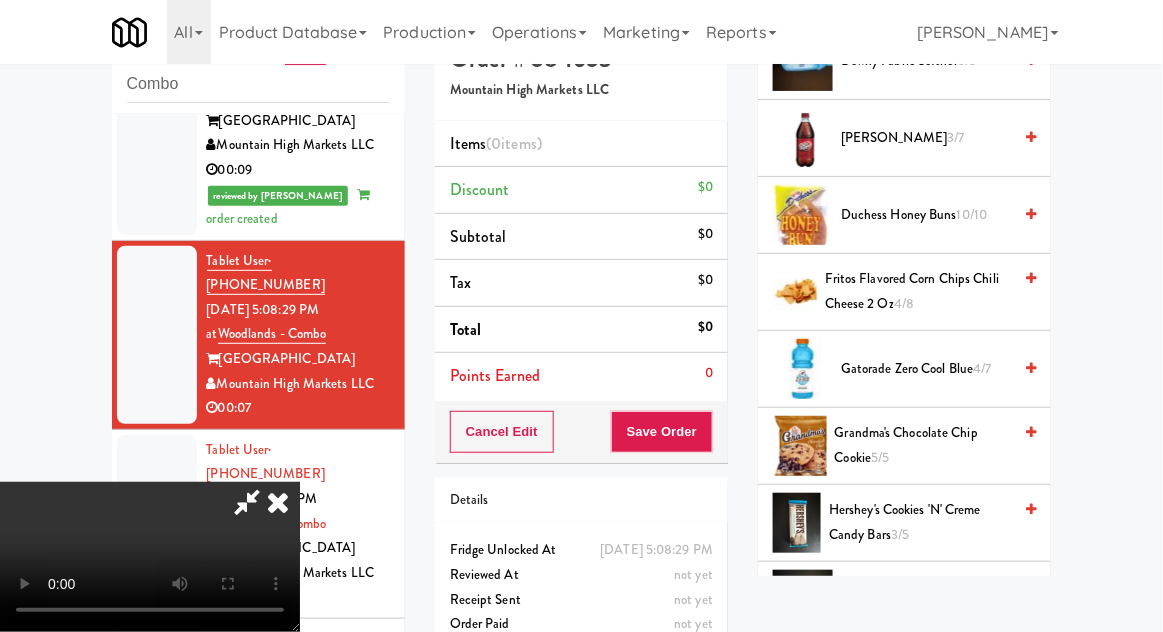 click on "Gatorade Zero Cool Blue  4/7" at bounding box center [926, 369] 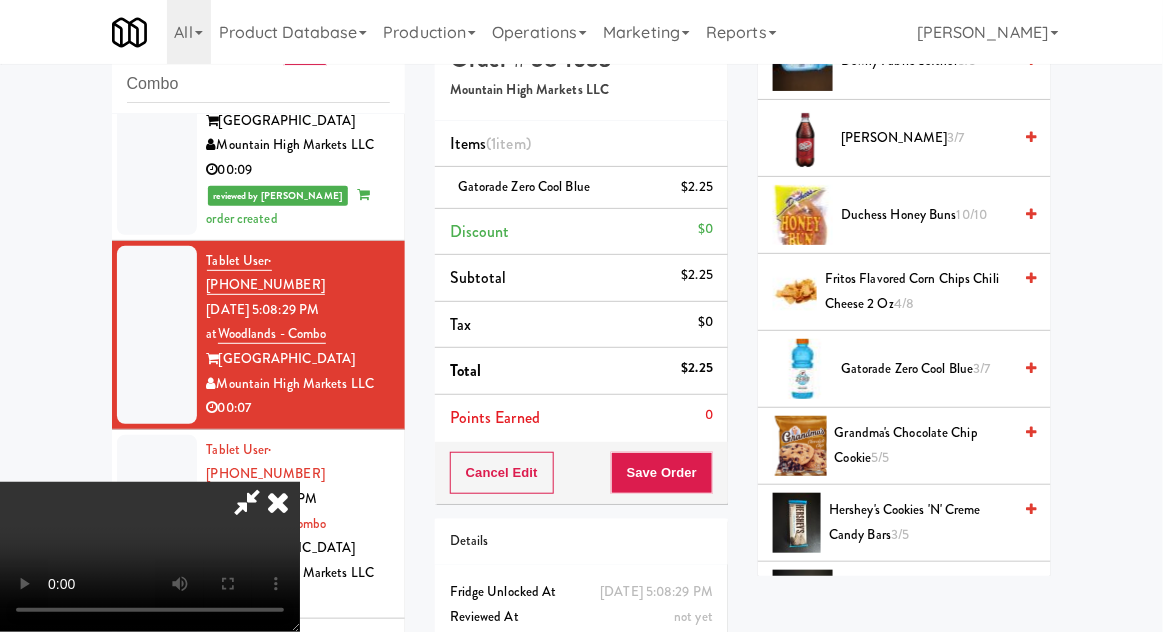 click on "Gatorade Zero Cool Blue  3/7" at bounding box center (926, 369) 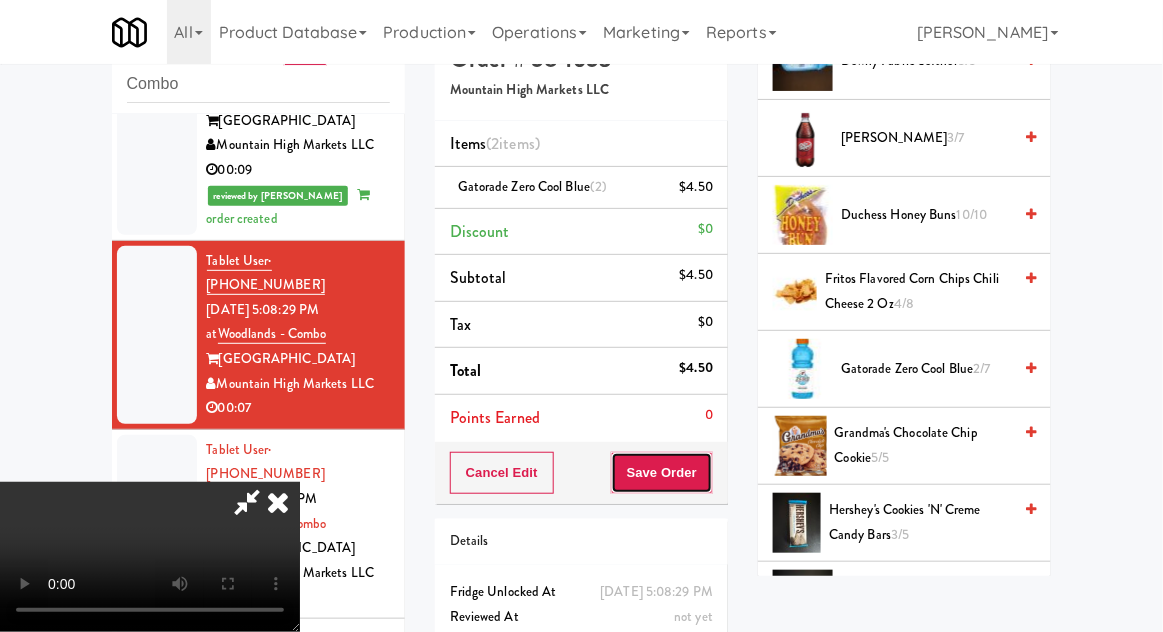 click on "Save Order" at bounding box center [662, 473] 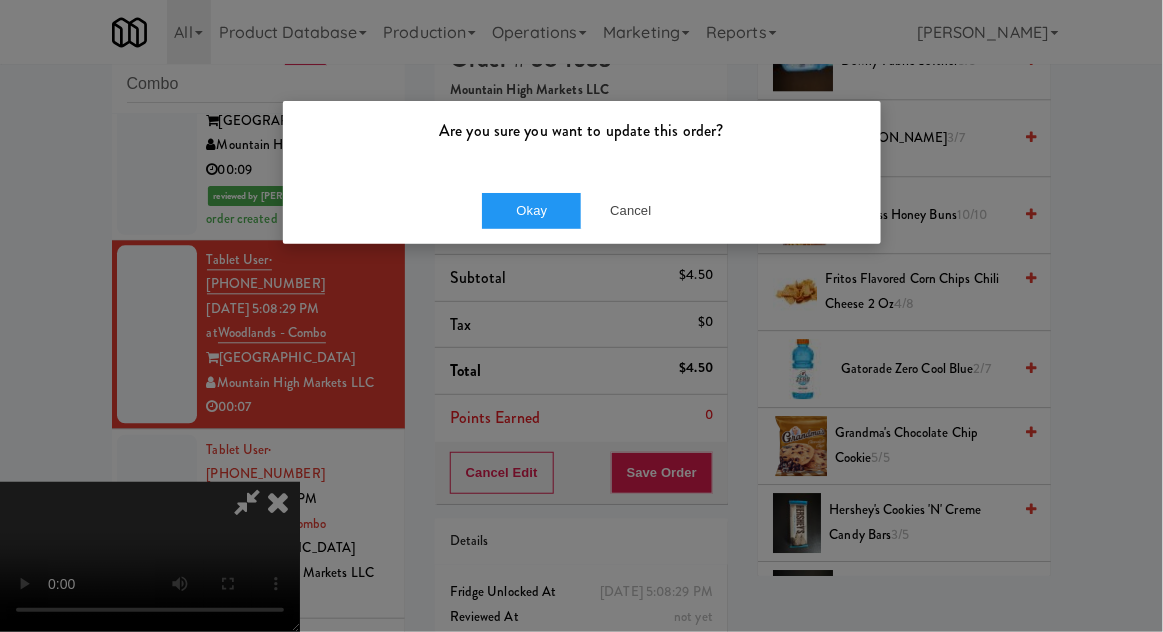 click on "Are you sure you want to update this order?" at bounding box center [582, 139] 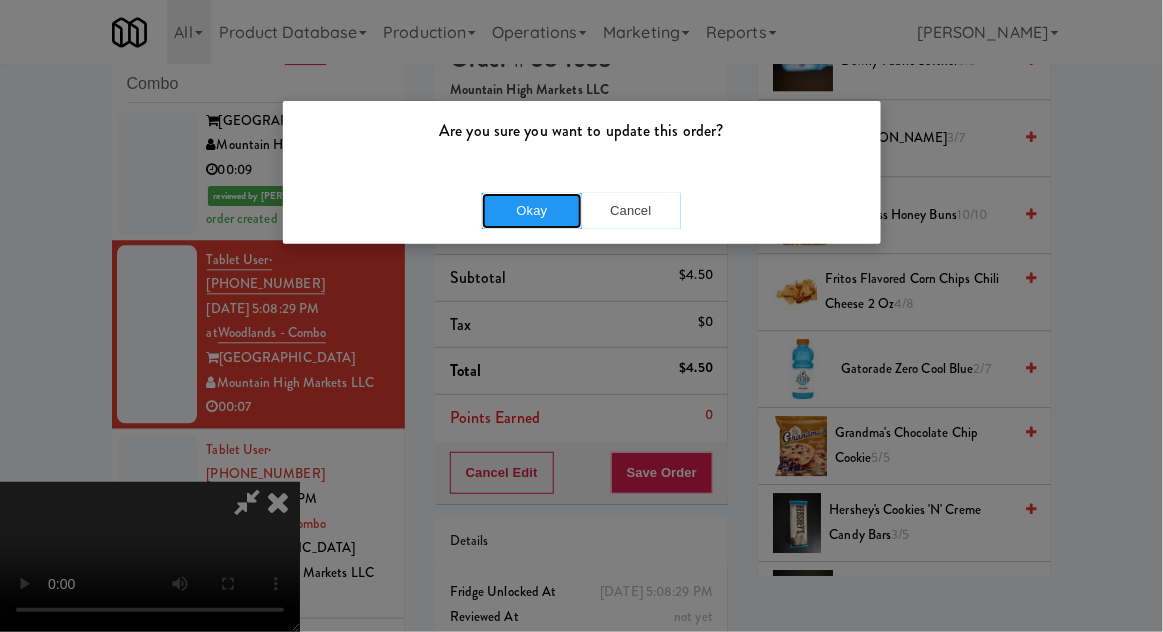 click on "Okay" at bounding box center (532, 211) 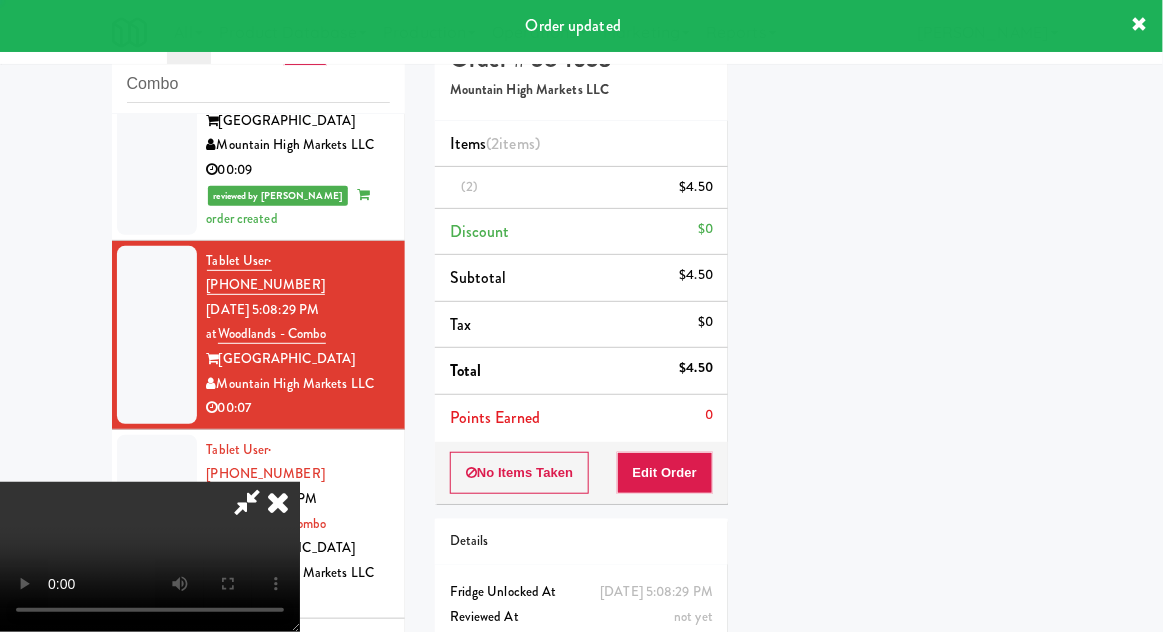scroll, scrollTop: 197, scrollLeft: 0, axis: vertical 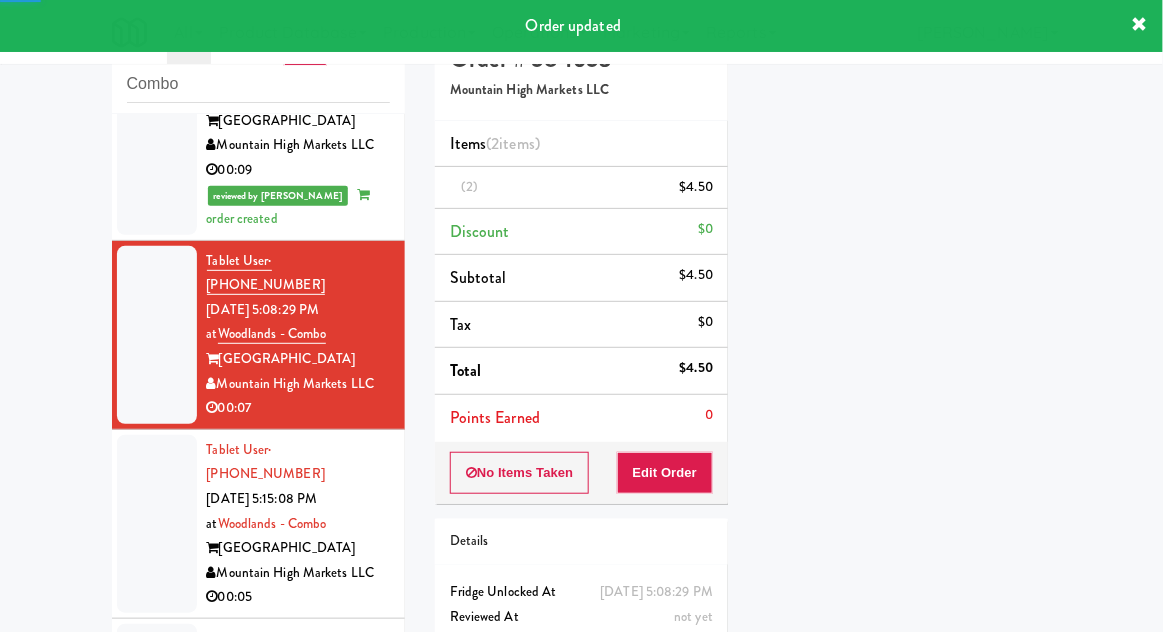 click at bounding box center [157, 524] 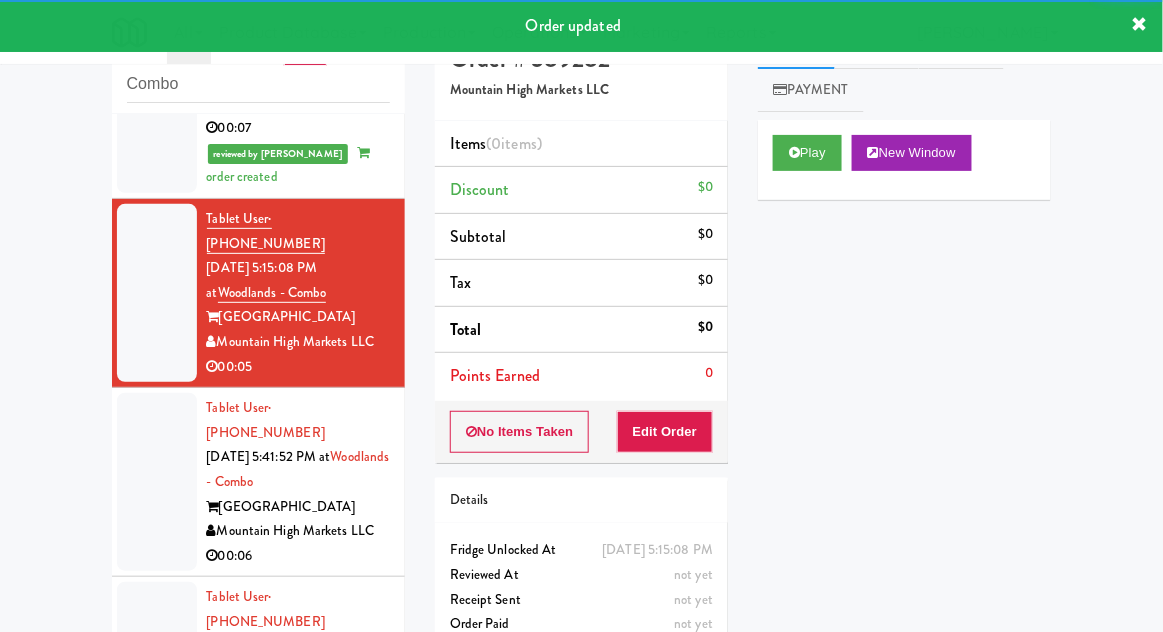 scroll, scrollTop: 1346, scrollLeft: 0, axis: vertical 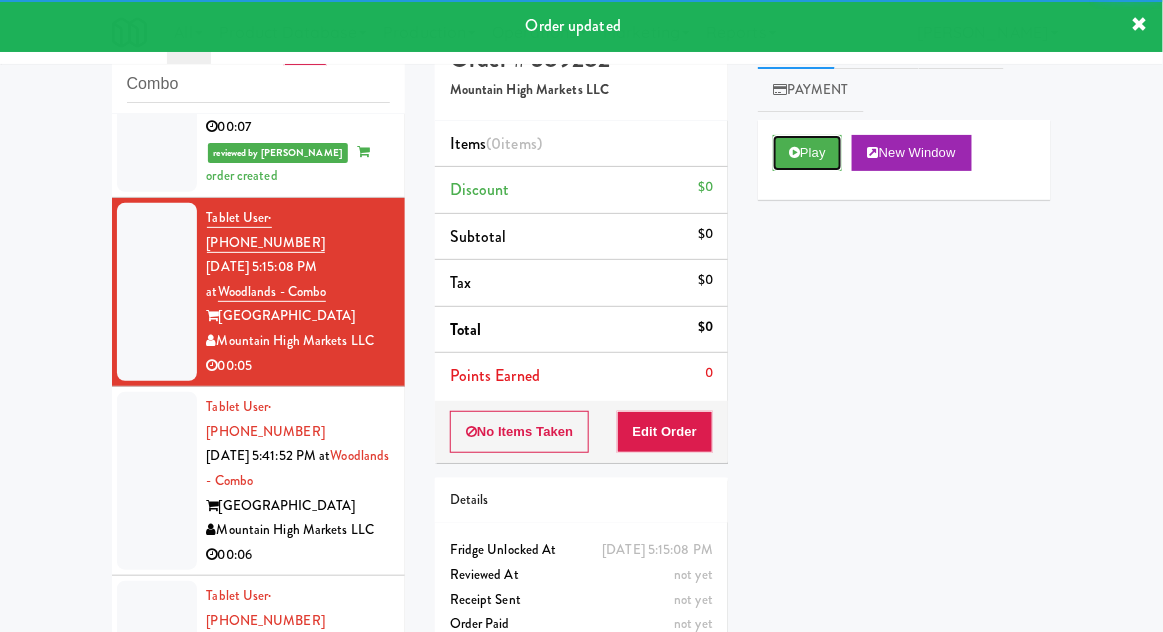 click on "Play" at bounding box center [807, 153] 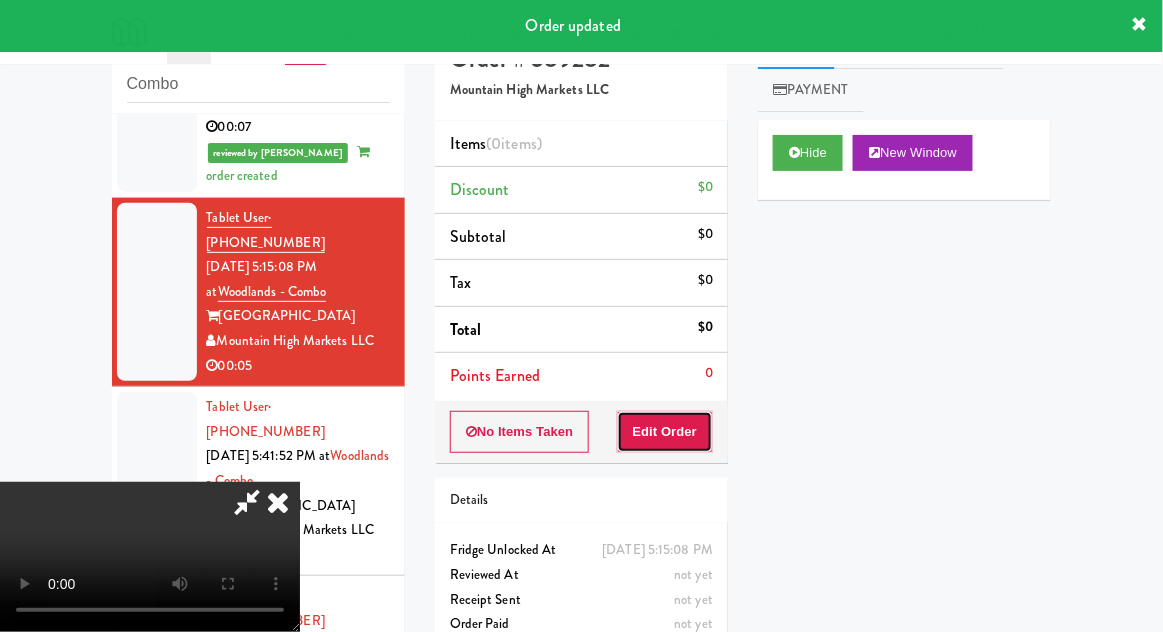 click on "Edit Order" at bounding box center [665, 432] 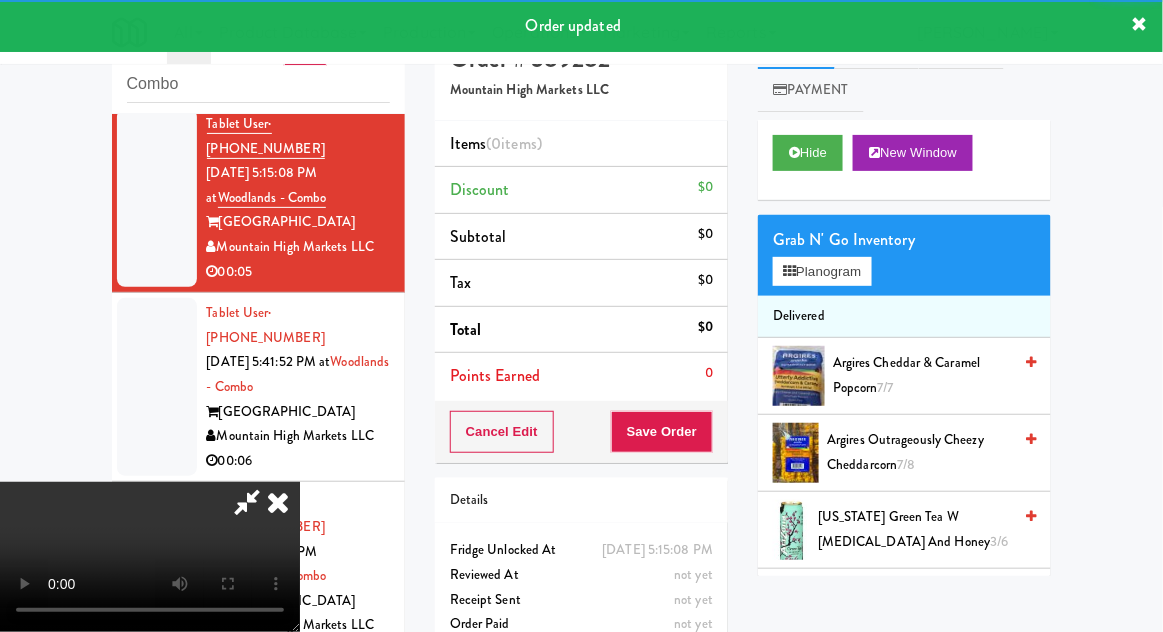 scroll, scrollTop: 1503, scrollLeft: 0, axis: vertical 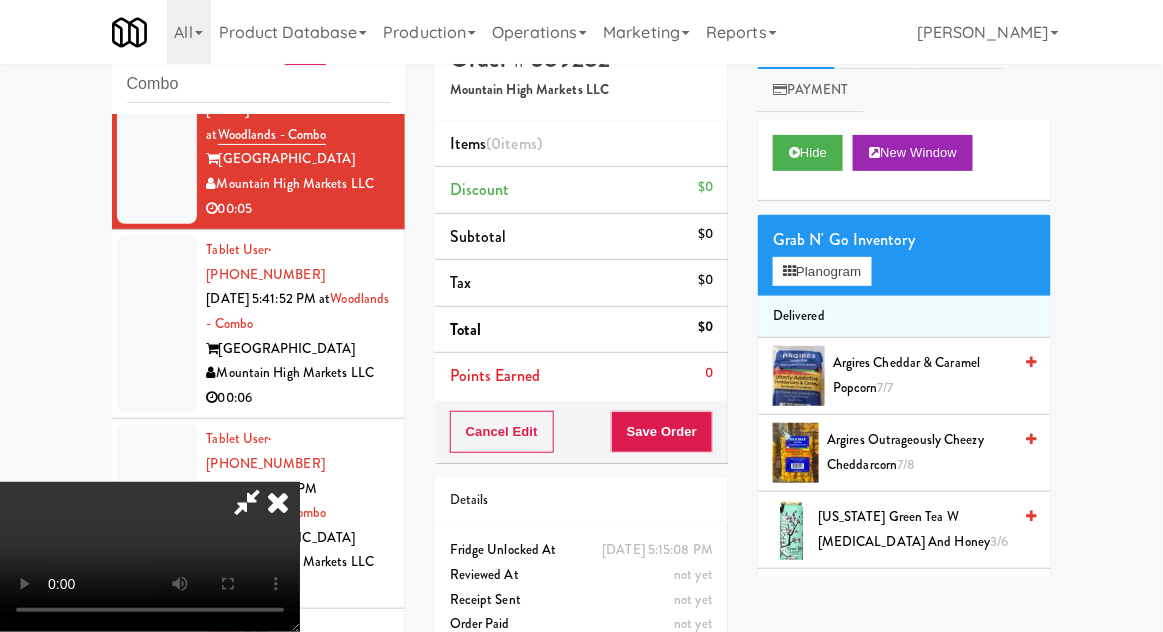type 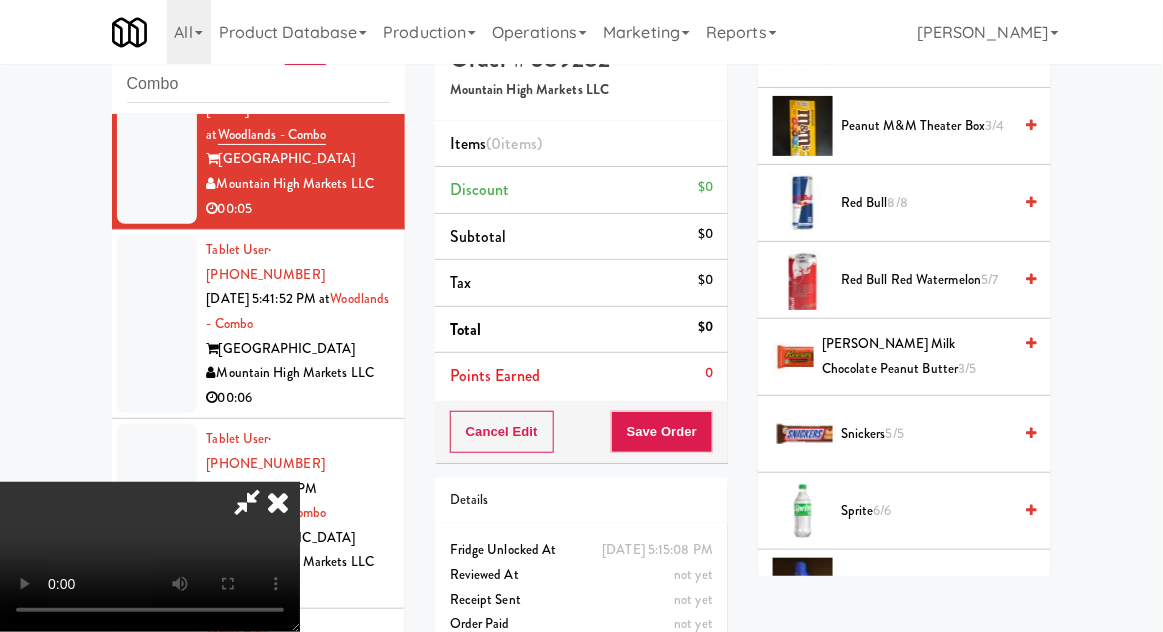 scroll, scrollTop: 2253, scrollLeft: 0, axis: vertical 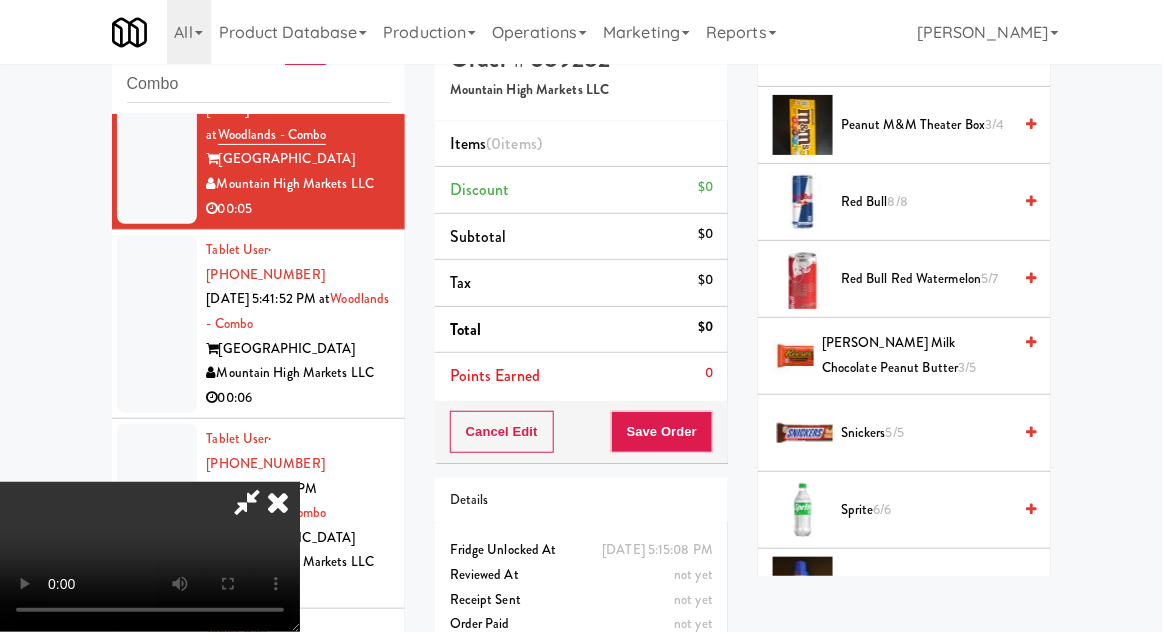 click on "Sprite  6/6" at bounding box center [926, 510] 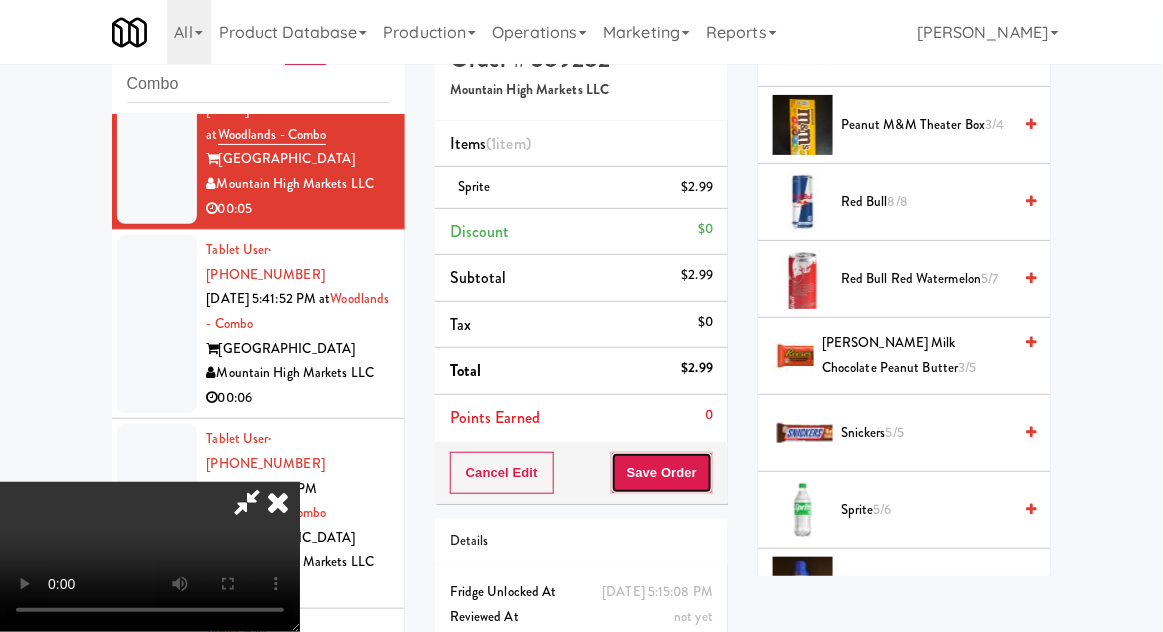 click on "Save Order" at bounding box center [662, 473] 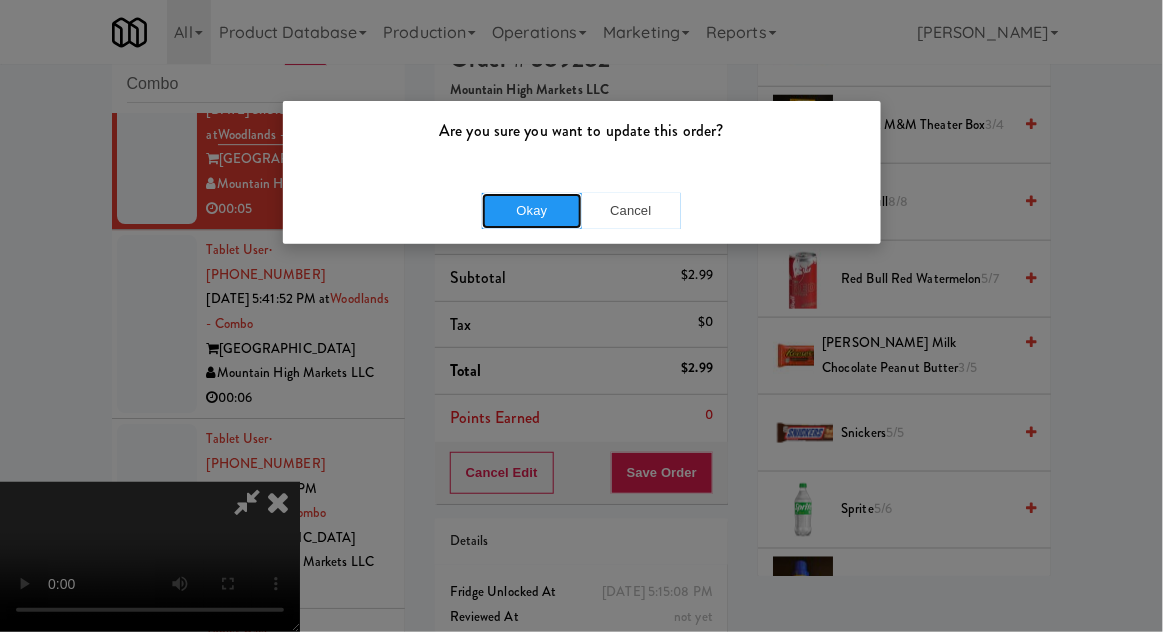 click on "Okay" at bounding box center (532, 211) 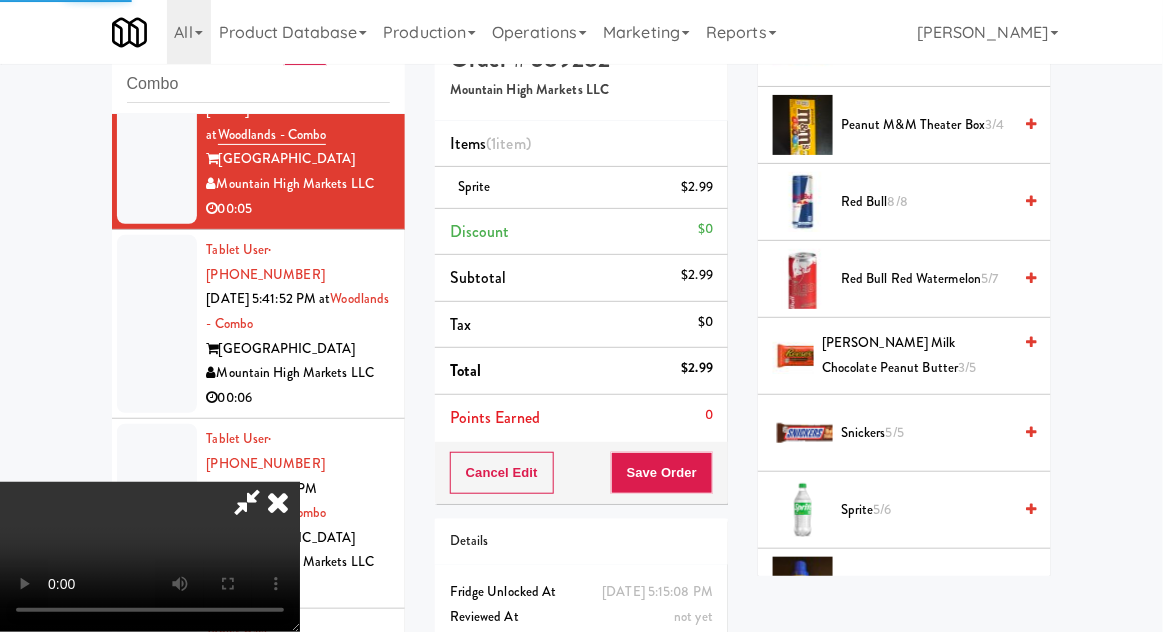 scroll, scrollTop: 197, scrollLeft: 0, axis: vertical 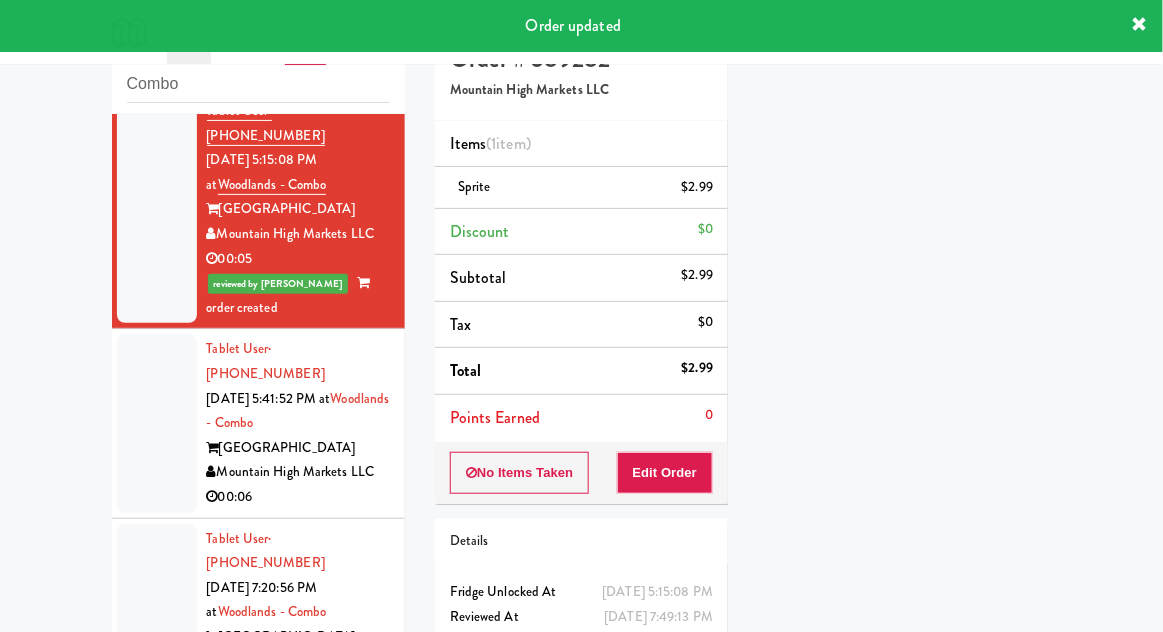click at bounding box center [157, 423] 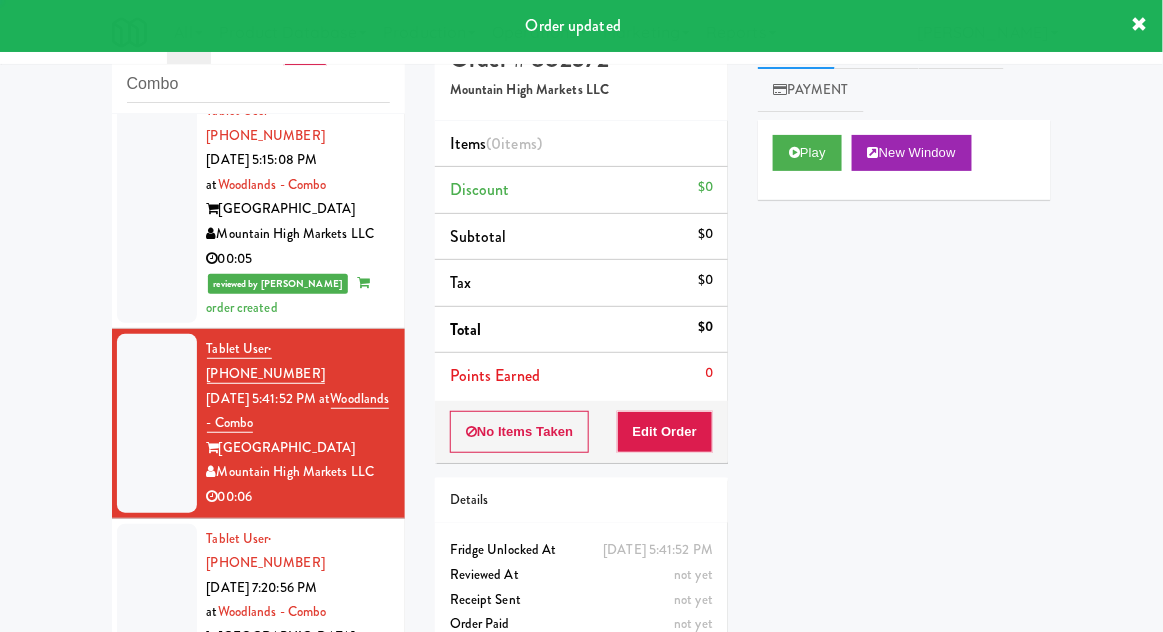 scroll, scrollTop: 1552, scrollLeft: 0, axis: vertical 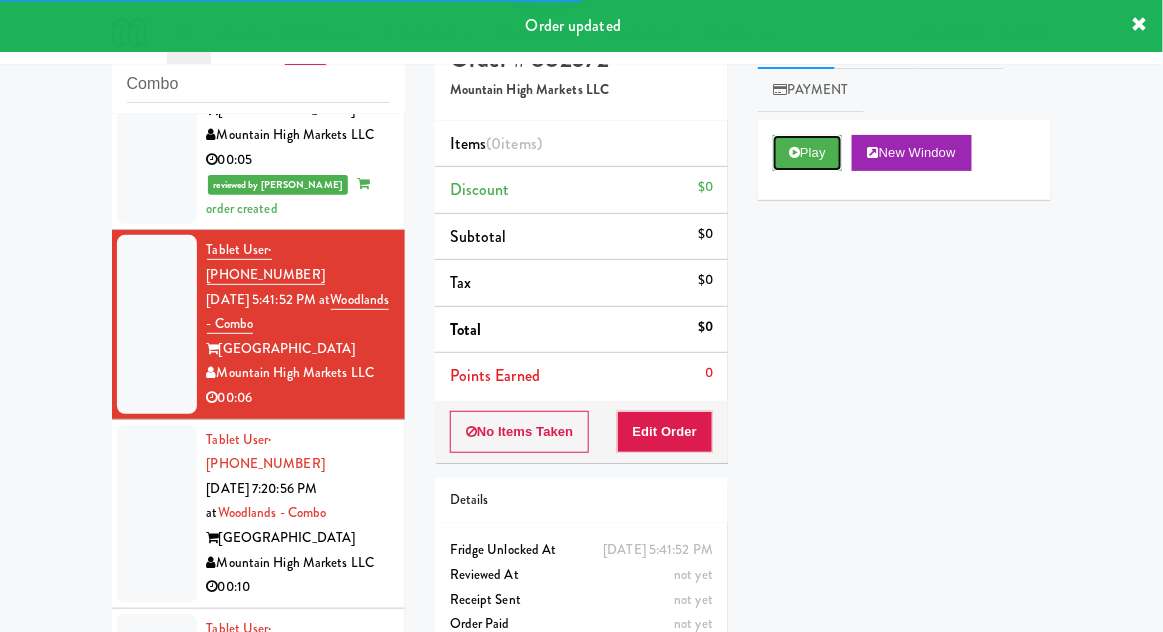 click on "Play" at bounding box center [807, 153] 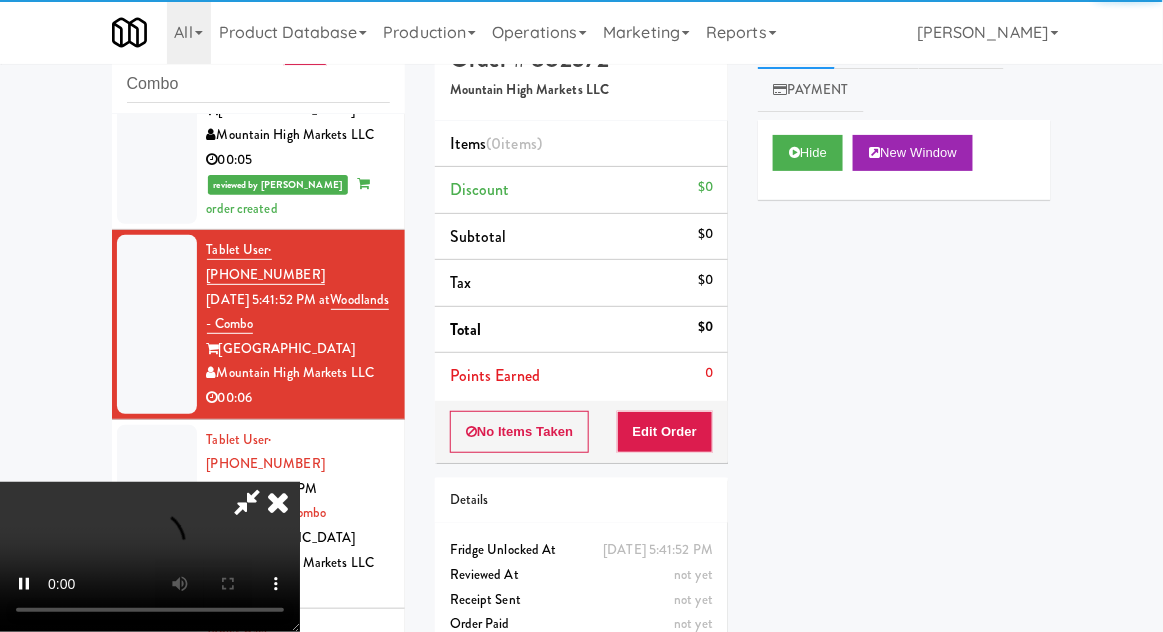 click on "Order # 882572 Mountain High Markets LLC Items  (0  items ) Discount  $0 Subtotal $0 Tax $0 Total $0 Points Earned  0  No Items Taken Edit Order Details Sunday, July 13th 2025 5:41:52 PM Fridge Unlocked At not yet Reviewed At not yet Receipt Sent not yet Order Paid" at bounding box center (581, 345) 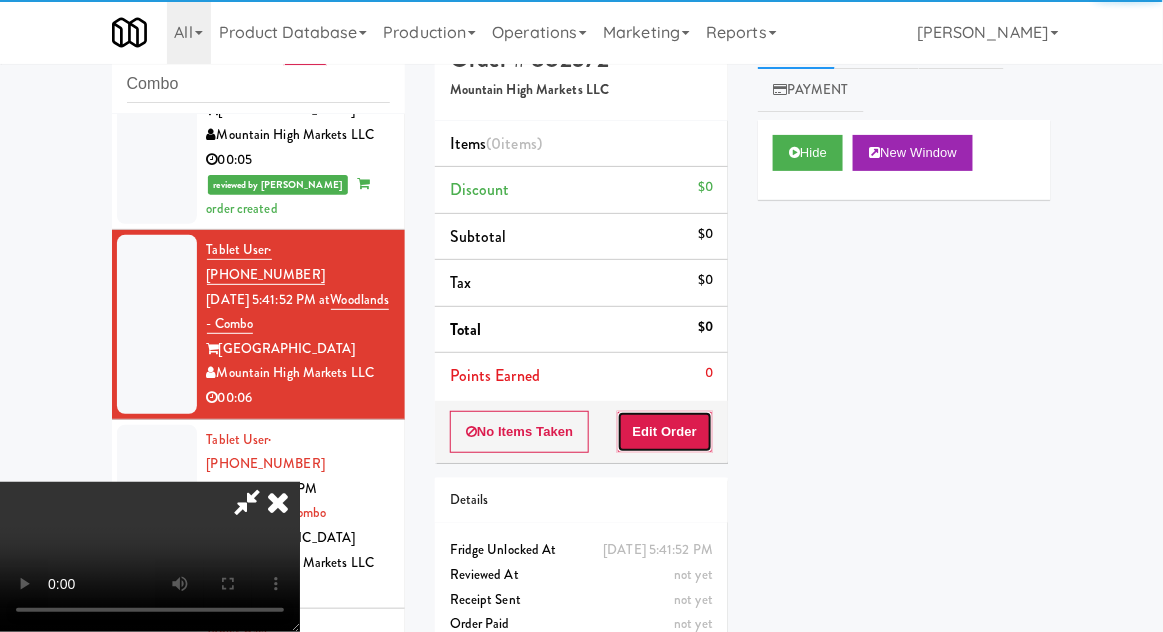 click on "Edit Order" at bounding box center [665, 432] 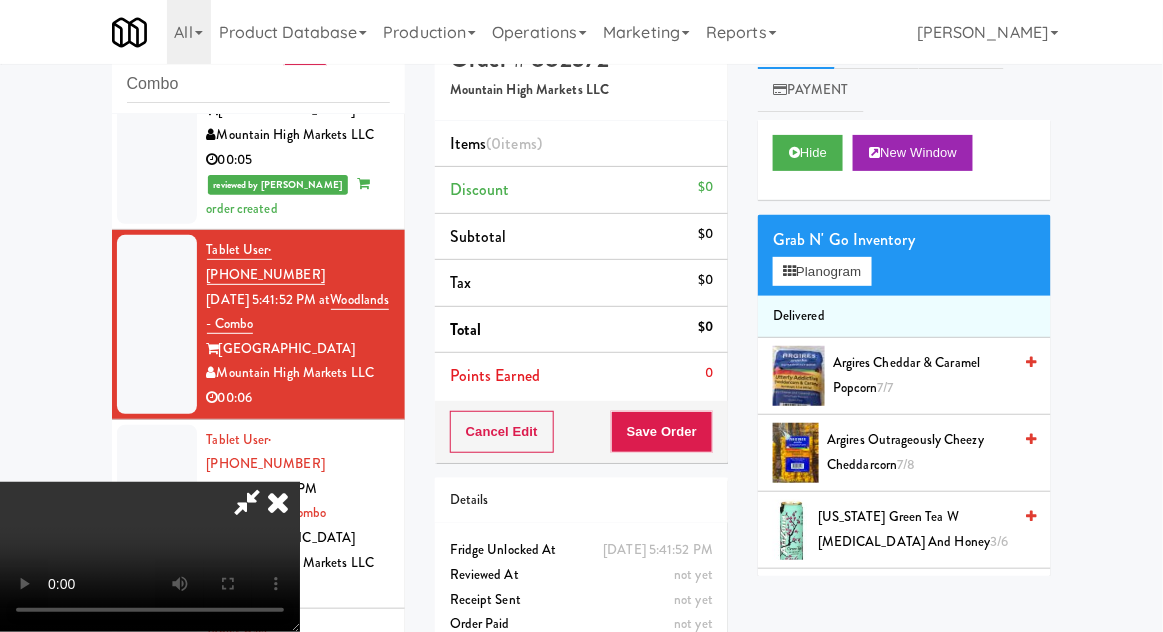 type 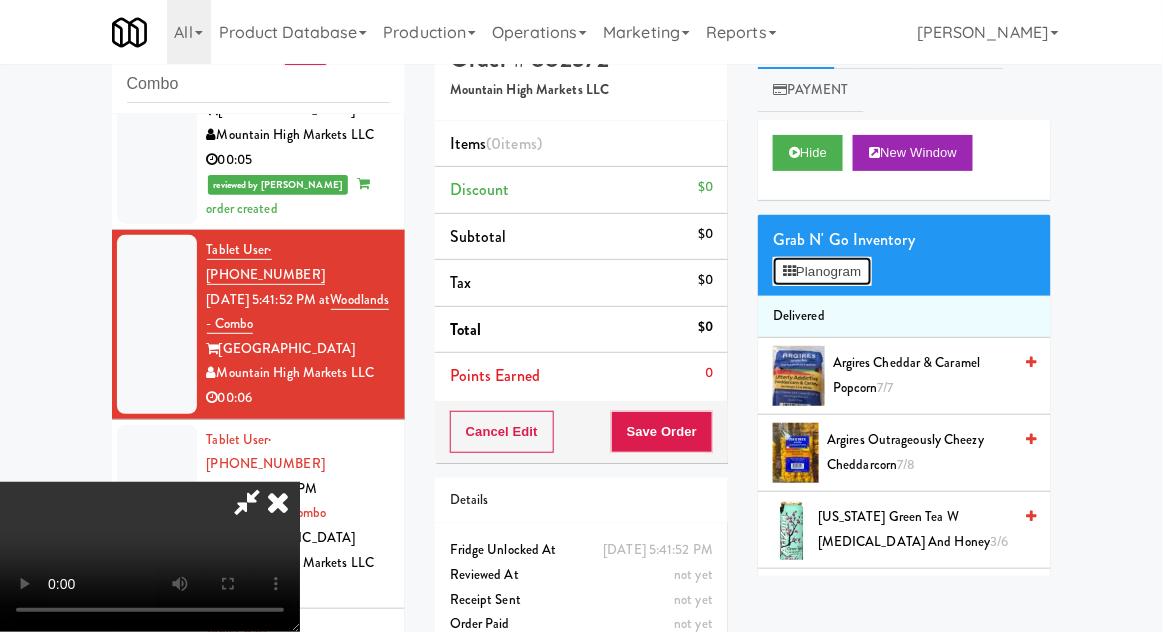 click on "Planogram" at bounding box center [822, 272] 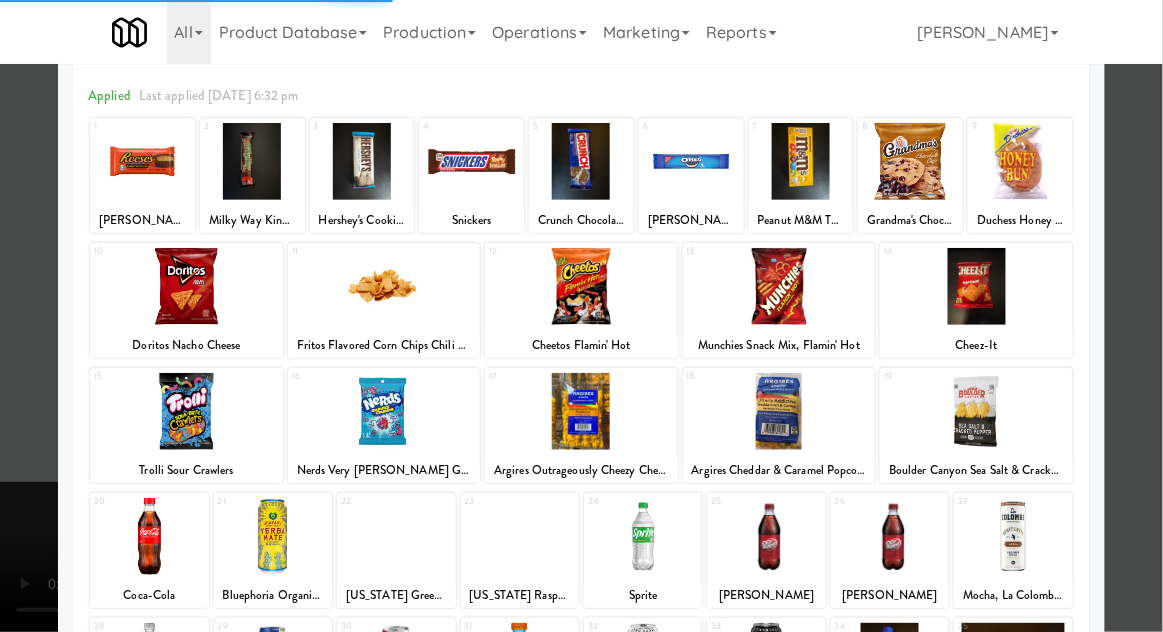 scroll, scrollTop: 253, scrollLeft: 0, axis: vertical 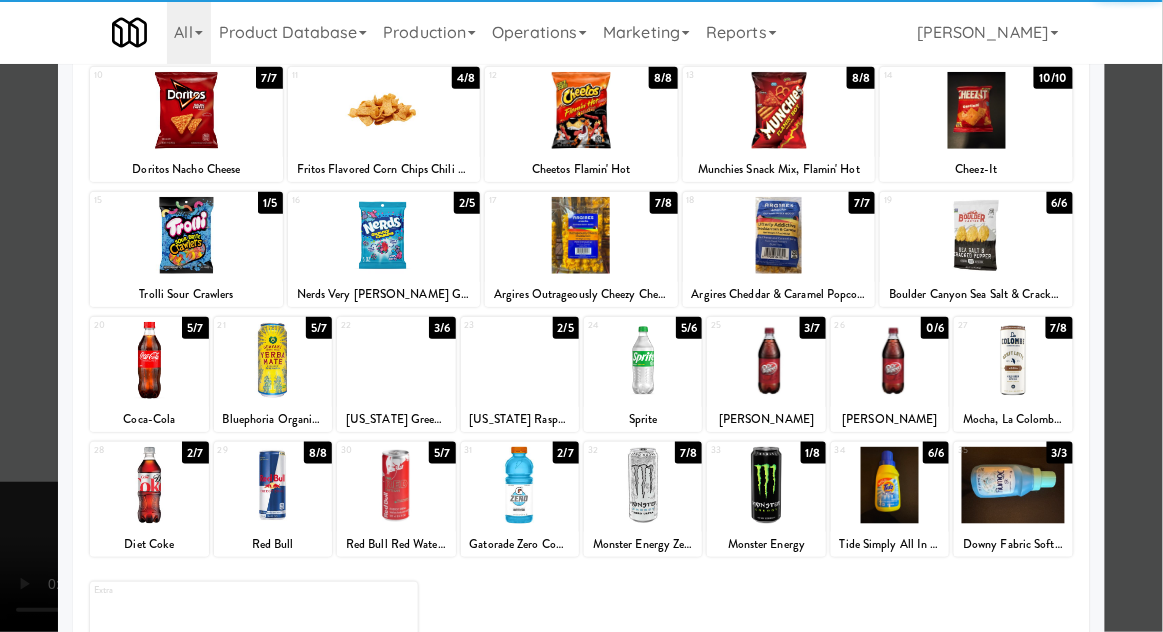 click at bounding box center (643, 485) 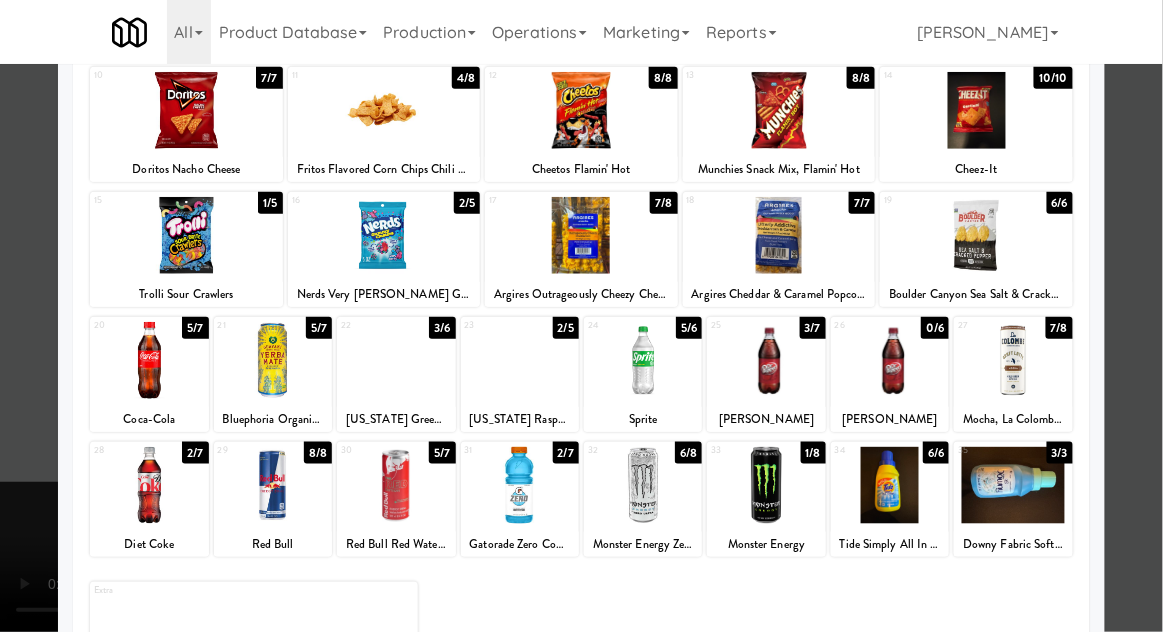 click at bounding box center (581, 316) 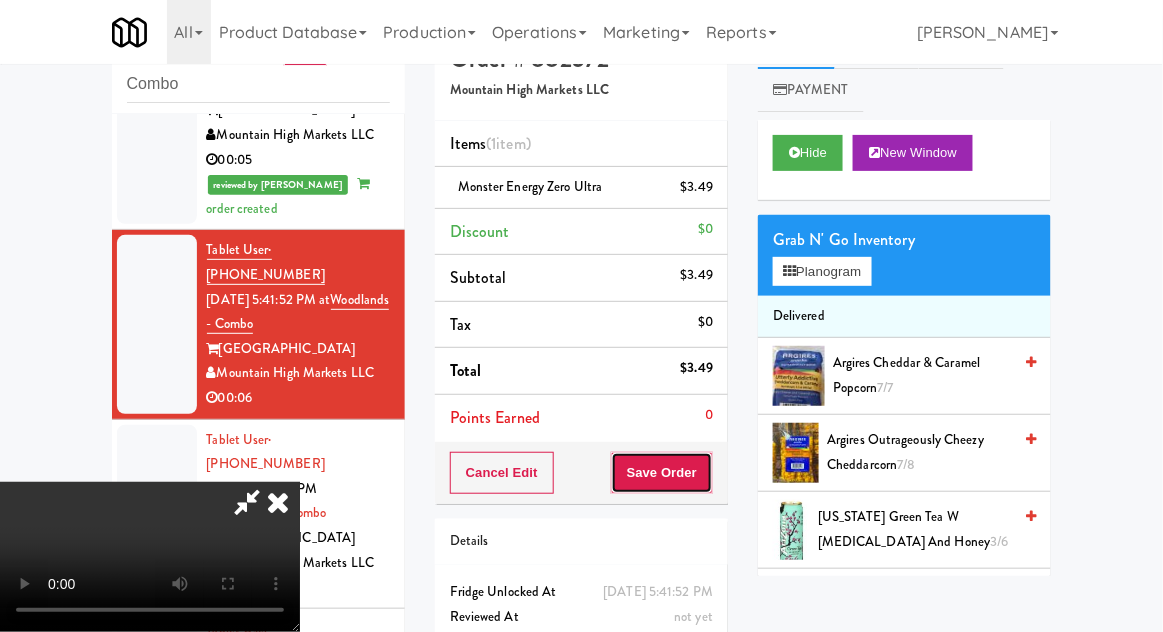 click on "Save Order" at bounding box center [662, 473] 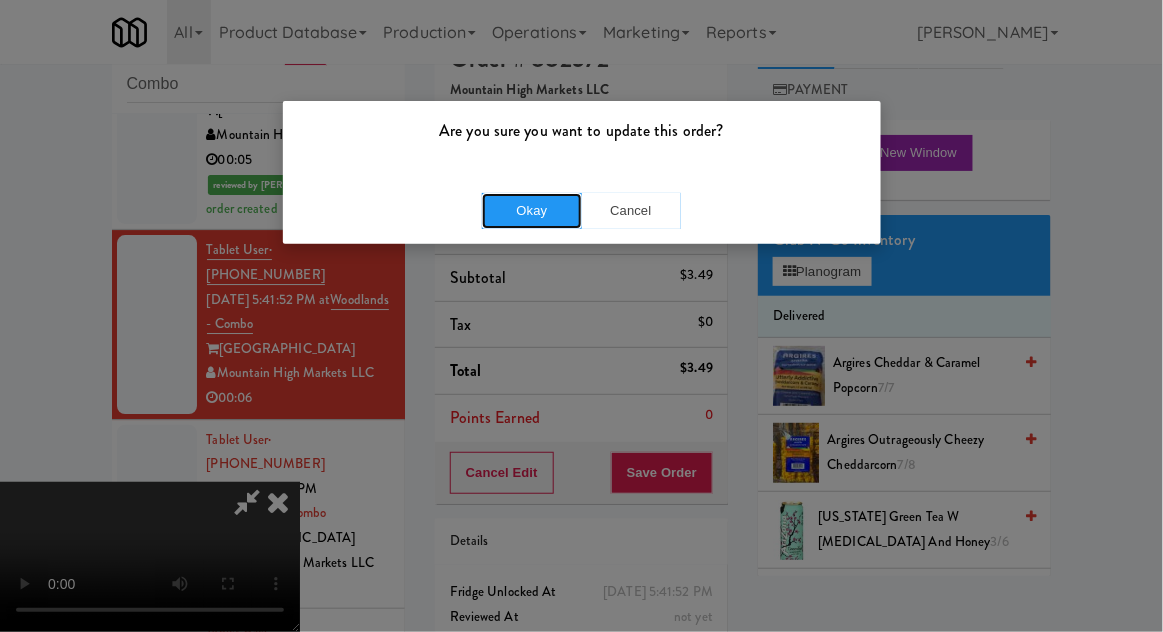 click on "Okay" at bounding box center (532, 211) 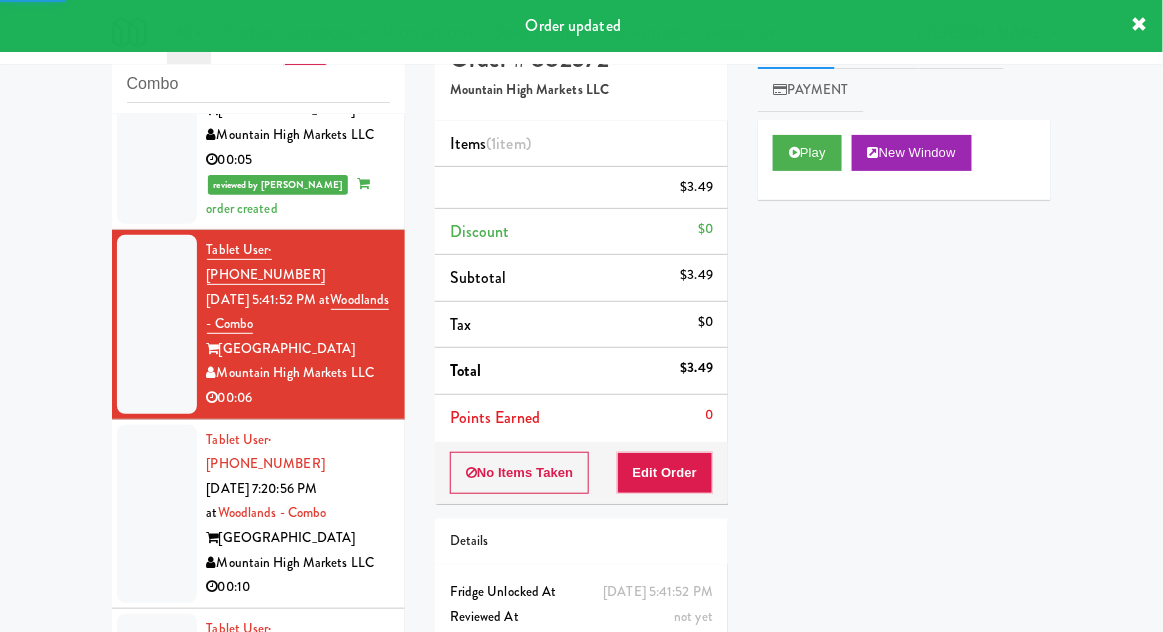 click at bounding box center [157, 514] 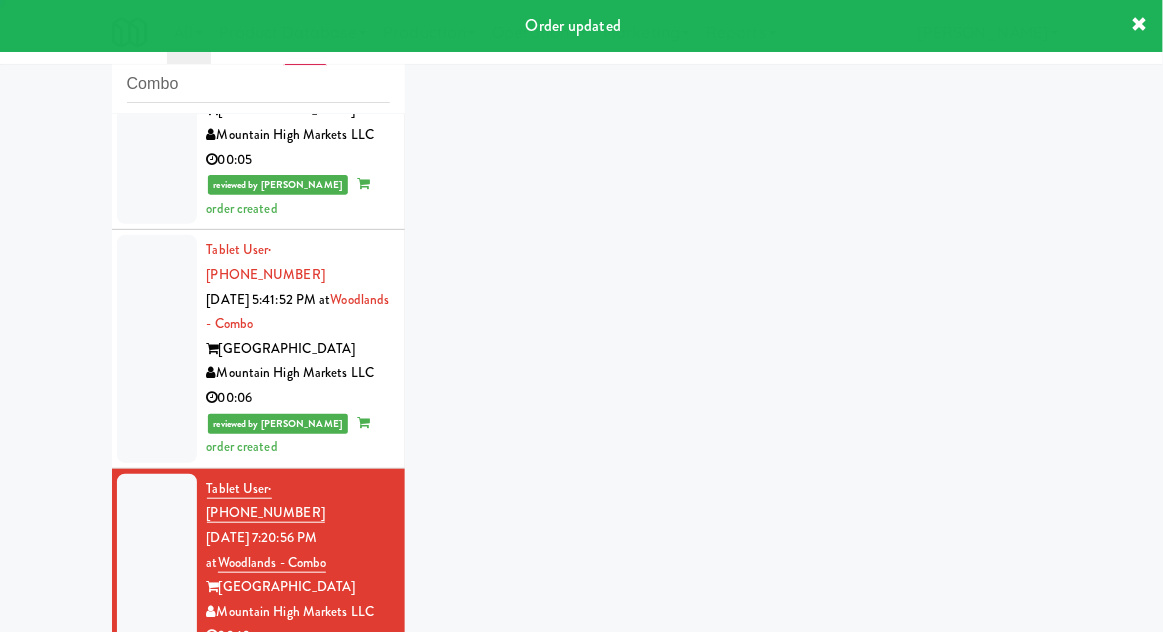 scroll, scrollTop: 1601, scrollLeft: 0, axis: vertical 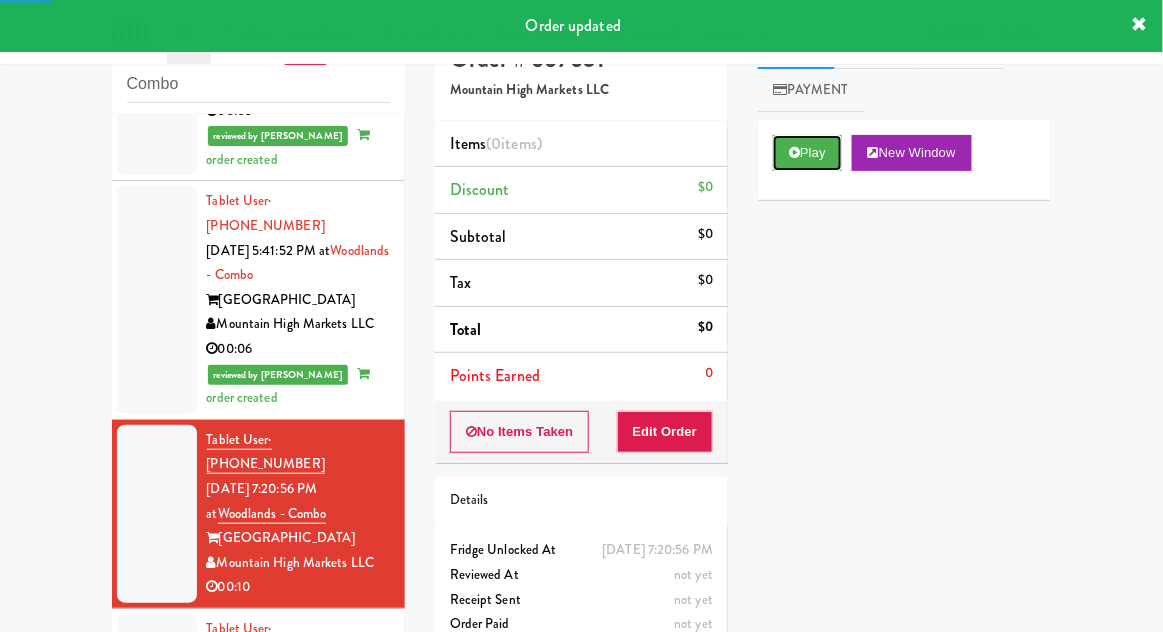 click on "Play" at bounding box center [807, 153] 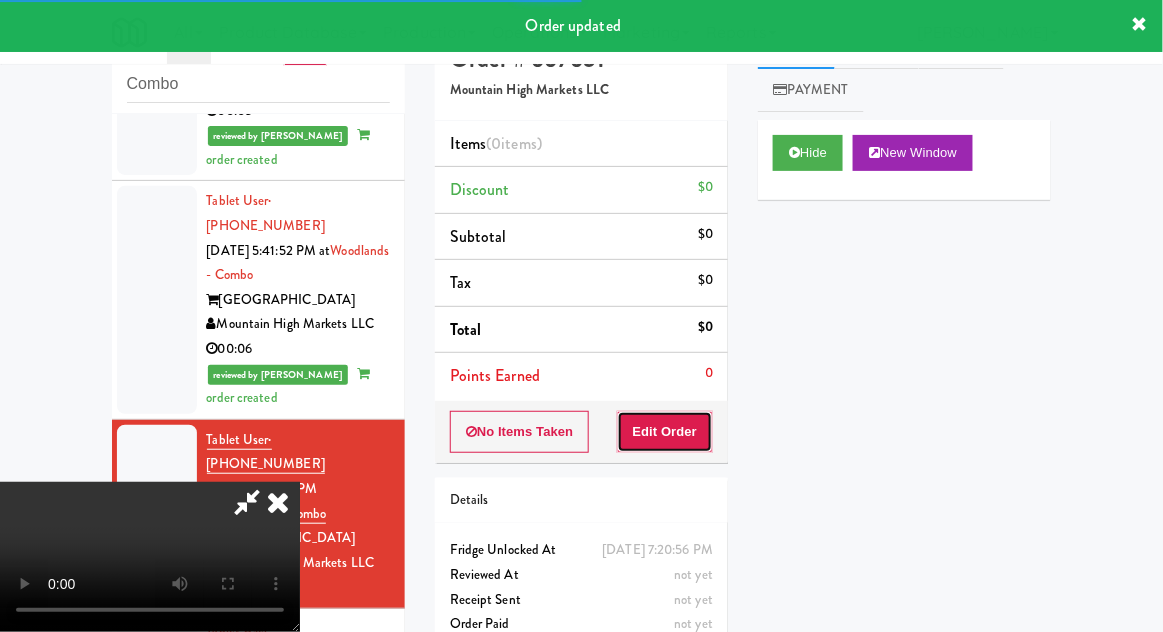 click on "Edit Order" at bounding box center [665, 432] 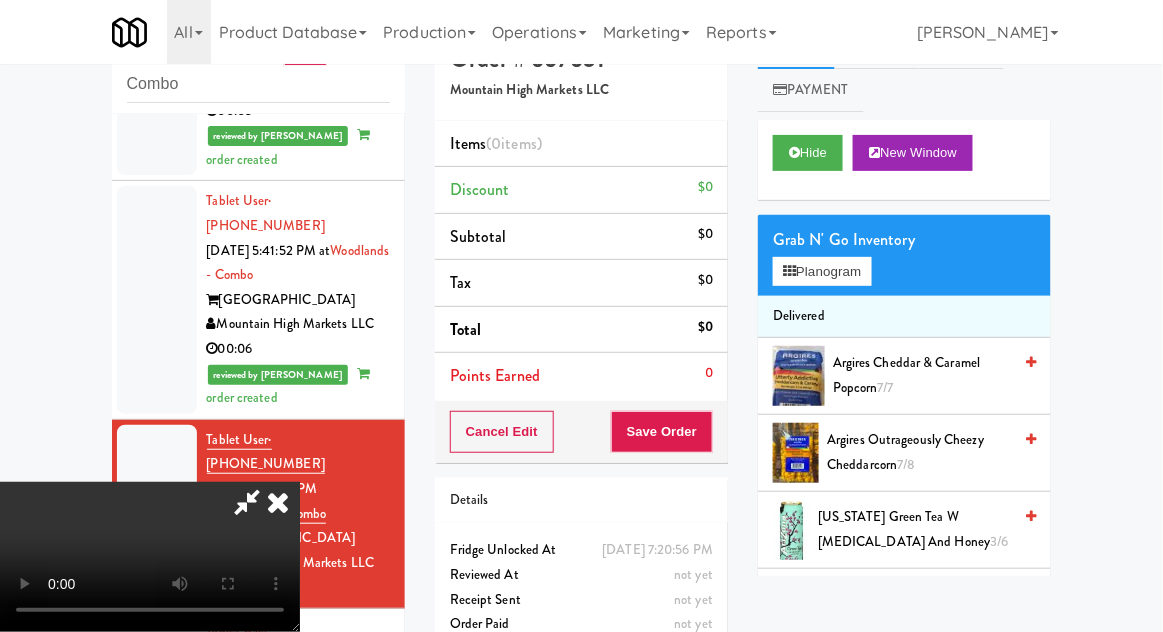 type 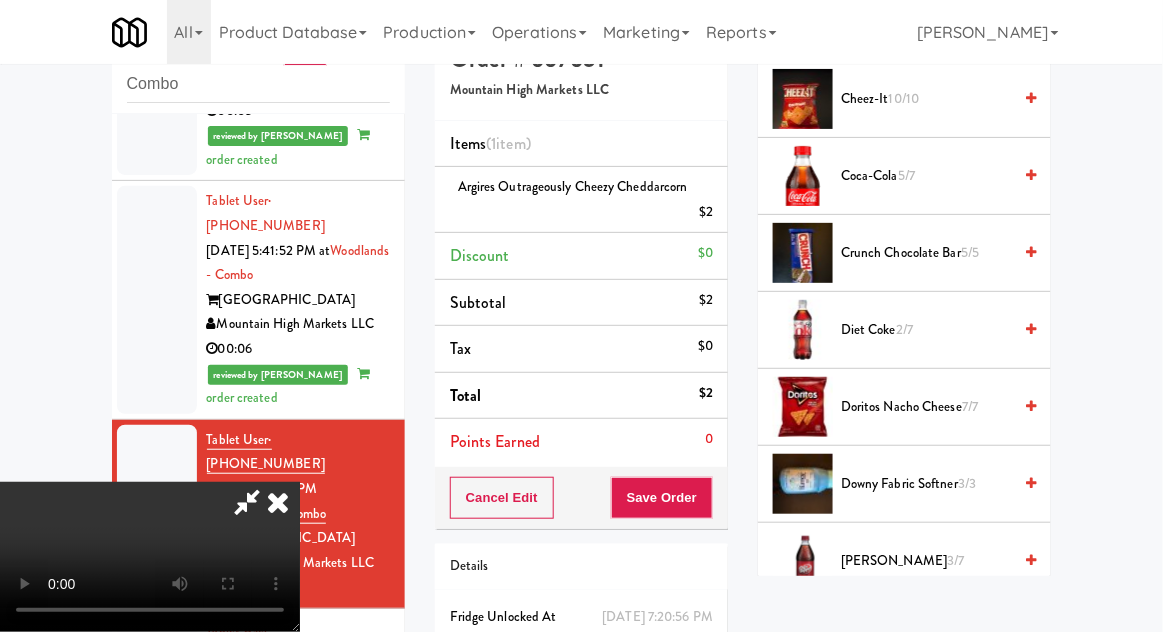 scroll, scrollTop: 1177, scrollLeft: 0, axis: vertical 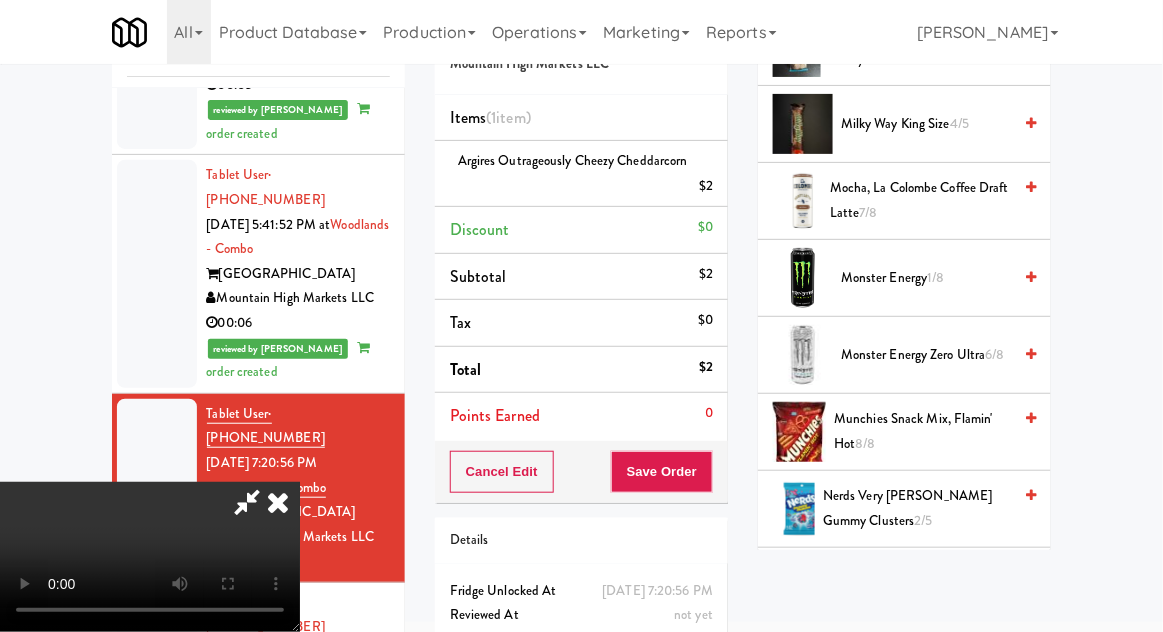 click on "Nerds Very Berry Gummy Clusters   2/5" at bounding box center (917, 508) 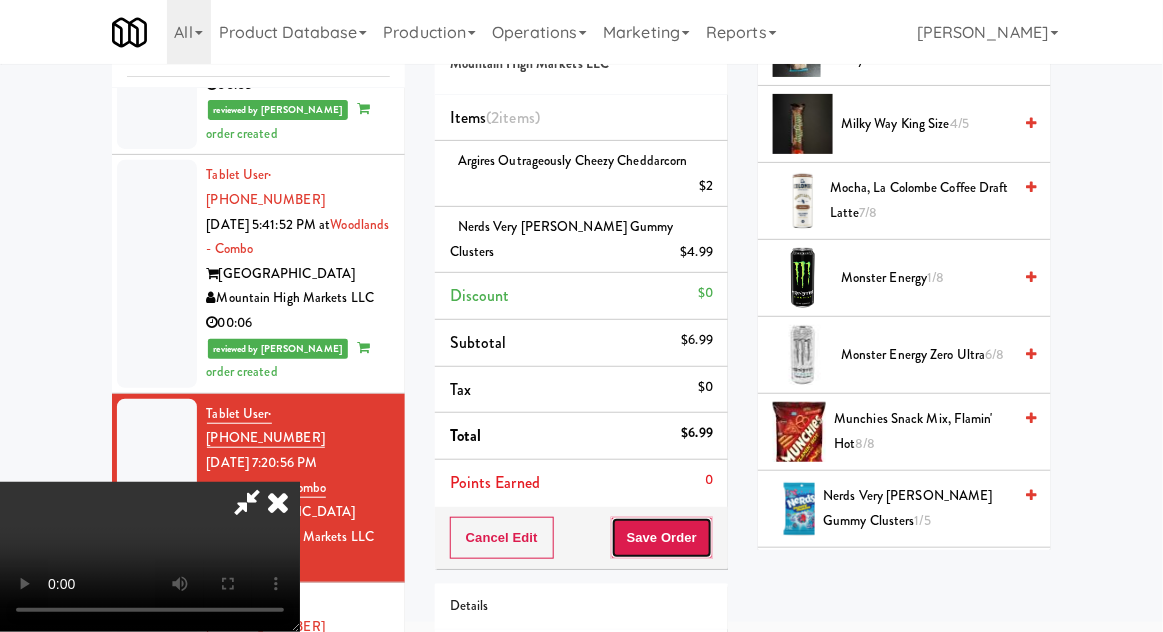 click on "Save Order" at bounding box center [662, 538] 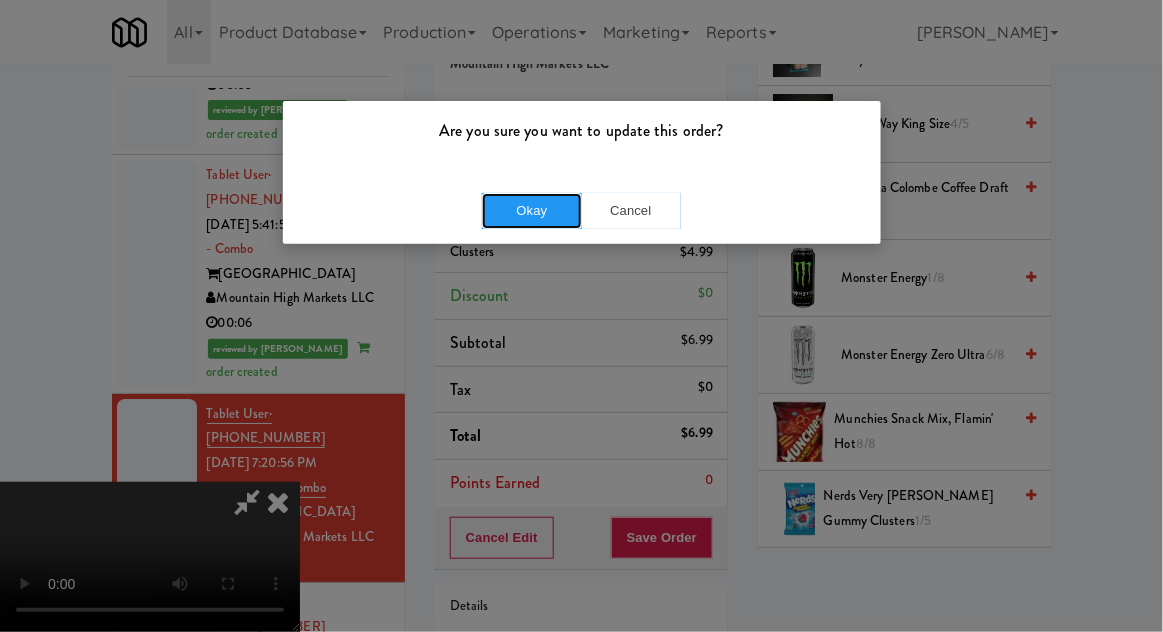 click on "Okay" at bounding box center (532, 211) 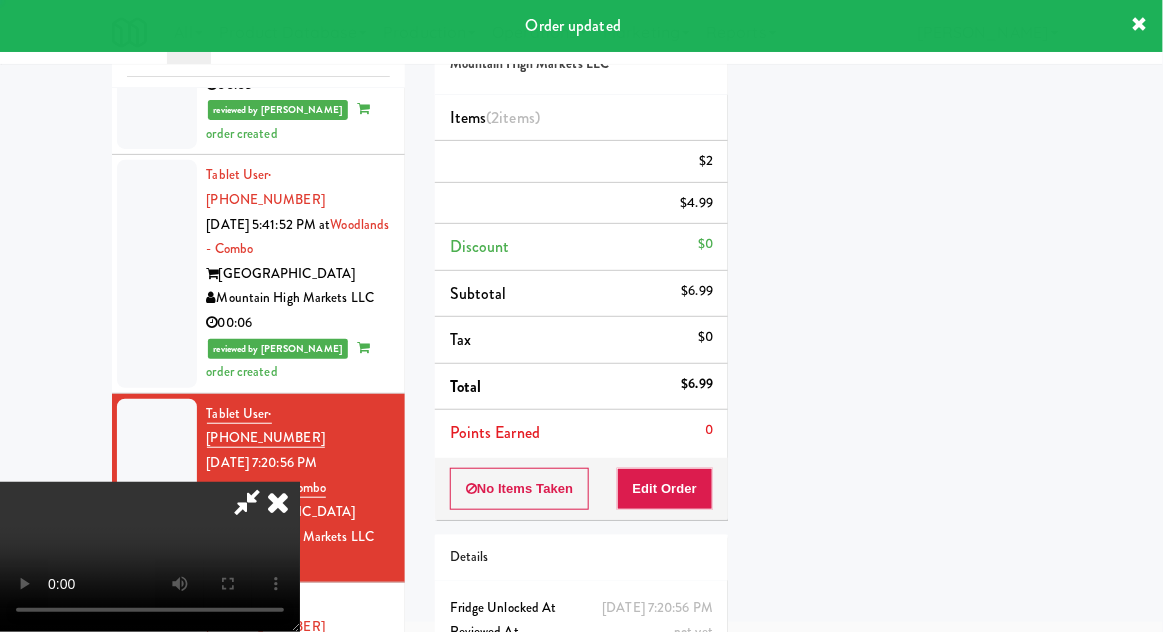 scroll, scrollTop: 197, scrollLeft: 0, axis: vertical 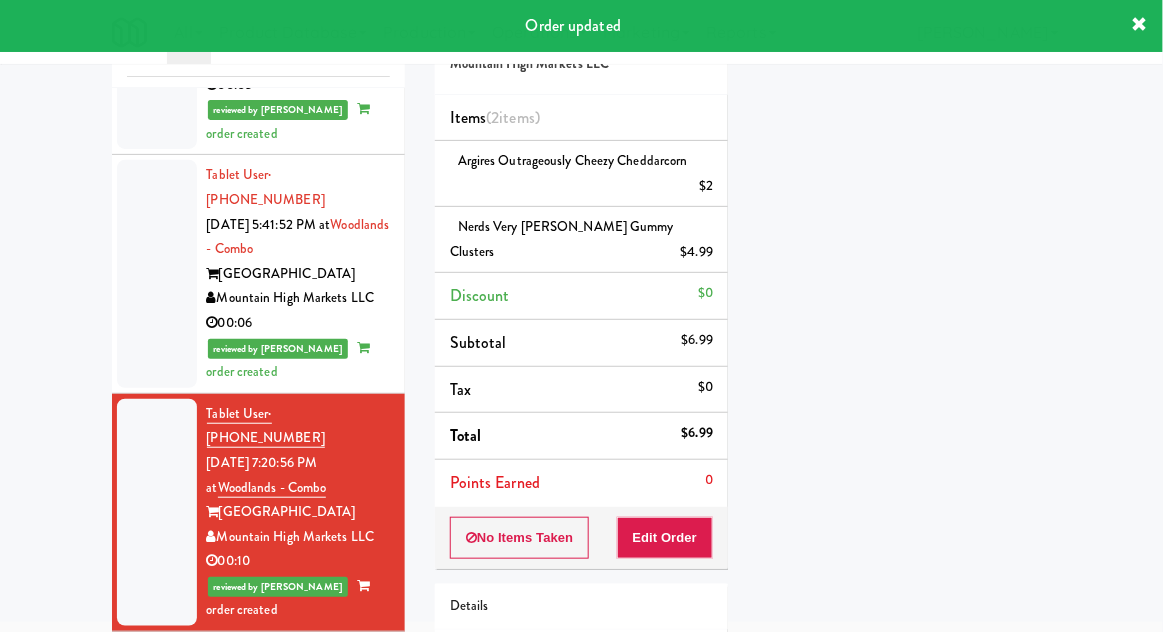 click at bounding box center (157, 726) 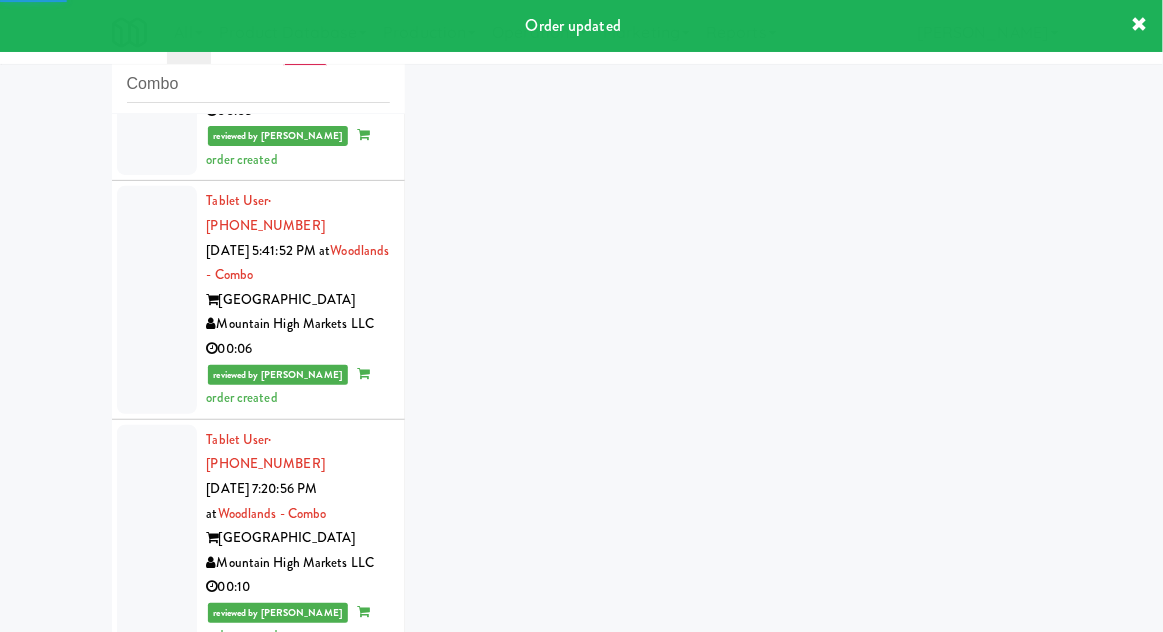 scroll, scrollTop: 1650, scrollLeft: 0, axis: vertical 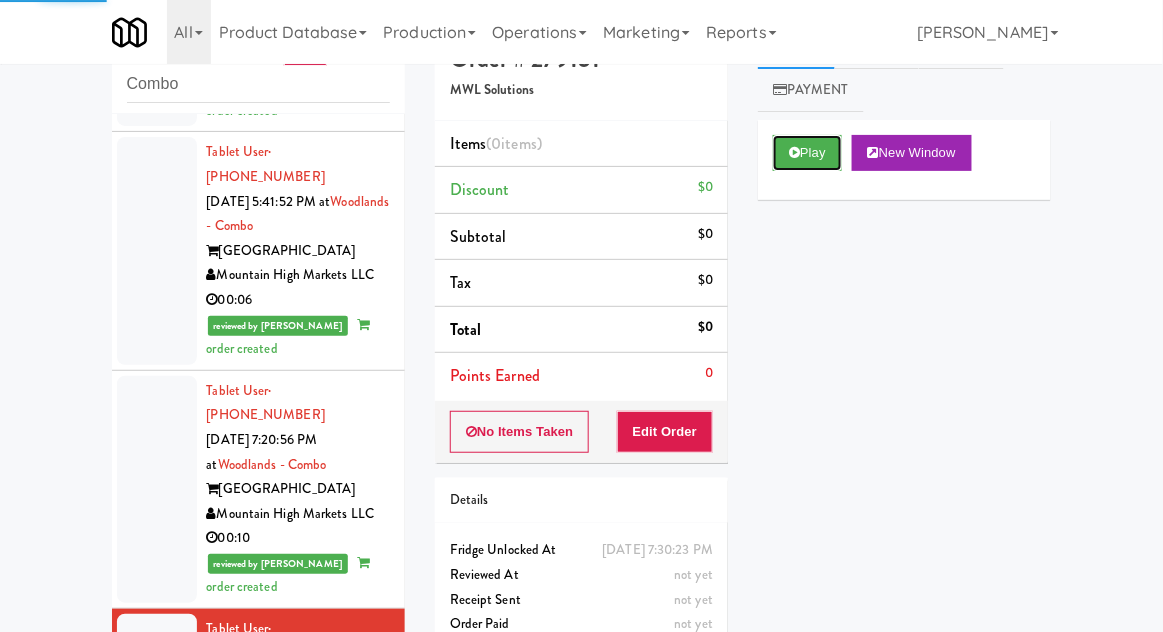 click on "Play" at bounding box center (807, 153) 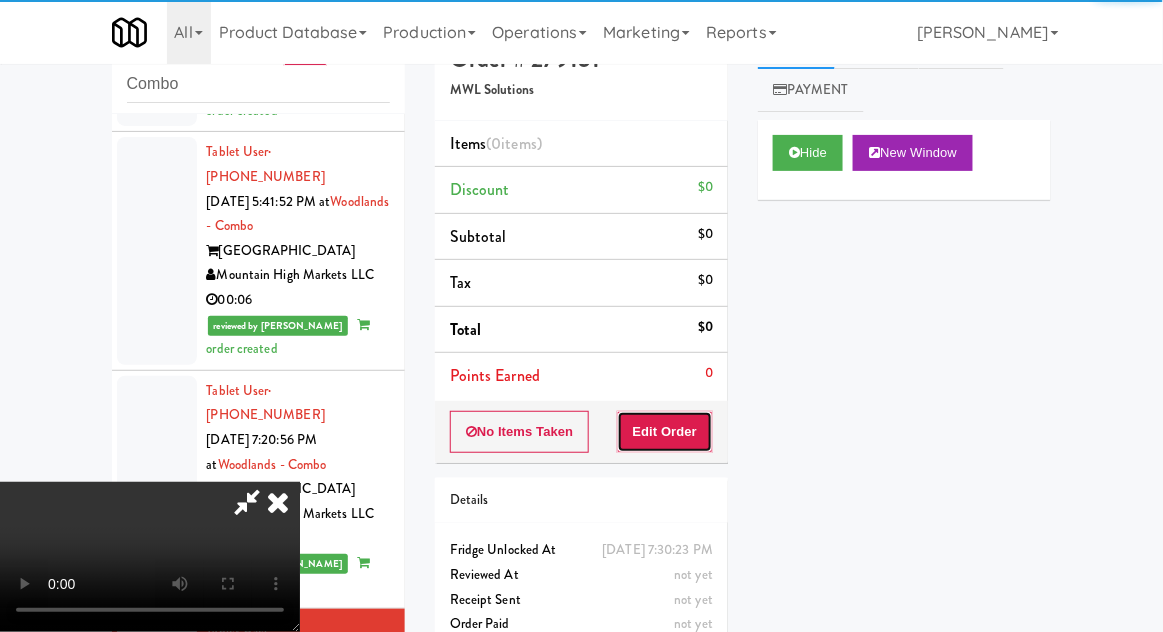 click on "Edit Order" at bounding box center (665, 432) 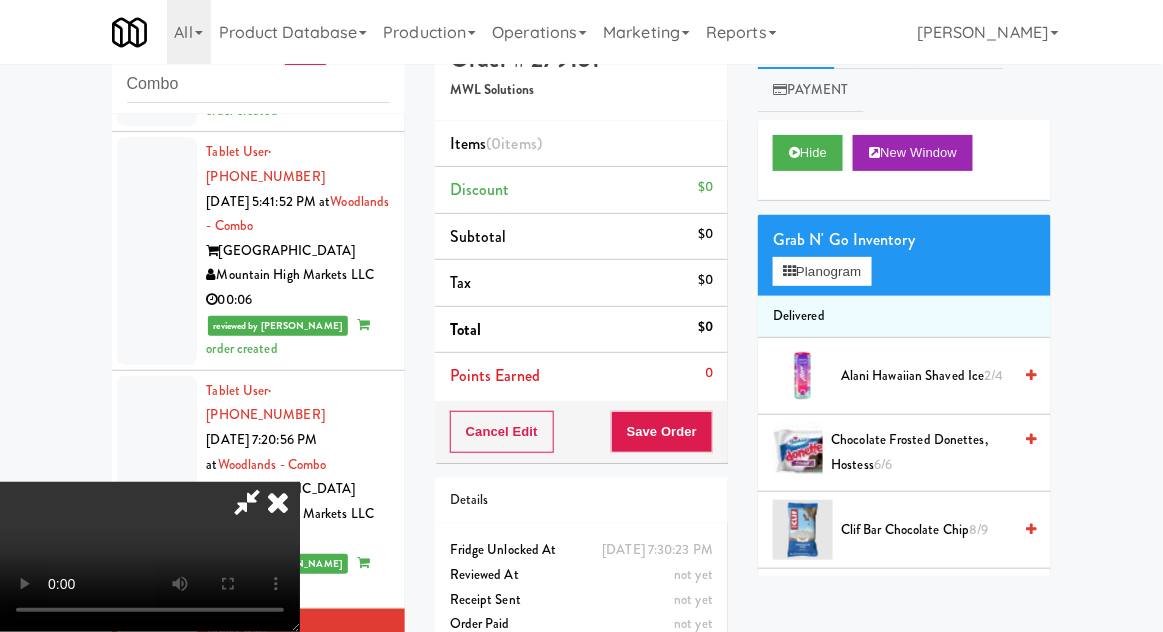 scroll, scrollTop: 73, scrollLeft: 0, axis: vertical 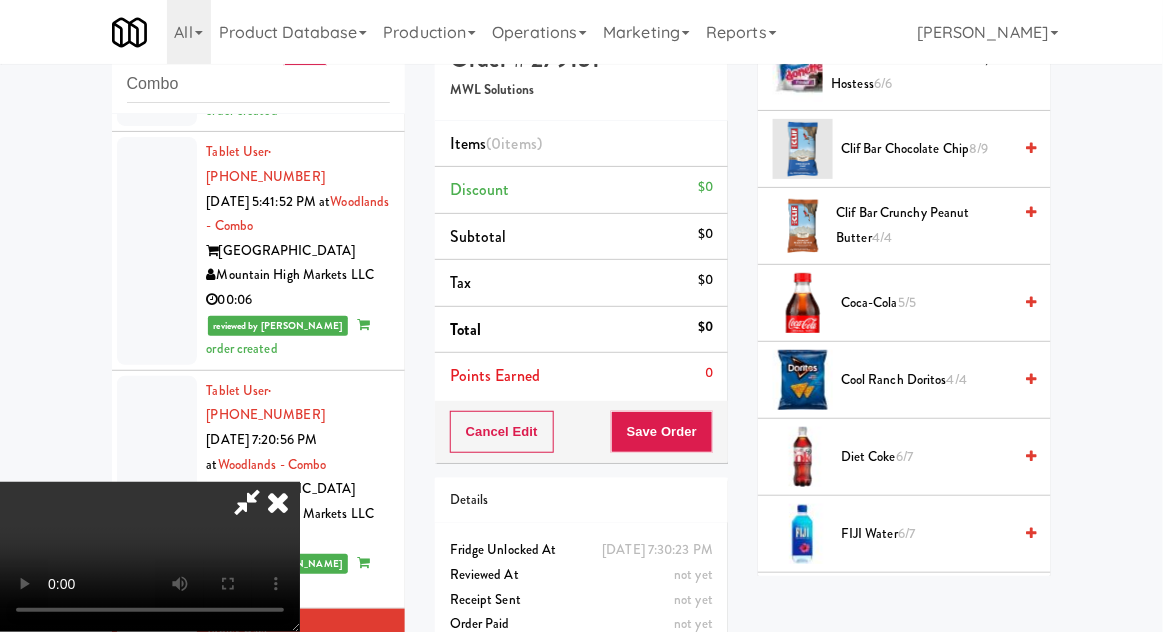 click on "6/7" at bounding box center (904, 456) 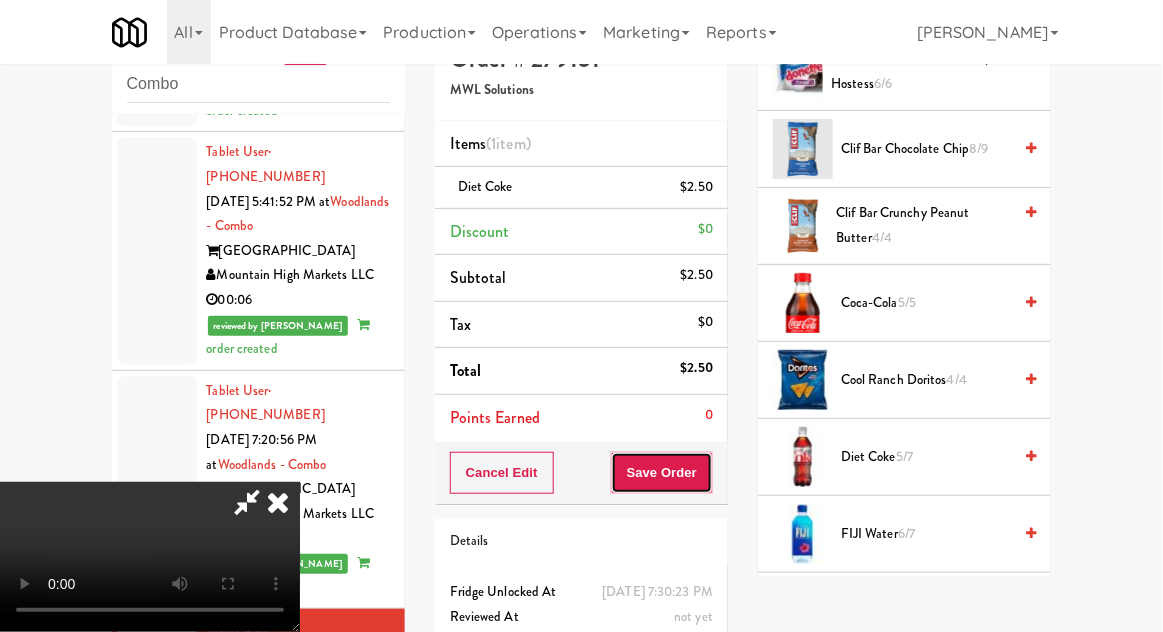 click on "Save Order" at bounding box center [662, 473] 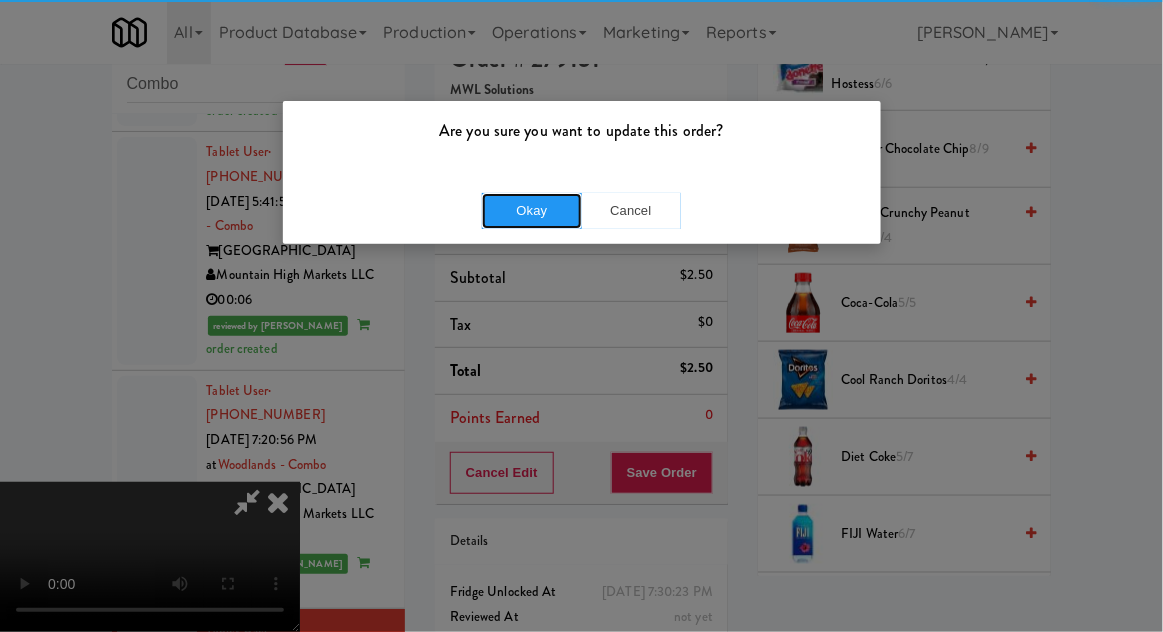 click on "Okay" at bounding box center (532, 211) 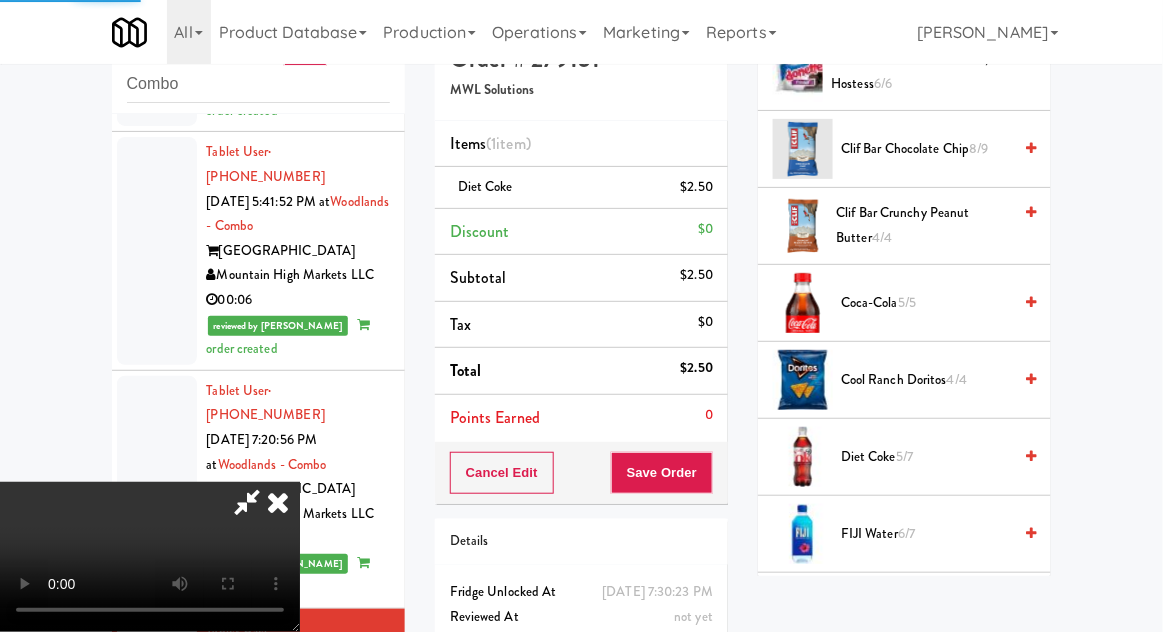 scroll, scrollTop: 197, scrollLeft: 0, axis: vertical 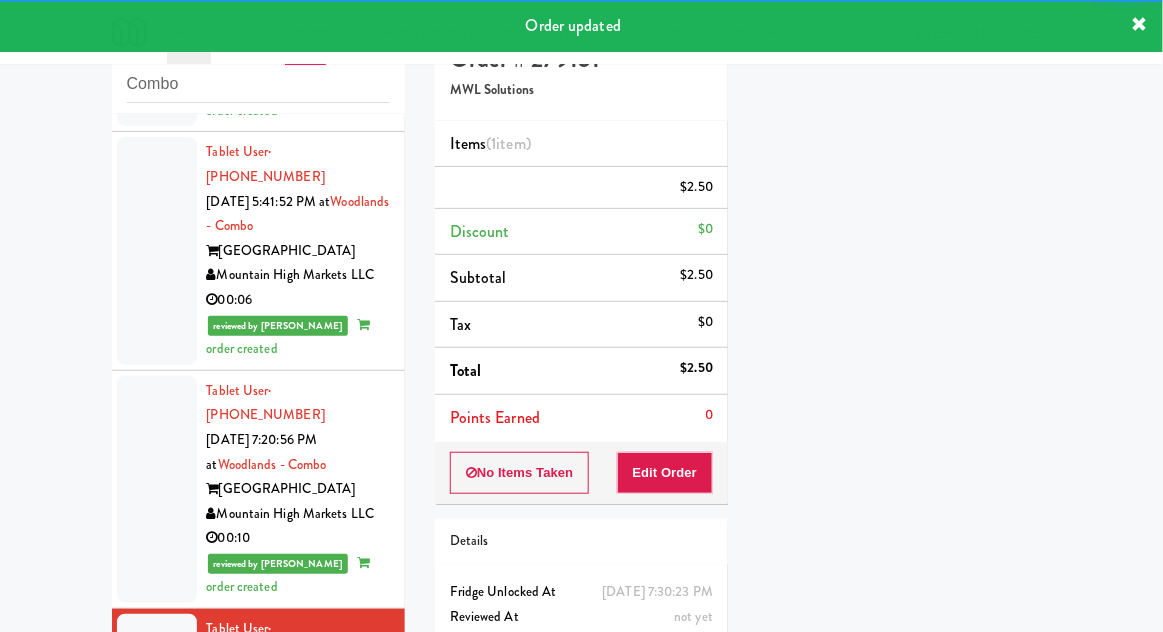 click at bounding box center [157, 892] 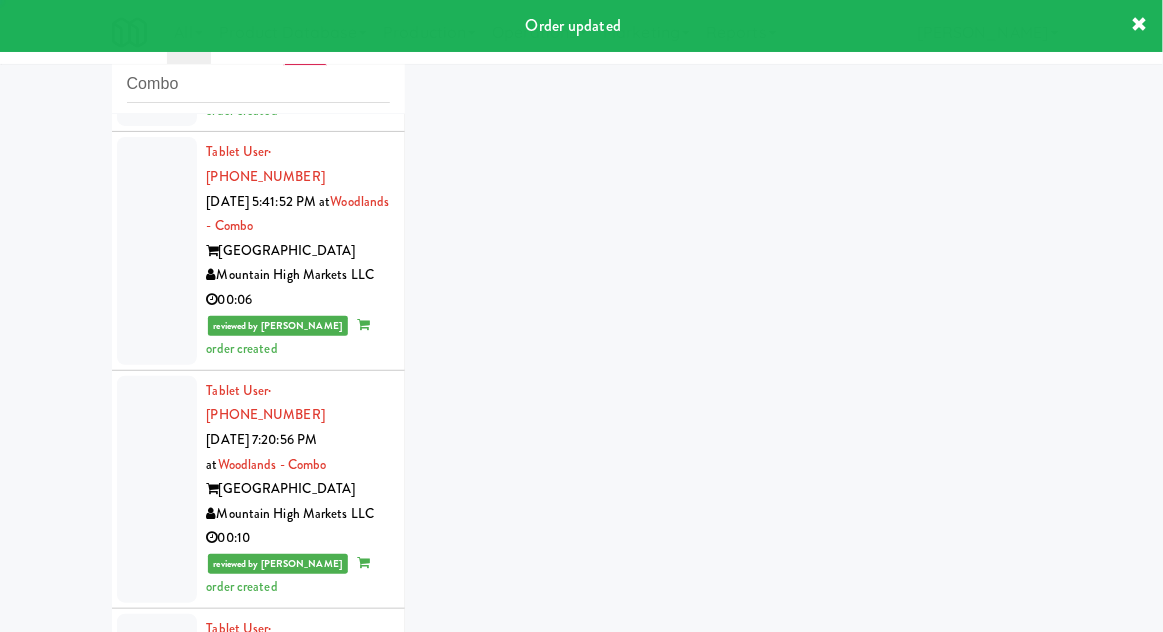 scroll, scrollTop: 1700, scrollLeft: 0, axis: vertical 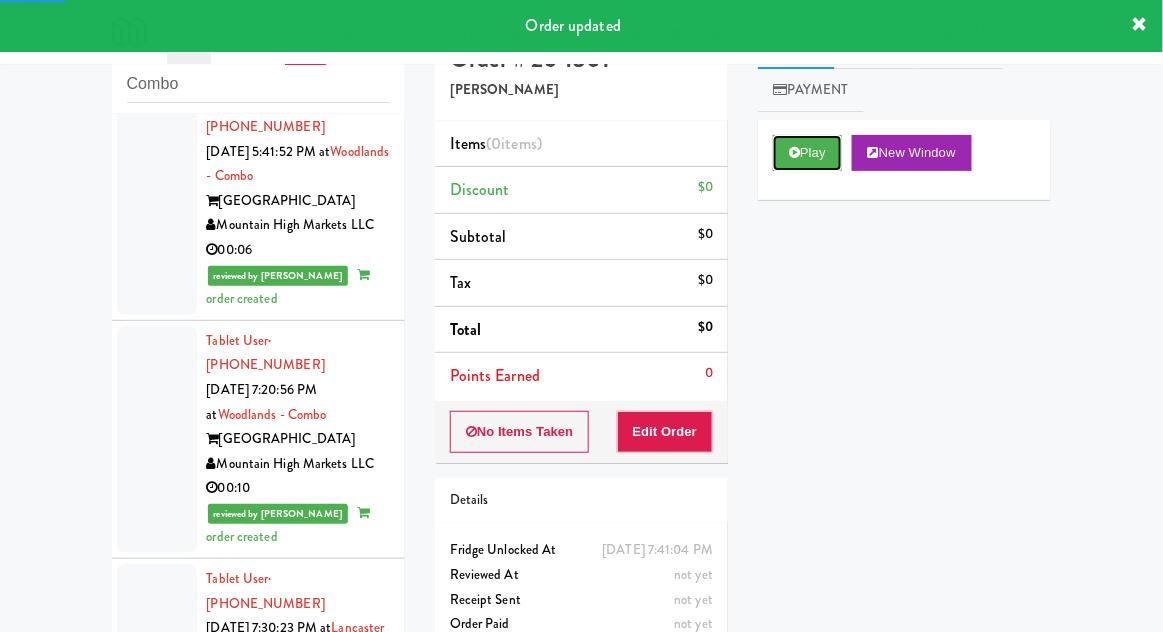 click on "Play" at bounding box center (807, 153) 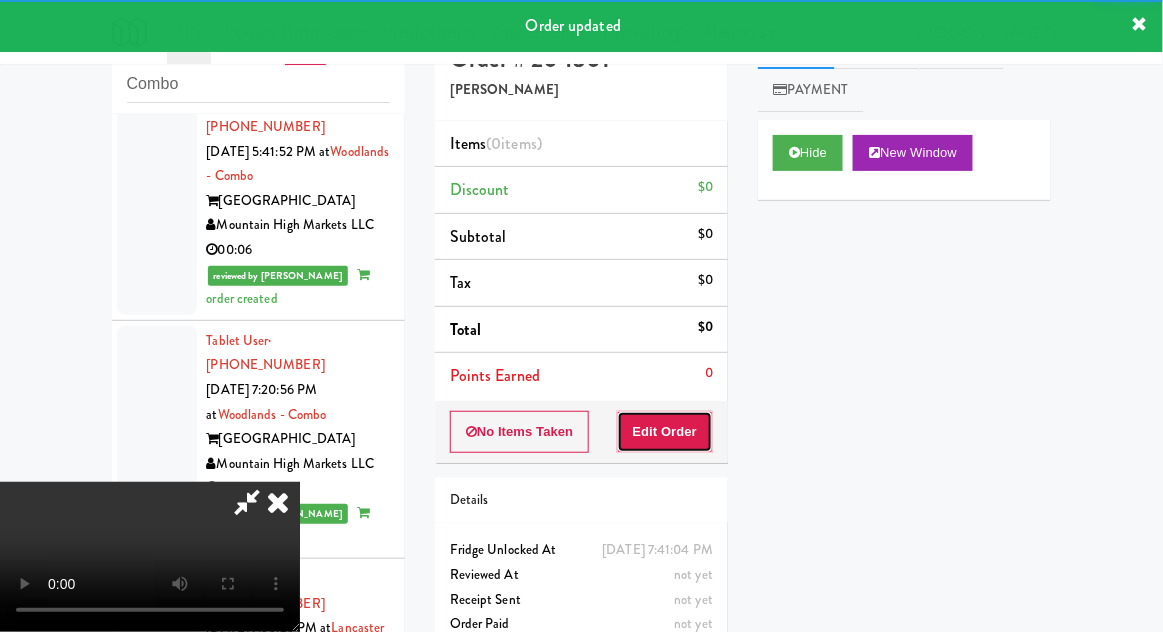 click on "Edit Order" at bounding box center [665, 432] 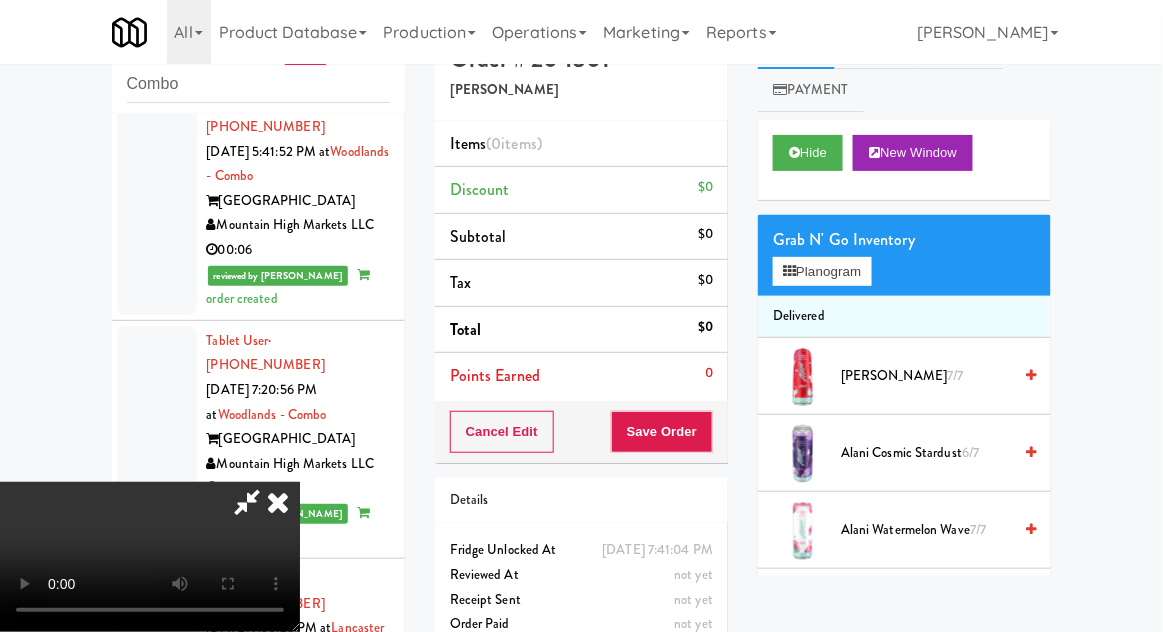 type 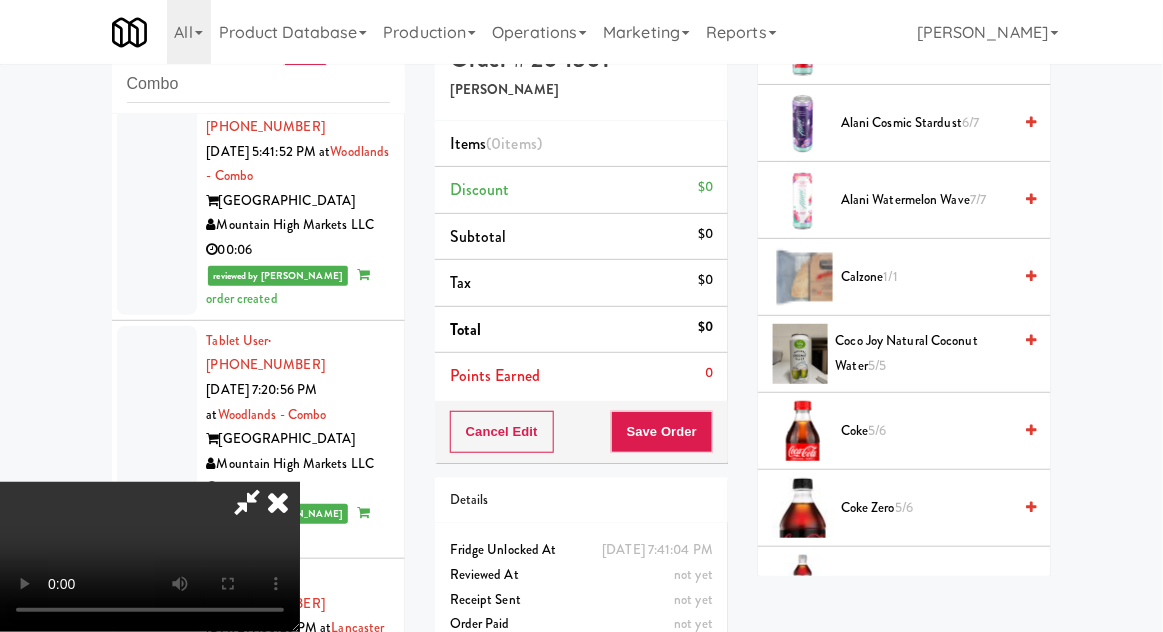 scroll, scrollTop: 337, scrollLeft: 0, axis: vertical 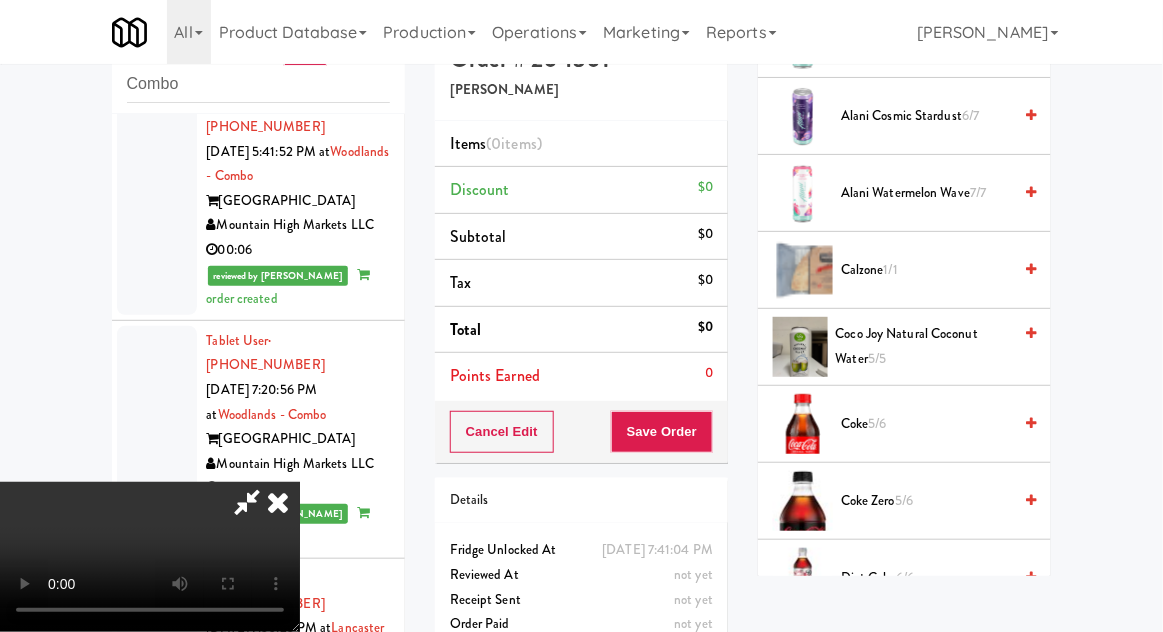 click on "Coke  5/6" at bounding box center [926, 424] 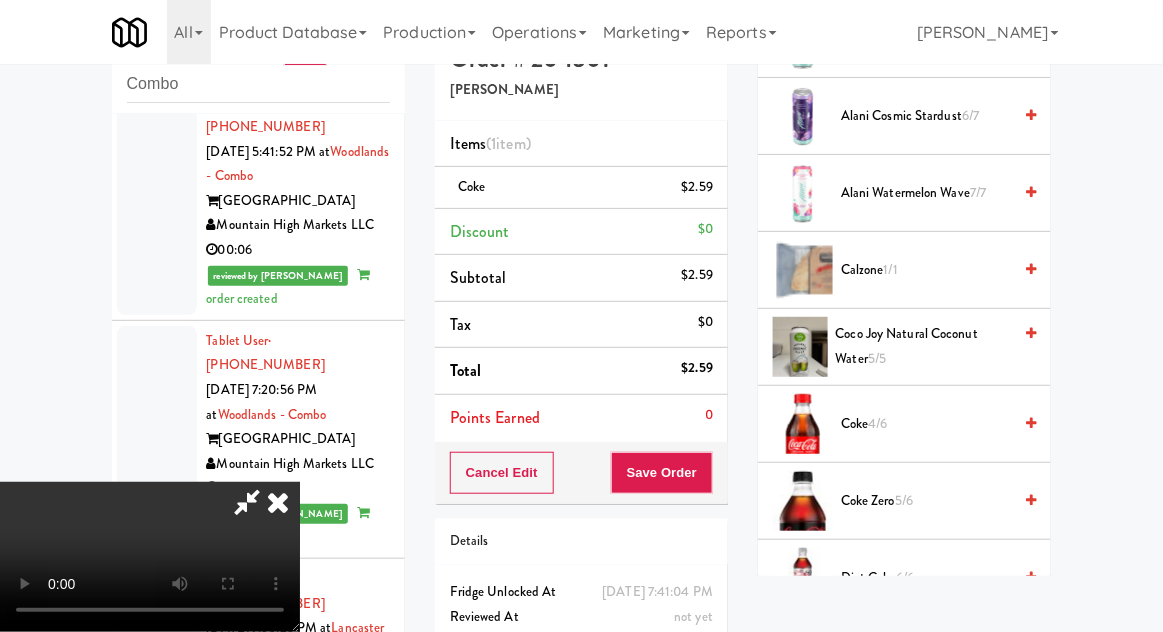 scroll, scrollTop: 50, scrollLeft: 0, axis: vertical 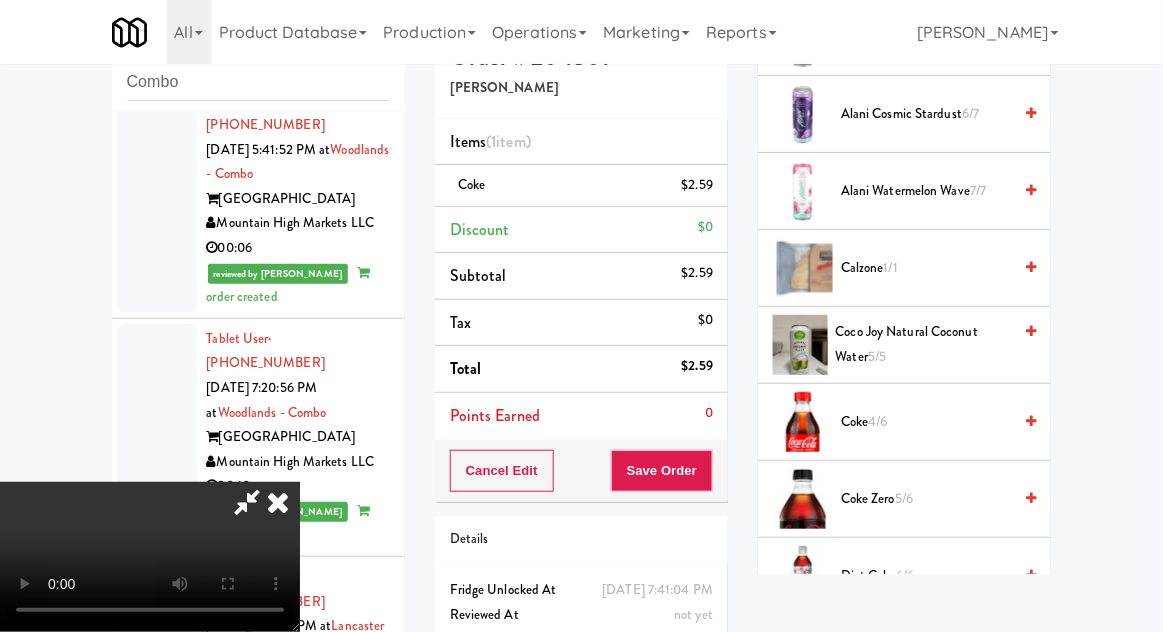 click on "Cancel Edit Save Order" at bounding box center [581, 471] 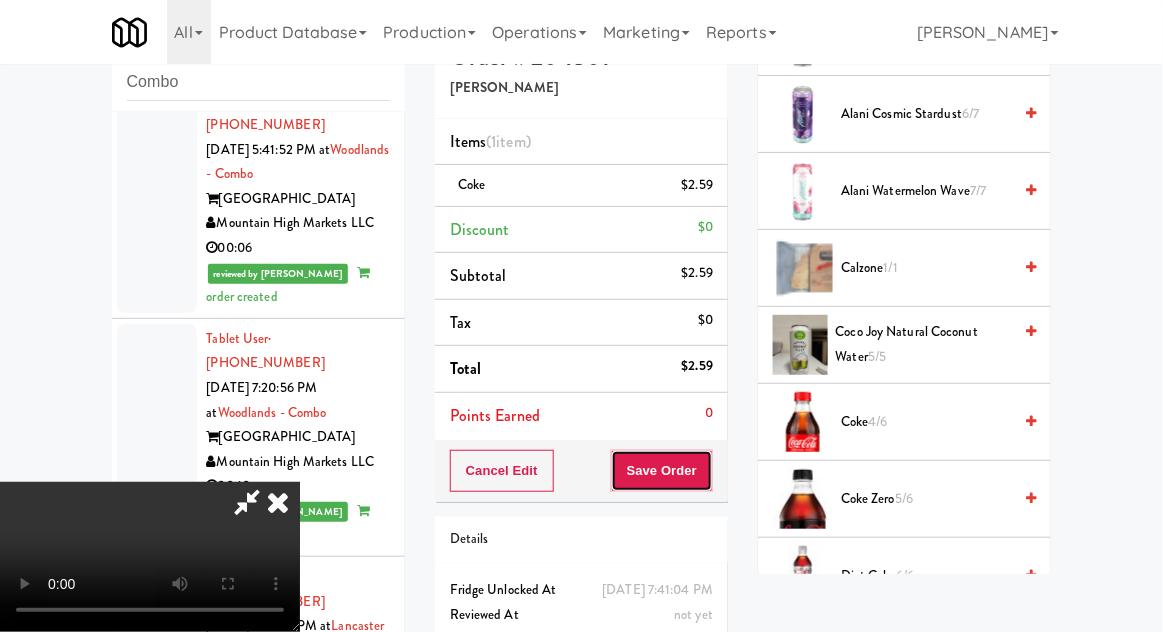 click on "Save Order" at bounding box center [662, 471] 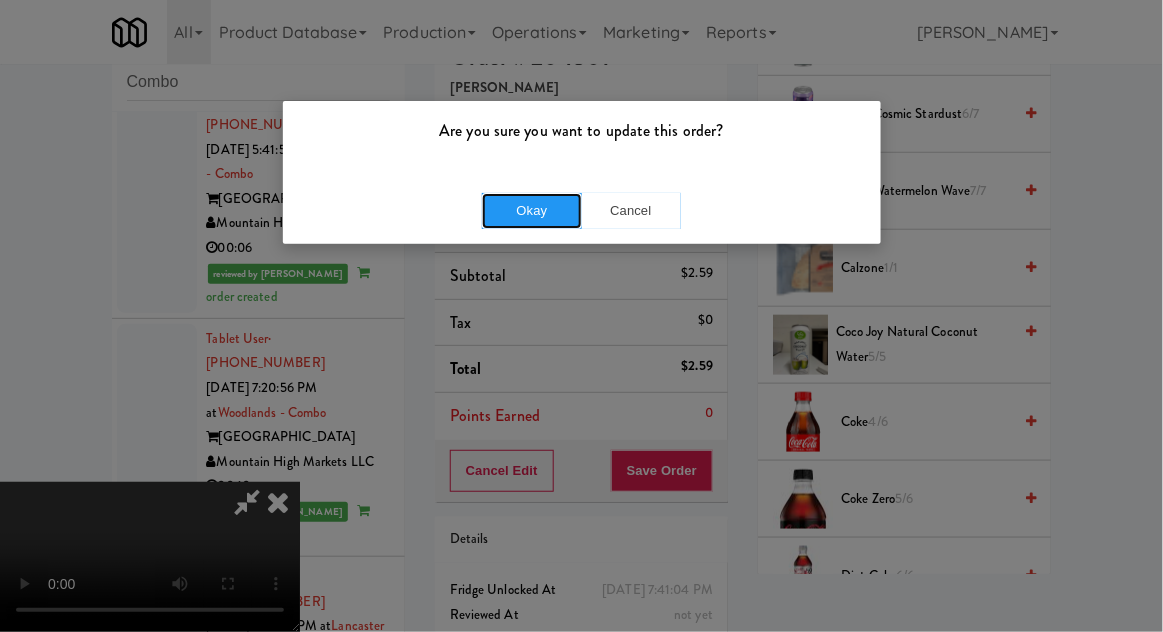 click on "Okay" at bounding box center [532, 211] 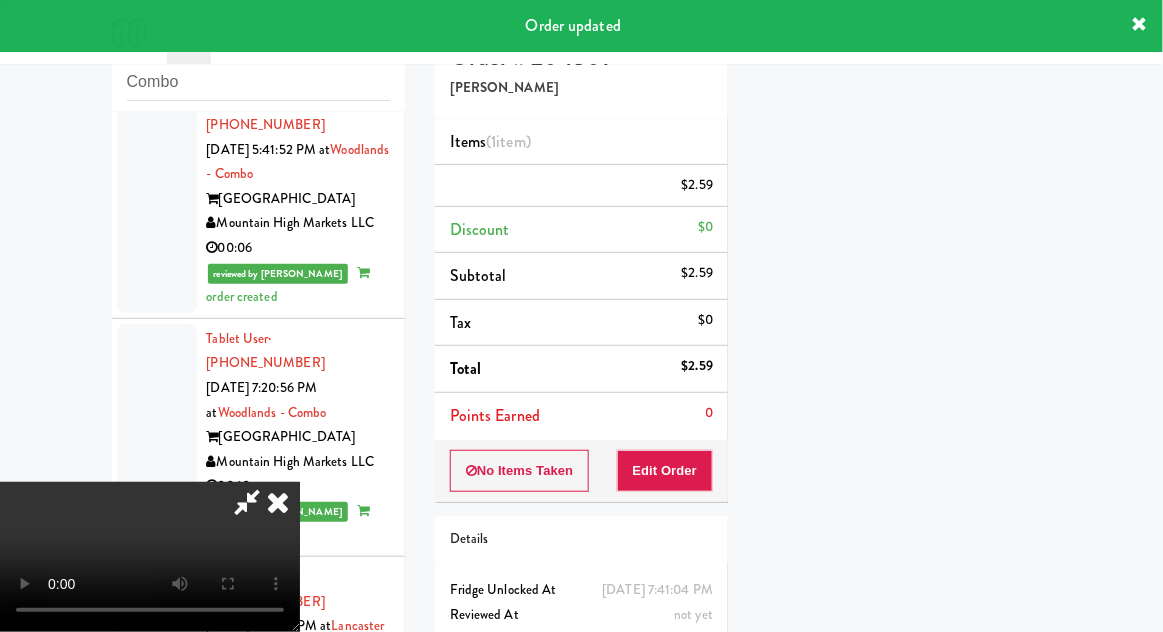 scroll, scrollTop: 197, scrollLeft: 0, axis: vertical 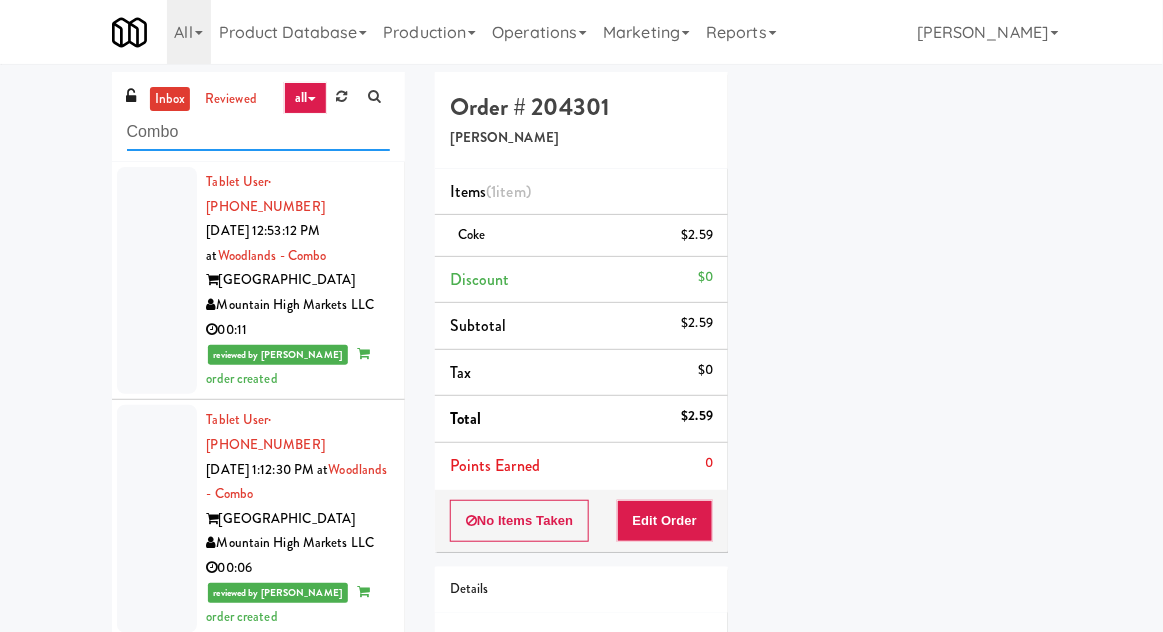 click on "Combo" at bounding box center [258, 132] 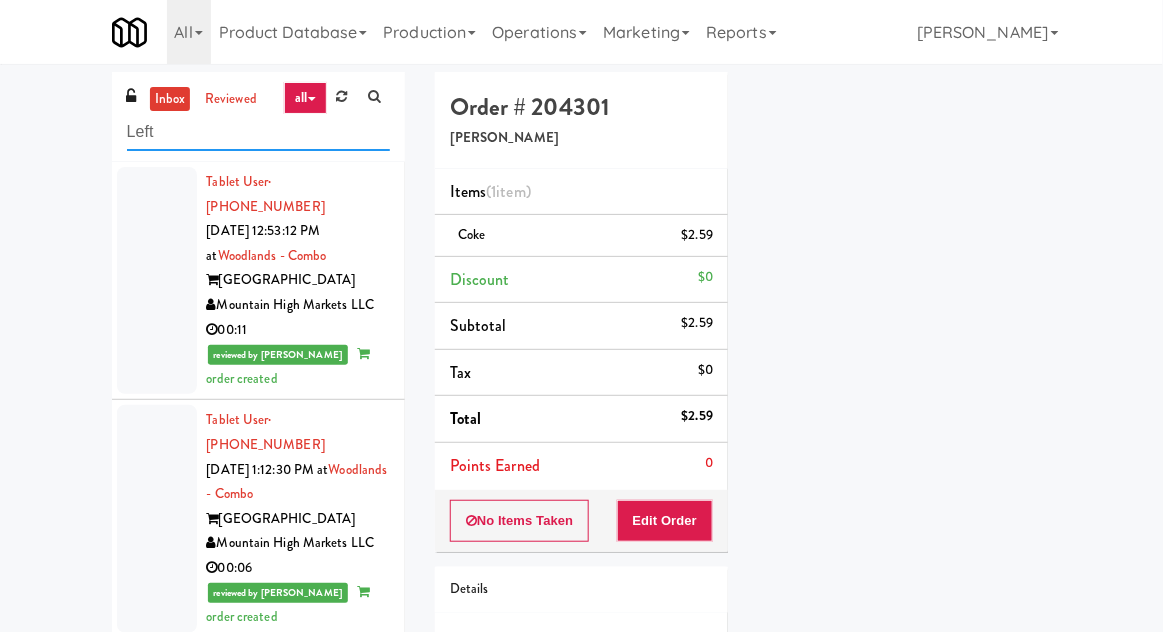 type on "Left" 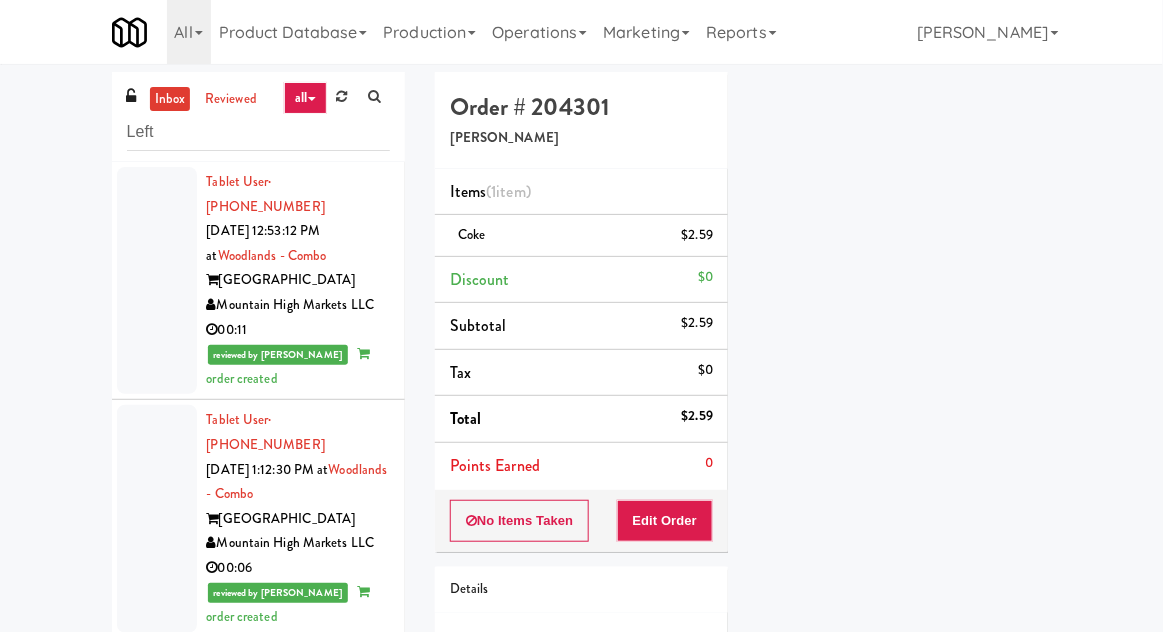 click on "inbox reviewed all    all     unclear take     inventory issue     suspicious     failed   Left Tablet User  · (925) 565-8627 Jul 13, 2025 12:53:12 PM at  Woodlands - Combo  Woodlands Village  Mountain High Markets LLC  00:11 reviewed by John C  order created     Tablet User  · (727) 916-2757 Jul 13, 2025 1:12:30 PM at  Woodlands - Combo  Woodlands Village  Mountain High Markets LLC  00:06 reviewed by John C  order created     Tablet User  · (619) 721-6925 Jul 13, 2025 1:22:39 PM at  Woodlands - Combo  Woodlands Village  Mountain High Markets LLC  00:04 reviewed by John C  order created     Tablet User  · (928) 600-2337 Jul 13, 2025 3:15:51 PM at  Woodlands - Combo  Woodlands Village  Mountain High Markets LLC  00:05 reviewed by John C  order created     Tablet User  · (928) 856-2824 Jul 13, 2025 4:25:08 PM at  Woodlands - Combo  Woodlands Village  Mountain High Markets LLC  00:09 reviewed by John C  order created     Tablet User  · (928) 961-0647 Jul 13, 2025 5:08:29 PM at   00:07" at bounding box center (581, 424) 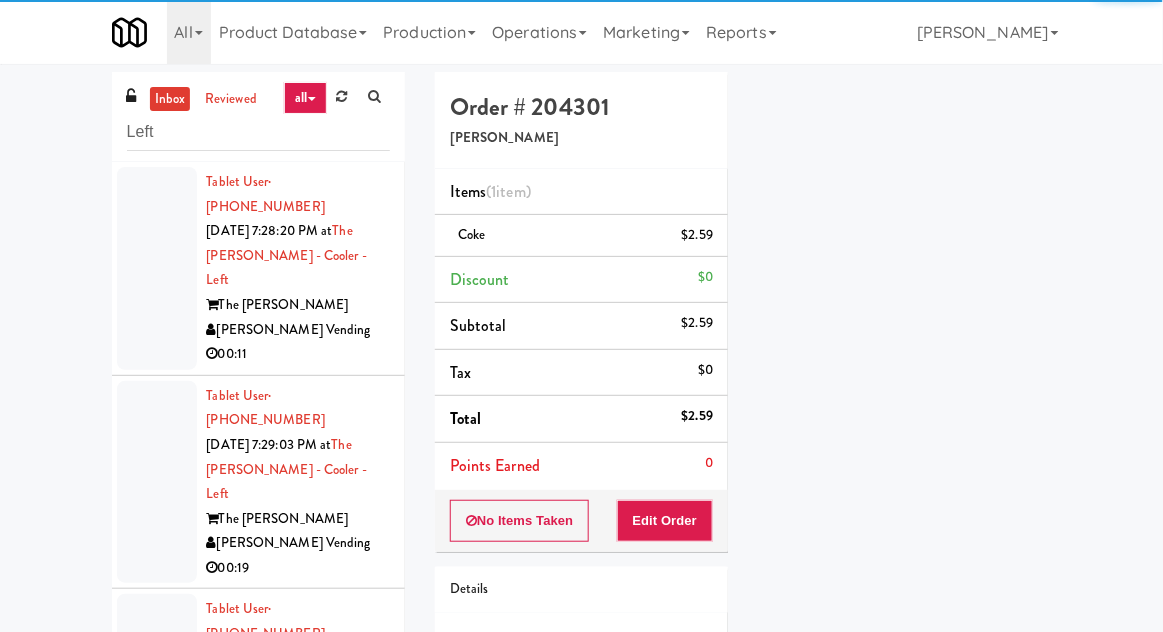 click on "inbox" at bounding box center [170, 99] 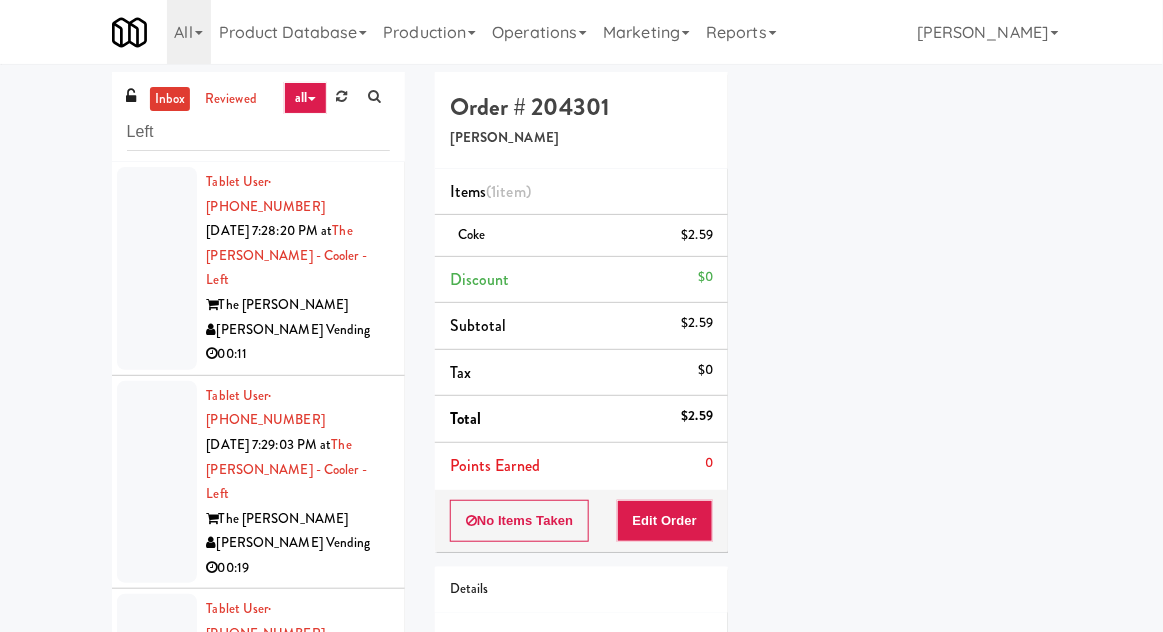 scroll, scrollTop: 50, scrollLeft: 0, axis: vertical 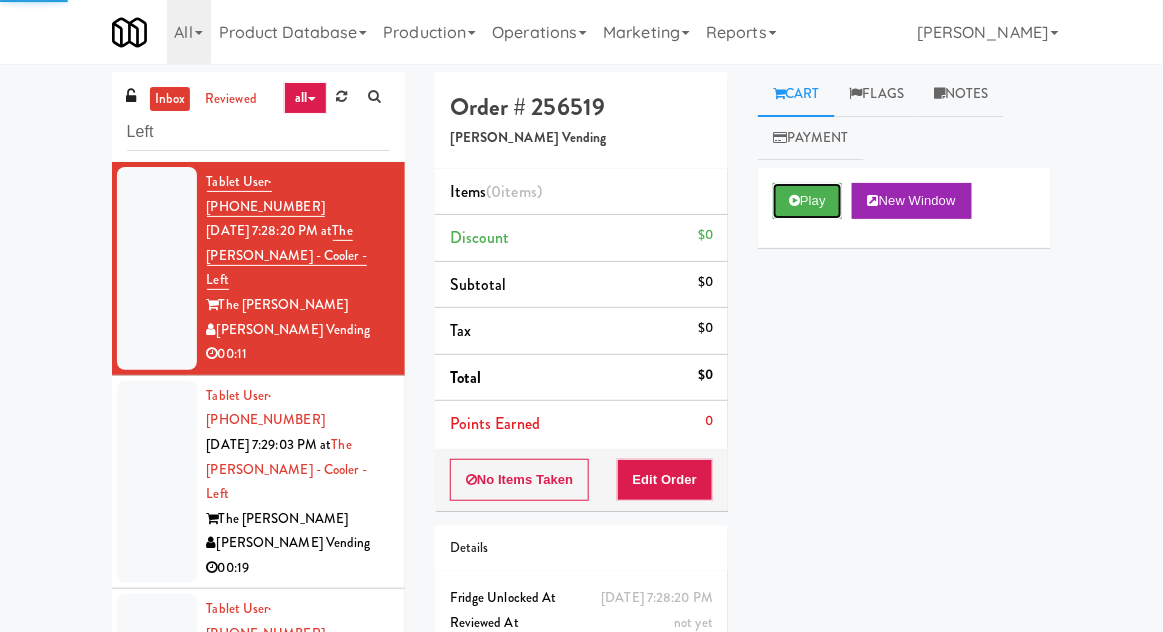click on "Play" at bounding box center [807, 201] 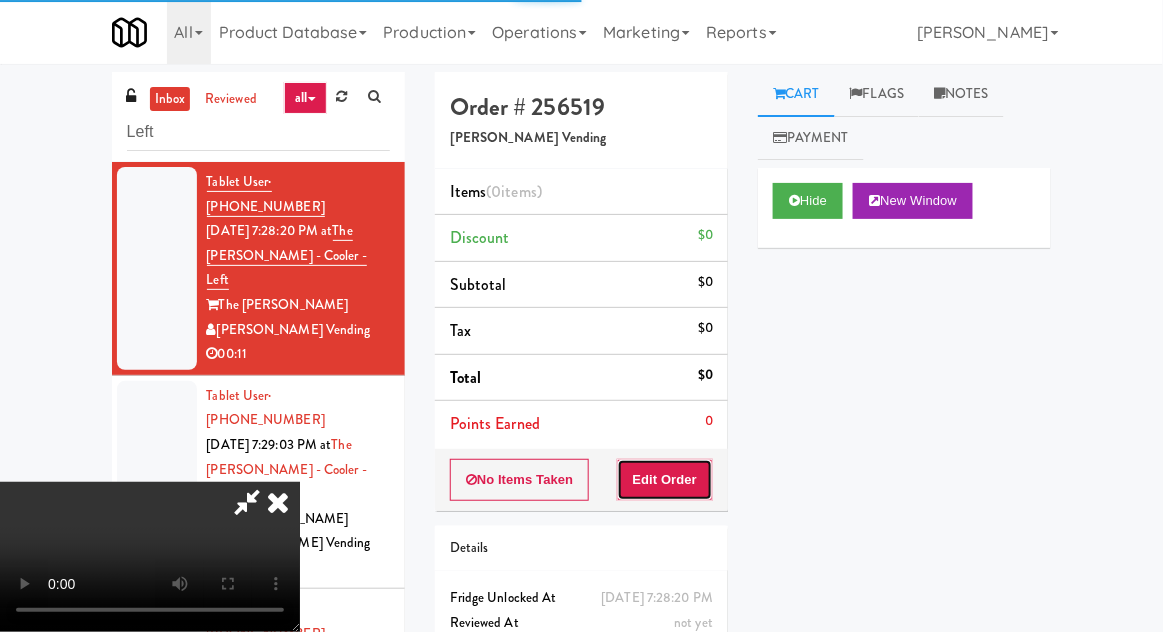 click on "Edit Order" at bounding box center [665, 480] 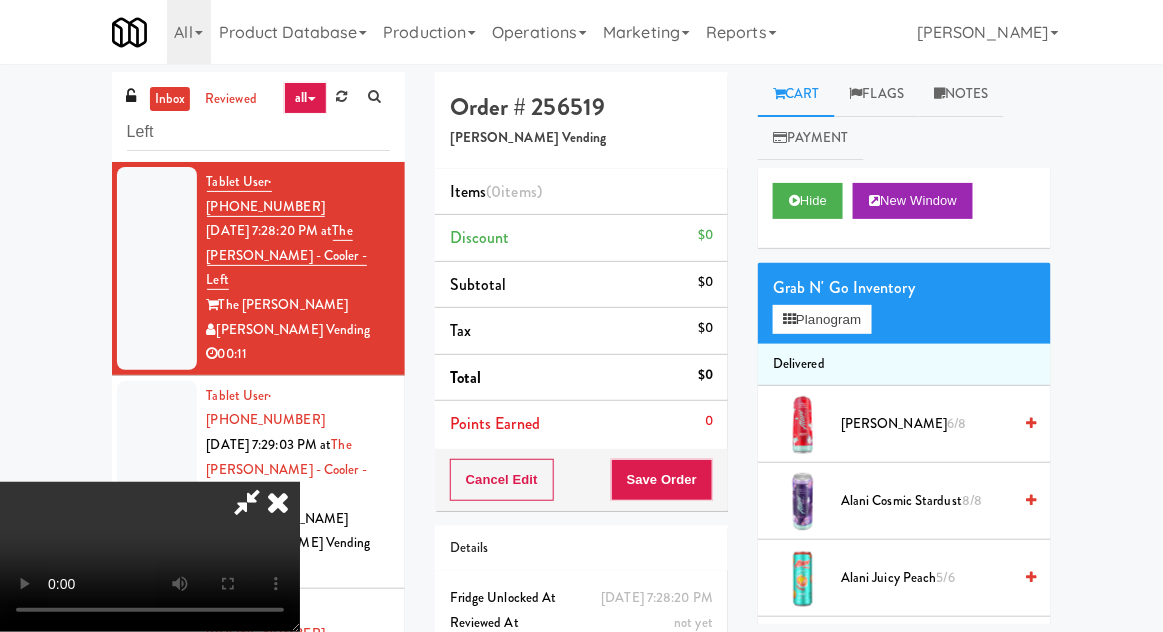 scroll, scrollTop: 73, scrollLeft: 0, axis: vertical 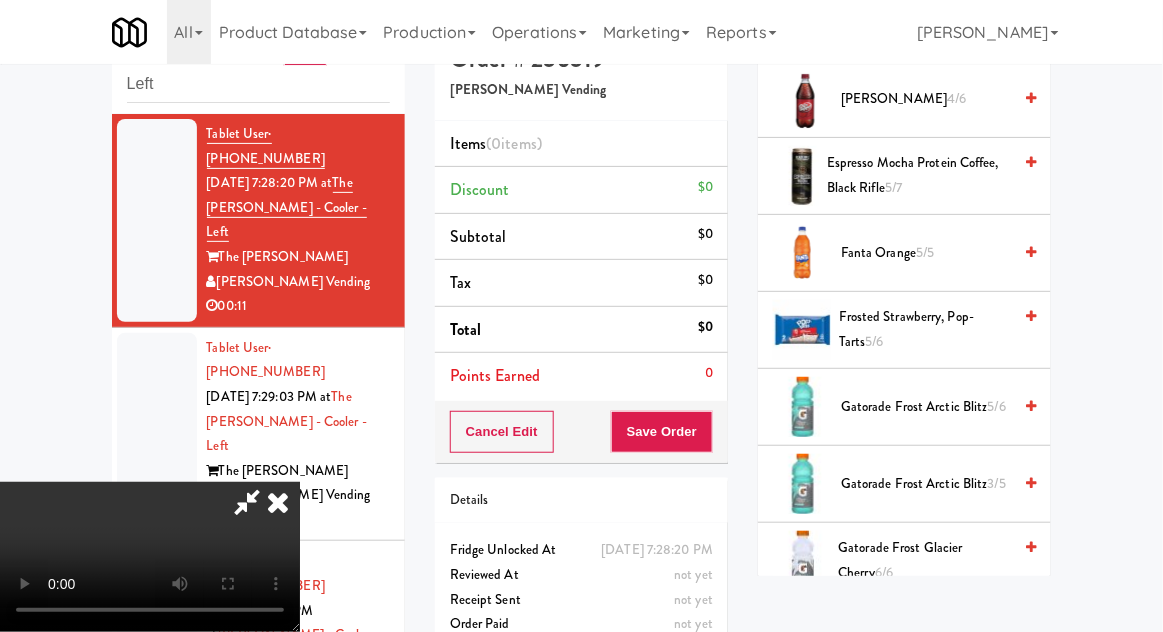 click on "Gatorade Frost Arctic Blitz  3/5" at bounding box center [926, 484] 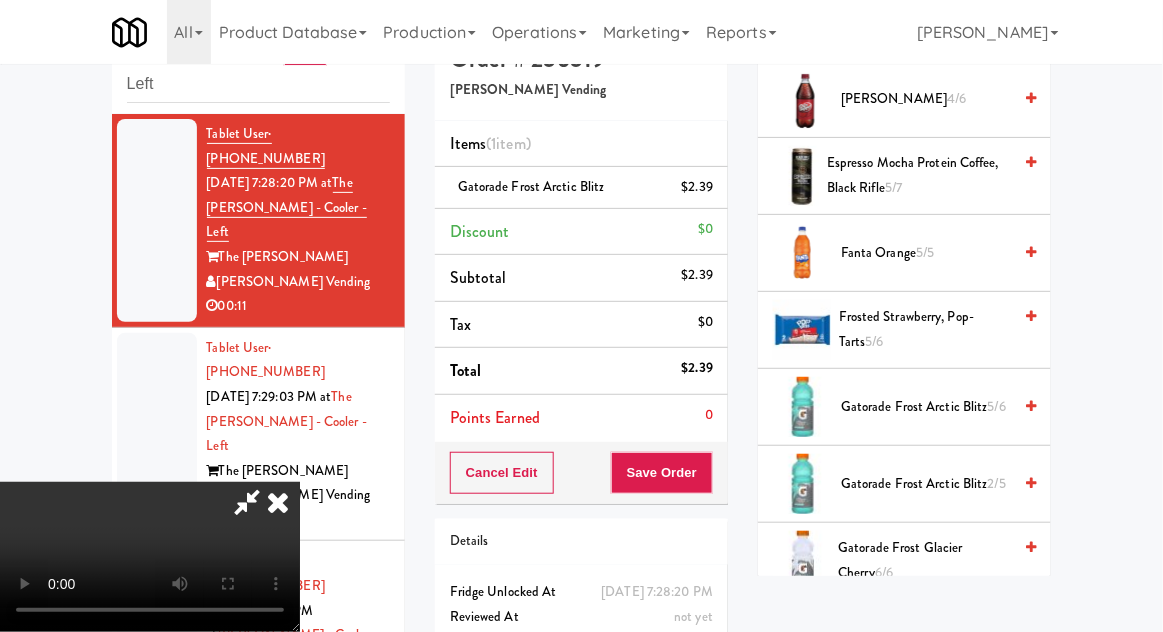 click at bounding box center [711, 195] 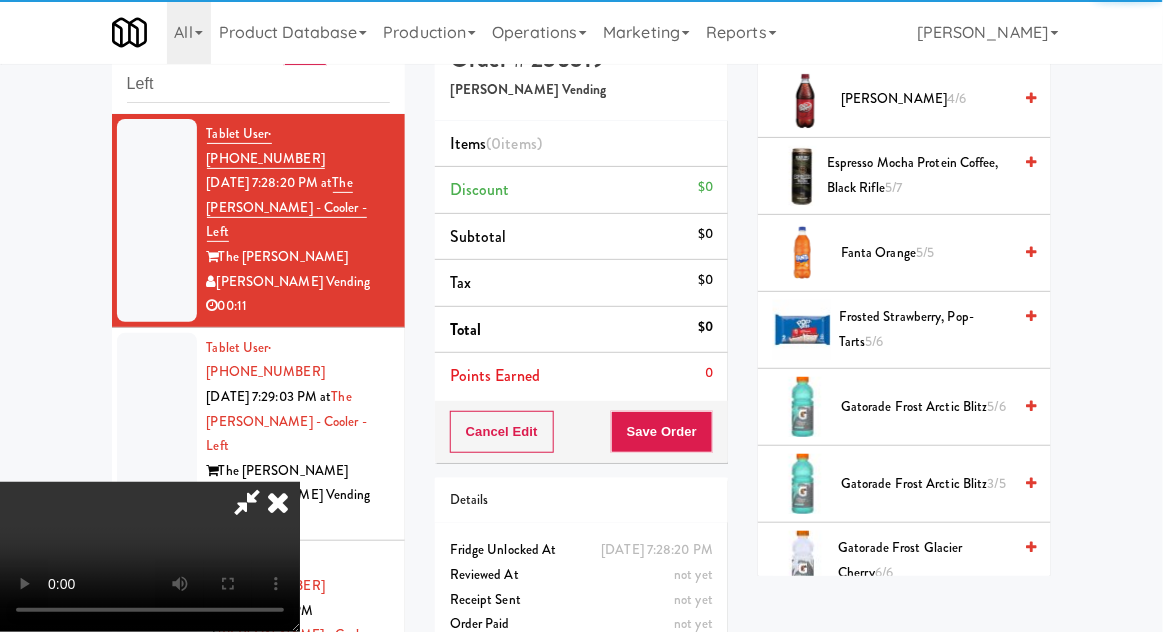 click on "Gatorade Frost Arctic Blitz  5/6" at bounding box center (926, 407) 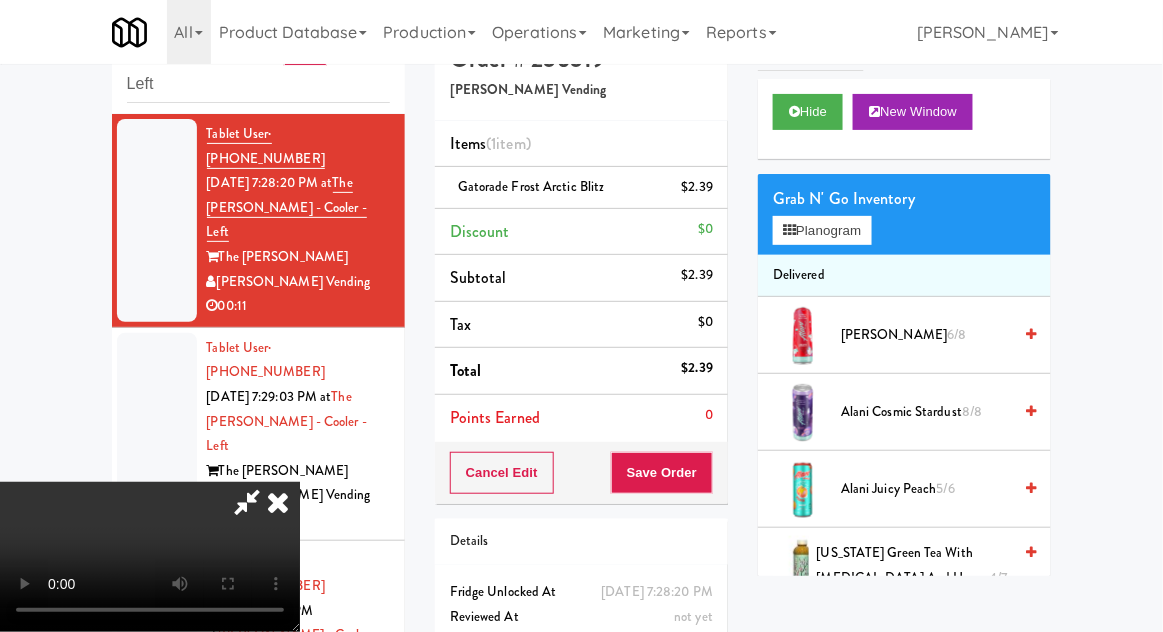 scroll, scrollTop: 0, scrollLeft: 0, axis: both 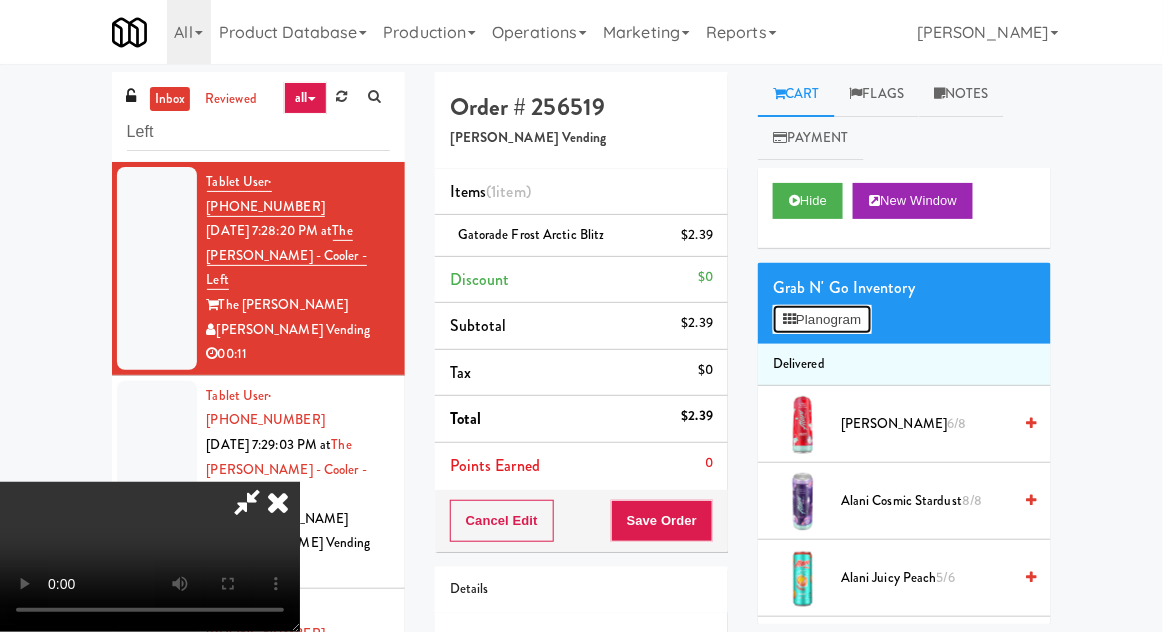 click on "Planogram" at bounding box center [822, 320] 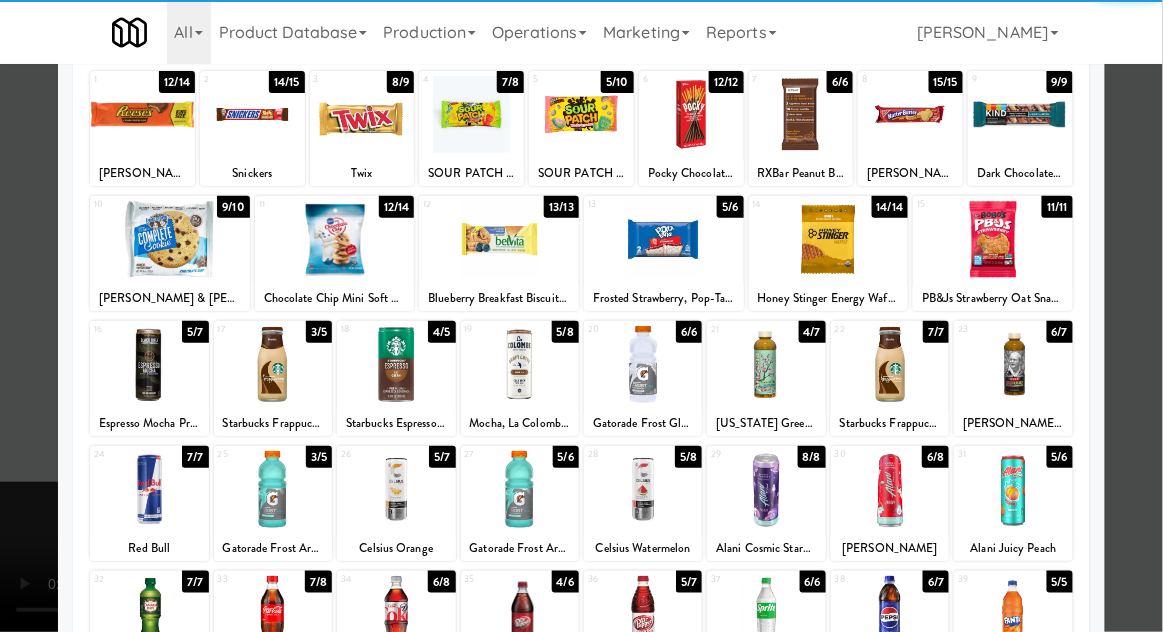 scroll, scrollTop: 124, scrollLeft: 0, axis: vertical 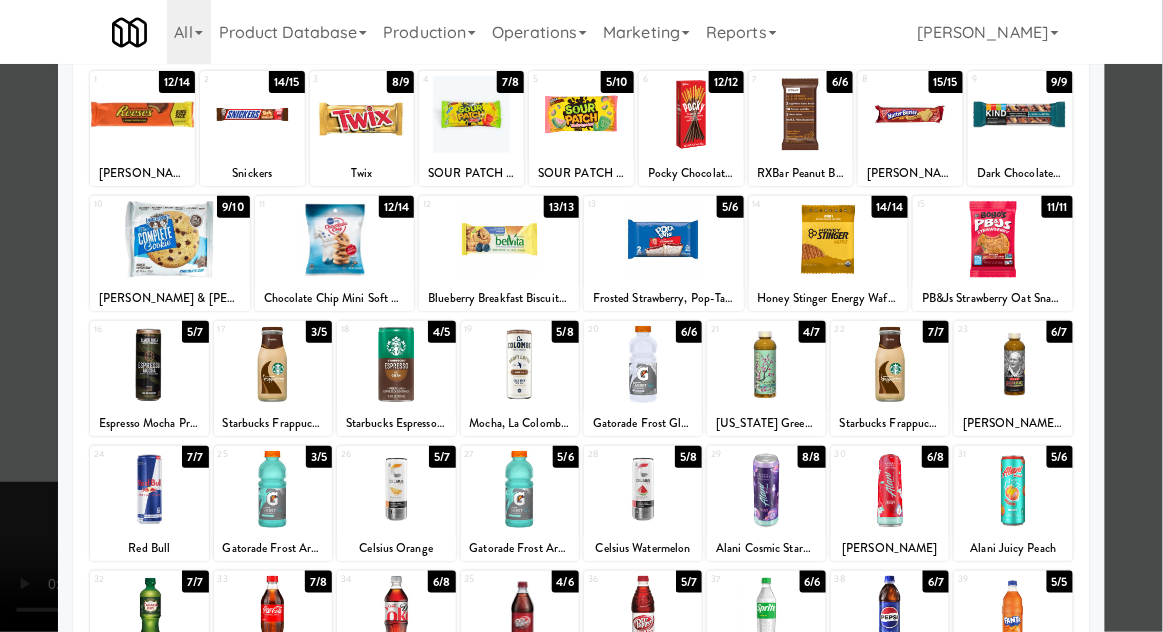 click at bounding box center [643, 489] 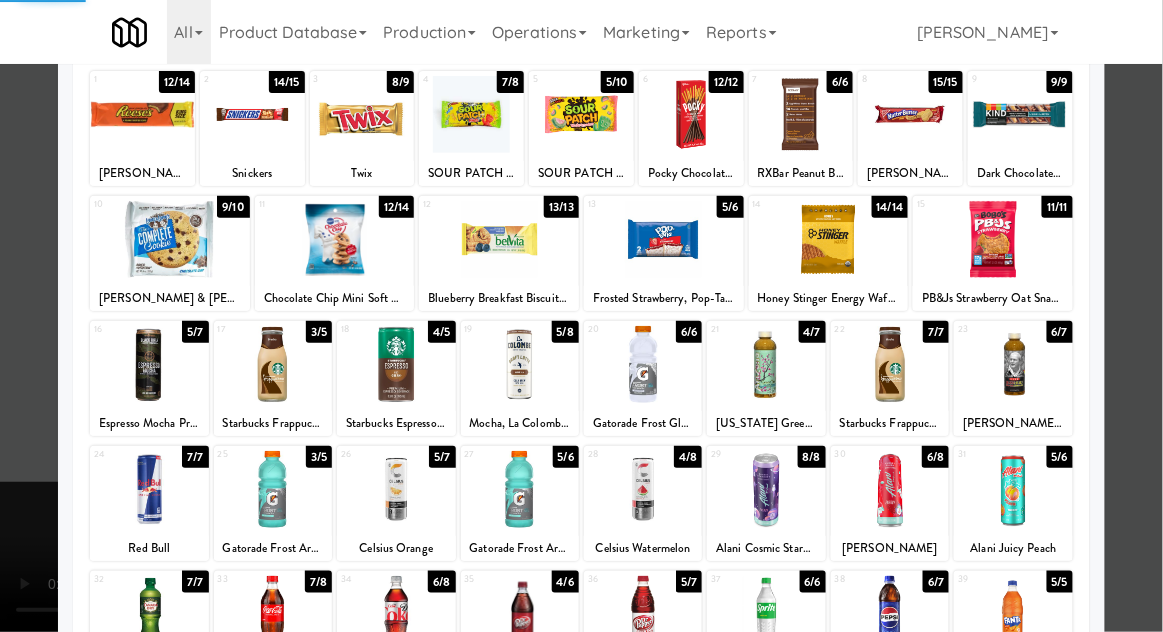 click at bounding box center (581, 316) 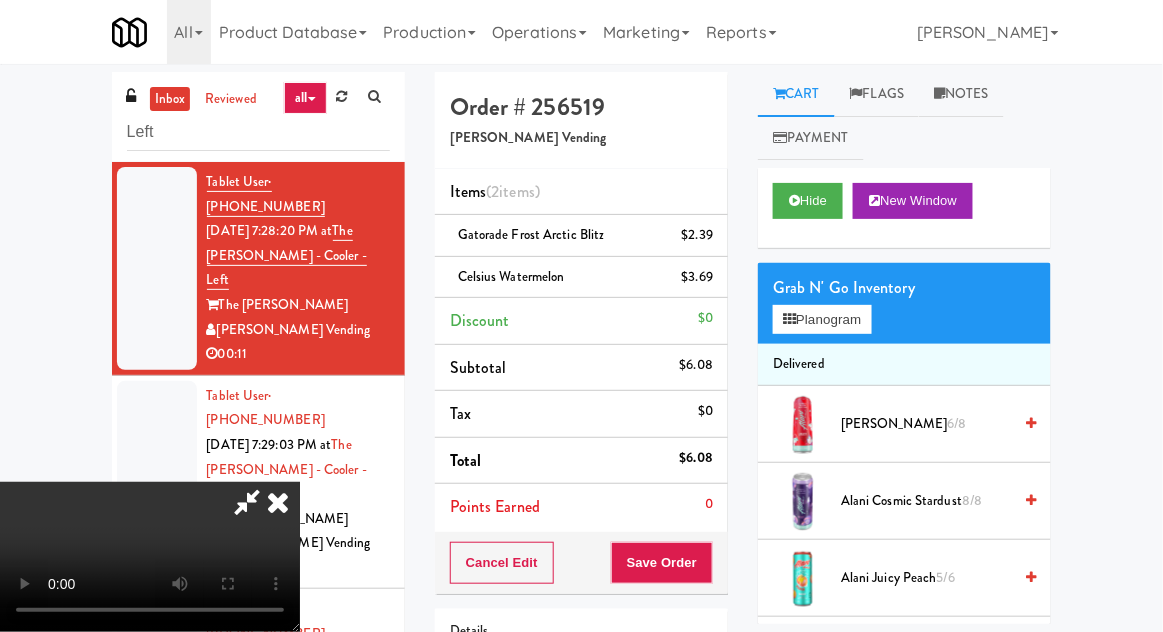 scroll, scrollTop: 73, scrollLeft: 0, axis: vertical 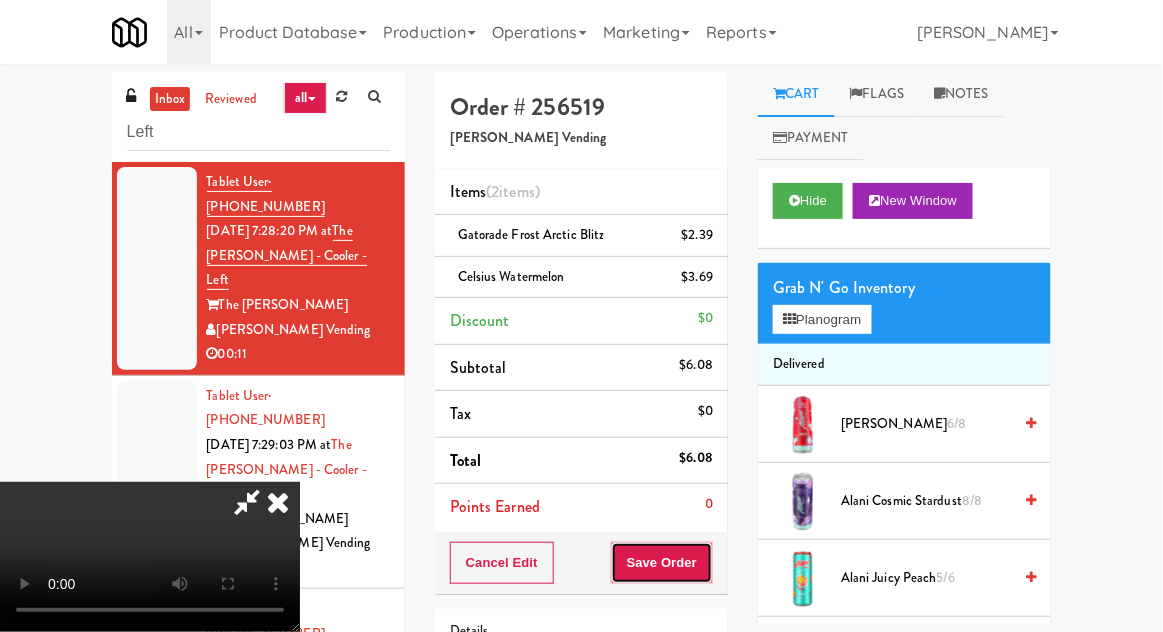 click on "Save Order" at bounding box center (662, 563) 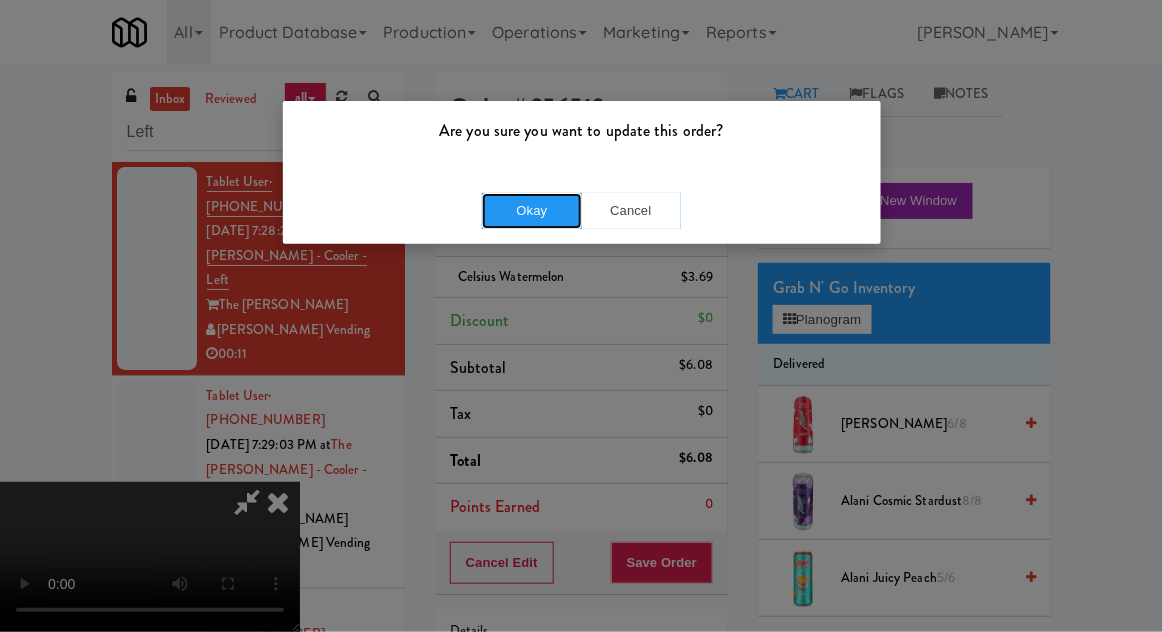 click on "Okay" at bounding box center [532, 211] 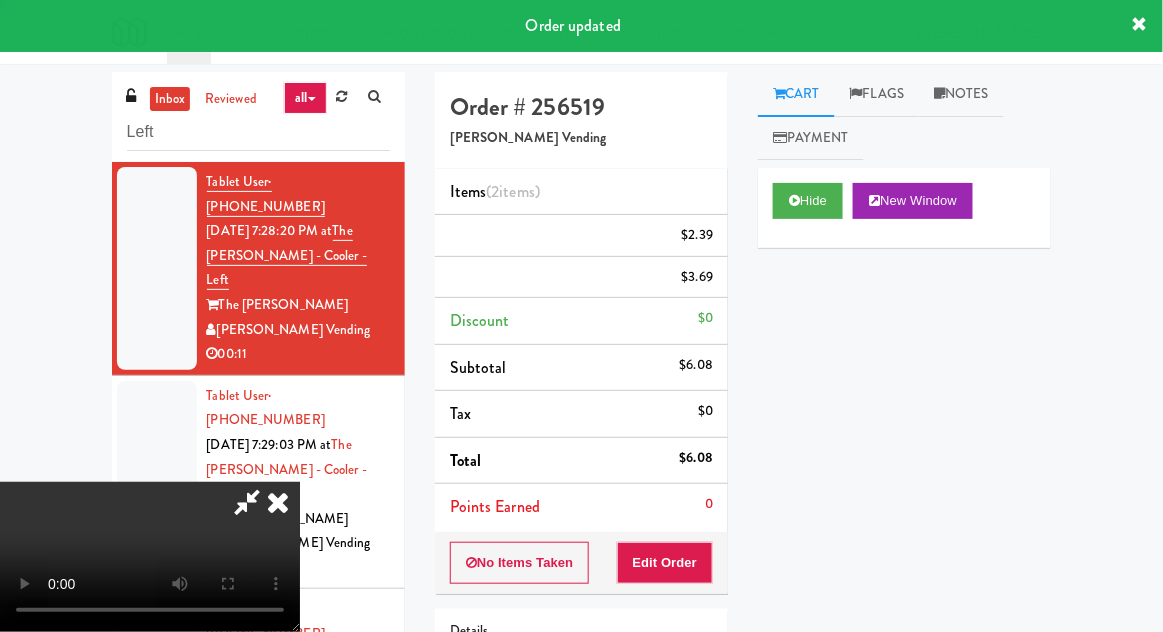 scroll, scrollTop: 0, scrollLeft: 0, axis: both 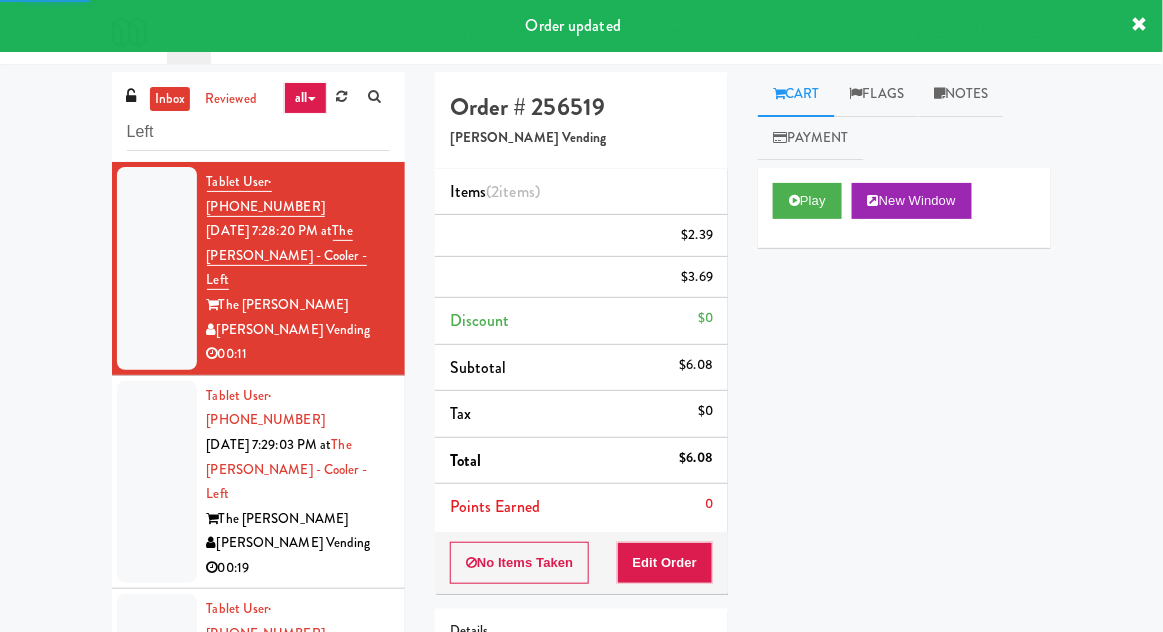 click at bounding box center [157, 482] 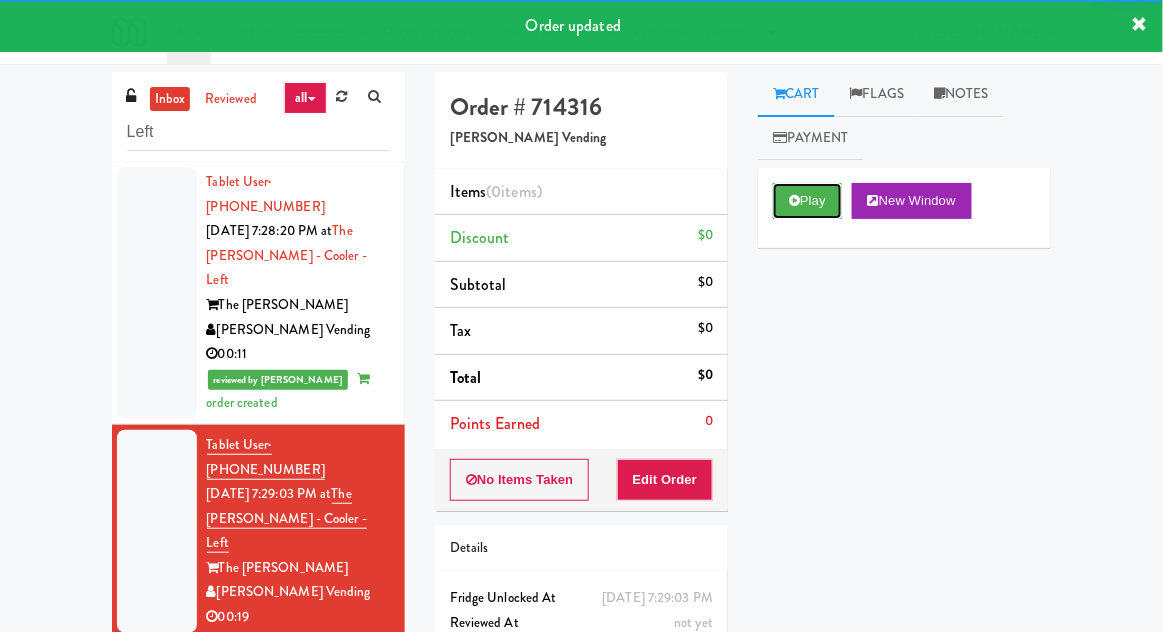 click on "Play" at bounding box center [807, 201] 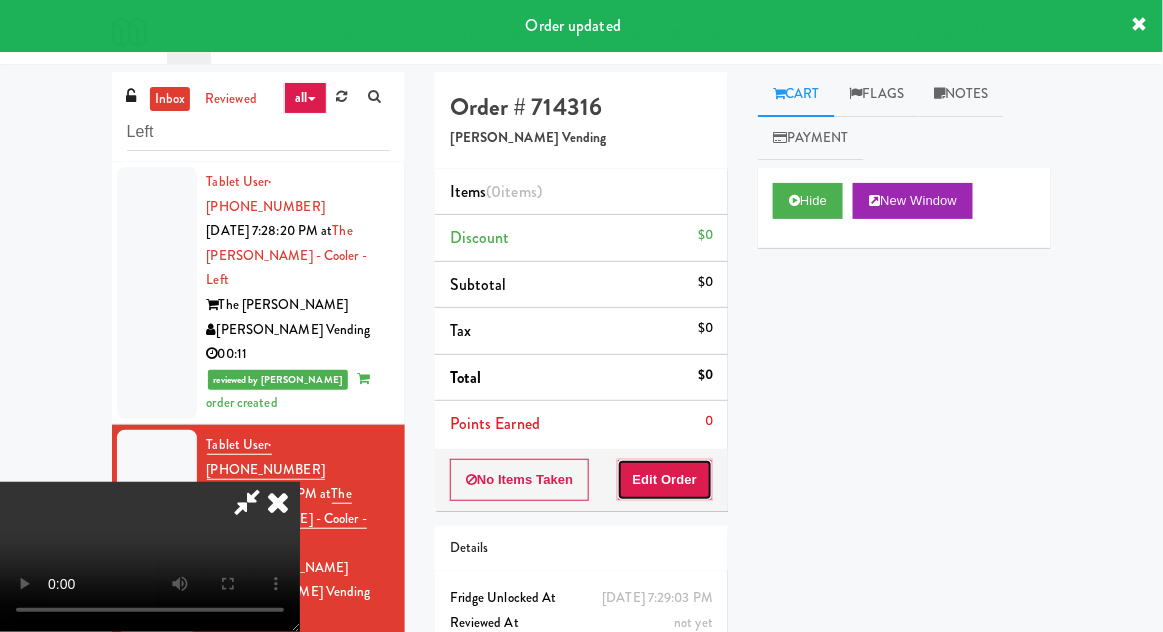 click on "Edit Order" at bounding box center (665, 480) 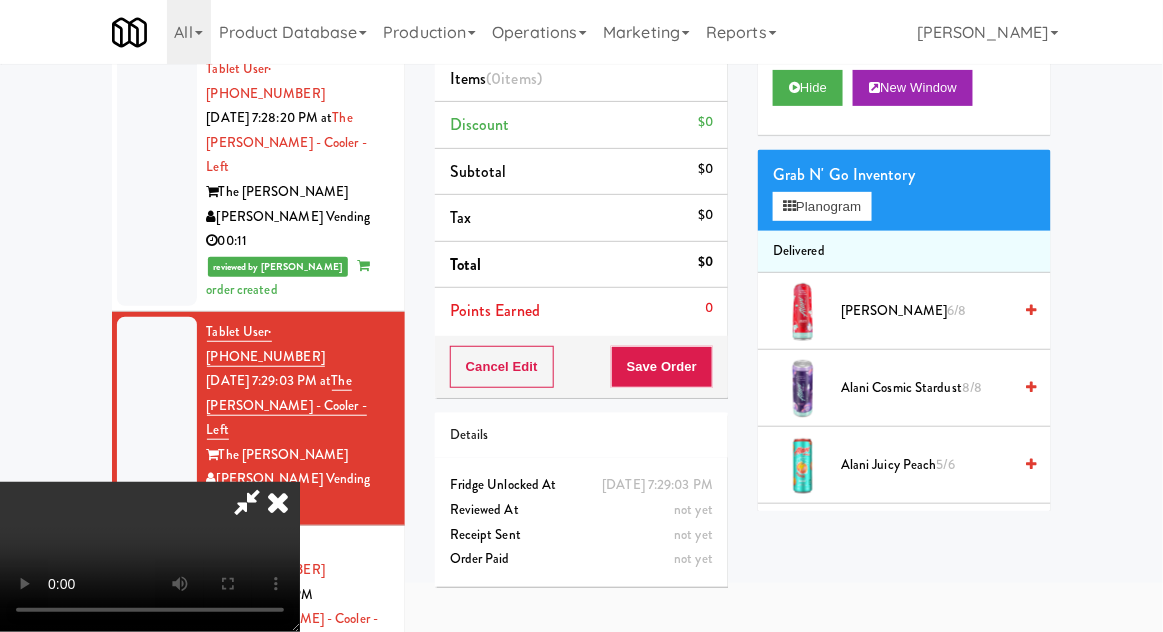 scroll, scrollTop: 144, scrollLeft: 0, axis: vertical 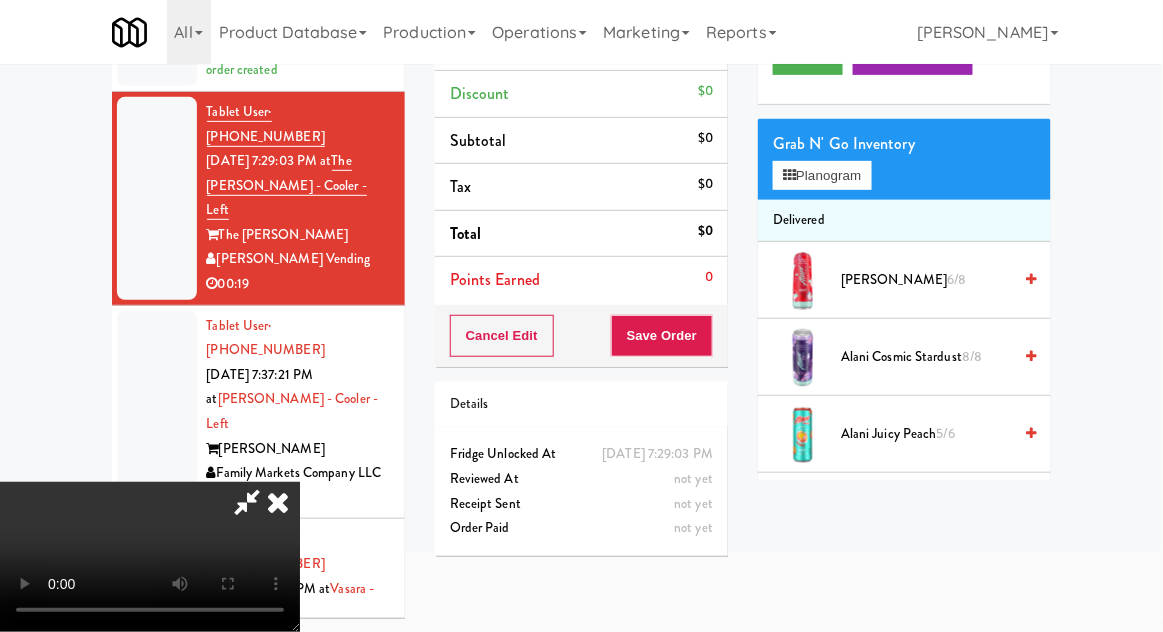 type 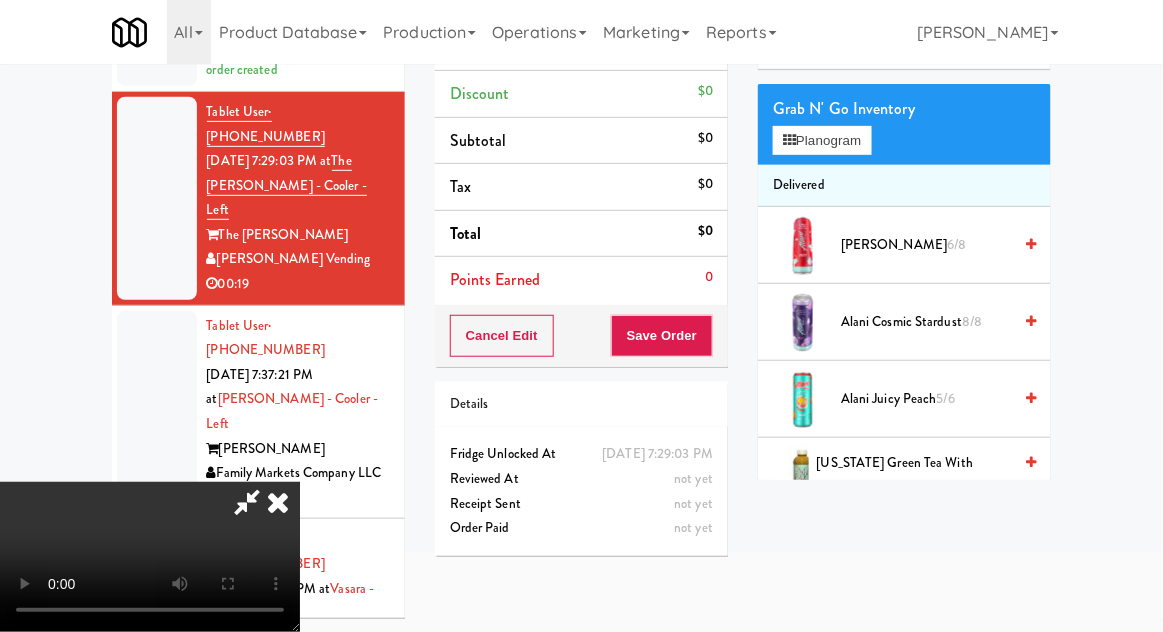 scroll, scrollTop: 46, scrollLeft: 0, axis: vertical 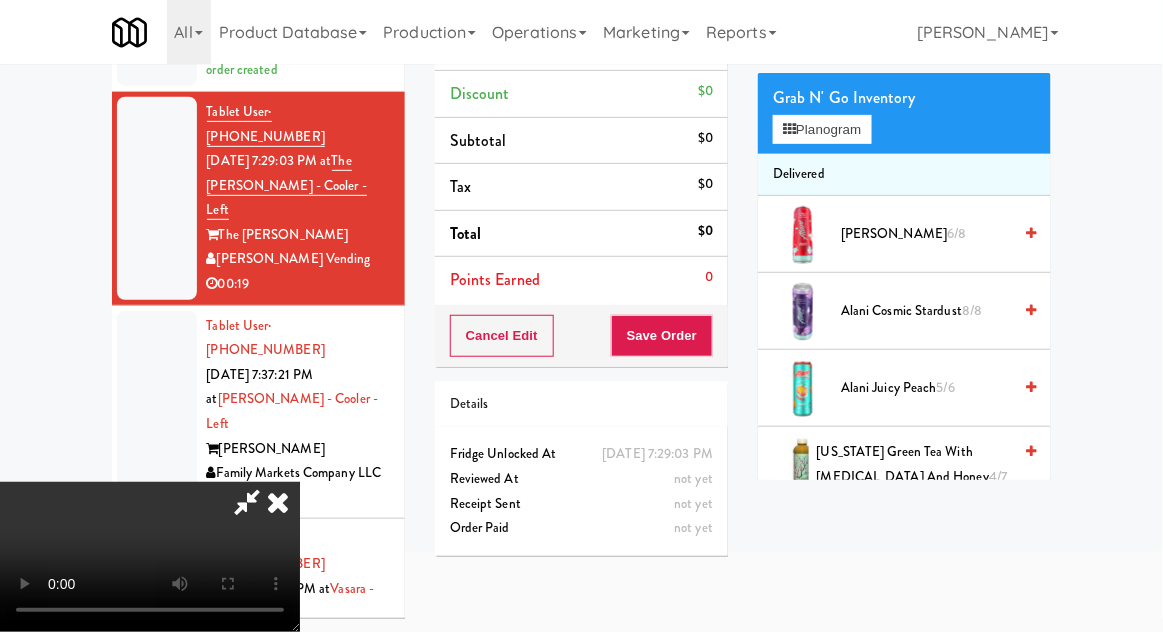 click on "Alani Juicy Peach  5/6" at bounding box center [926, 388] 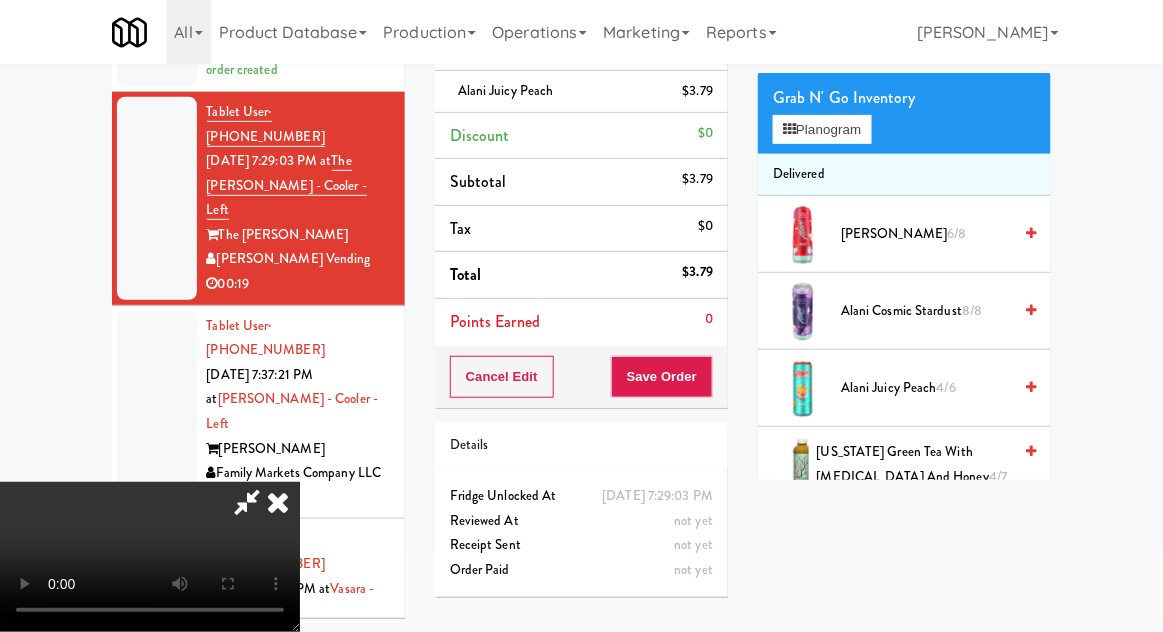 scroll, scrollTop: 11, scrollLeft: 0, axis: vertical 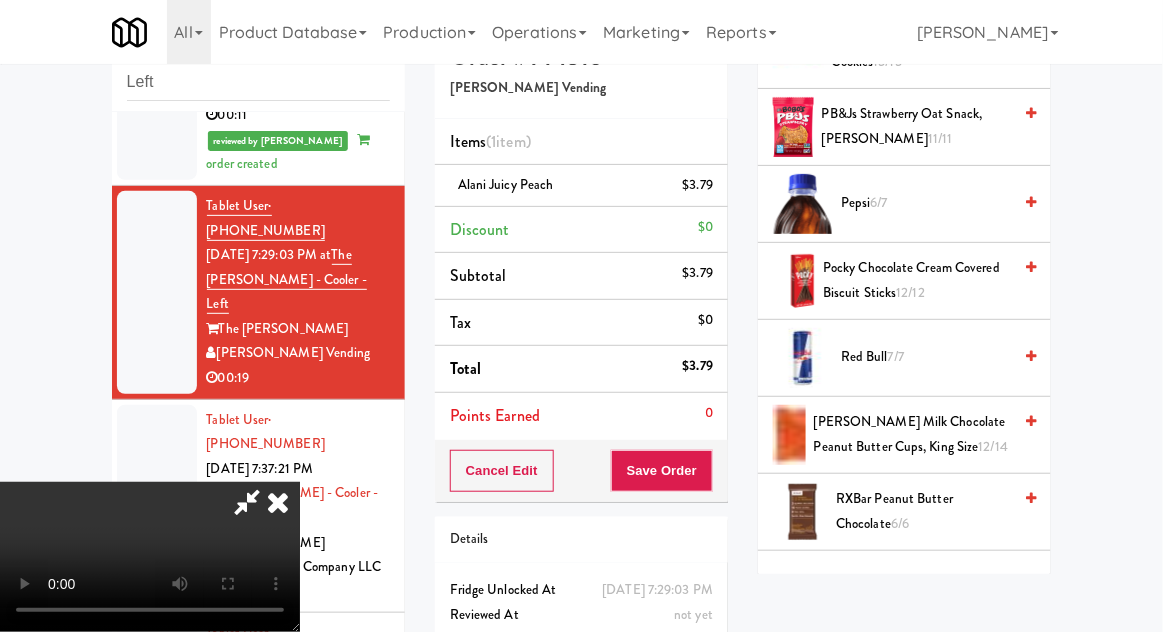 click on "RXBar Peanut Butter Chocolate  6/6" at bounding box center [923, 511] 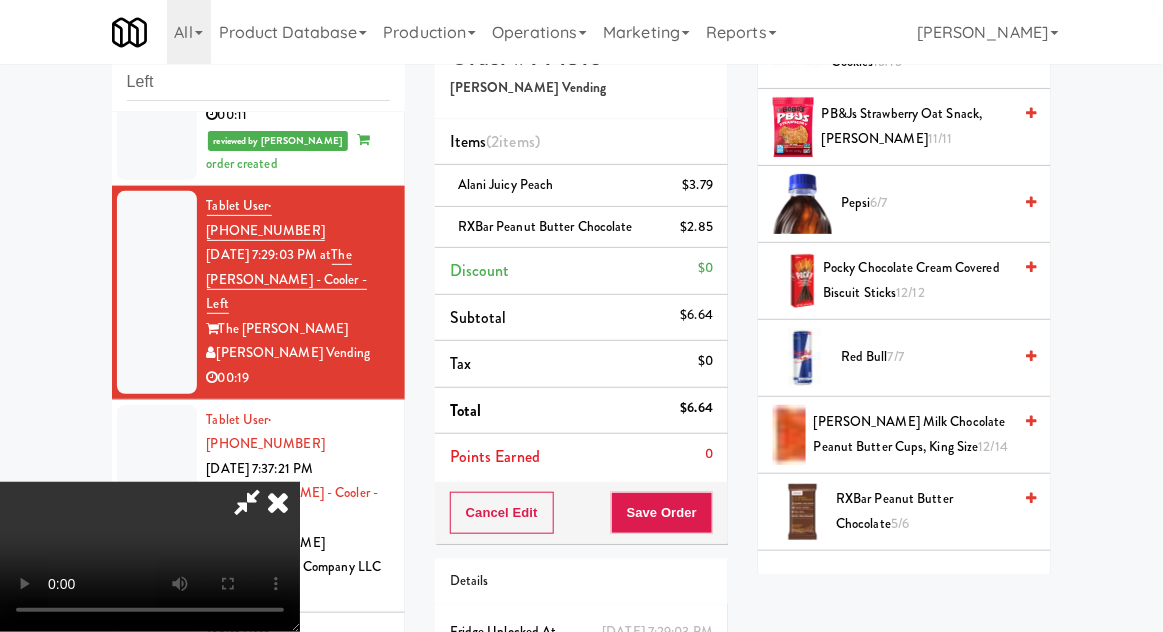 scroll, scrollTop: 73, scrollLeft: 0, axis: vertical 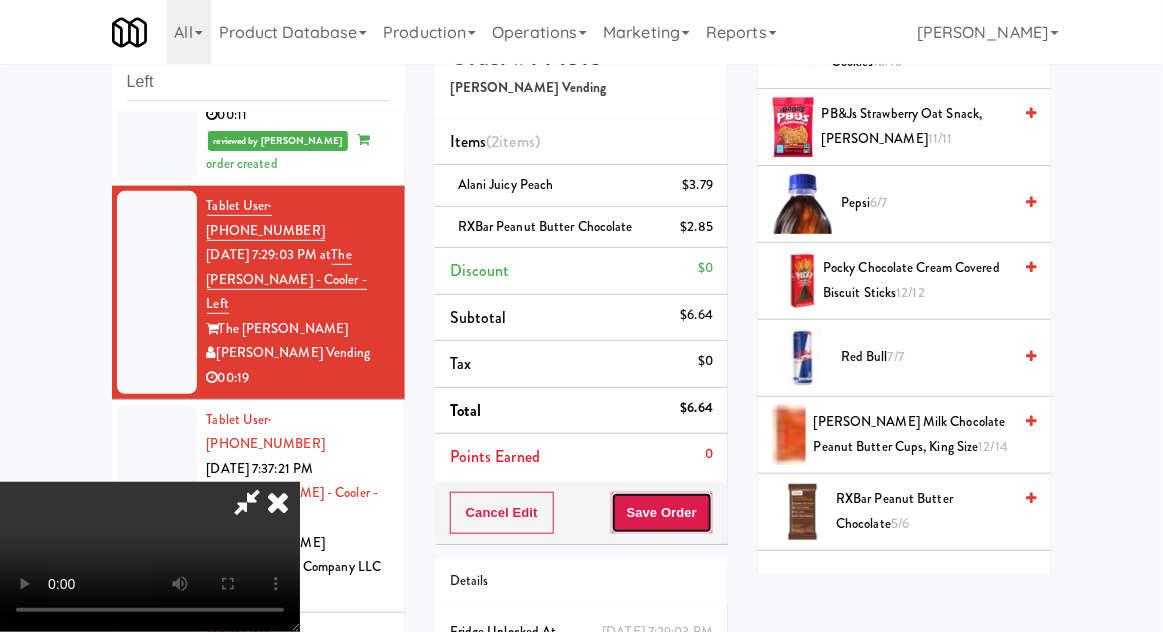 click on "Save Order" at bounding box center (662, 513) 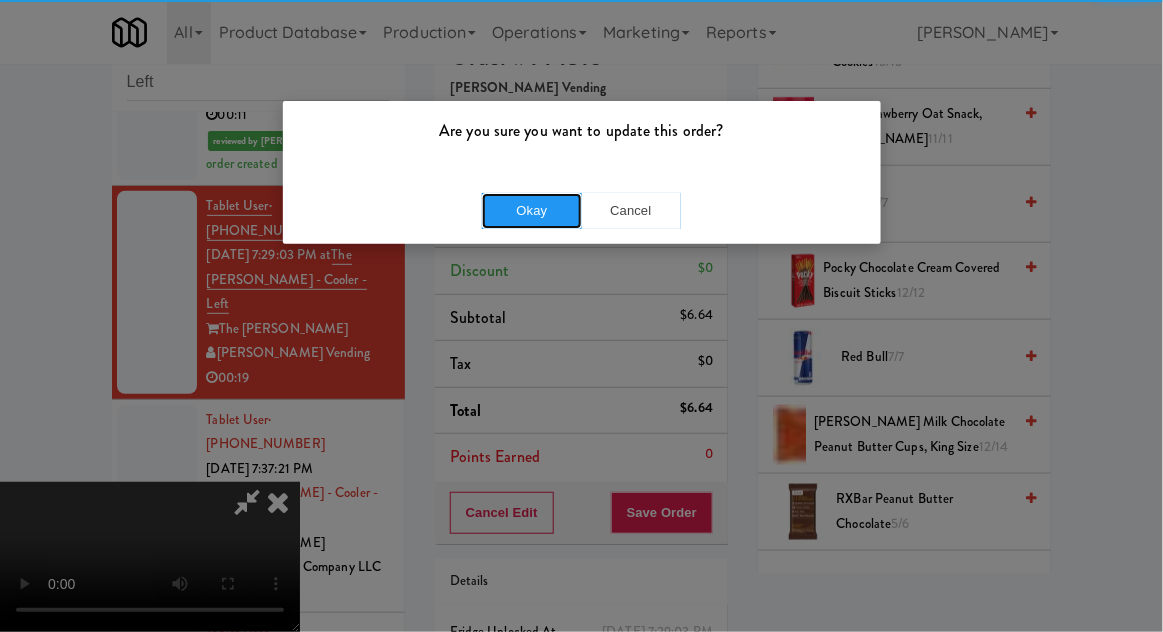 click on "Okay" at bounding box center [532, 211] 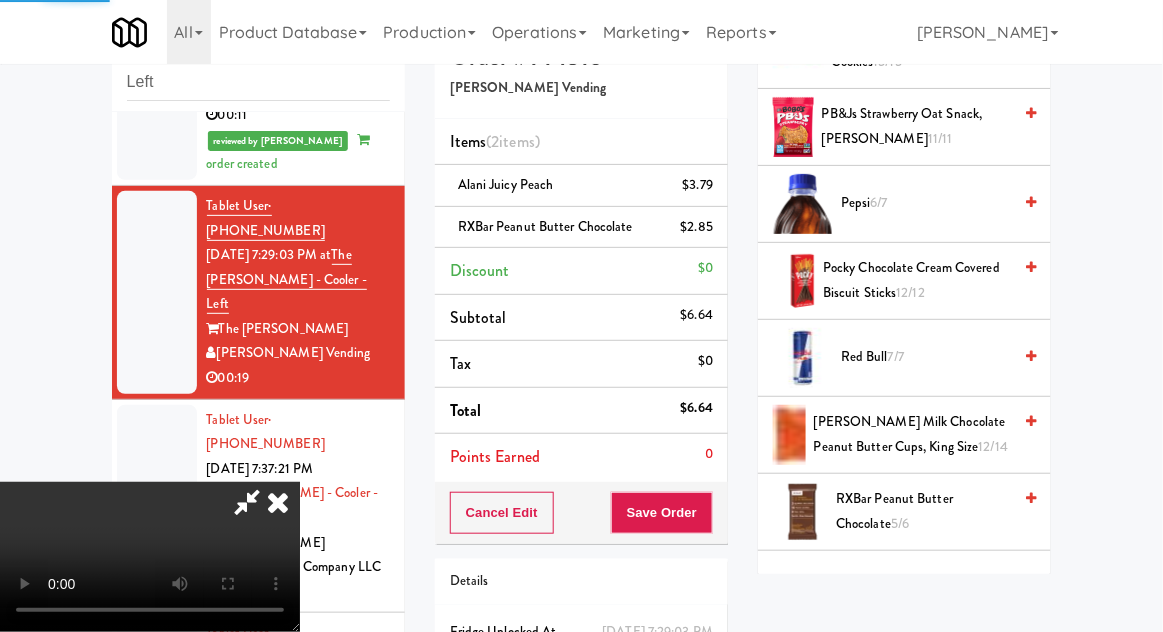 scroll, scrollTop: 197, scrollLeft: 0, axis: vertical 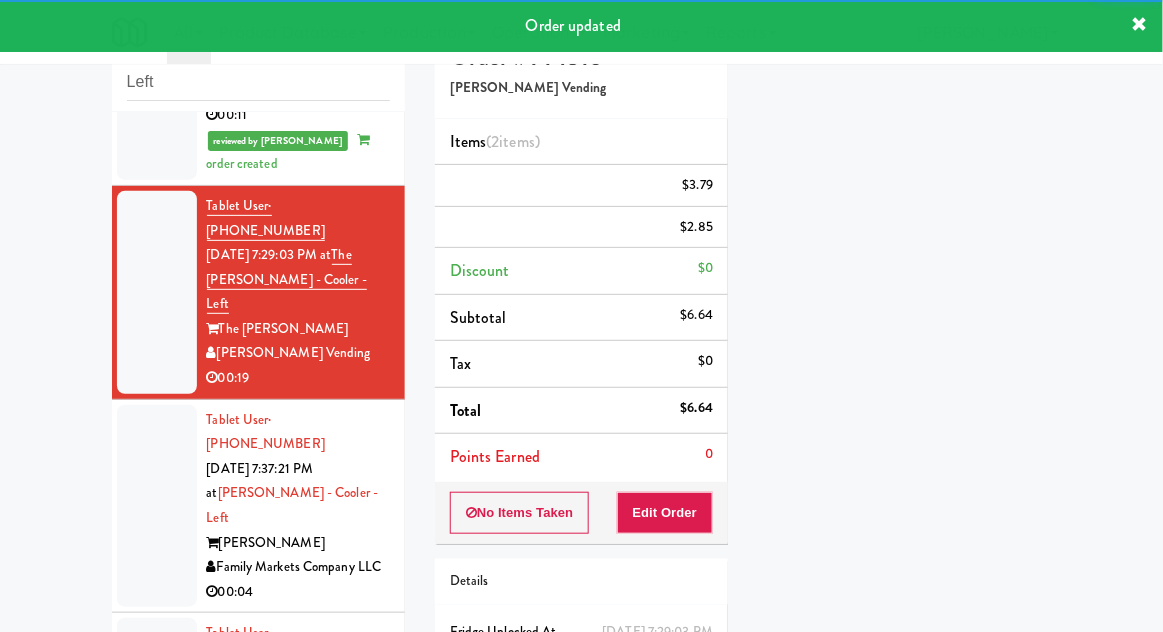 click at bounding box center (157, 506) 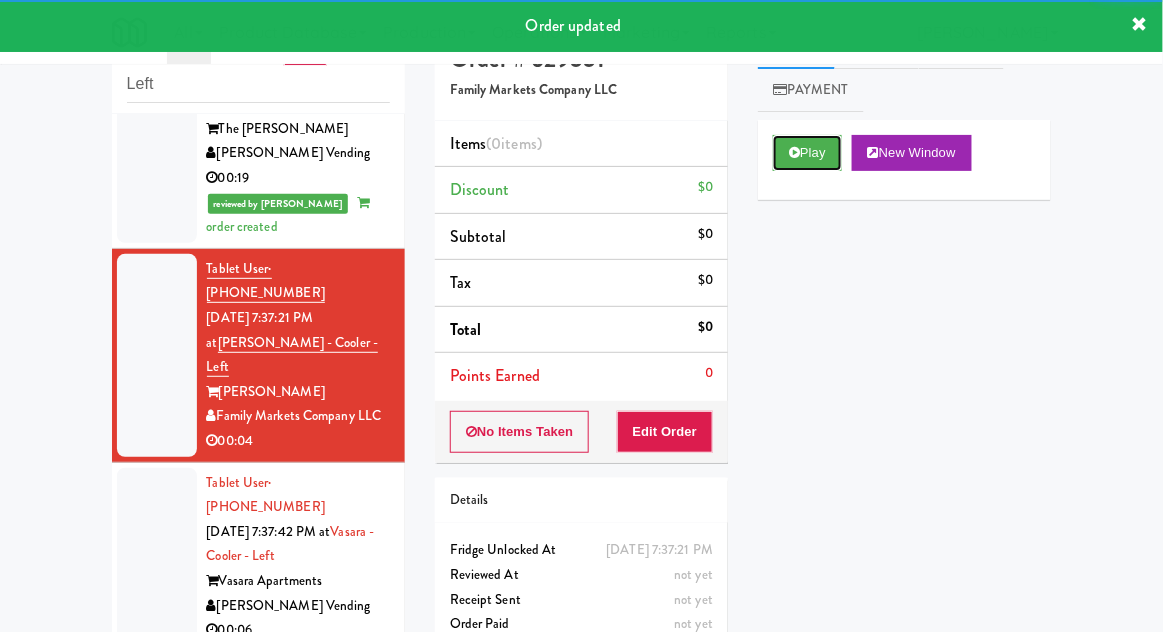 click on "Play" at bounding box center (807, 153) 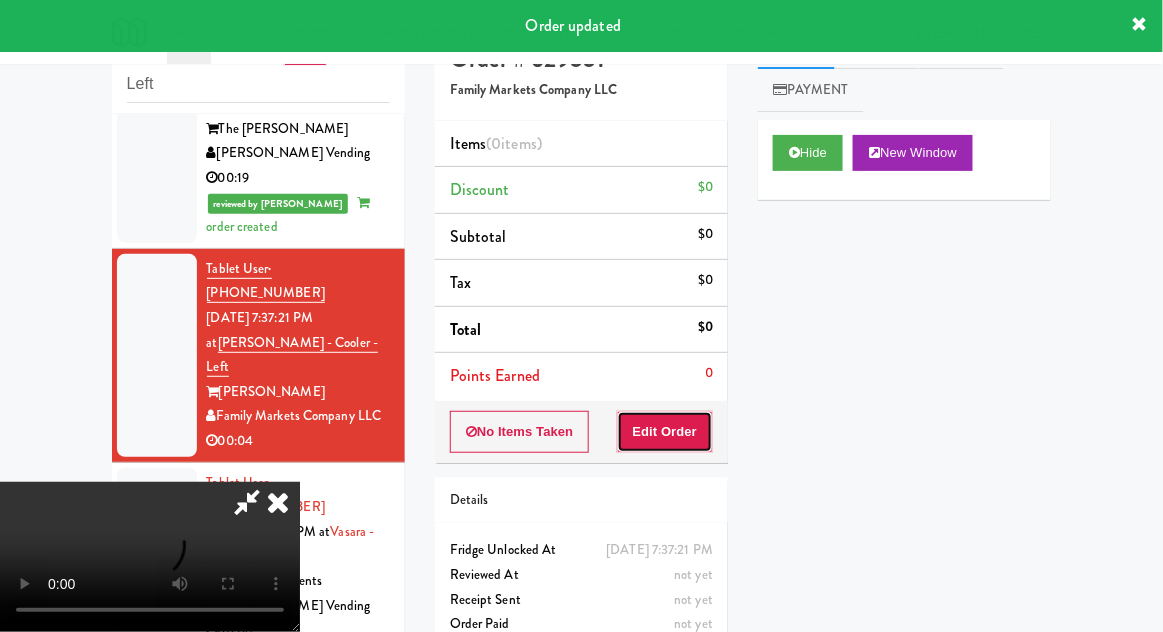 click on "Edit Order" at bounding box center (665, 432) 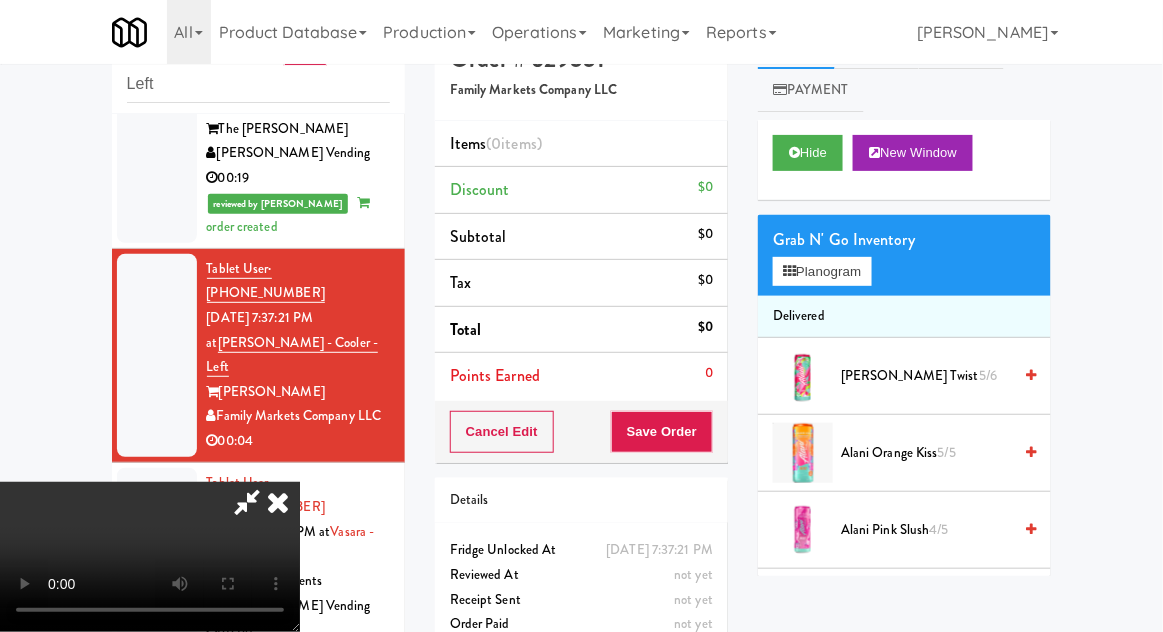 type 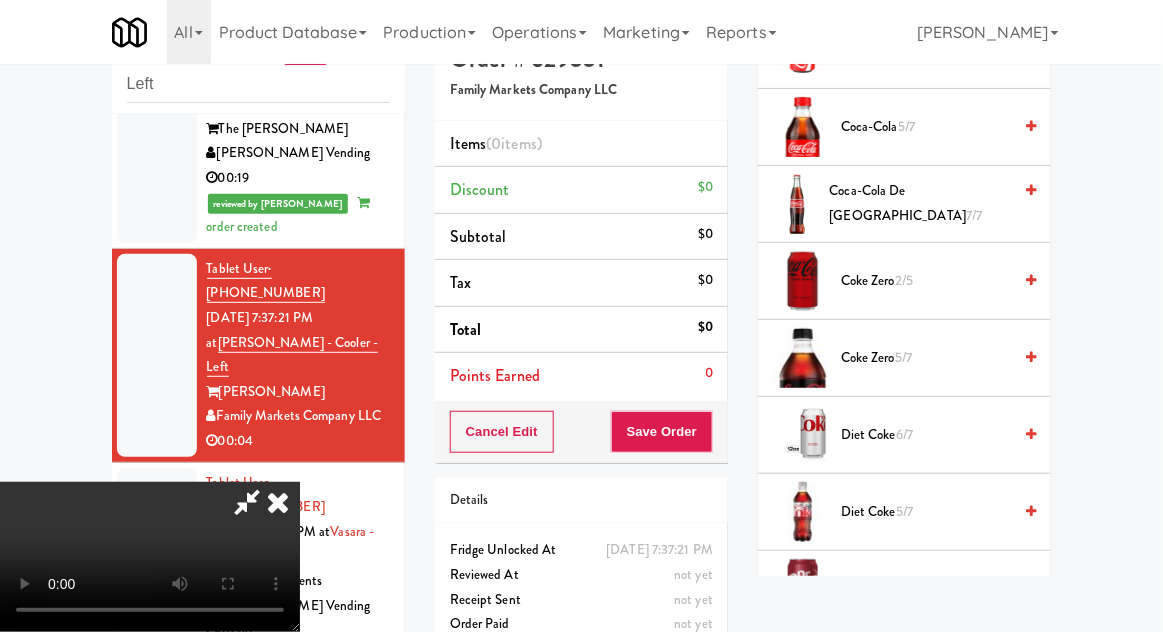 click on "6/7" at bounding box center (904, 434) 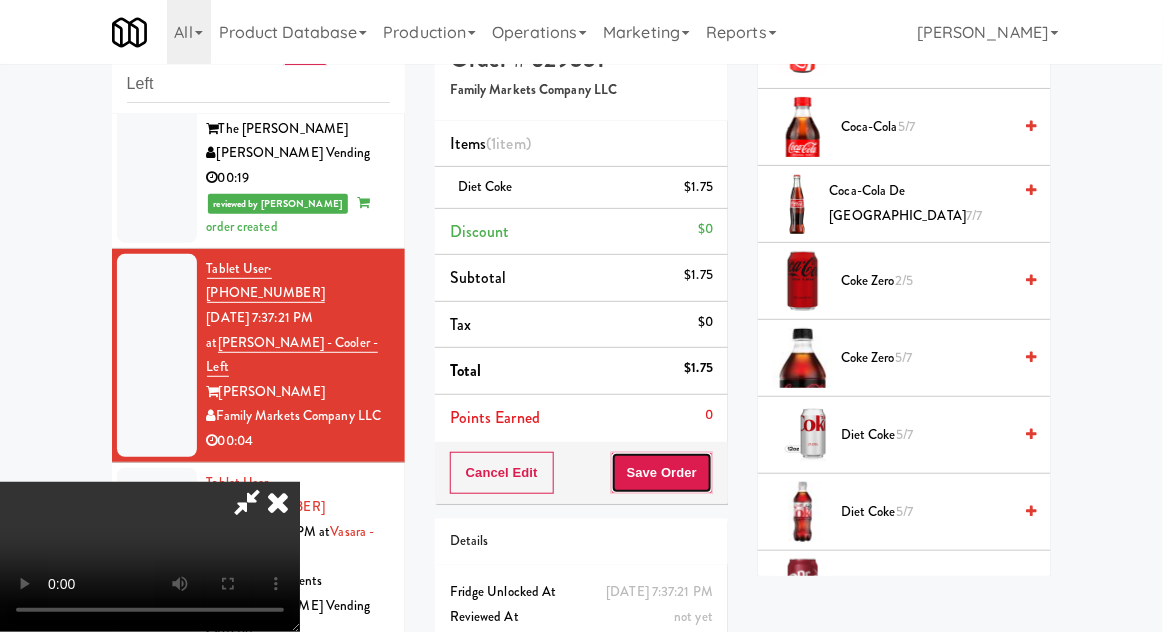 click on "Save Order" at bounding box center [662, 473] 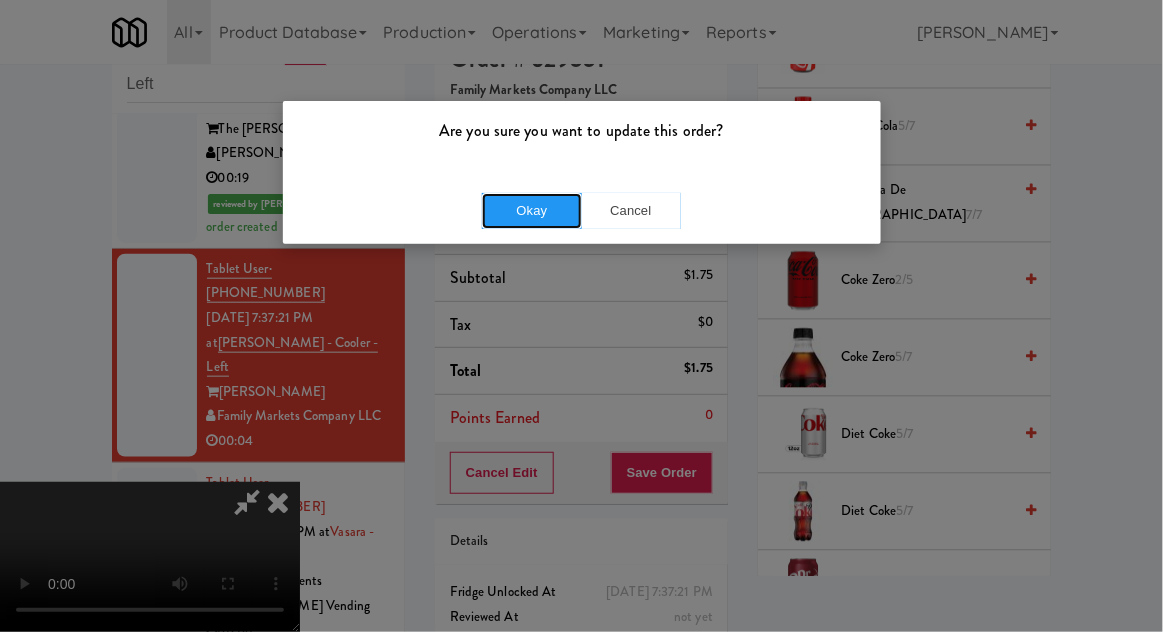 click on "Okay" at bounding box center (532, 211) 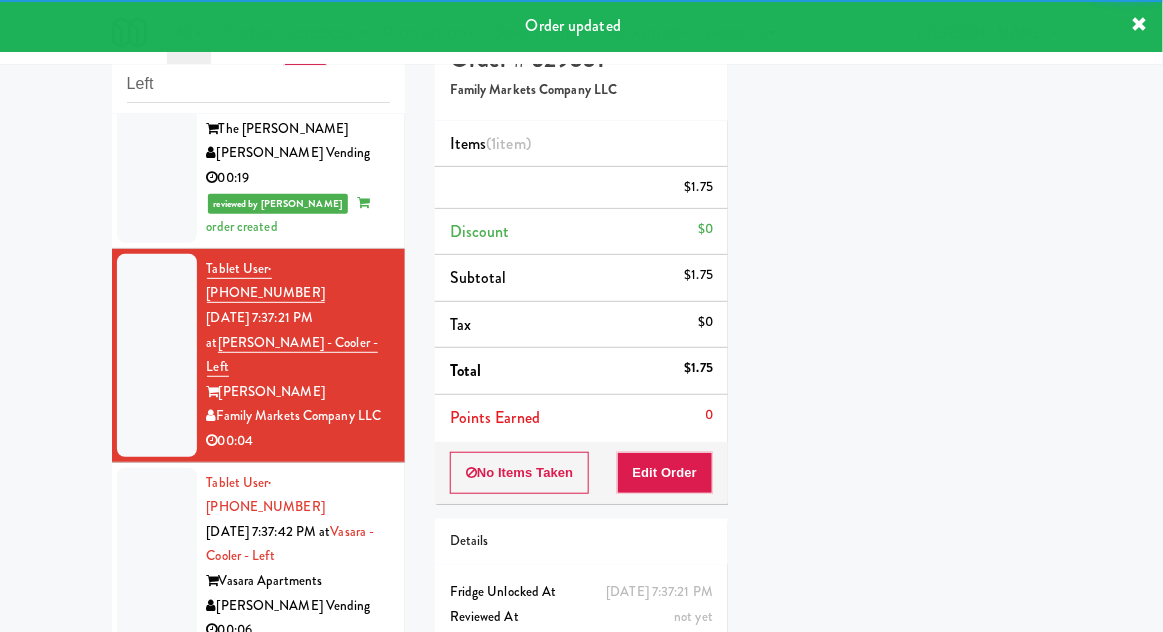 click at bounding box center (157, 557) 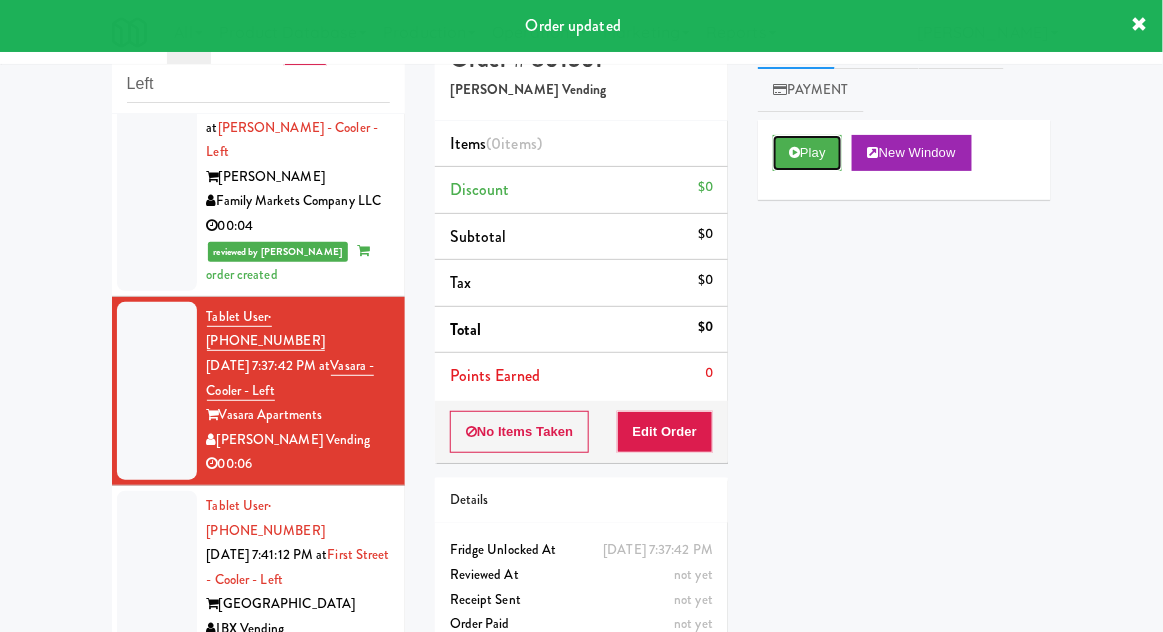 click on "Play" at bounding box center (807, 153) 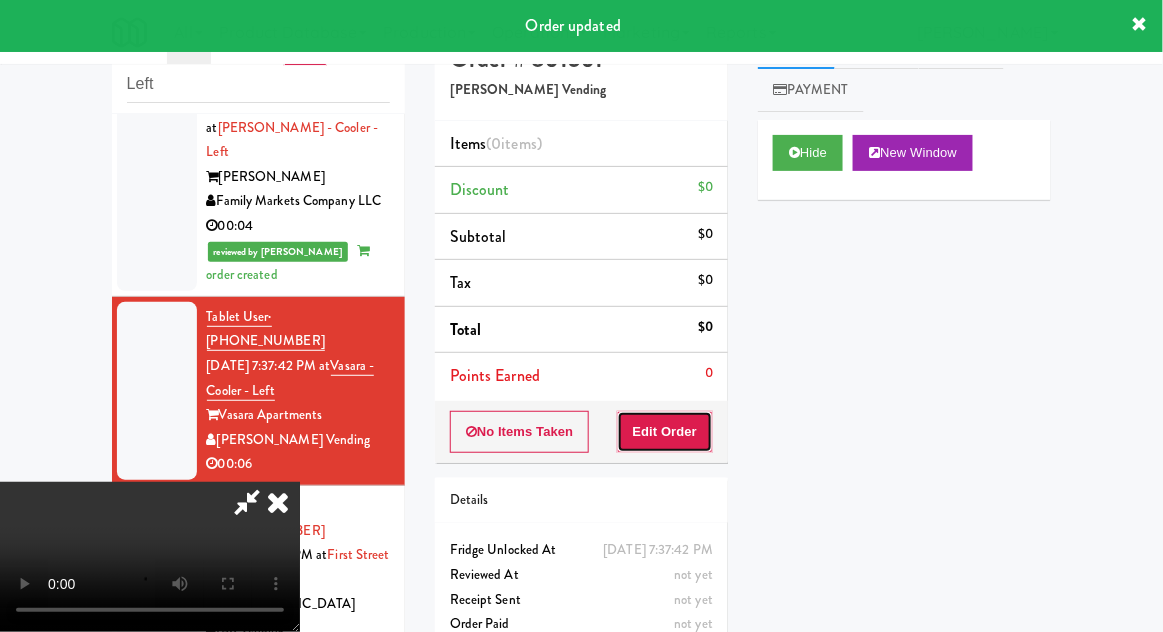 click on "Edit Order" at bounding box center (665, 432) 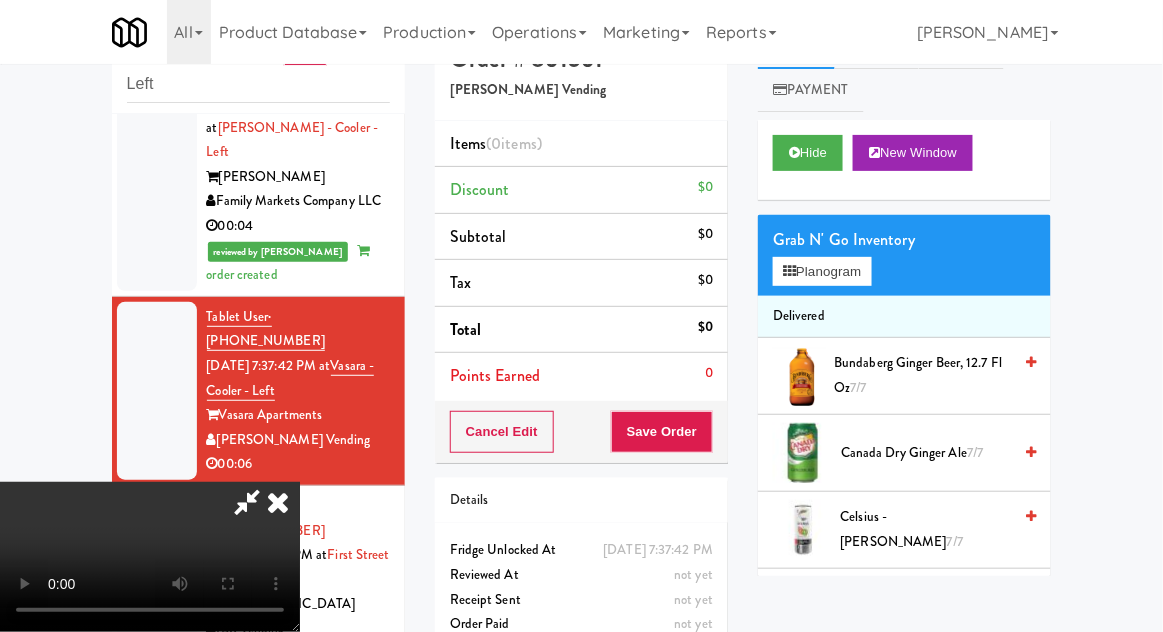 type 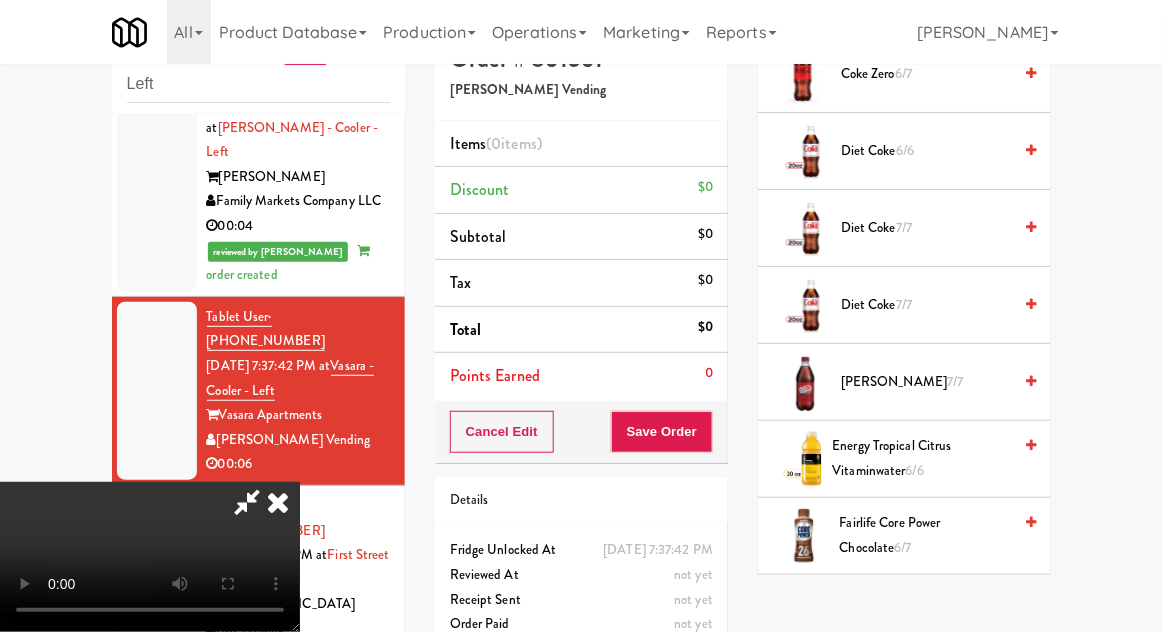 click on "Fairlife Core Power Chocolate  6/7" at bounding box center (926, 535) 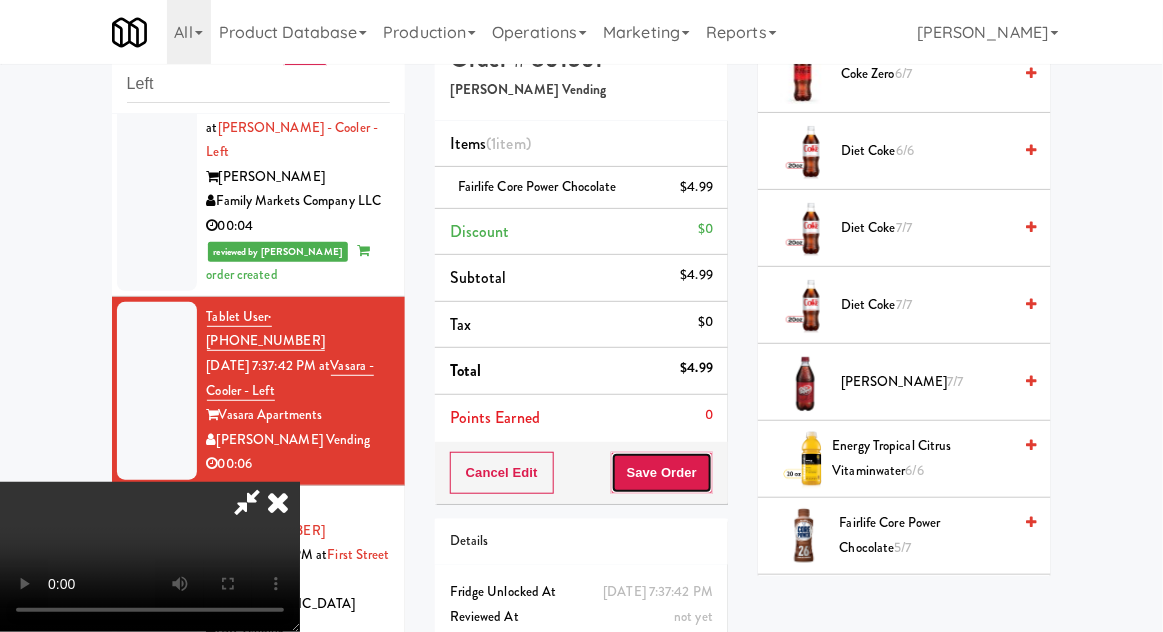 click on "Save Order" at bounding box center (662, 473) 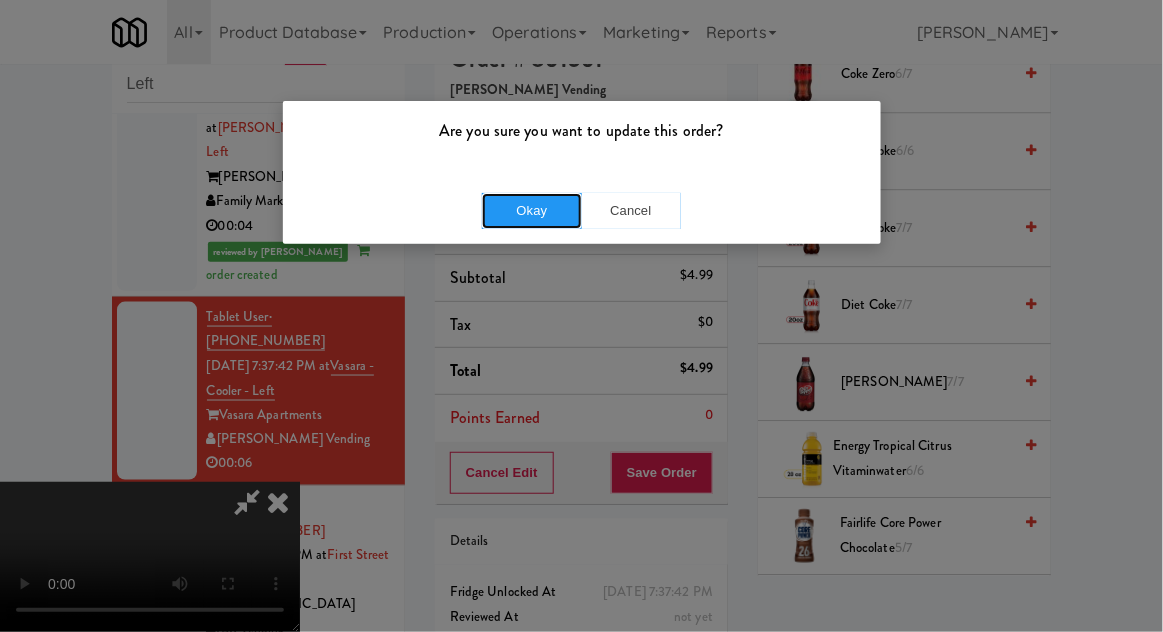 click on "Okay" at bounding box center (532, 211) 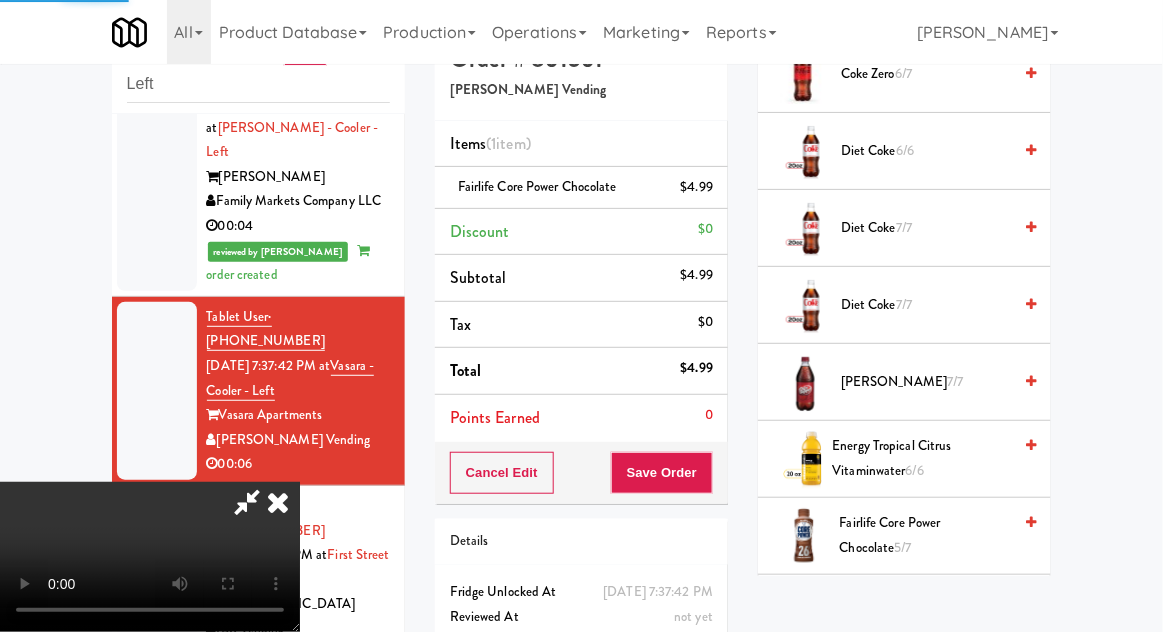 scroll, scrollTop: 197, scrollLeft: 0, axis: vertical 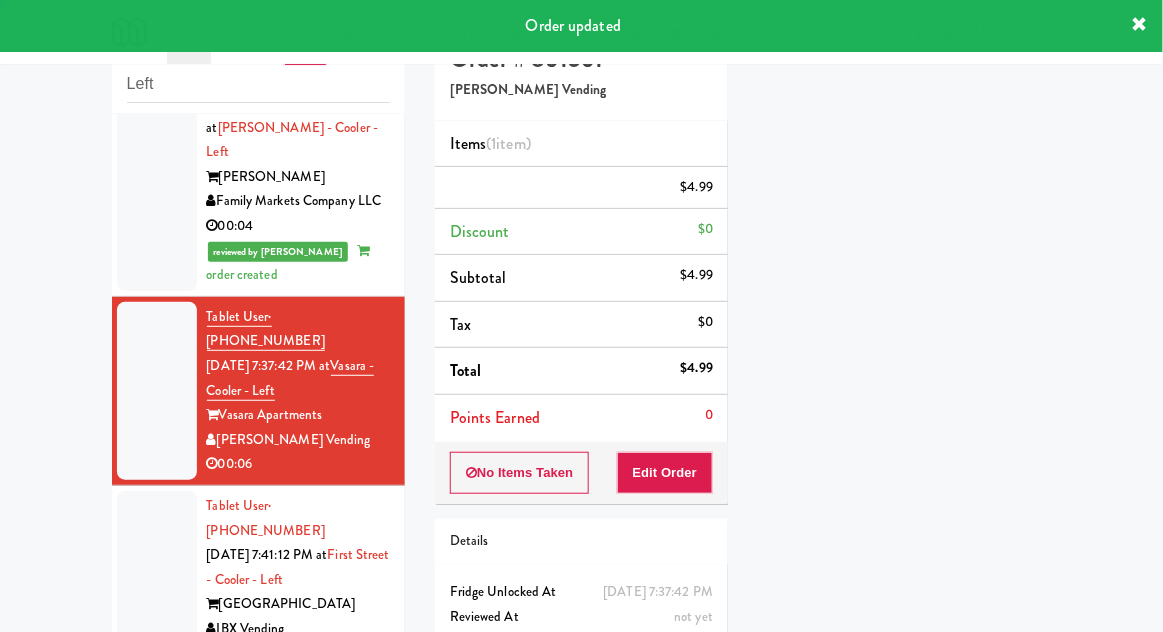 click at bounding box center [157, 580] 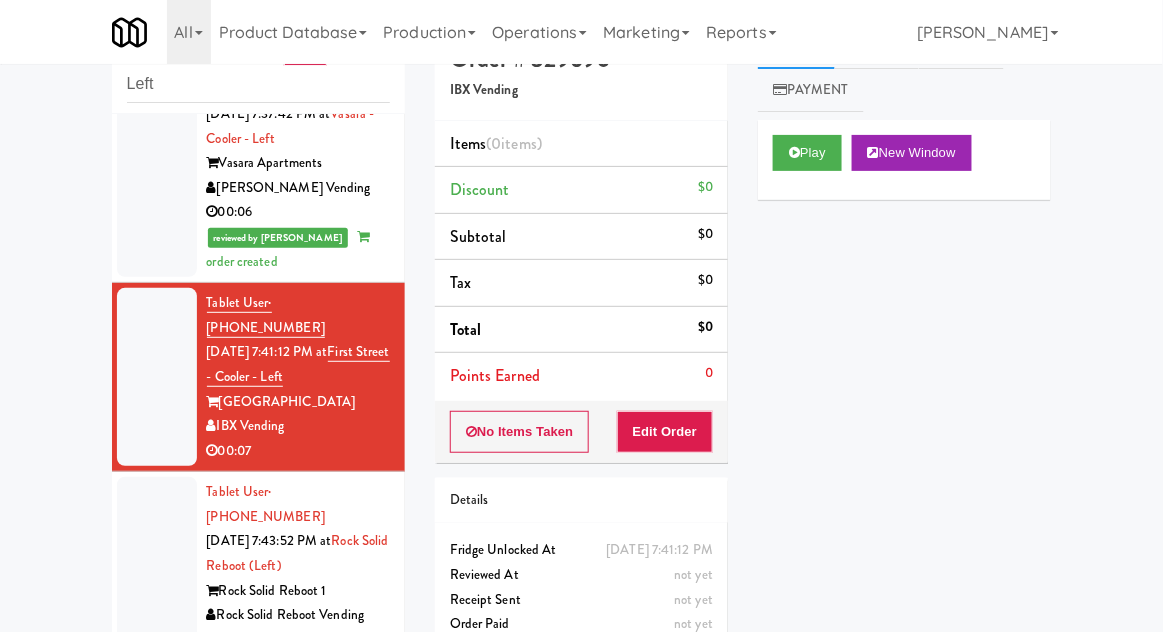 scroll, scrollTop: 867, scrollLeft: 0, axis: vertical 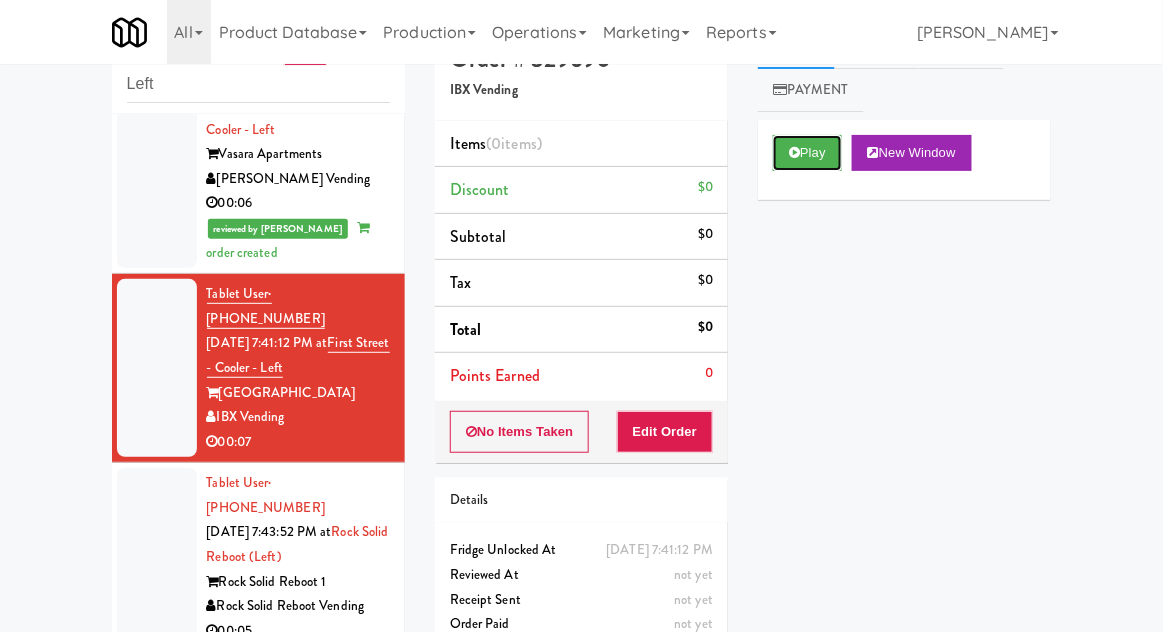 click on "Play" at bounding box center [807, 153] 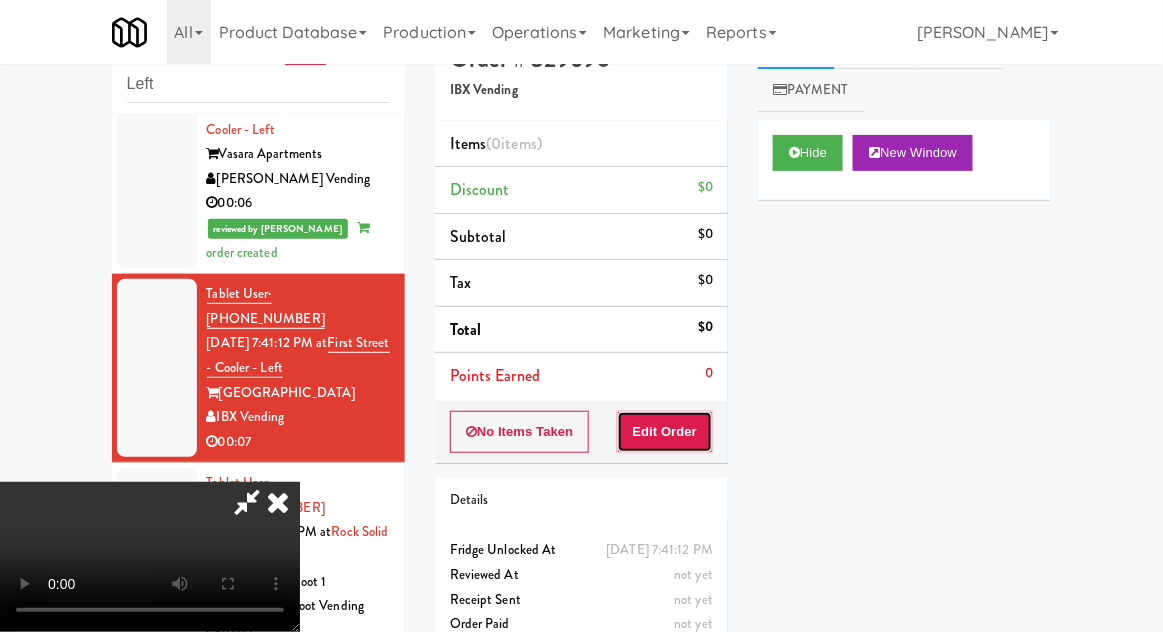 click on "Edit Order" at bounding box center (665, 432) 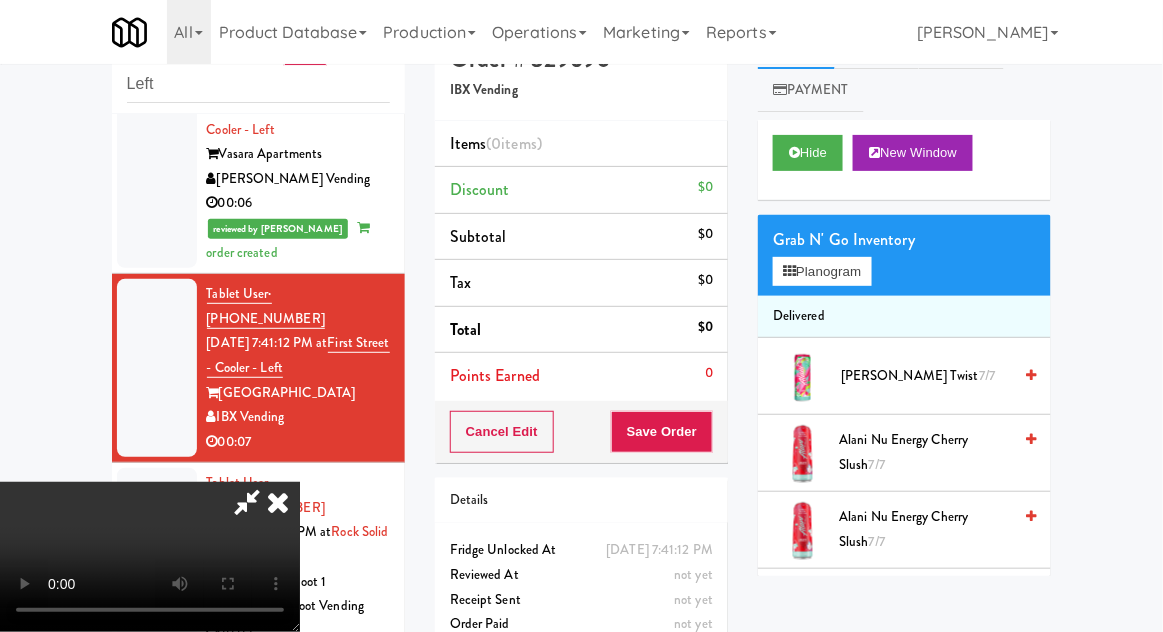 type 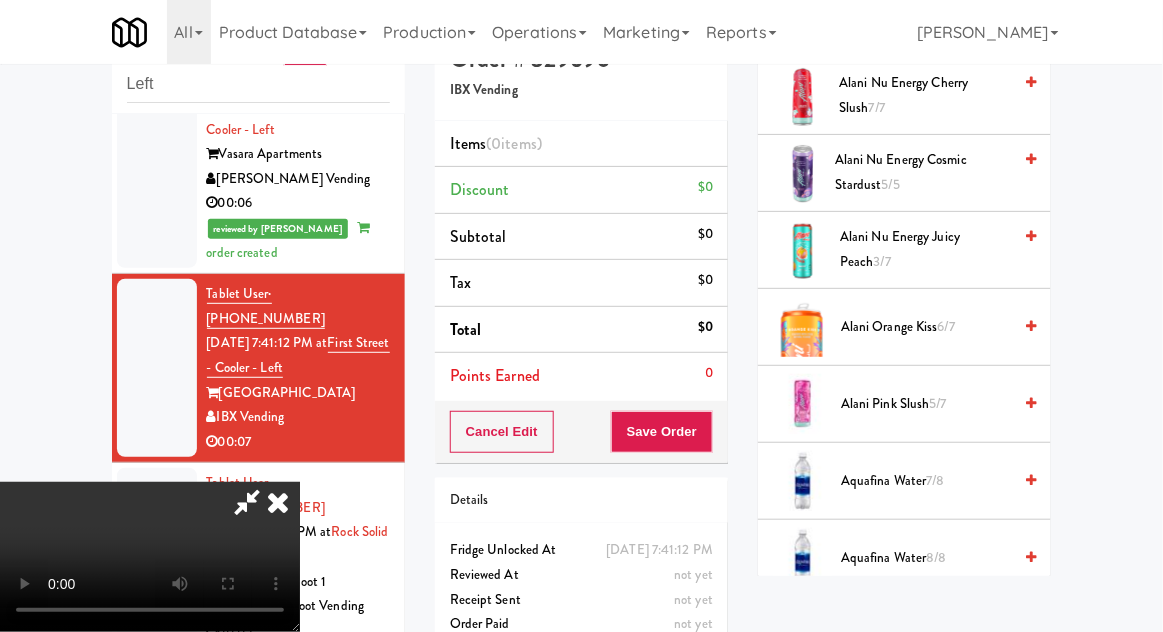 scroll, scrollTop: 437, scrollLeft: 0, axis: vertical 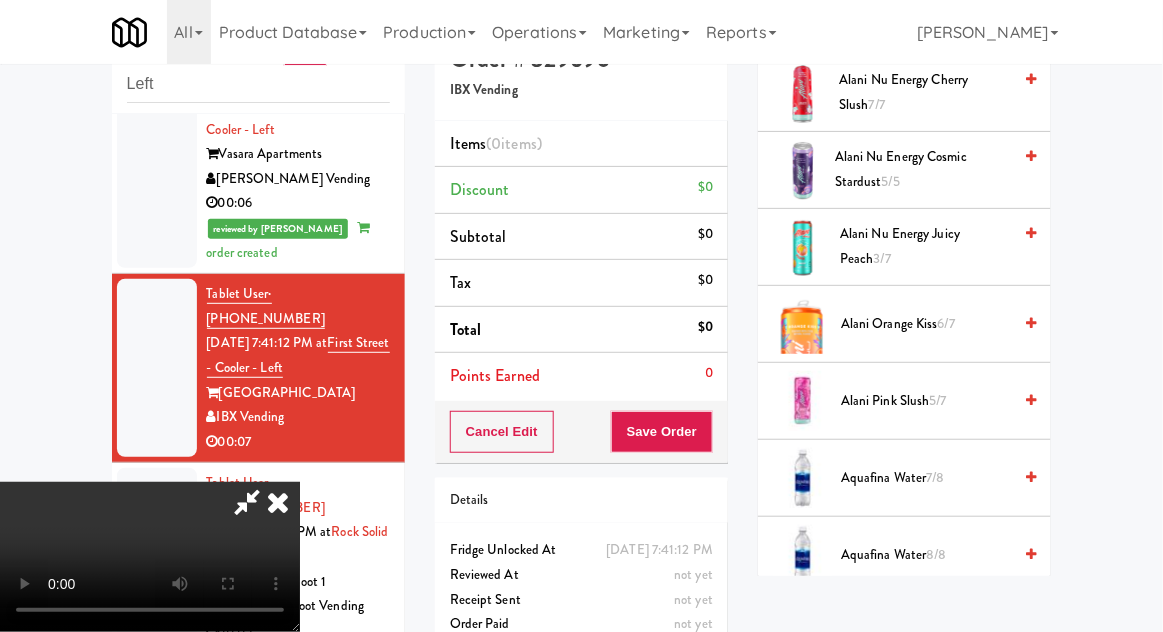 click on "Aquafina Water  7/8" at bounding box center (926, 478) 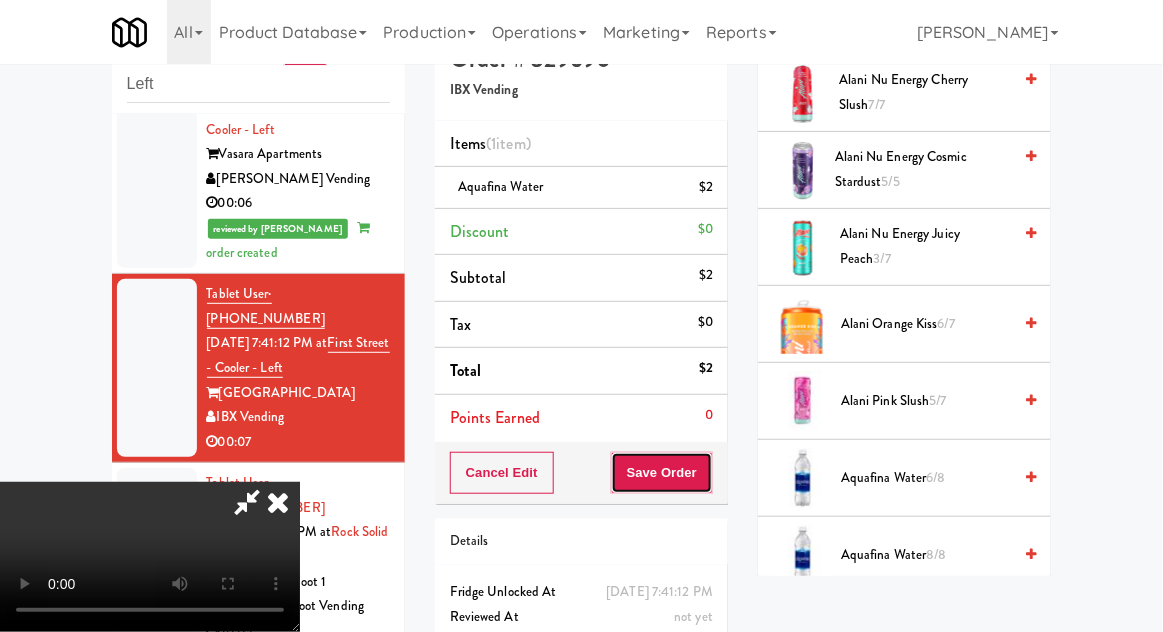 click on "Save Order" at bounding box center (662, 473) 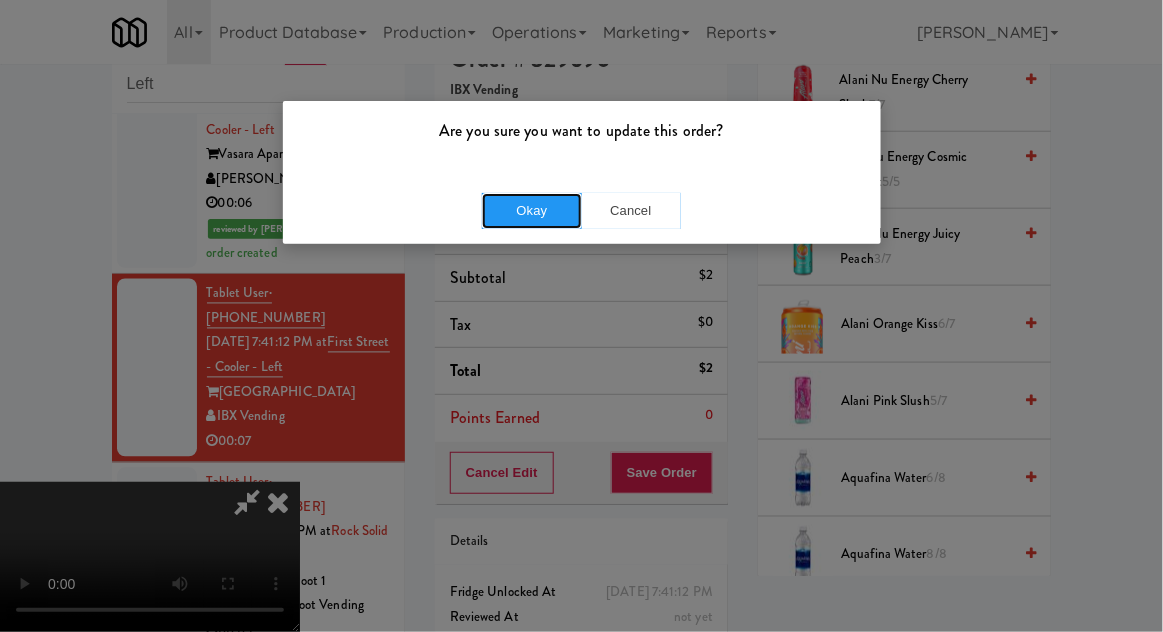 click on "Okay" at bounding box center [532, 211] 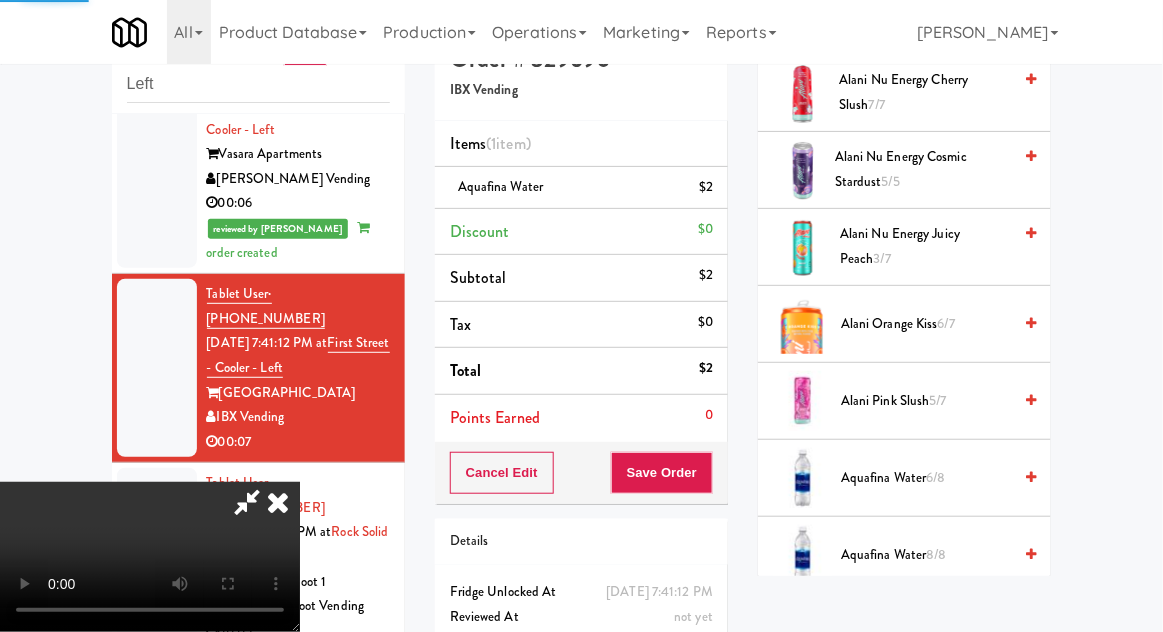 scroll, scrollTop: 197, scrollLeft: 0, axis: vertical 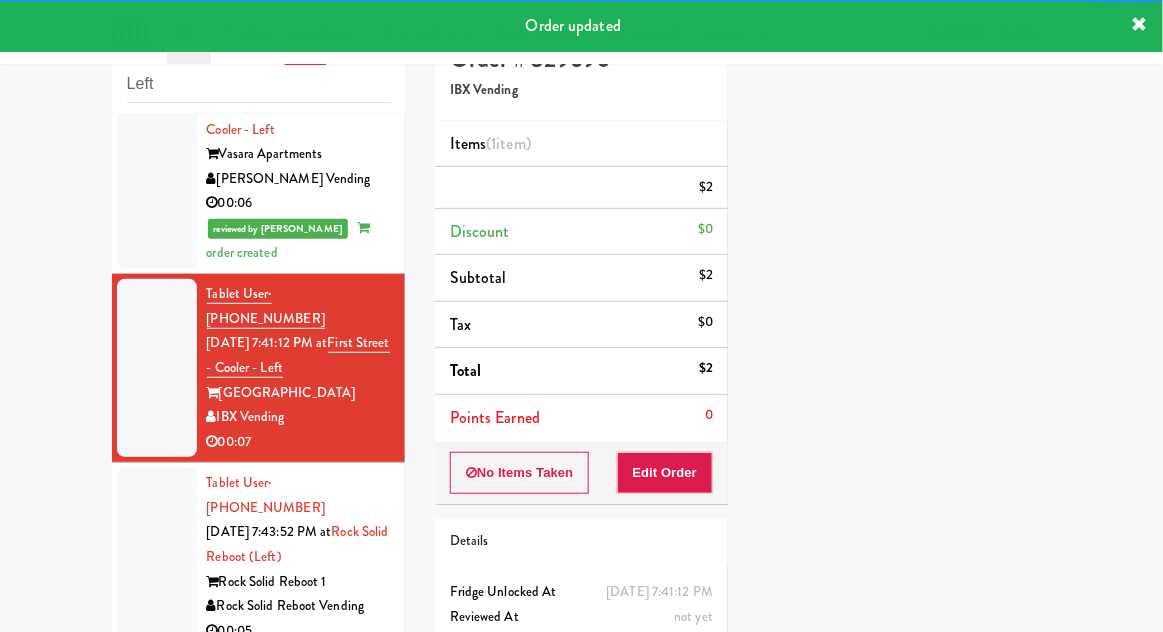 click at bounding box center [157, 557] 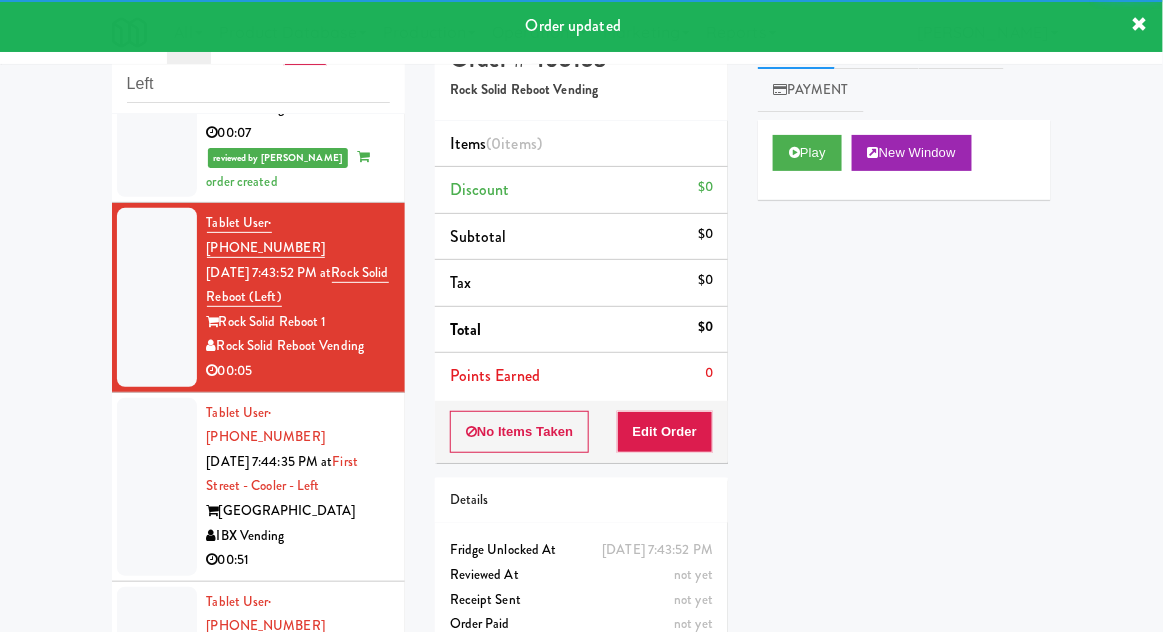 scroll, scrollTop: 1177, scrollLeft: 0, axis: vertical 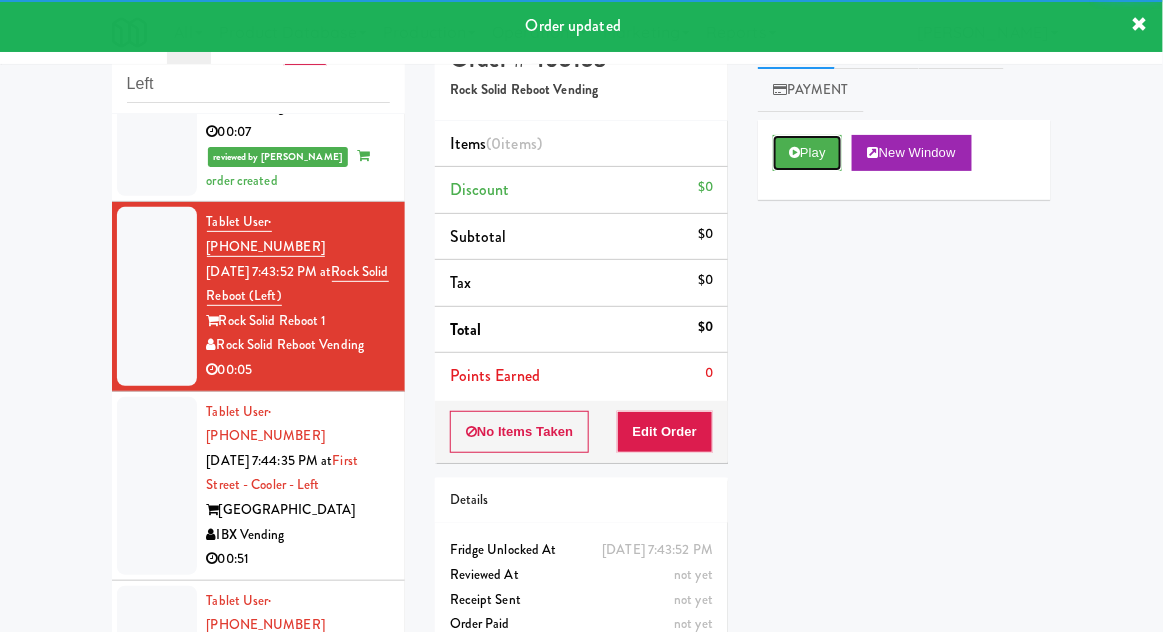 click on "Play" at bounding box center (807, 153) 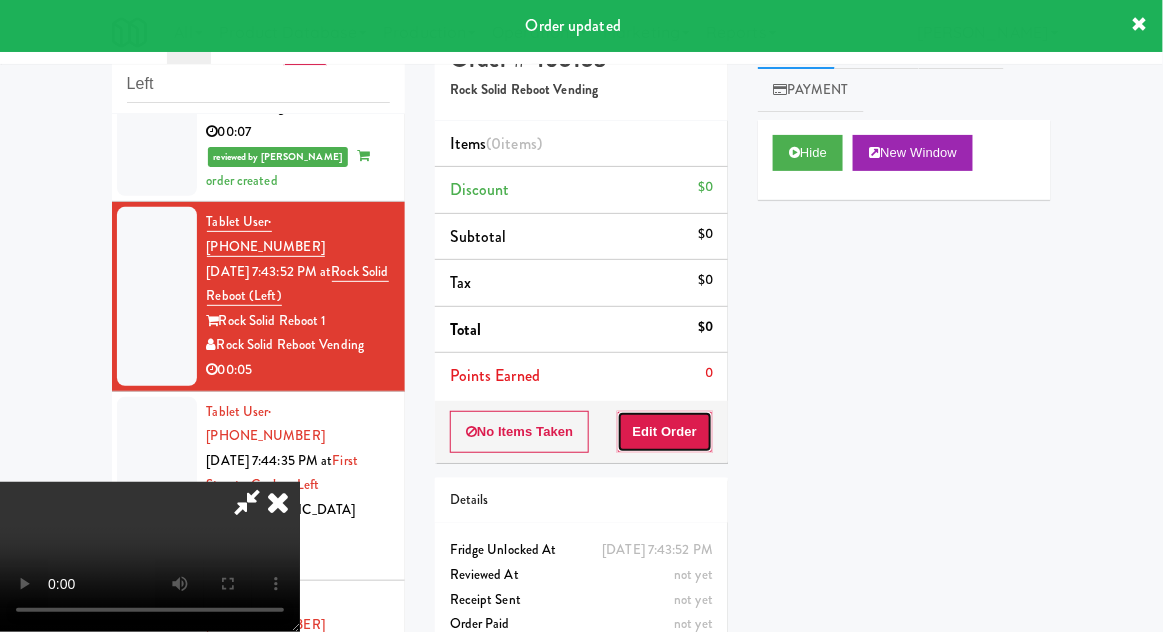 click on "Edit Order" at bounding box center (665, 432) 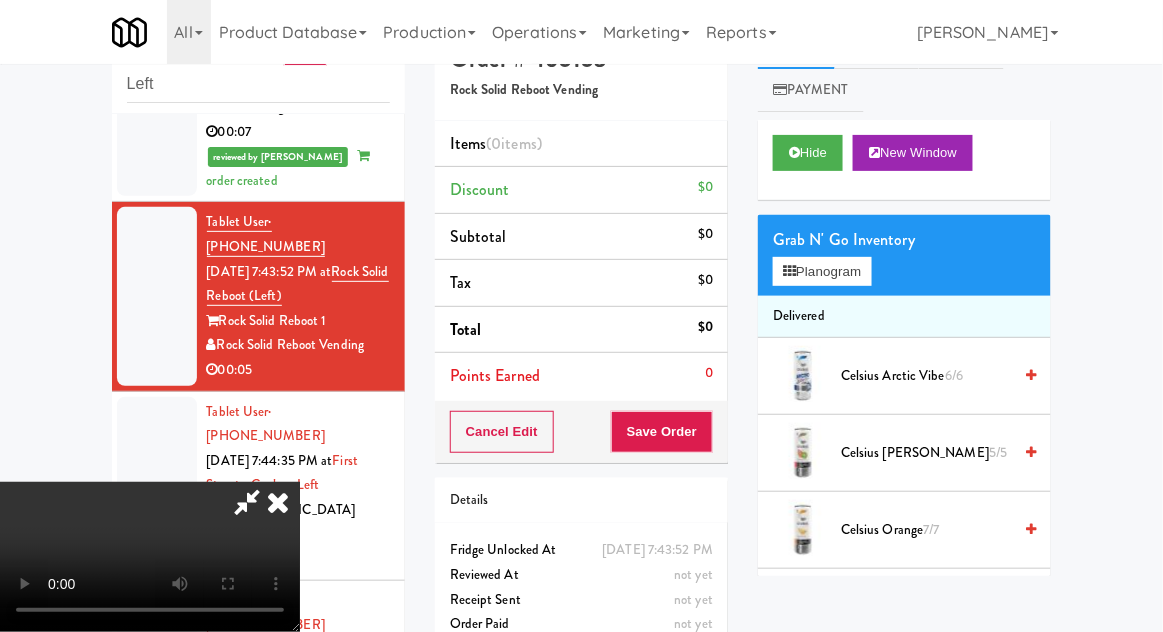 scroll, scrollTop: 73, scrollLeft: 0, axis: vertical 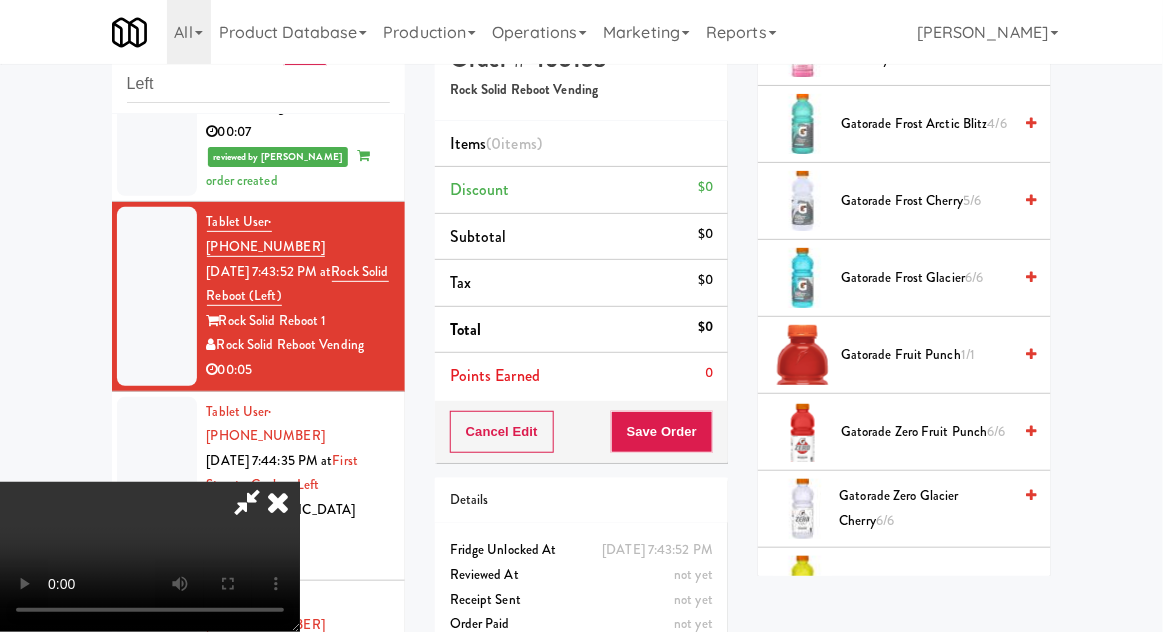 click on "Gatorade Zero Glacier Cherry  6/6" at bounding box center (926, 508) 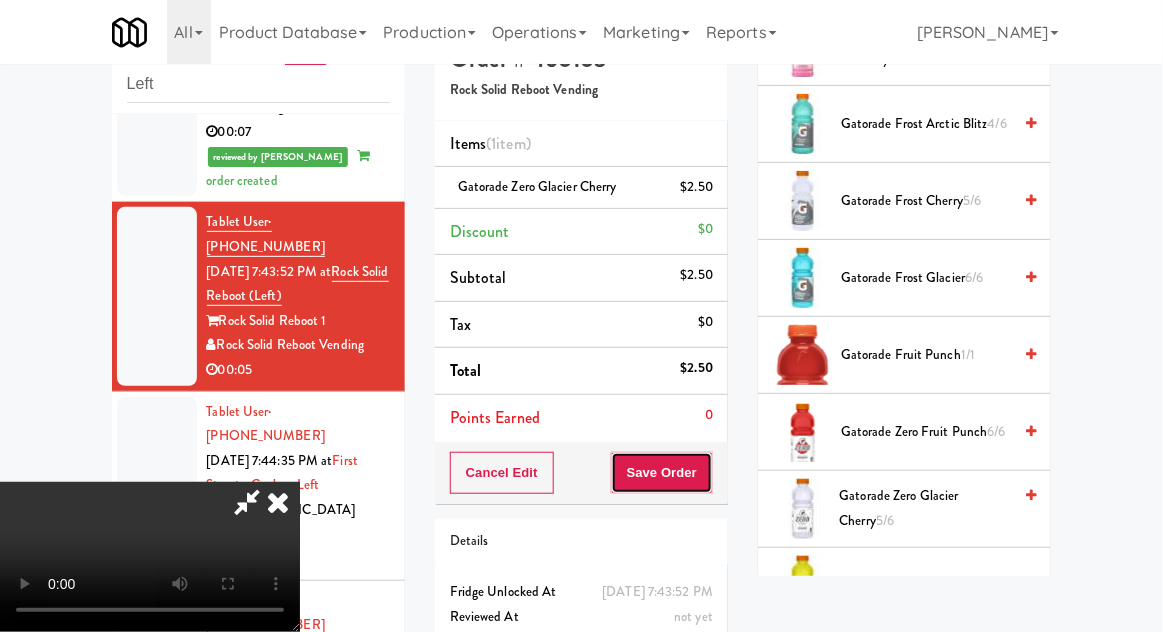 click on "Save Order" at bounding box center (662, 473) 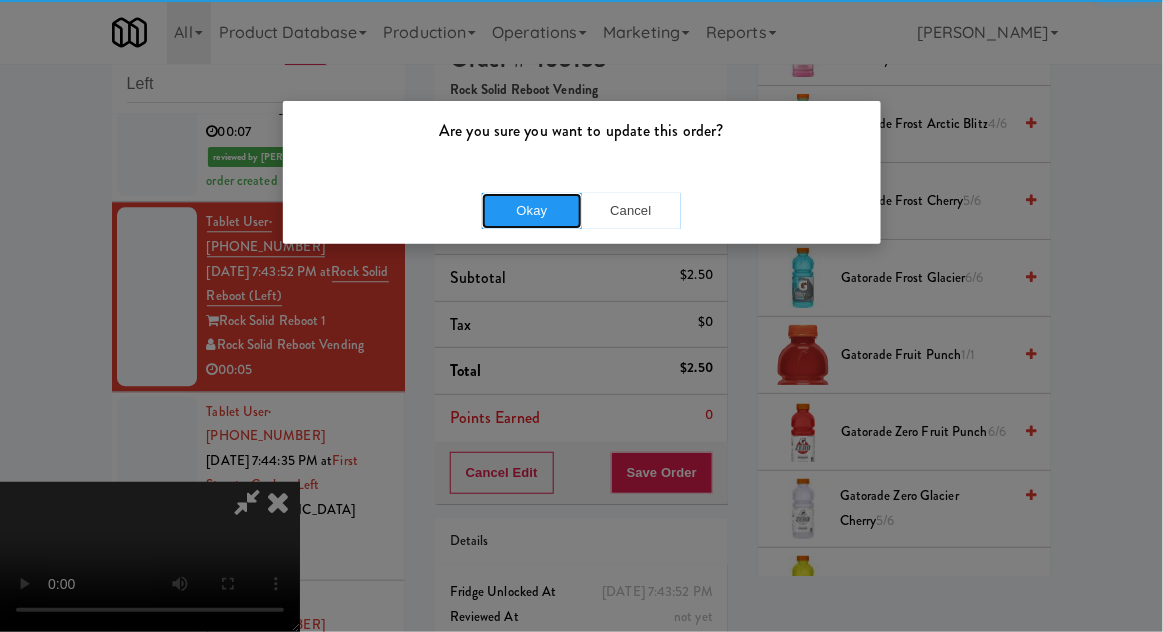click on "Okay" at bounding box center (532, 211) 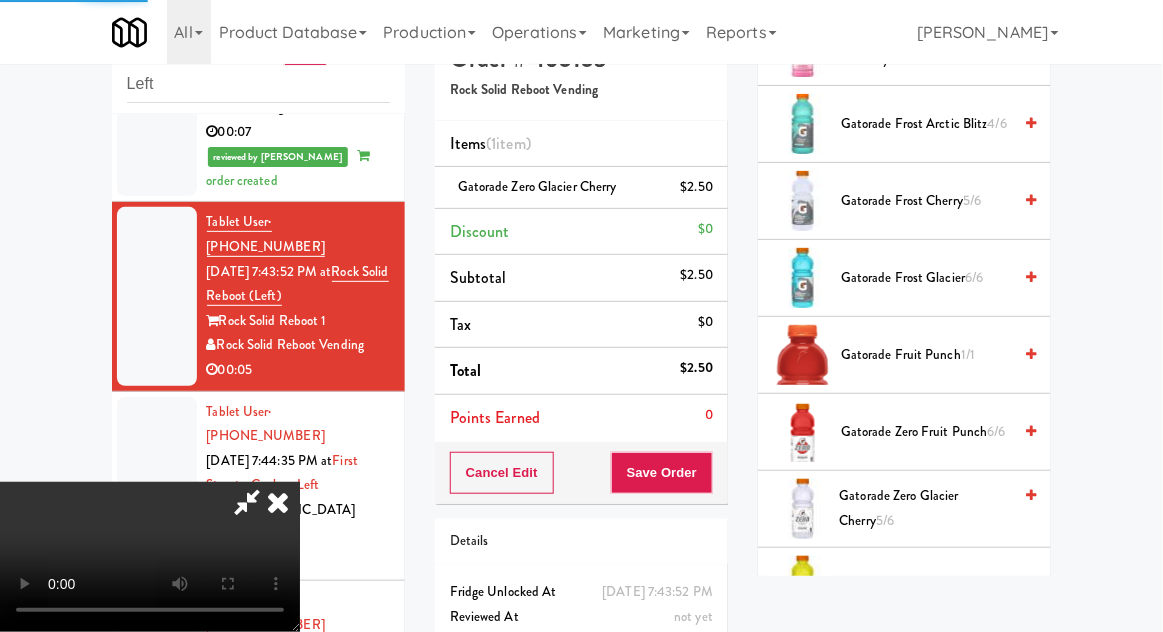scroll, scrollTop: 197, scrollLeft: 0, axis: vertical 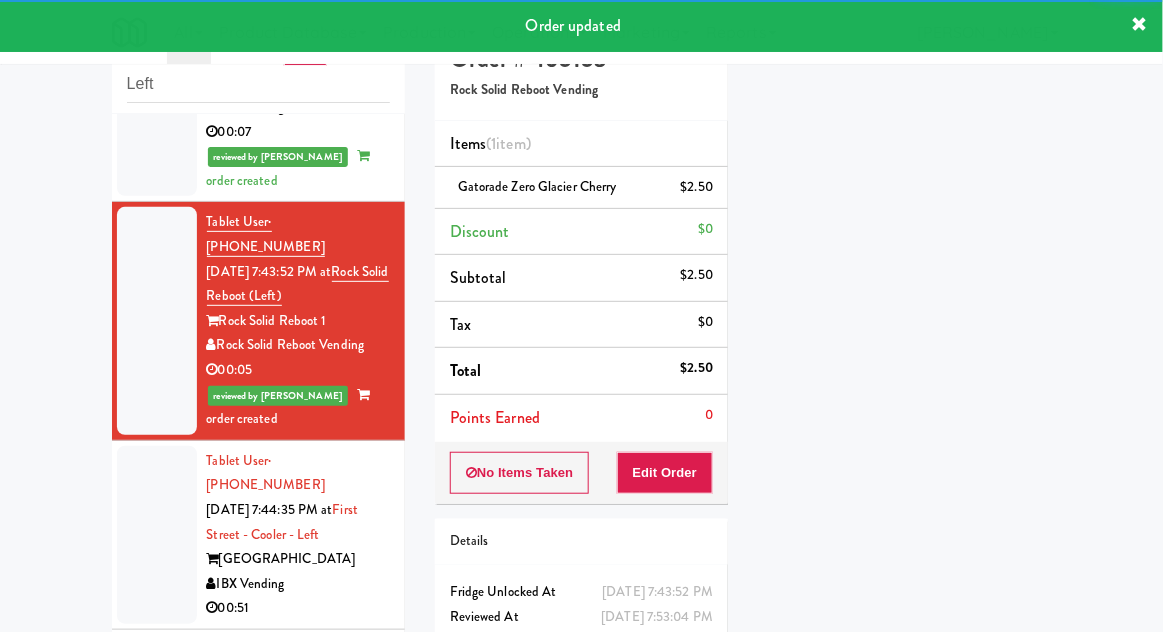 click at bounding box center [157, 535] 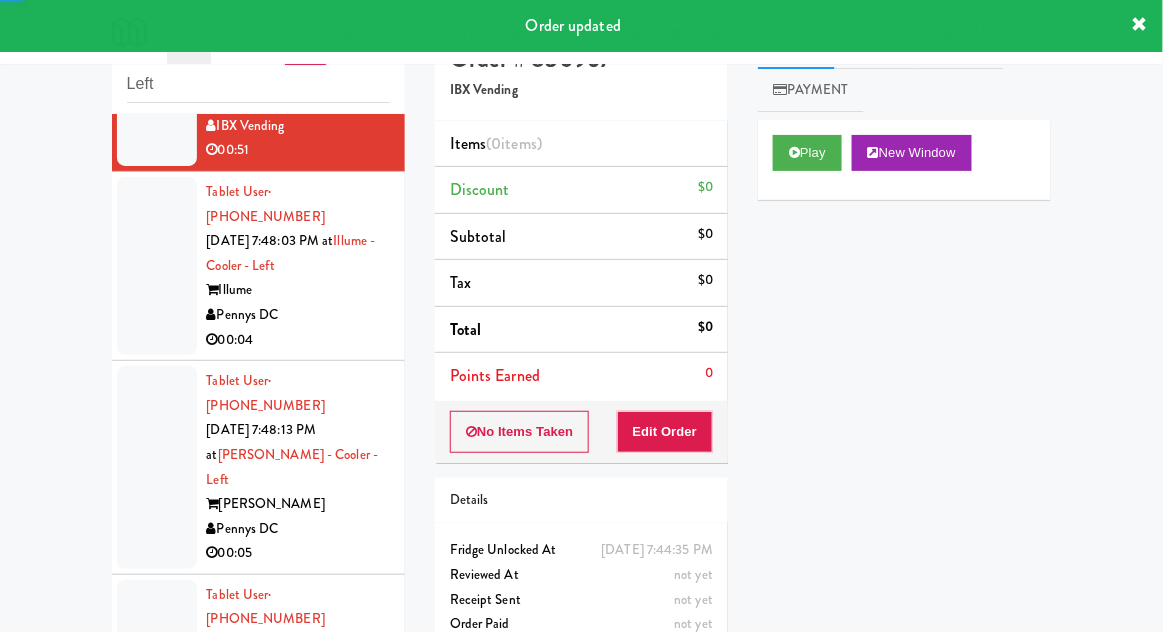 scroll, scrollTop: 1667, scrollLeft: 0, axis: vertical 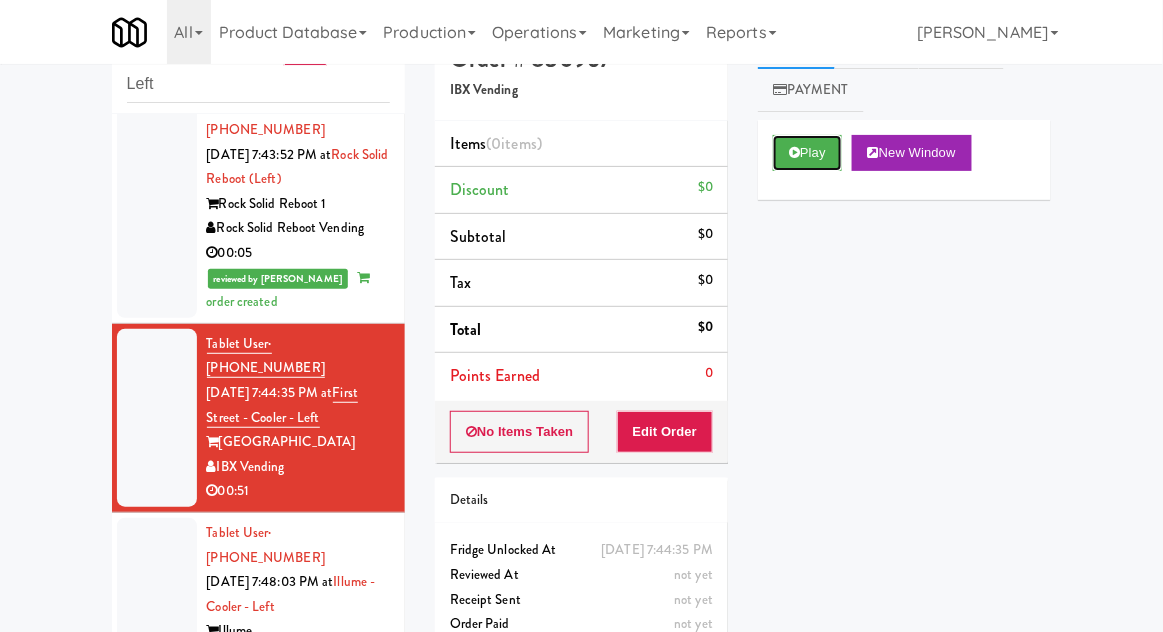 click on "Play" at bounding box center [807, 153] 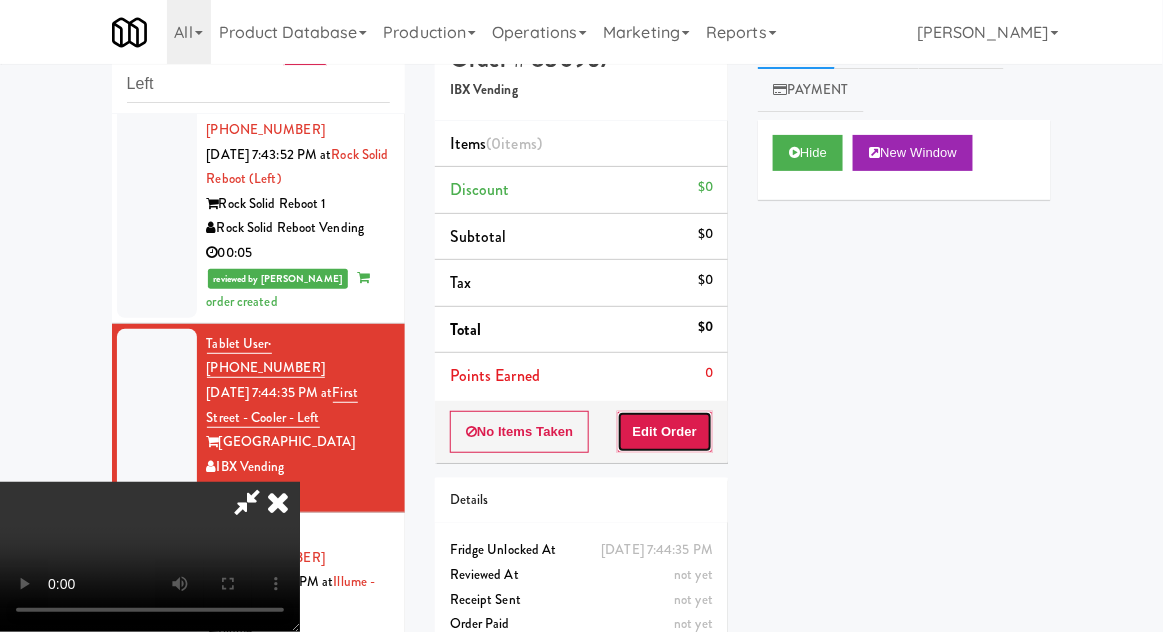 click on "Edit Order" at bounding box center [665, 432] 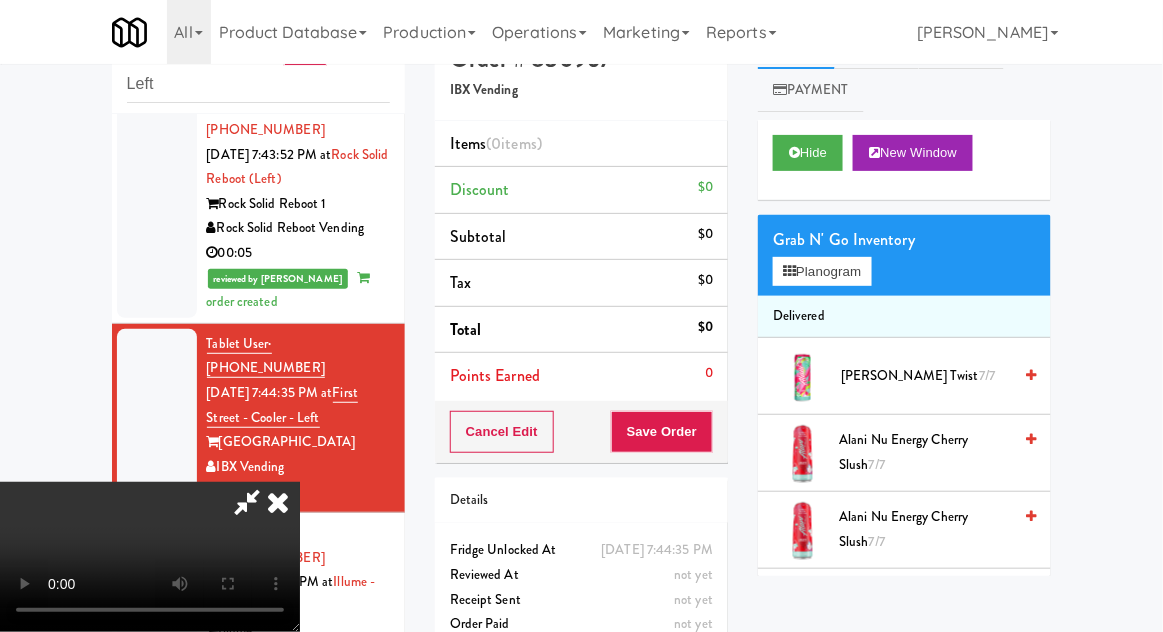 type 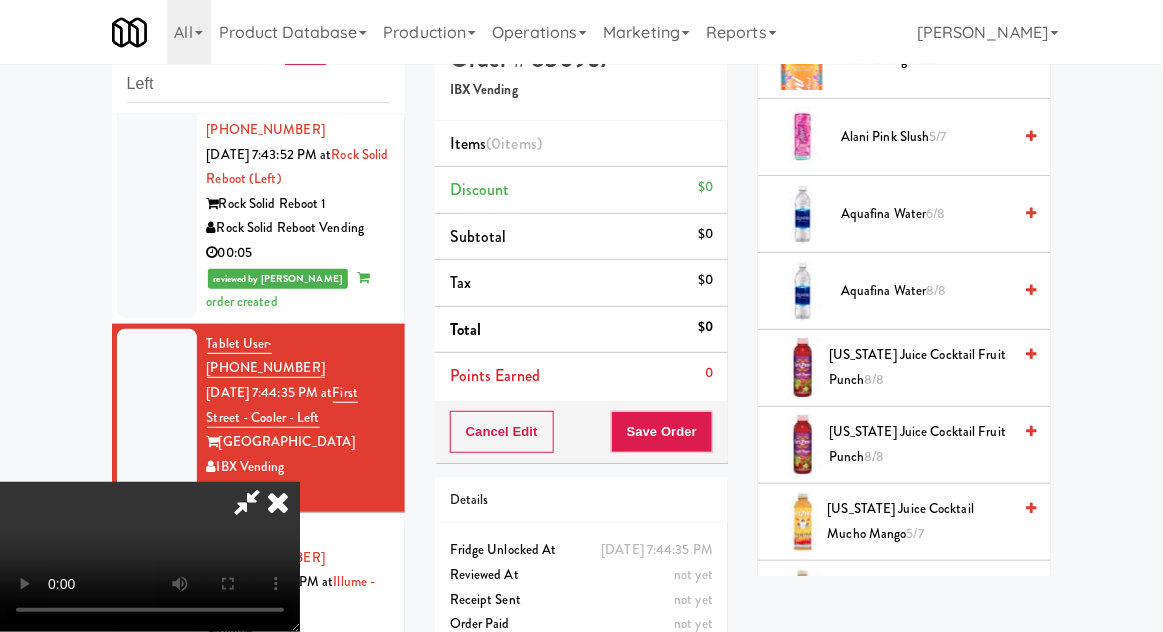 scroll, scrollTop: 700, scrollLeft: 0, axis: vertical 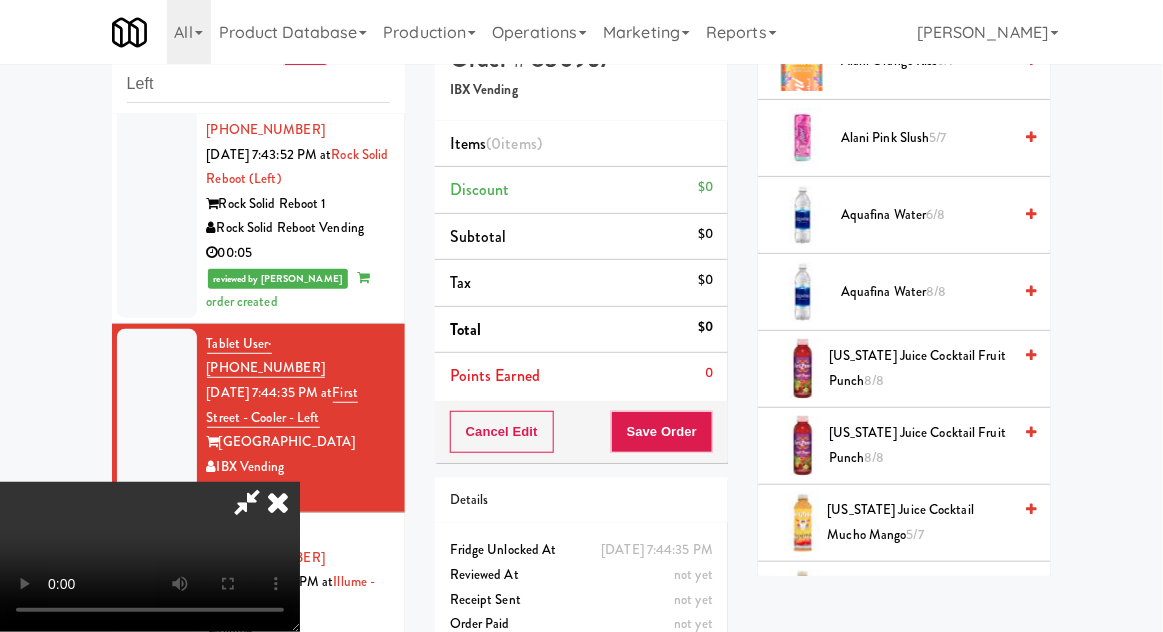 click on "Arizona Juice Cocktail Fruit Punch  8/8" at bounding box center (920, 368) 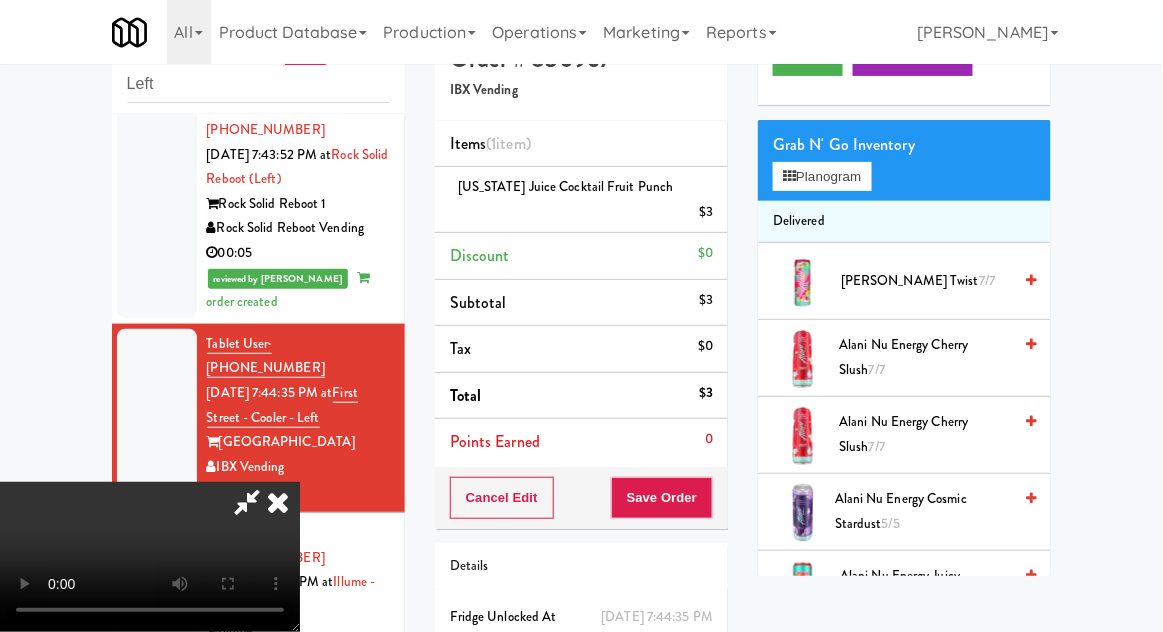scroll, scrollTop: 0, scrollLeft: 0, axis: both 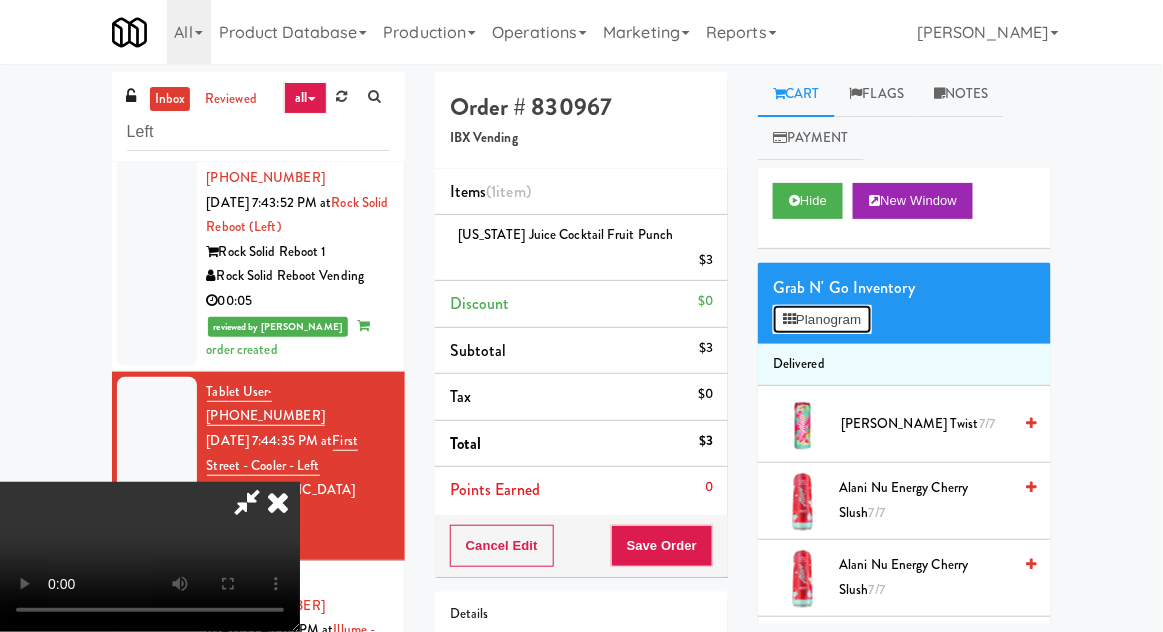 click on "Planogram" at bounding box center (822, 320) 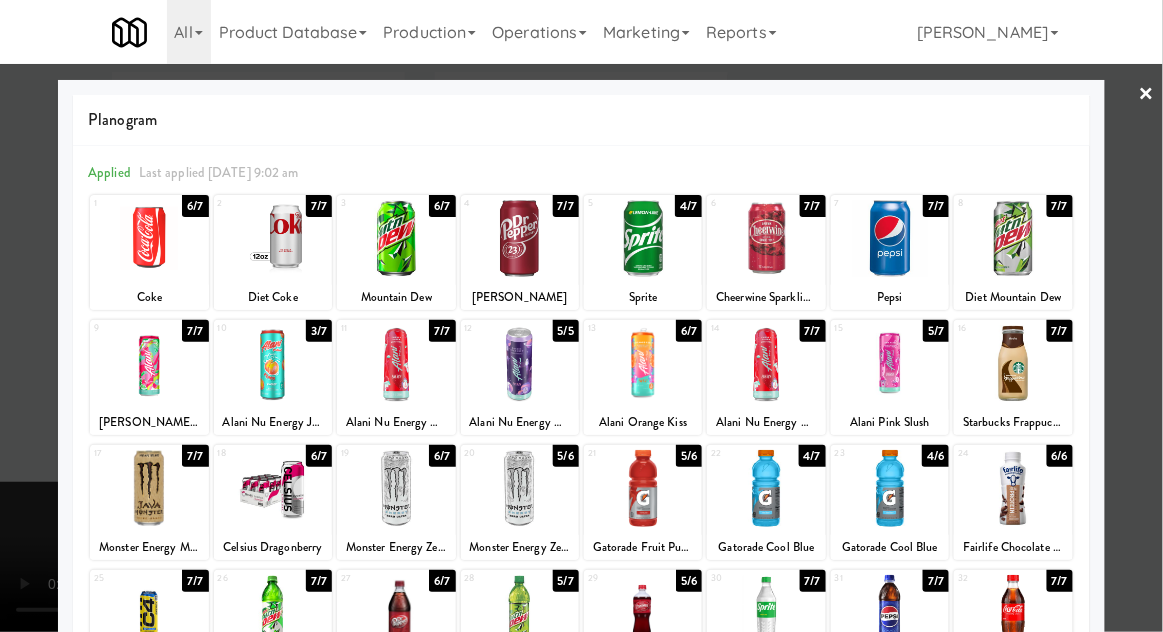 click at bounding box center [766, 238] 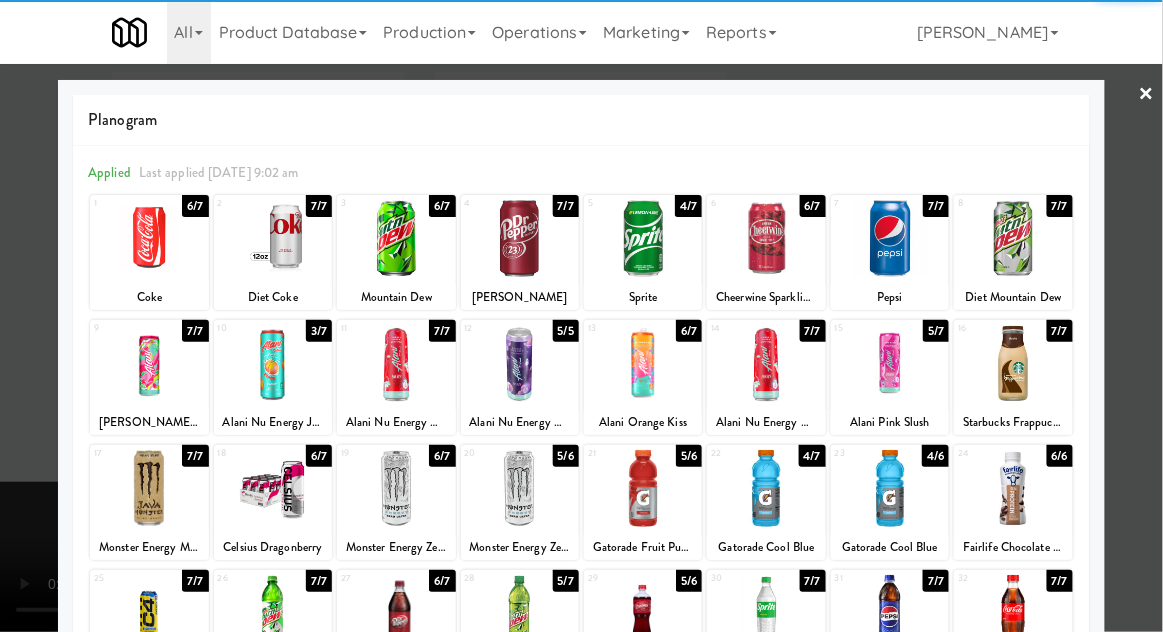 click at bounding box center (581, 316) 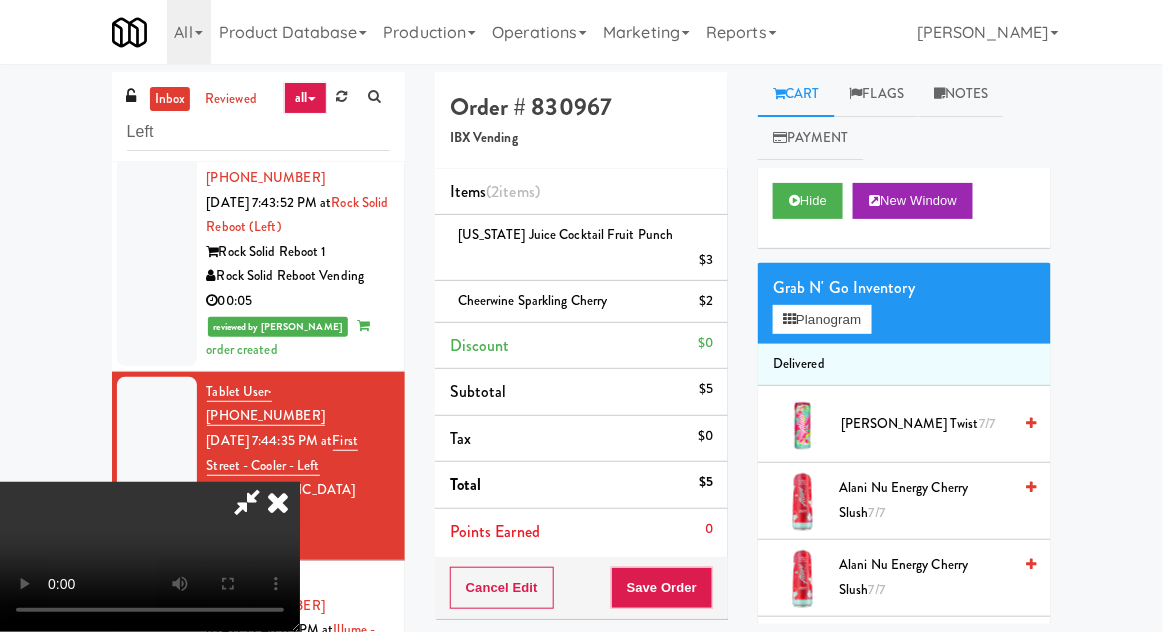 scroll, scrollTop: 91, scrollLeft: 0, axis: vertical 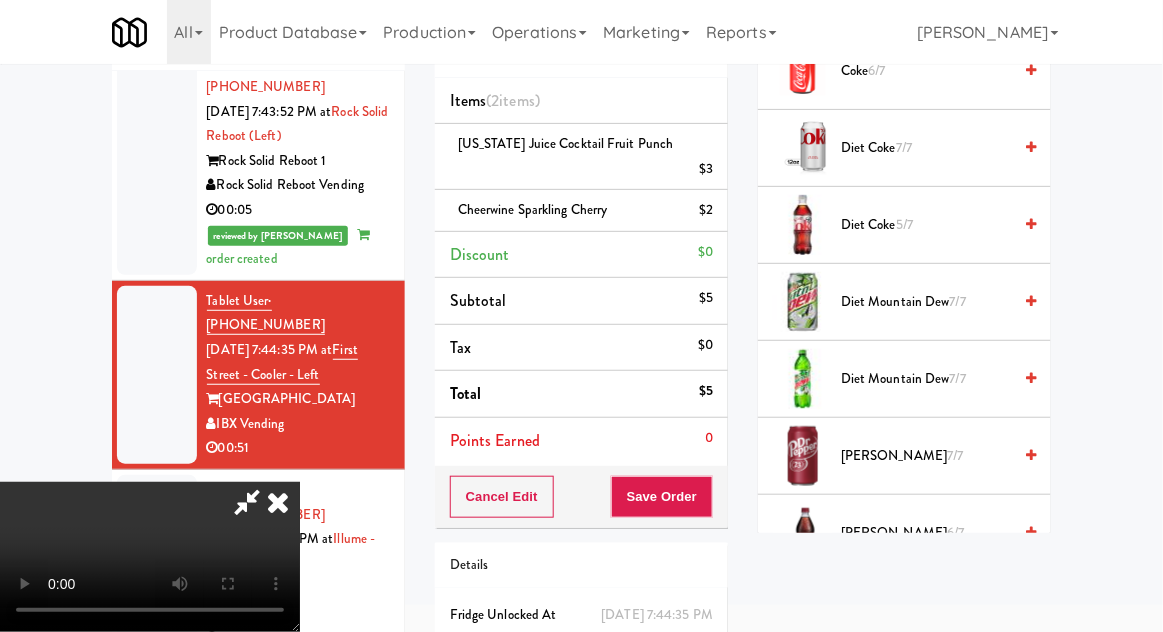 click on "7/7" at bounding box center [955, 455] 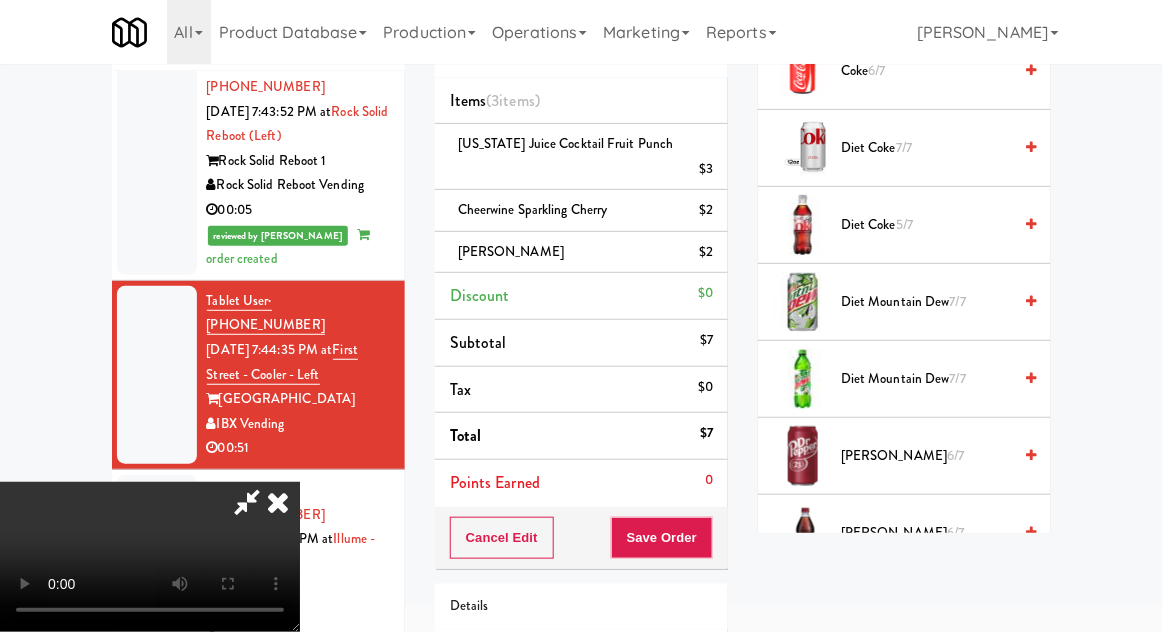 scroll, scrollTop: 133, scrollLeft: 0, axis: vertical 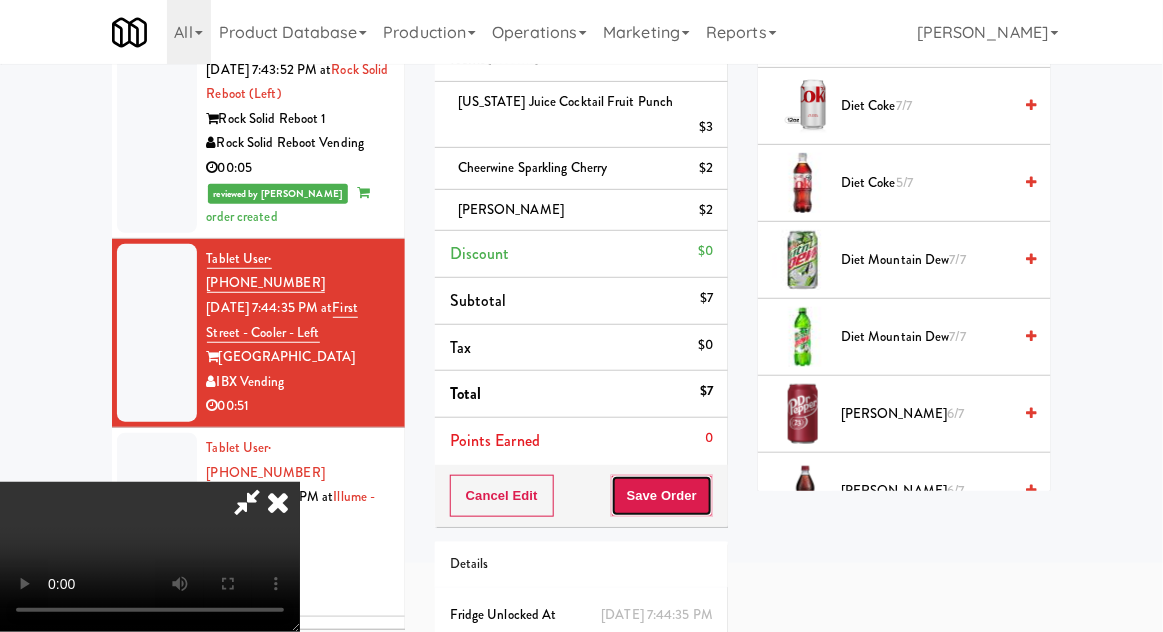 click on "Save Order" at bounding box center (662, 496) 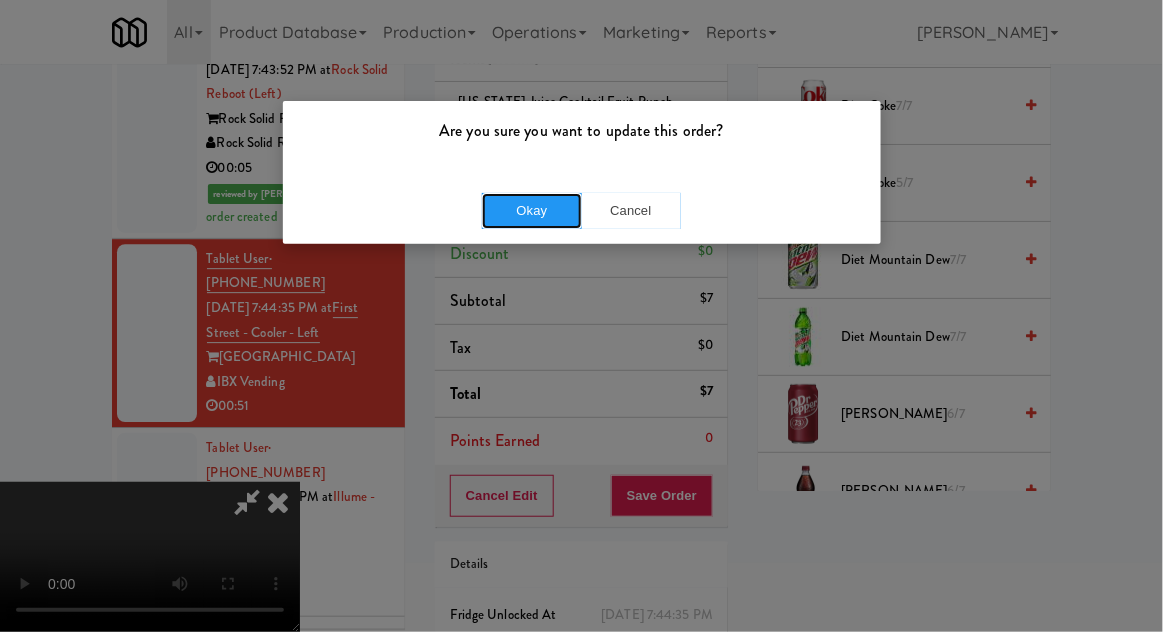 click on "Okay" at bounding box center [532, 211] 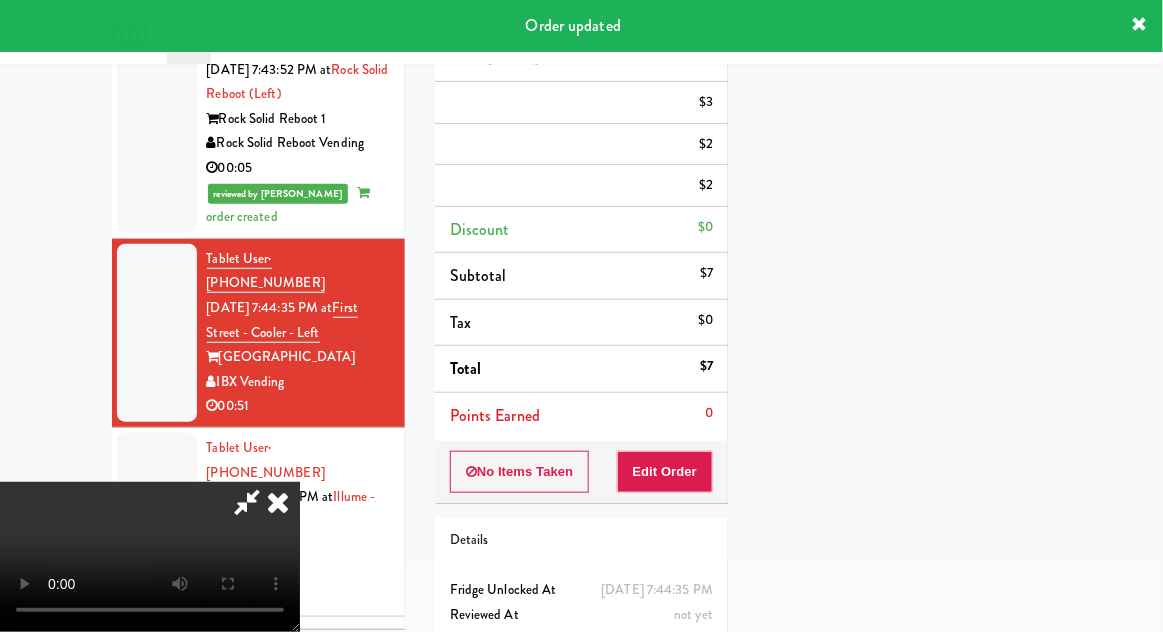 scroll, scrollTop: 197, scrollLeft: 0, axis: vertical 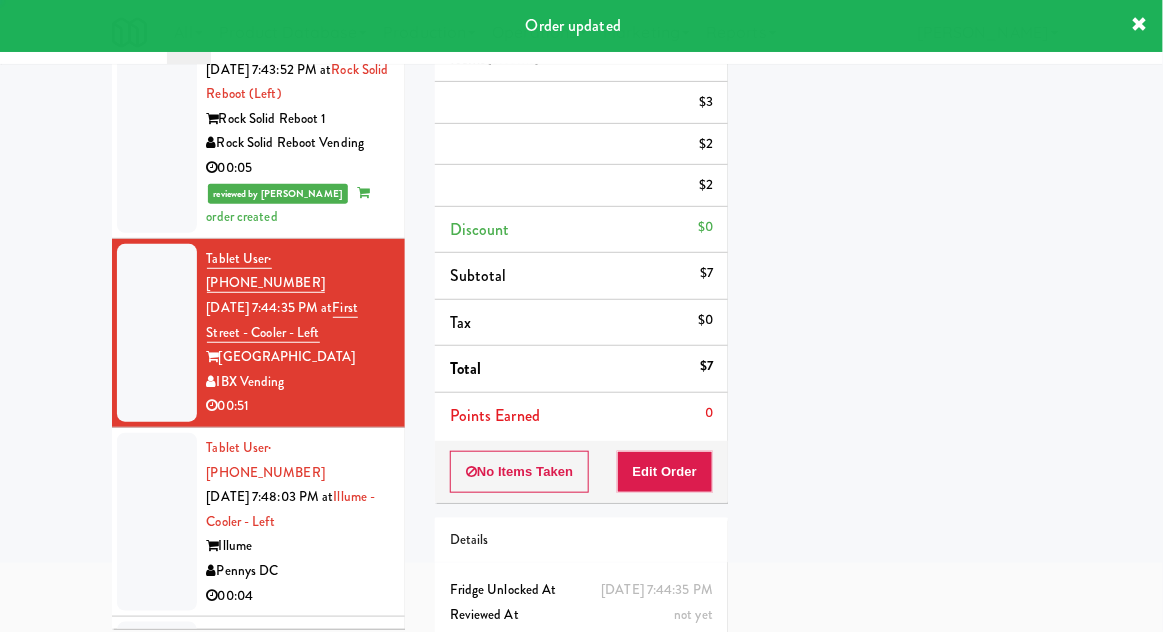 click at bounding box center [157, 522] 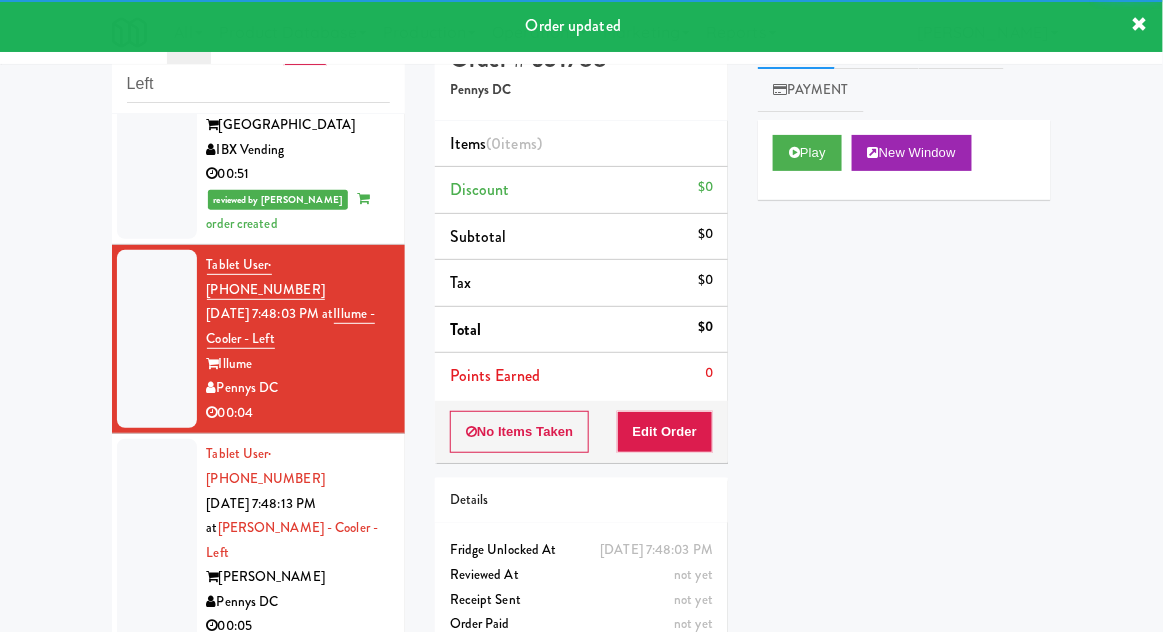 scroll, scrollTop: 1716, scrollLeft: 0, axis: vertical 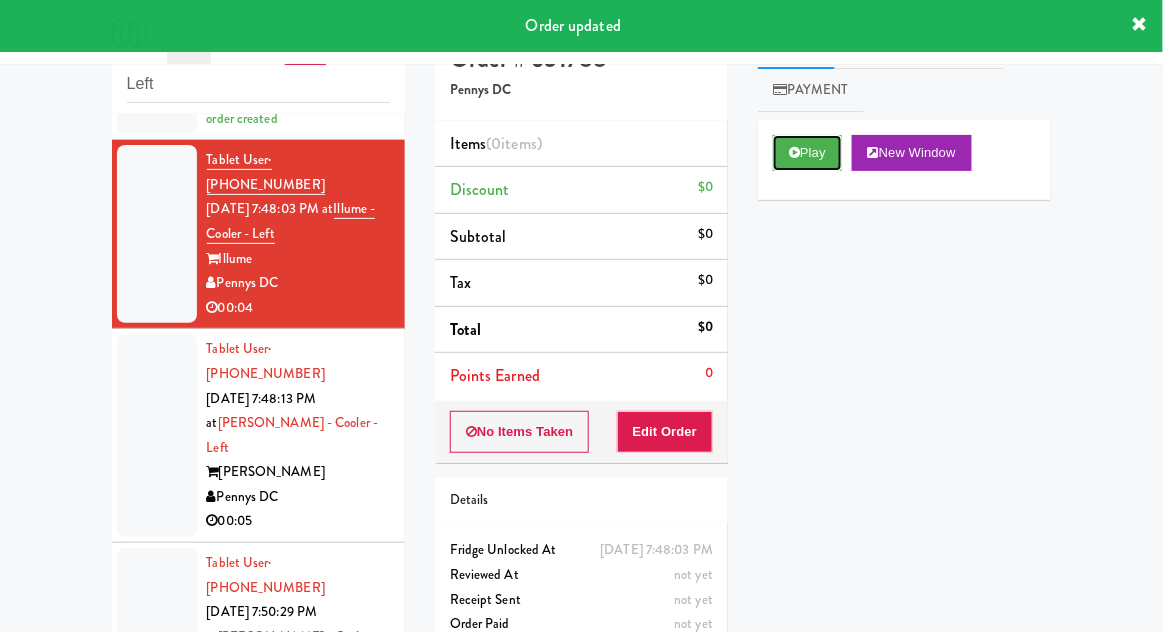 click on "Play" at bounding box center (807, 153) 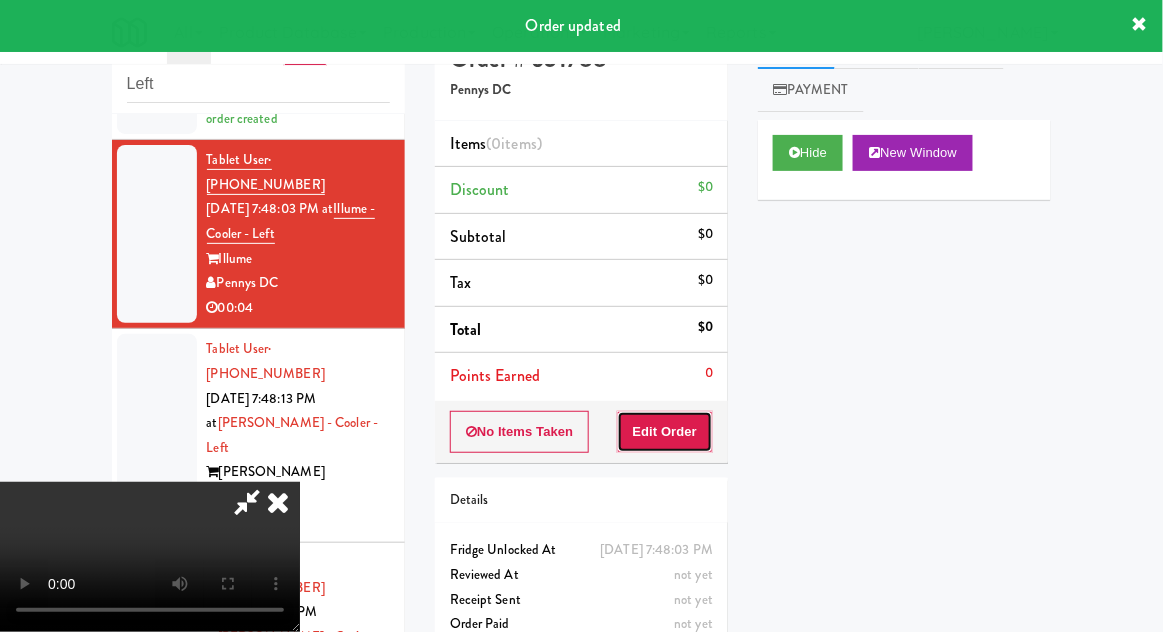 click on "Edit Order" at bounding box center (665, 432) 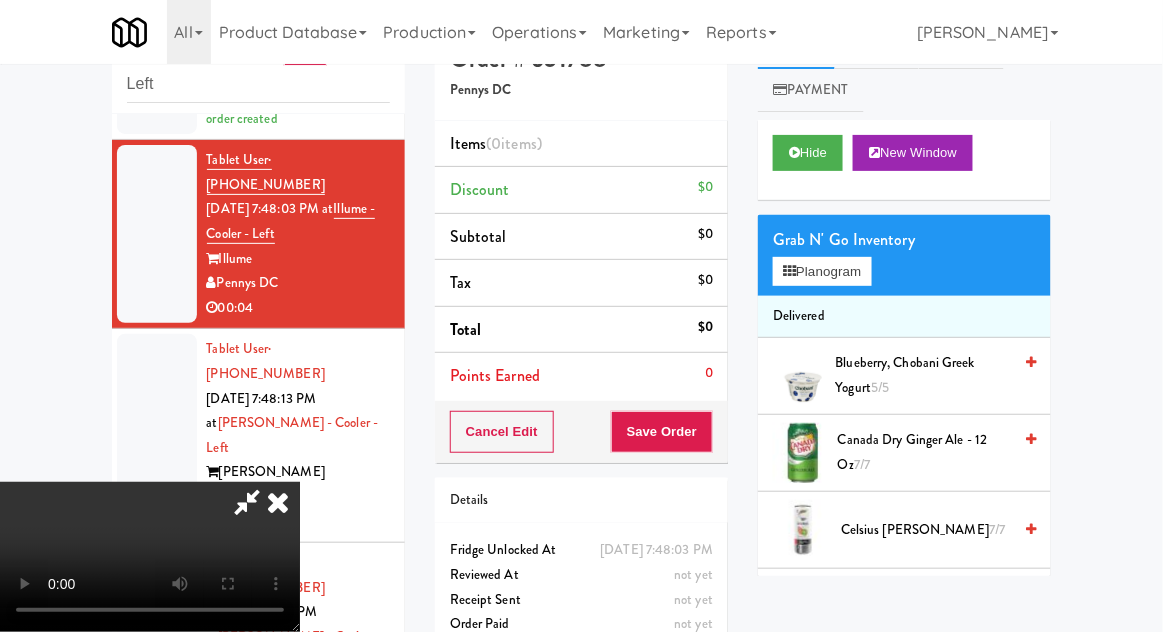 type 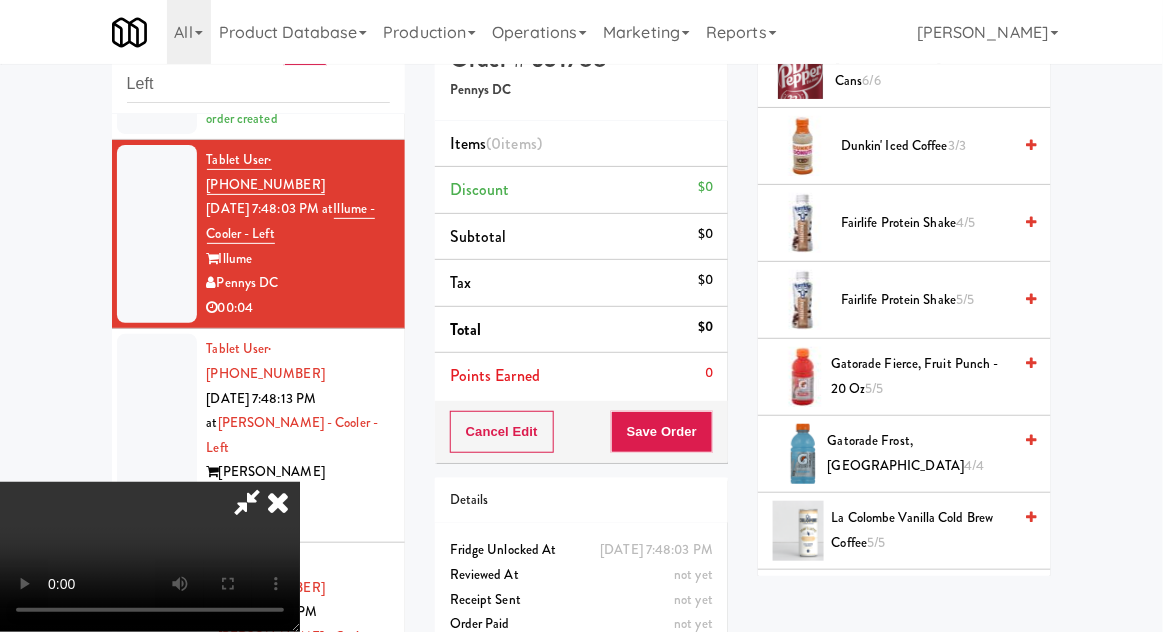 scroll, scrollTop: 1141, scrollLeft: 0, axis: vertical 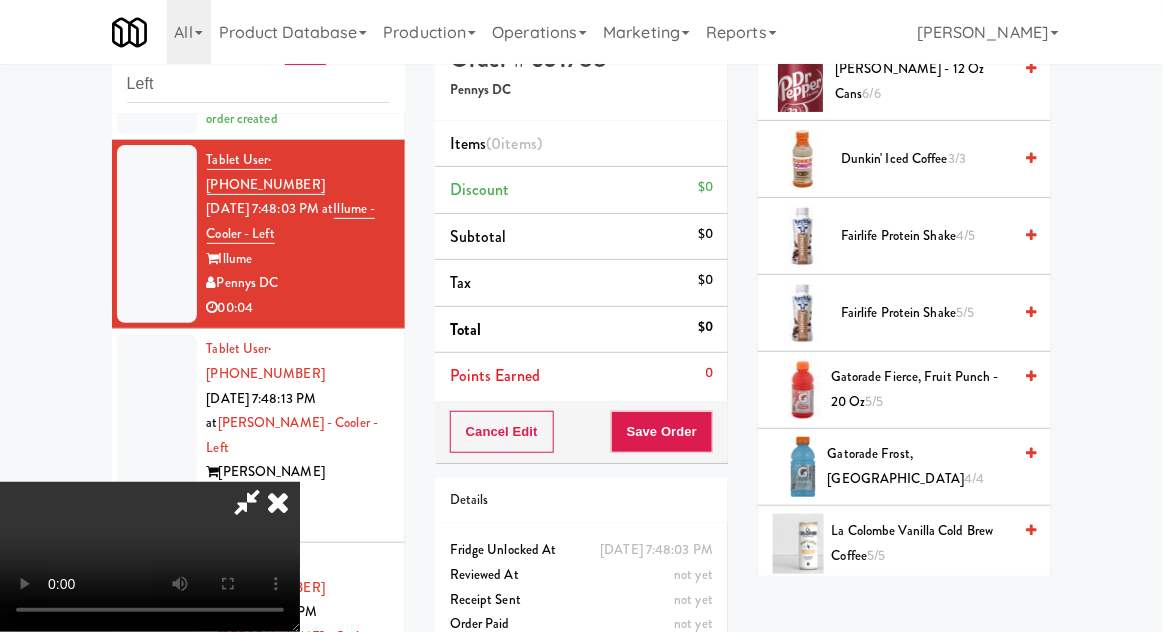 click on "Gatorade Frost, Glacier Freeze  4/4" at bounding box center (920, 466) 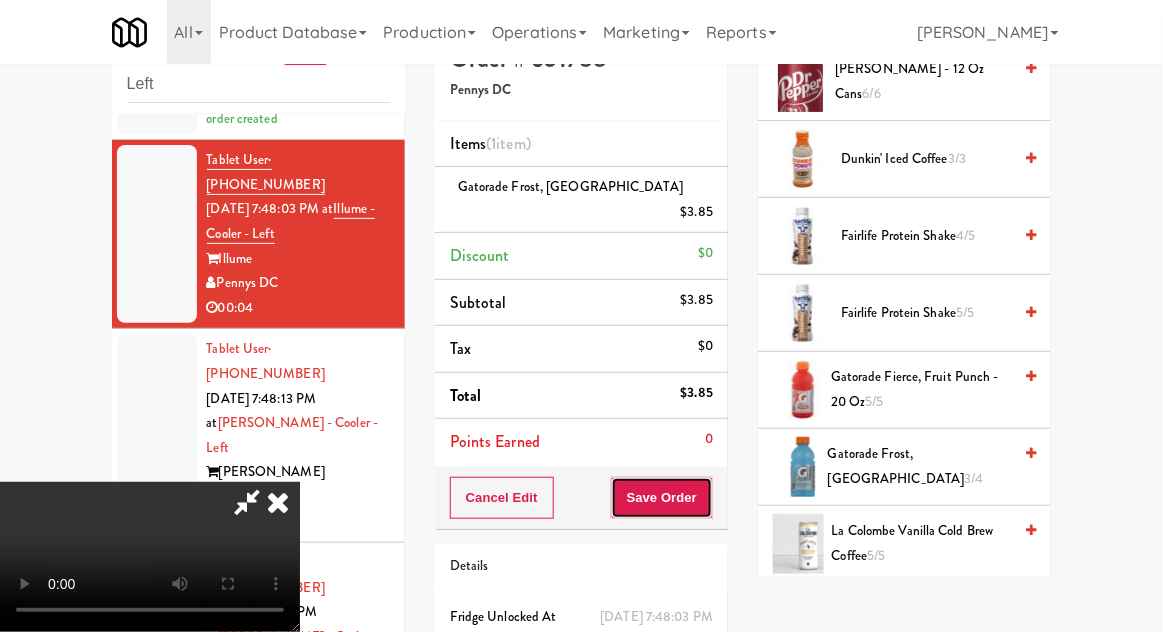 click on "Save Order" at bounding box center [662, 498] 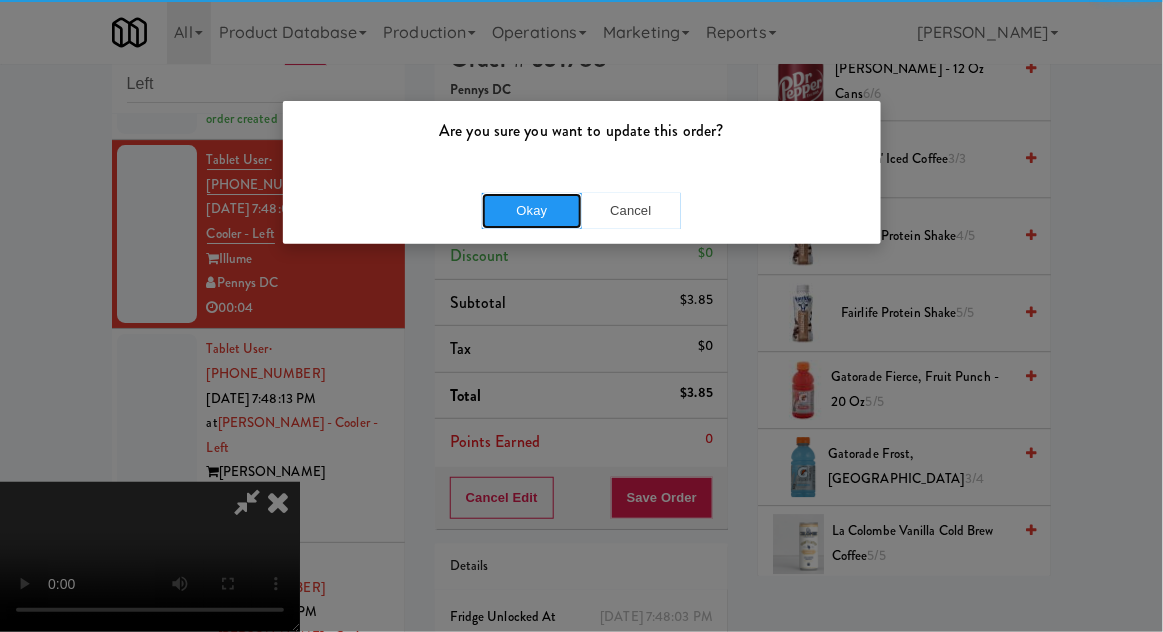 click on "Okay" at bounding box center [532, 211] 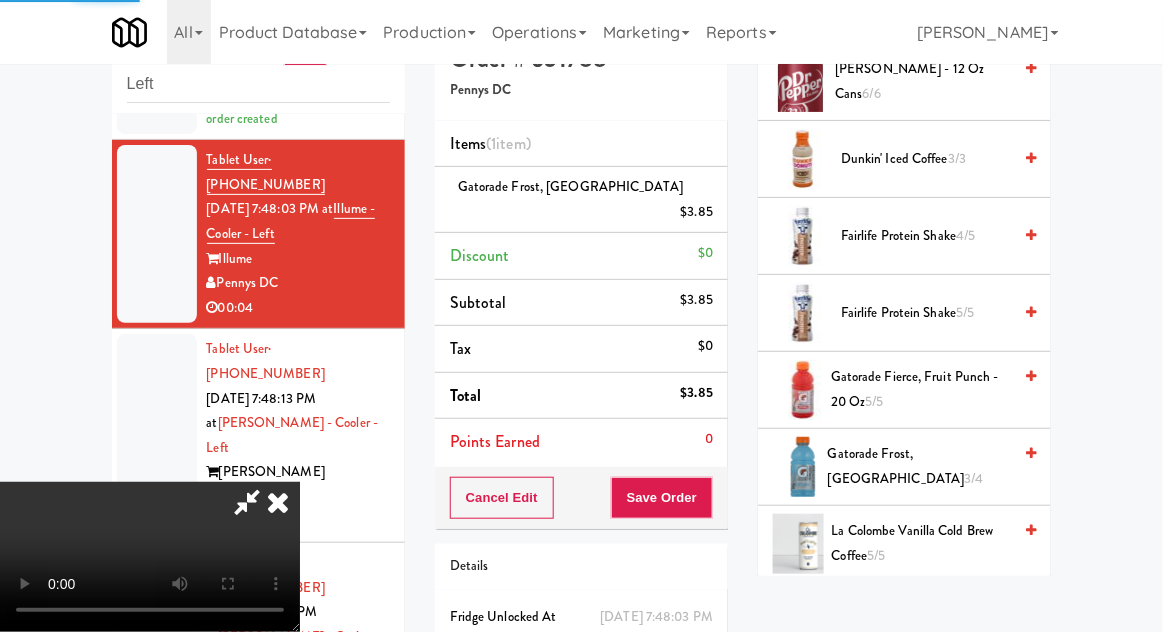 scroll, scrollTop: 197, scrollLeft: 0, axis: vertical 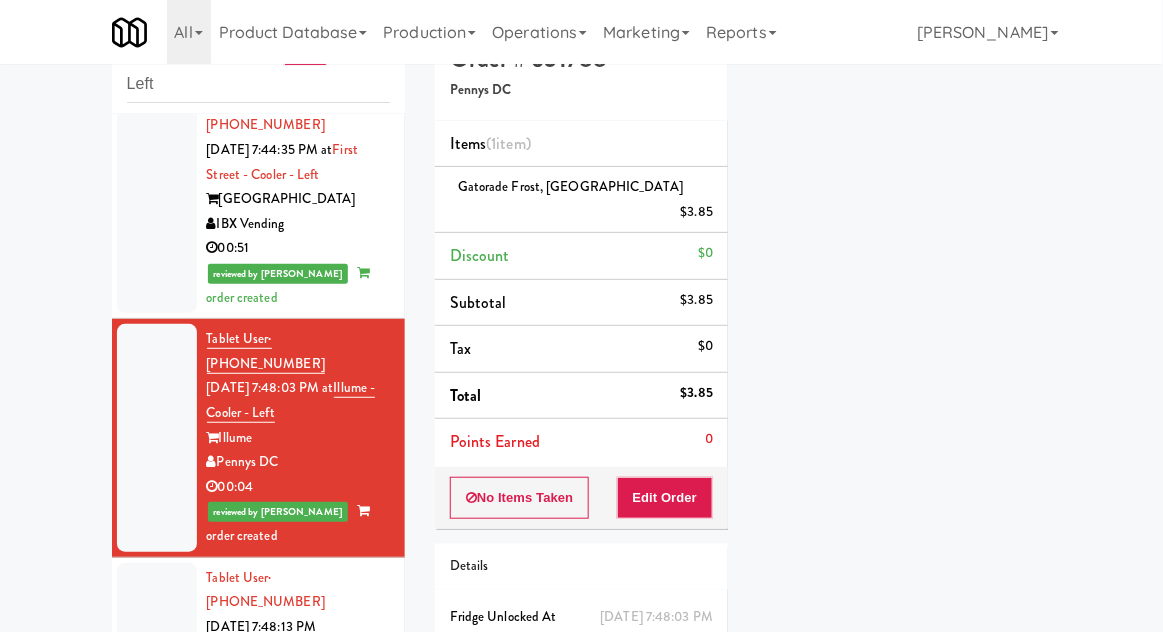click at bounding box center [157, 664] 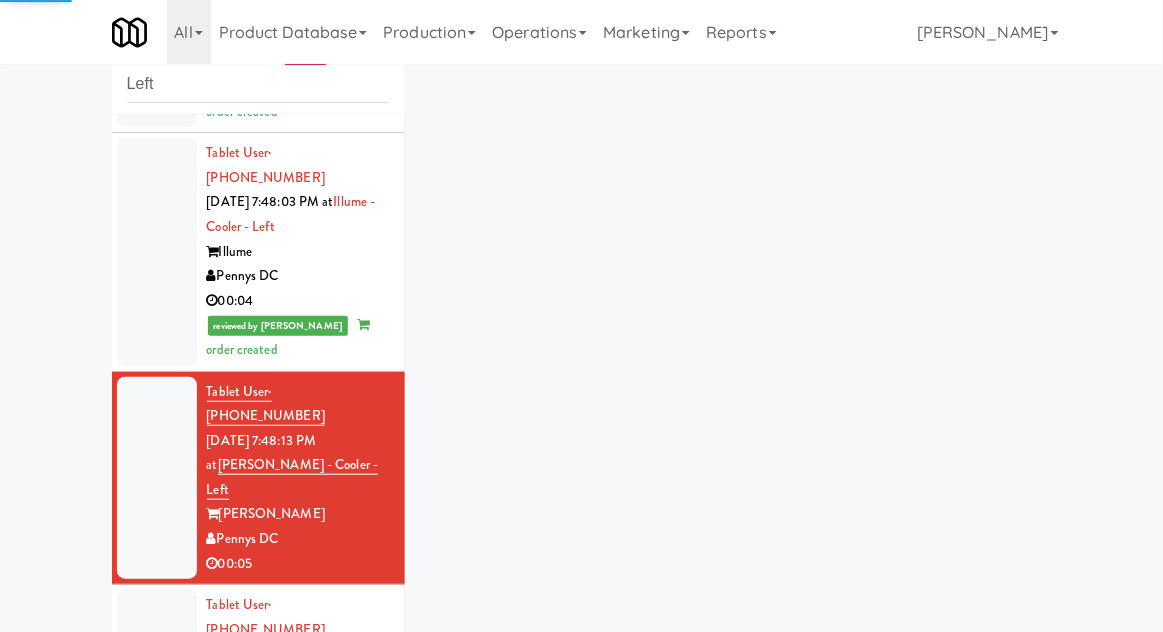 scroll, scrollTop: 1766, scrollLeft: 0, axis: vertical 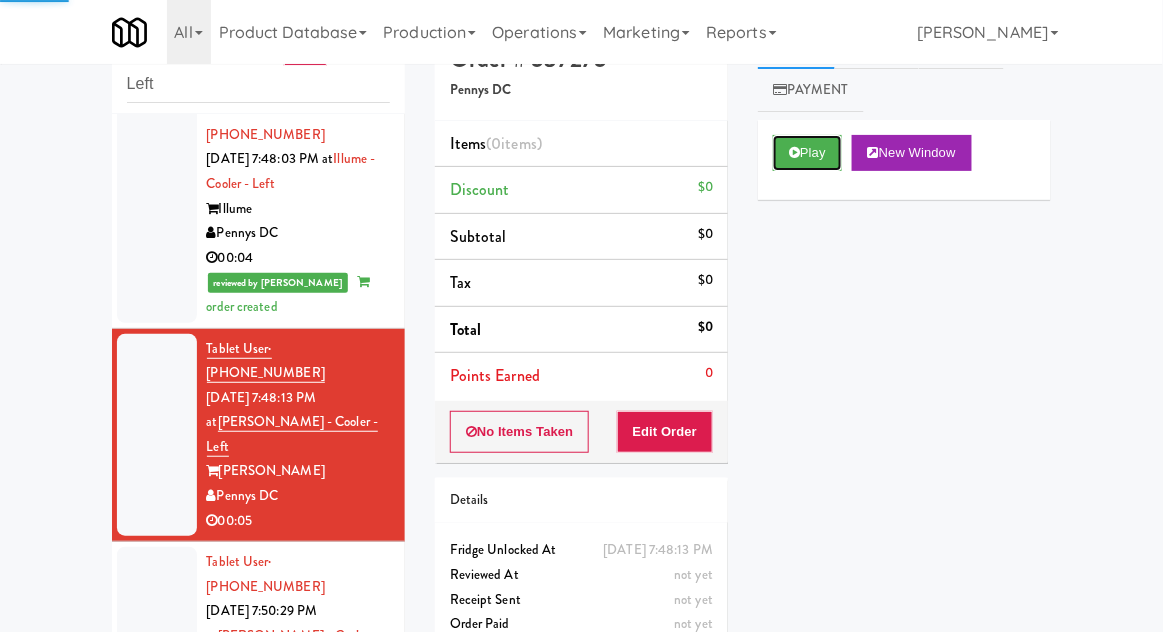 click at bounding box center [794, 152] 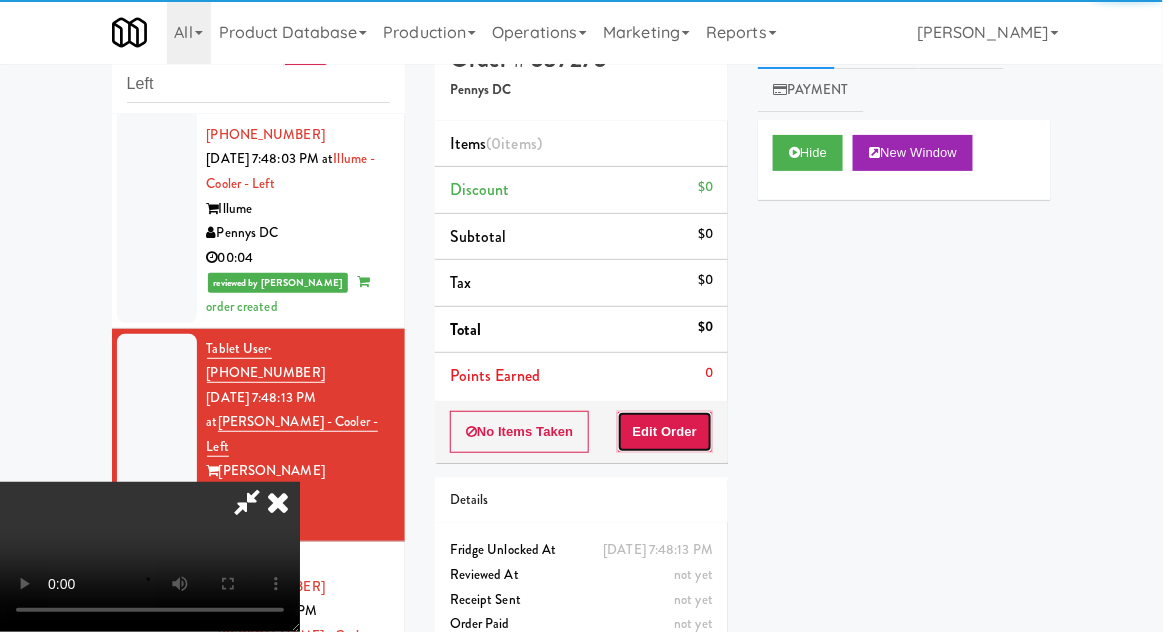 click on "Edit Order" at bounding box center (665, 432) 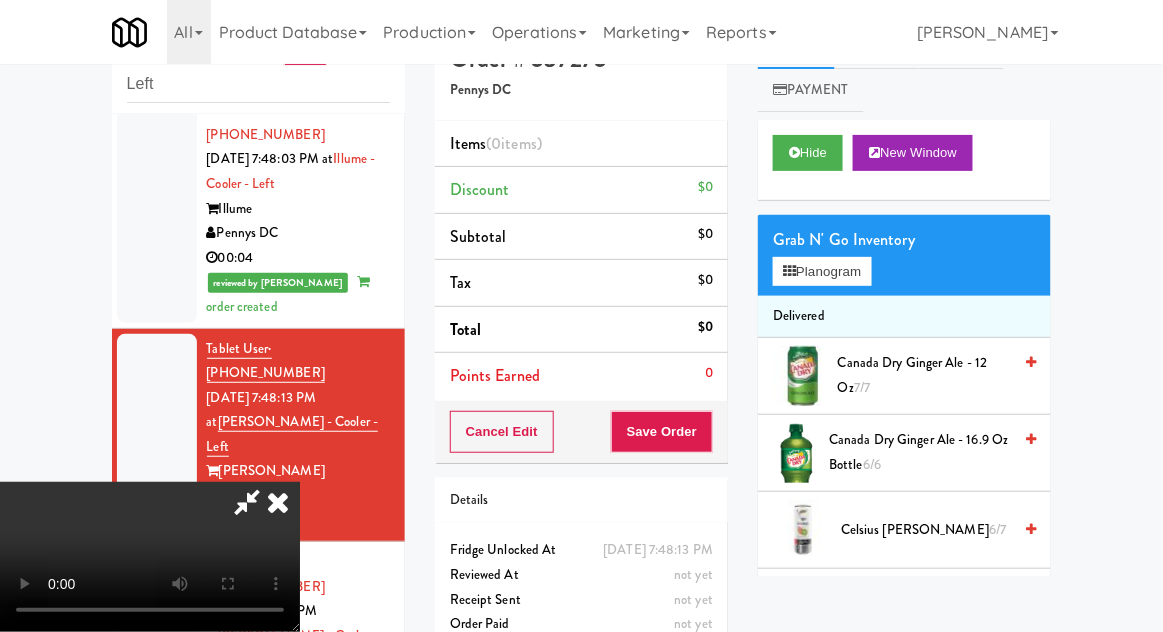 scroll, scrollTop: 73, scrollLeft: 0, axis: vertical 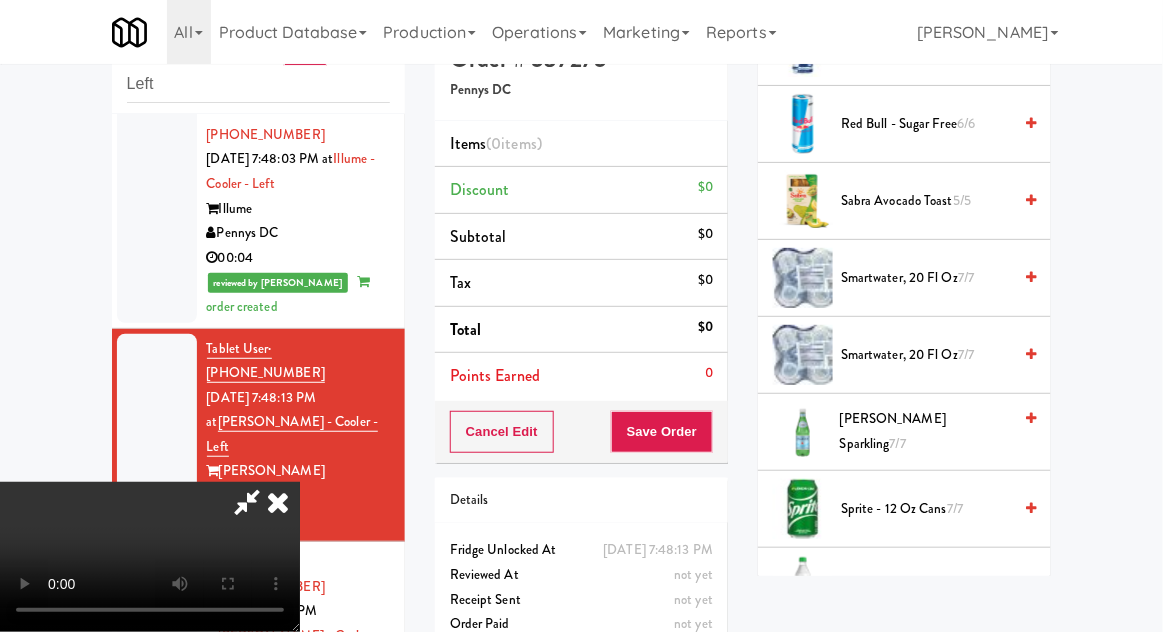 click on "S.Pellegrino Sparkling  7/7" at bounding box center (925, 431) 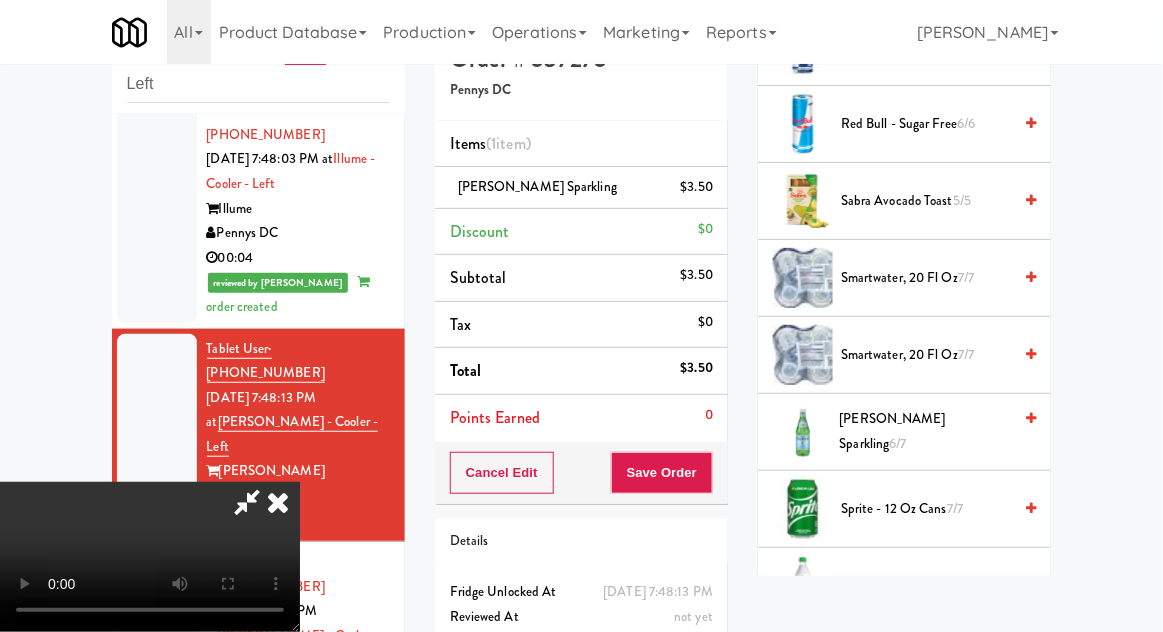 scroll, scrollTop: 73, scrollLeft: 0, axis: vertical 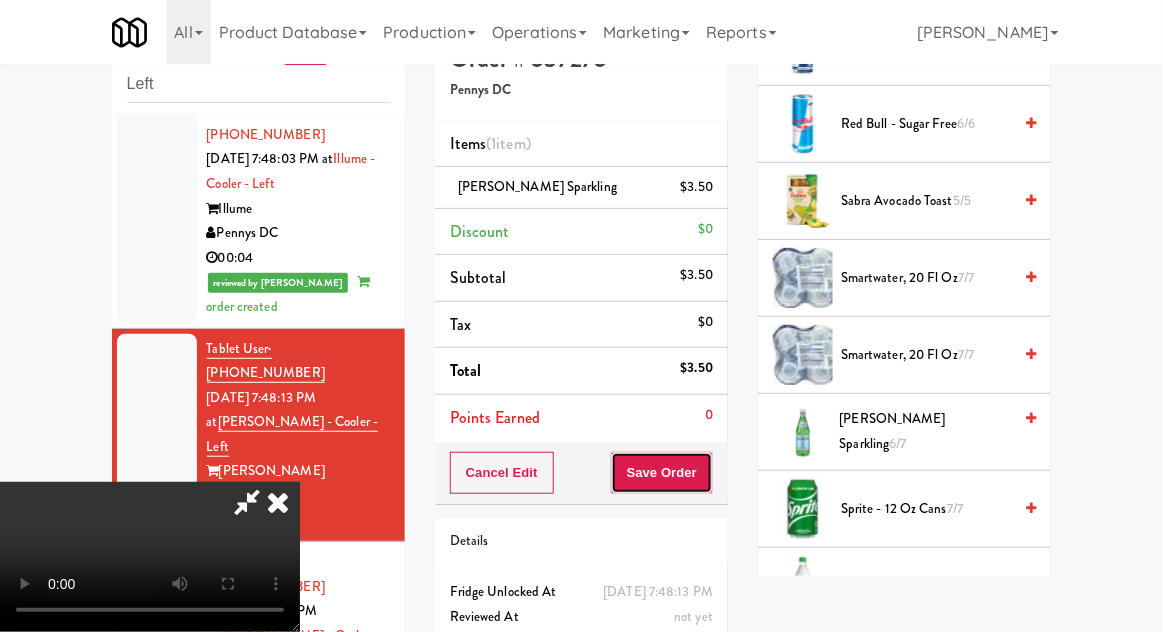 click on "Save Order" at bounding box center (662, 473) 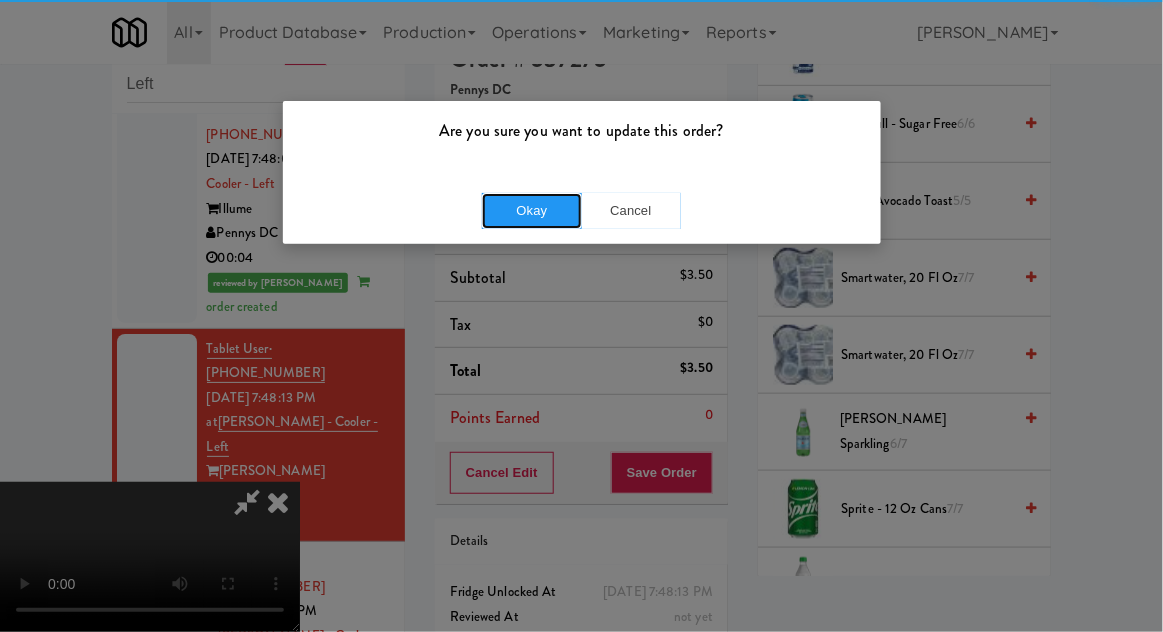 click on "Okay" at bounding box center [532, 211] 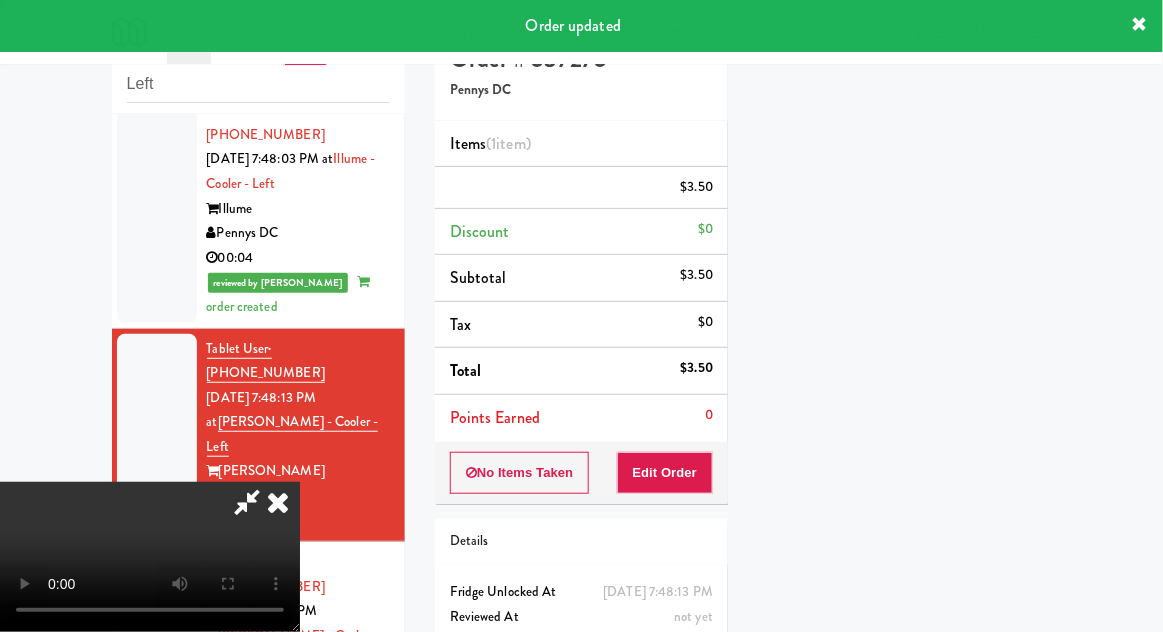 scroll, scrollTop: 197, scrollLeft: 0, axis: vertical 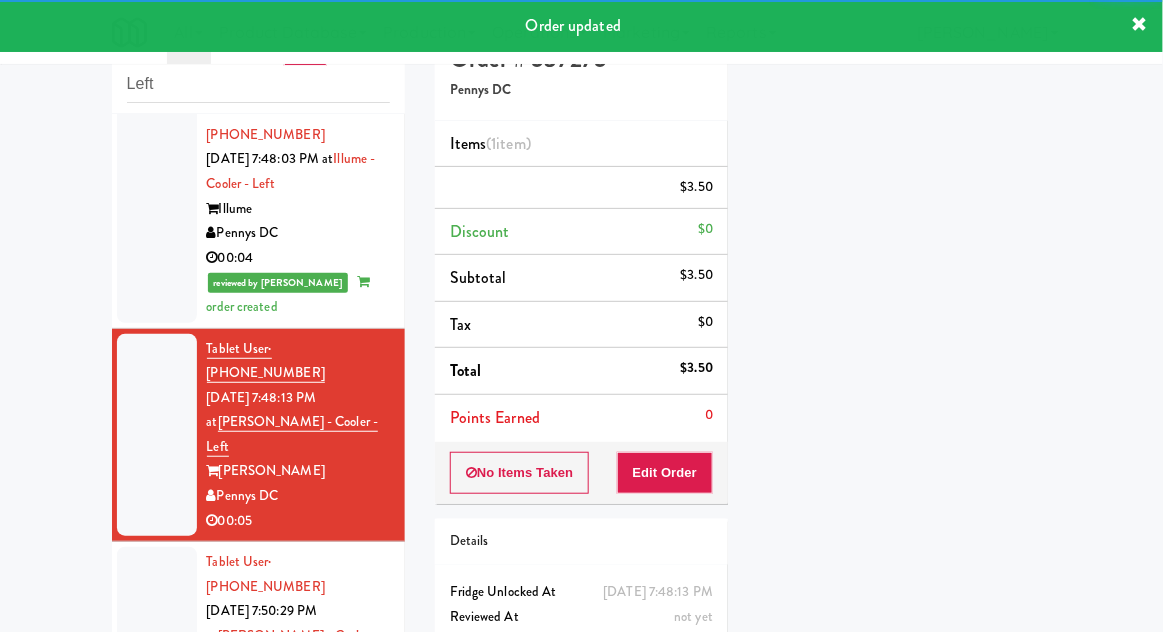 click at bounding box center (157, 648) 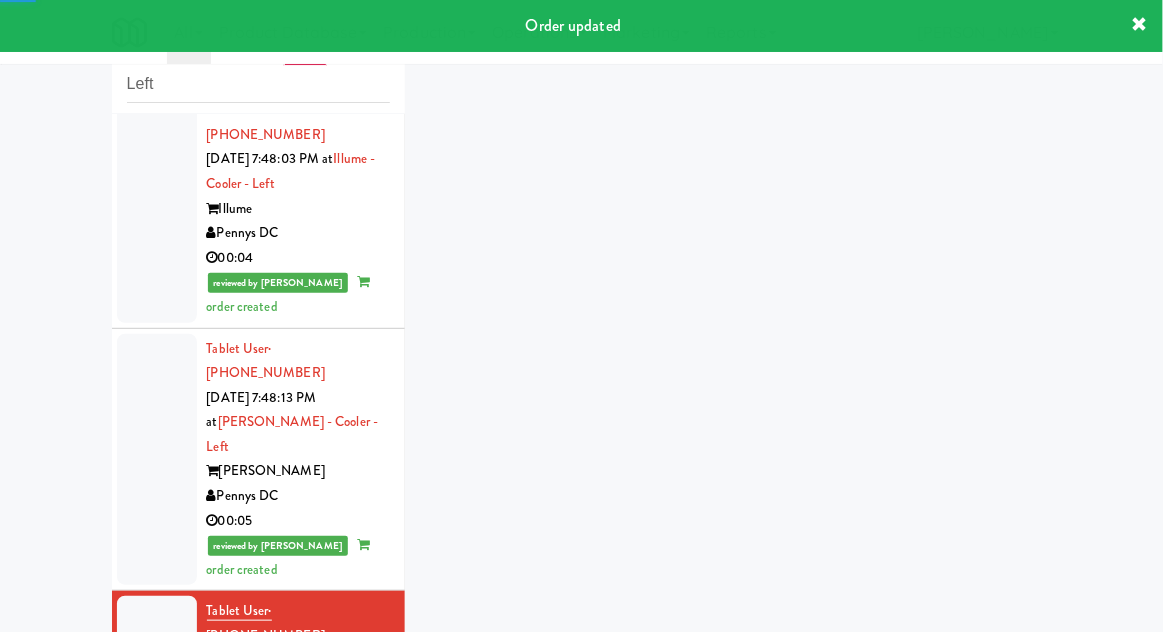 scroll, scrollTop: 1815, scrollLeft: 0, axis: vertical 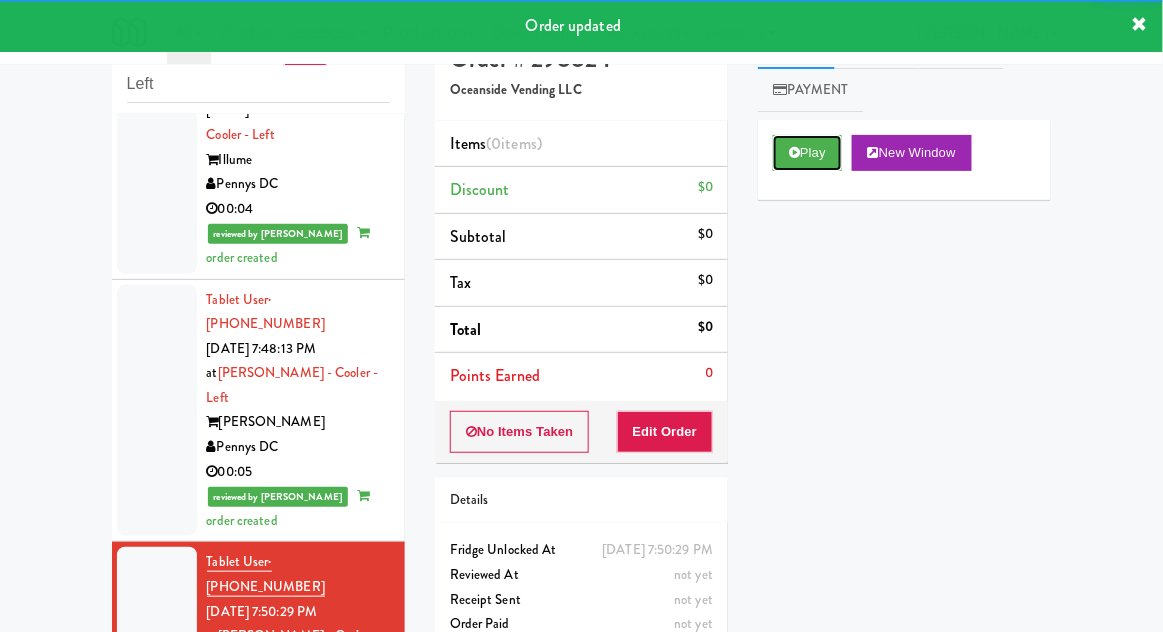 click on "Play" at bounding box center (807, 153) 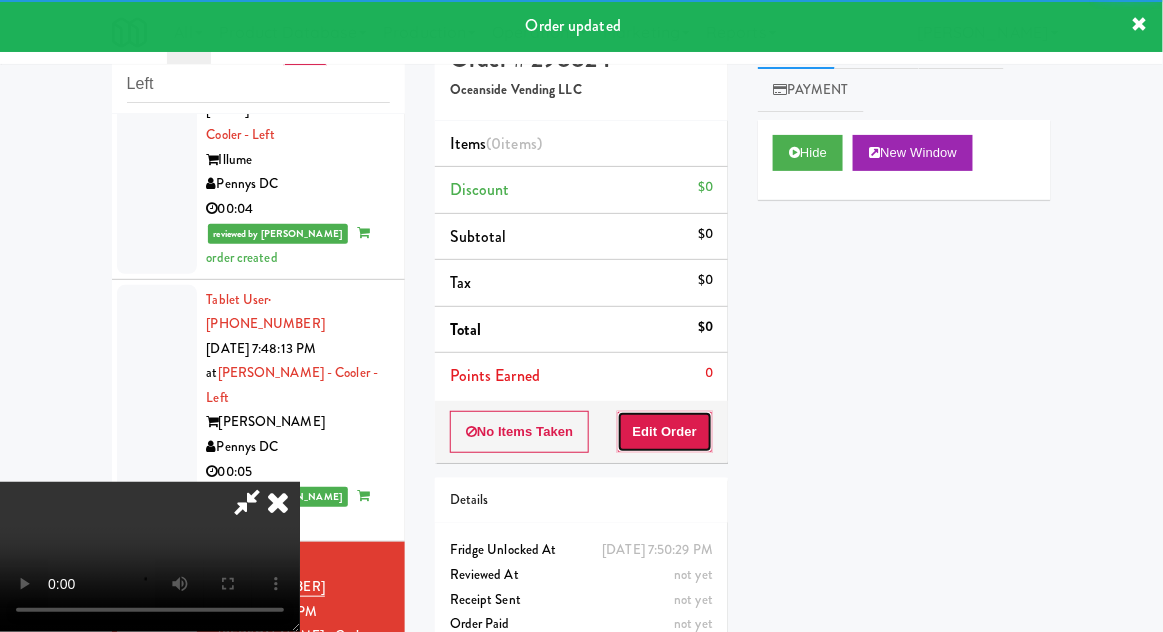 click on "Edit Order" at bounding box center [665, 432] 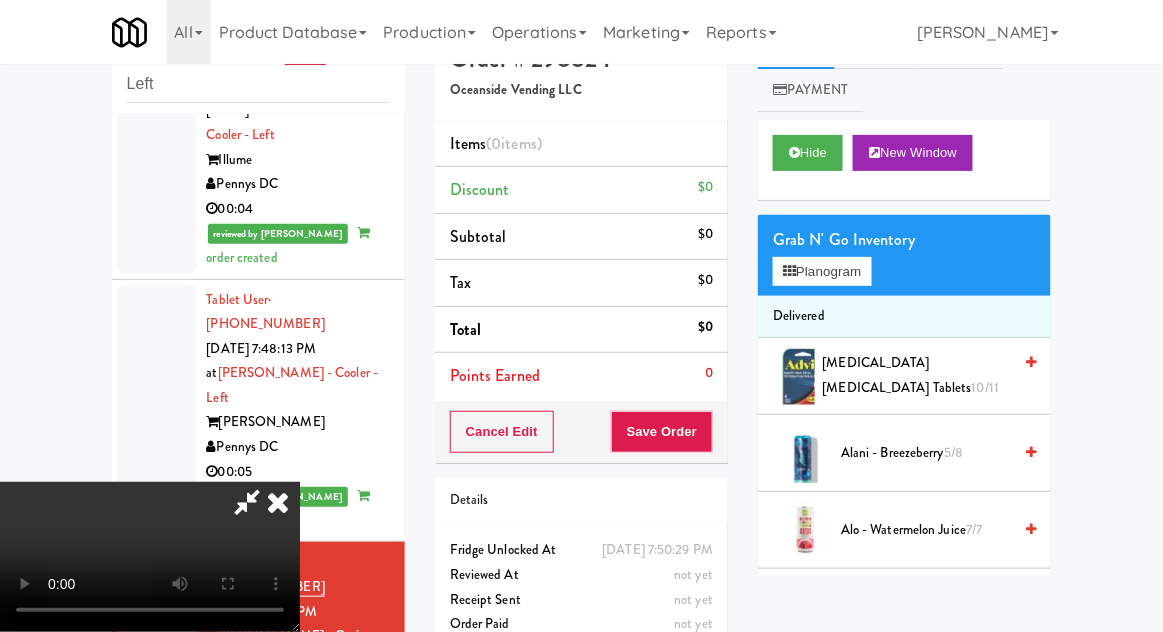type 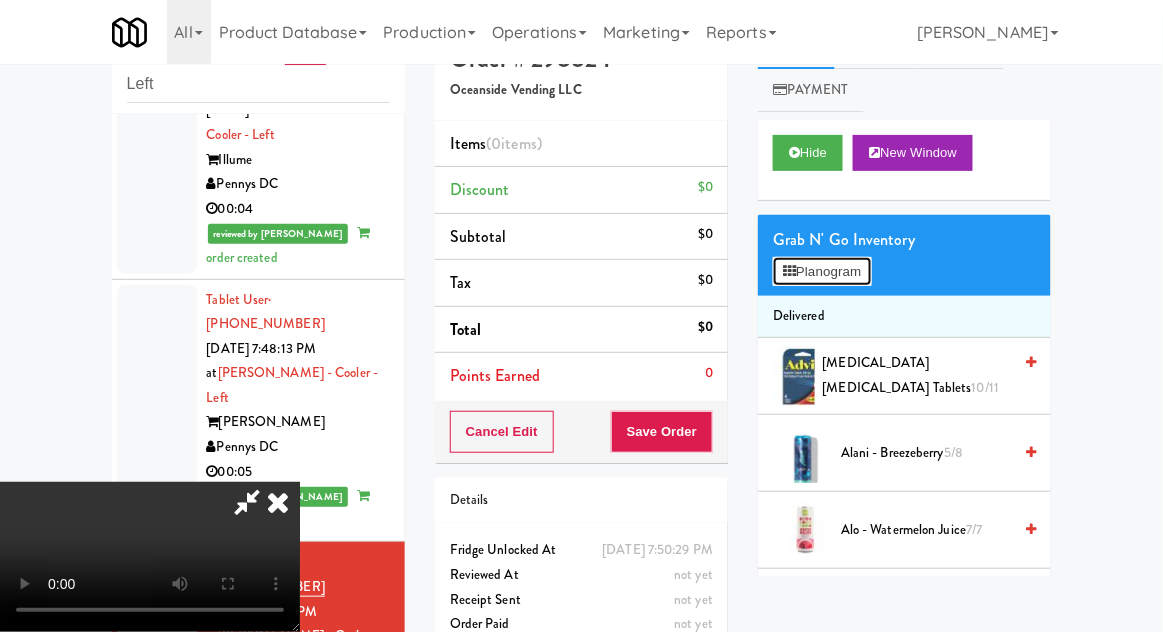 click on "Planogram" at bounding box center (822, 272) 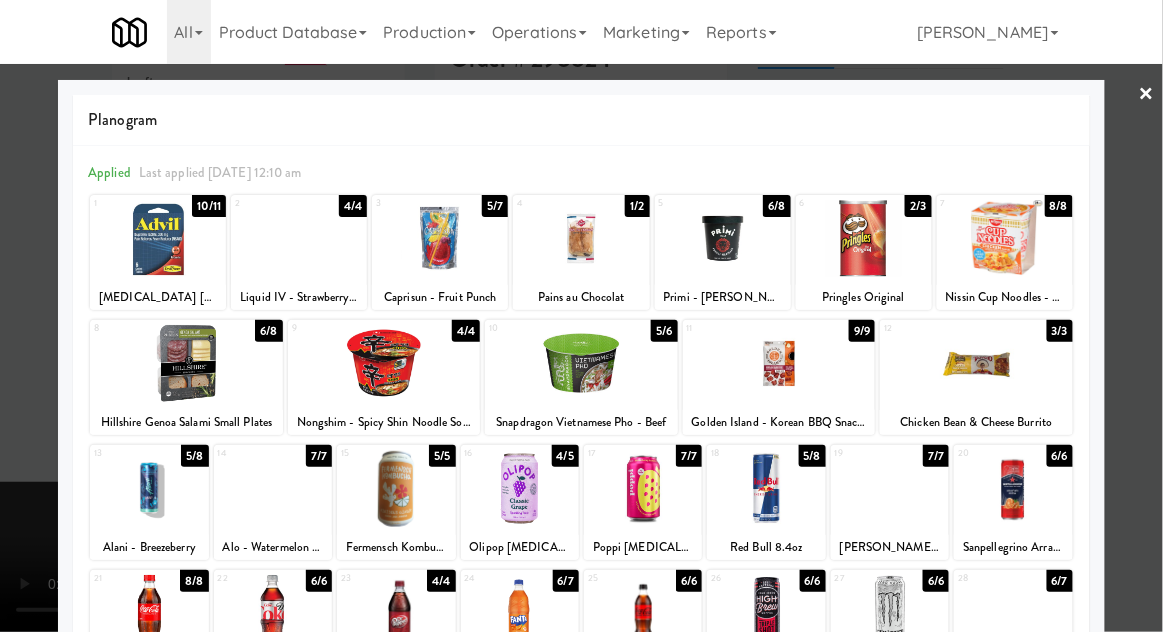 click at bounding box center [890, 488] 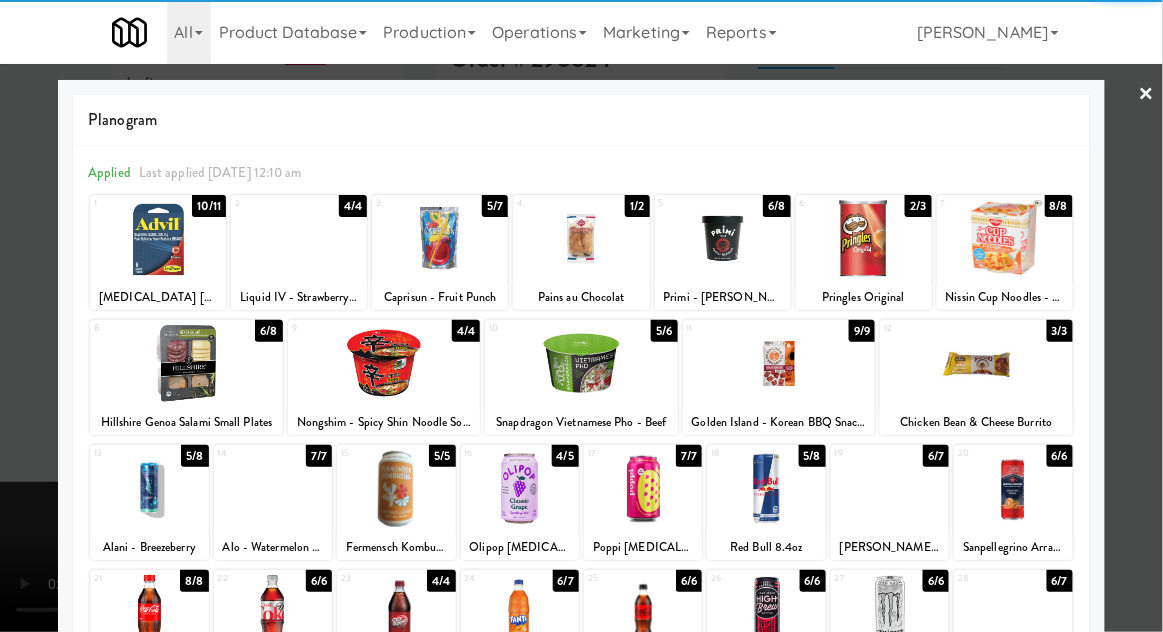 click at bounding box center [581, 316] 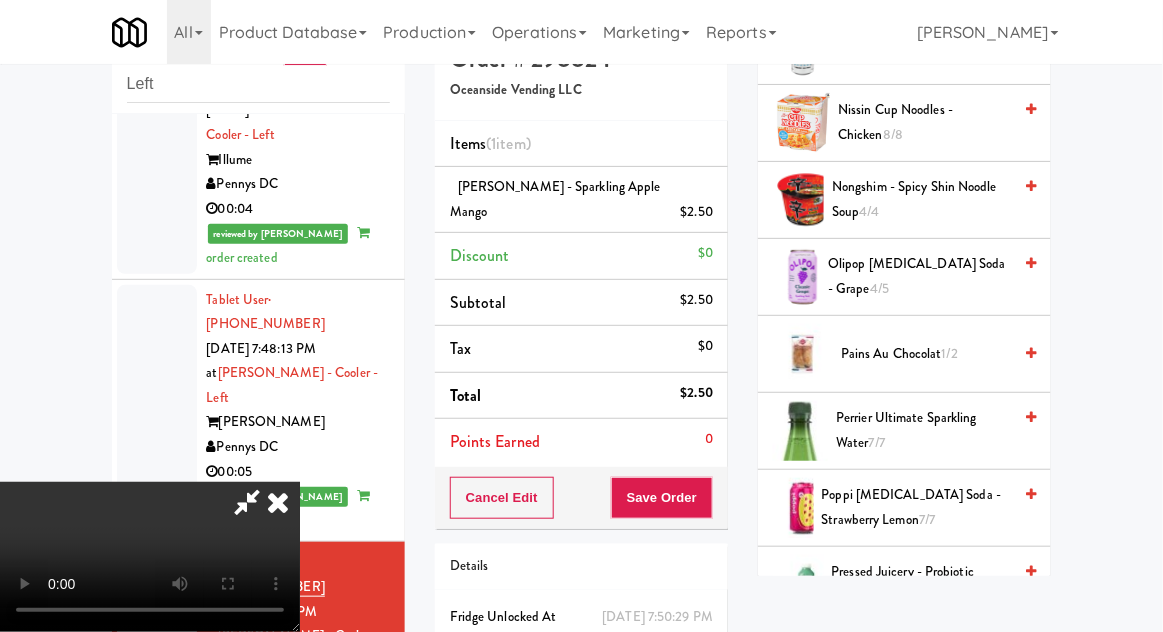 scroll, scrollTop: 2176, scrollLeft: 0, axis: vertical 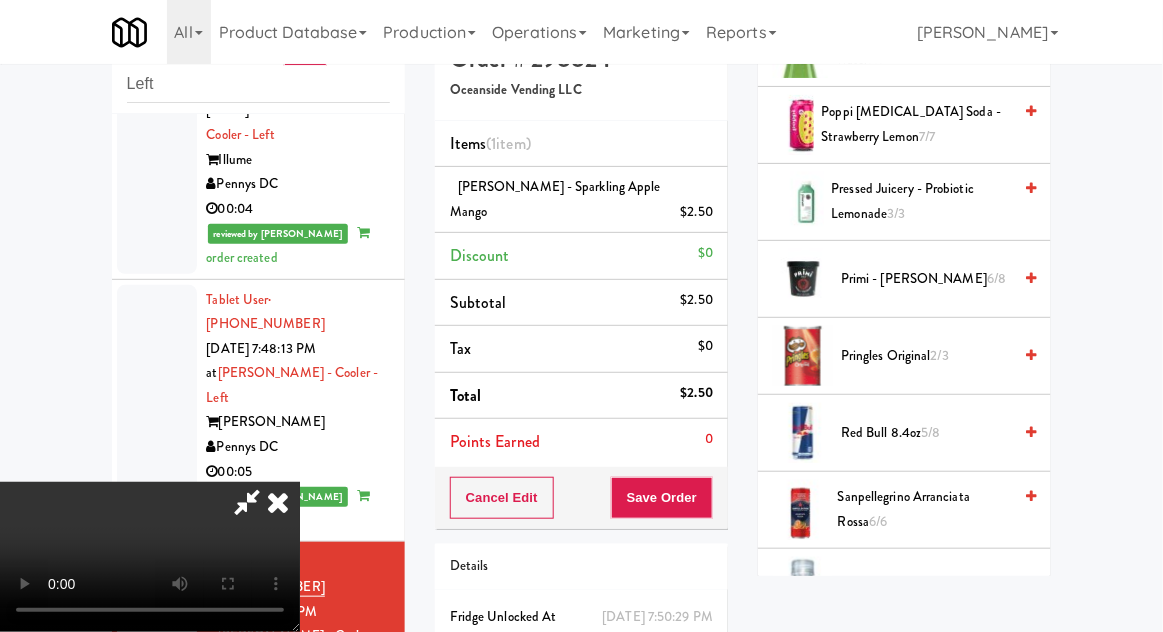 click on "Sanpellegrino Arranciata Rossa  6/6" at bounding box center (924, 509) 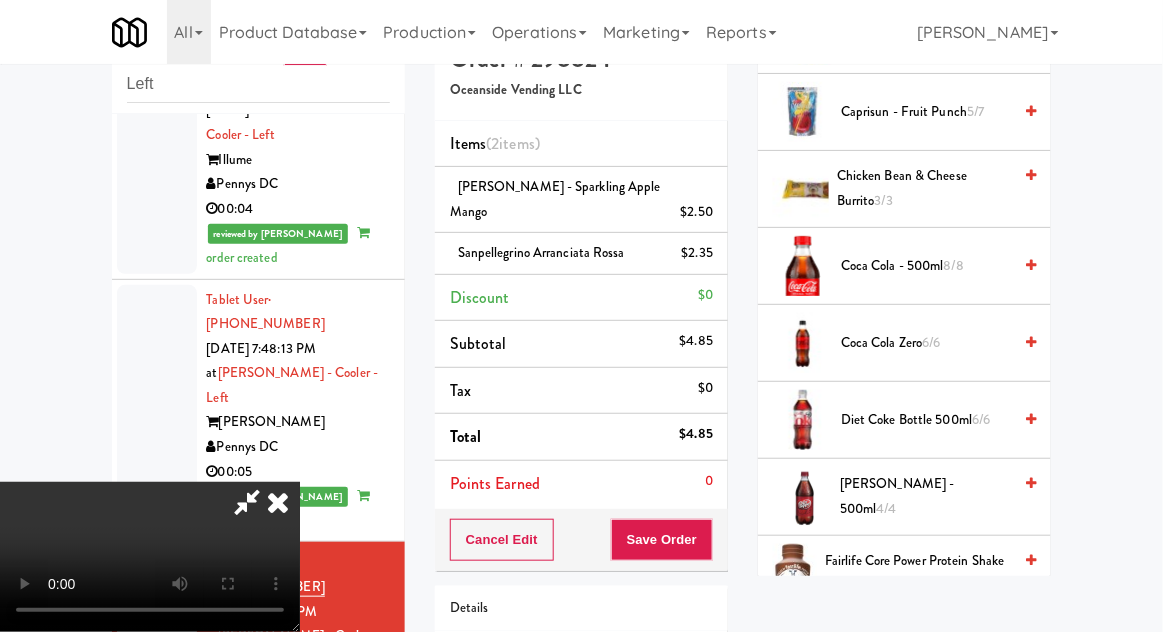 scroll, scrollTop: 0, scrollLeft: 0, axis: both 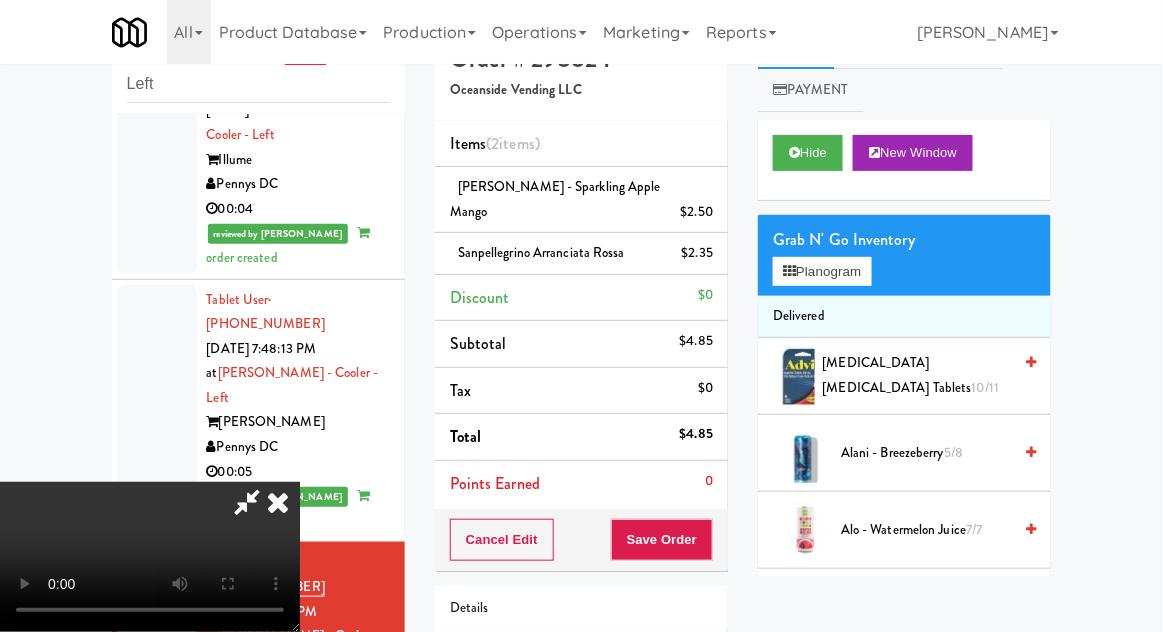 click on "Grab N' Go Inventory" at bounding box center [904, 240] 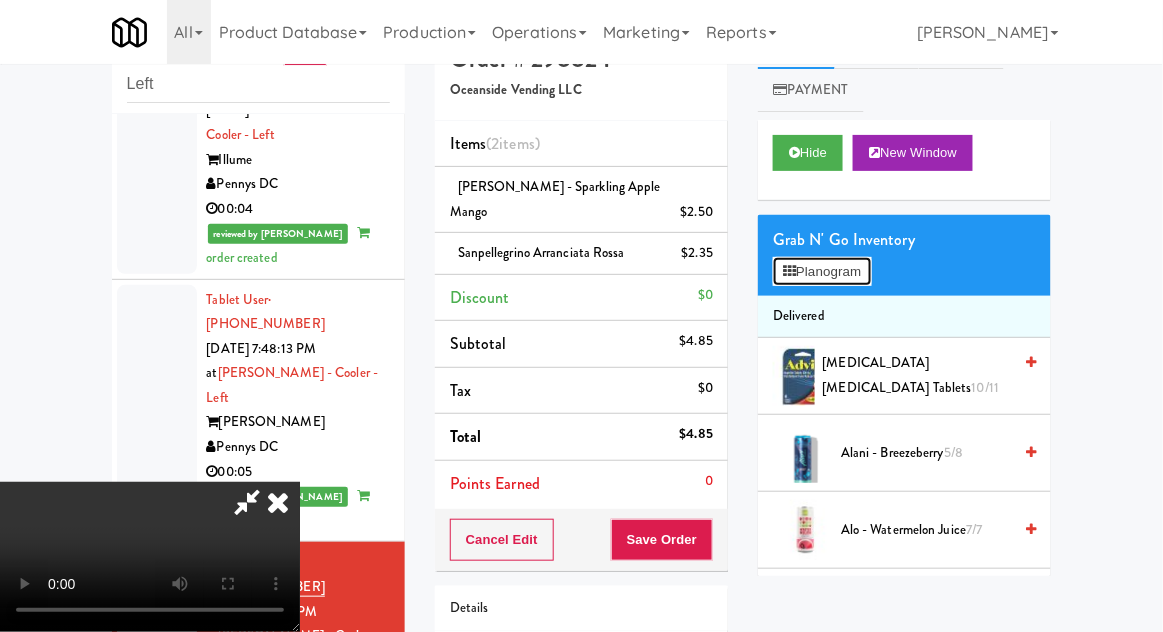 click on "Planogram" at bounding box center [822, 272] 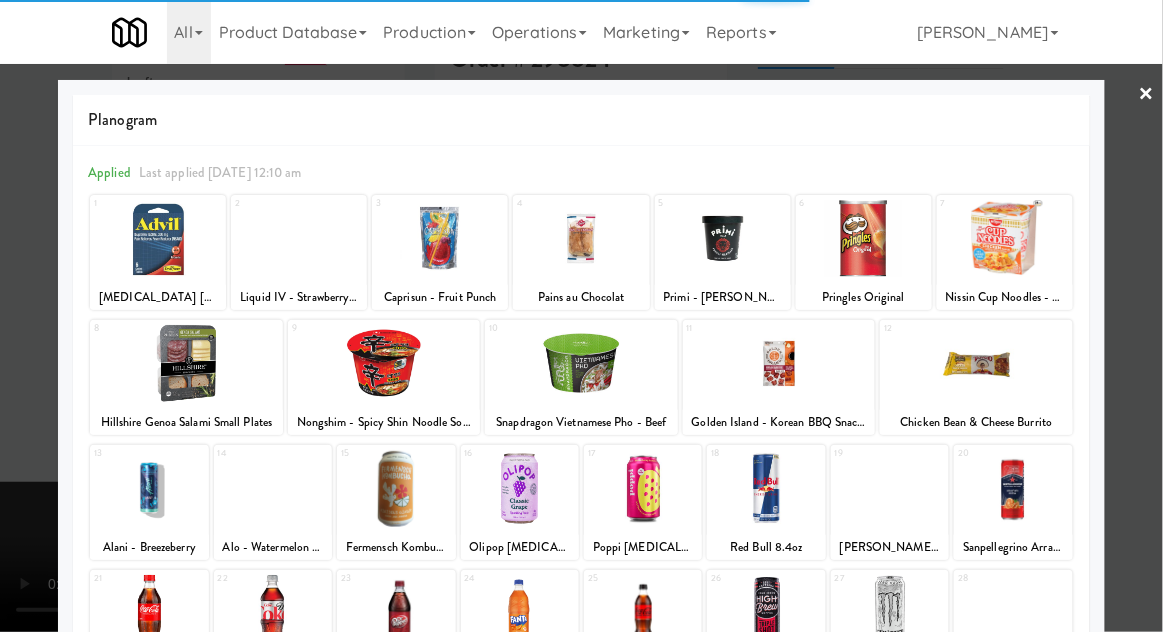 click at bounding box center [581, 316] 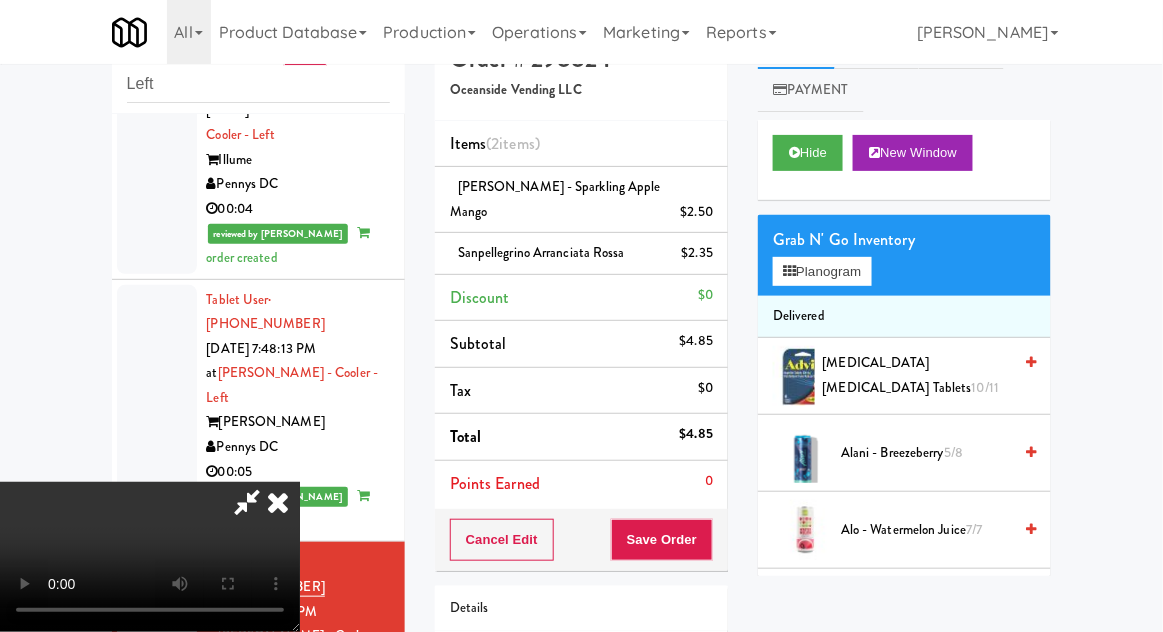 click on "Order # 298824 Oceanside Vending LLC Items  (2  items ) Martinelli's - Sparkling Apple Mango  $2.50 Sanpellegrino Arranciata Rossa  $2.35 Discount  $0 Subtotal $4.85 Tax $0 Total $4.85 Points Earned  0 Cancel Edit Save Order Details Sunday, July 13th 2025 7:50:29 PM Fridge Unlocked At not yet Reviewed At not yet Receipt Sent not yet Order Paid" at bounding box center [581, 399] 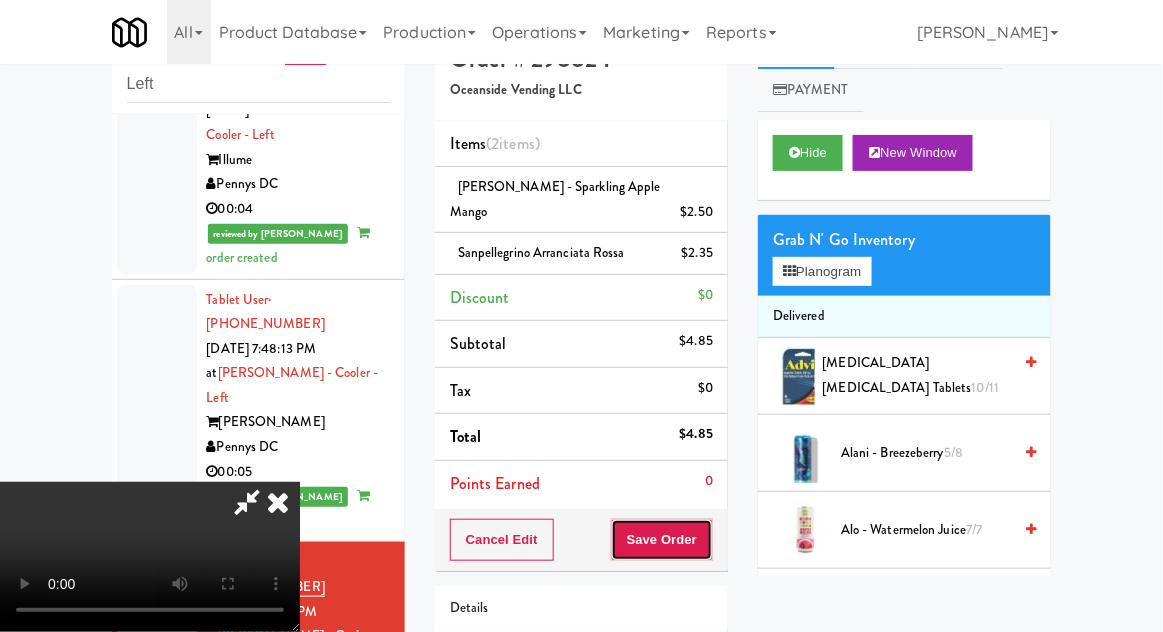 click on "Save Order" at bounding box center (662, 540) 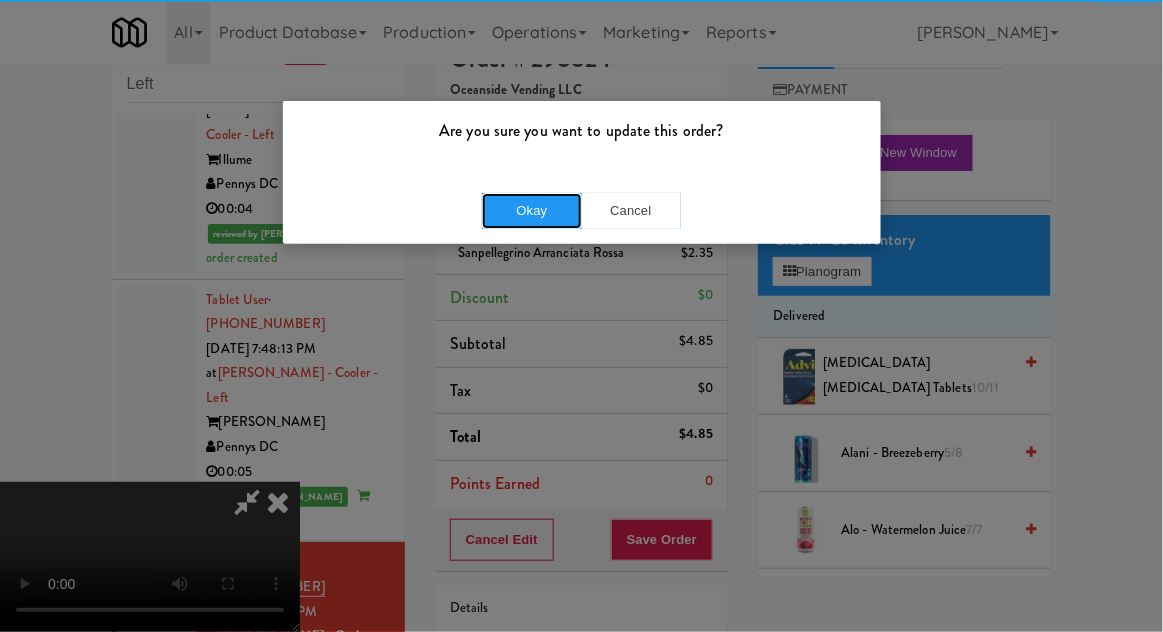 click on "Okay" at bounding box center (532, 211) 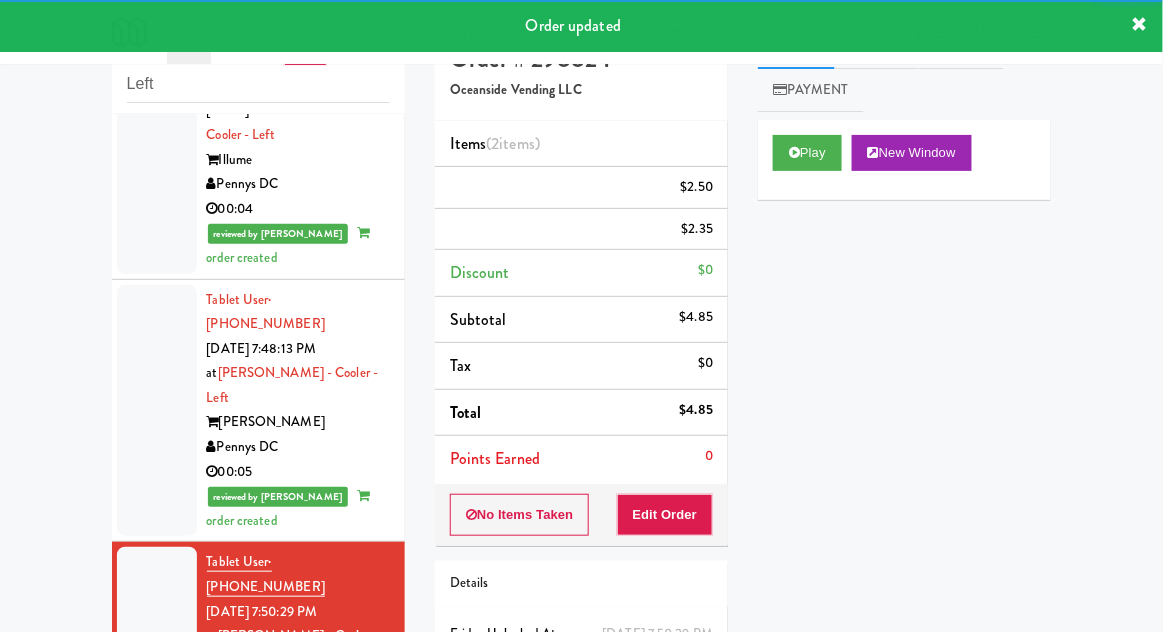 click at bounding box center [157, 850] 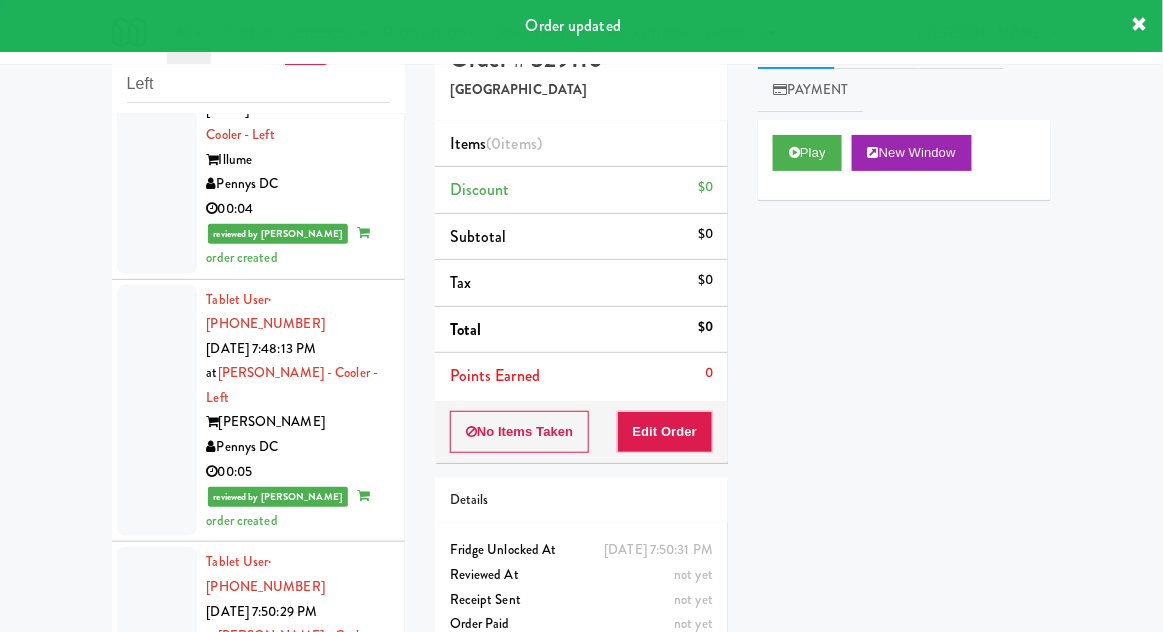 scroll, scrollTop: 1864, scrollLeft: 0, axis: vertical 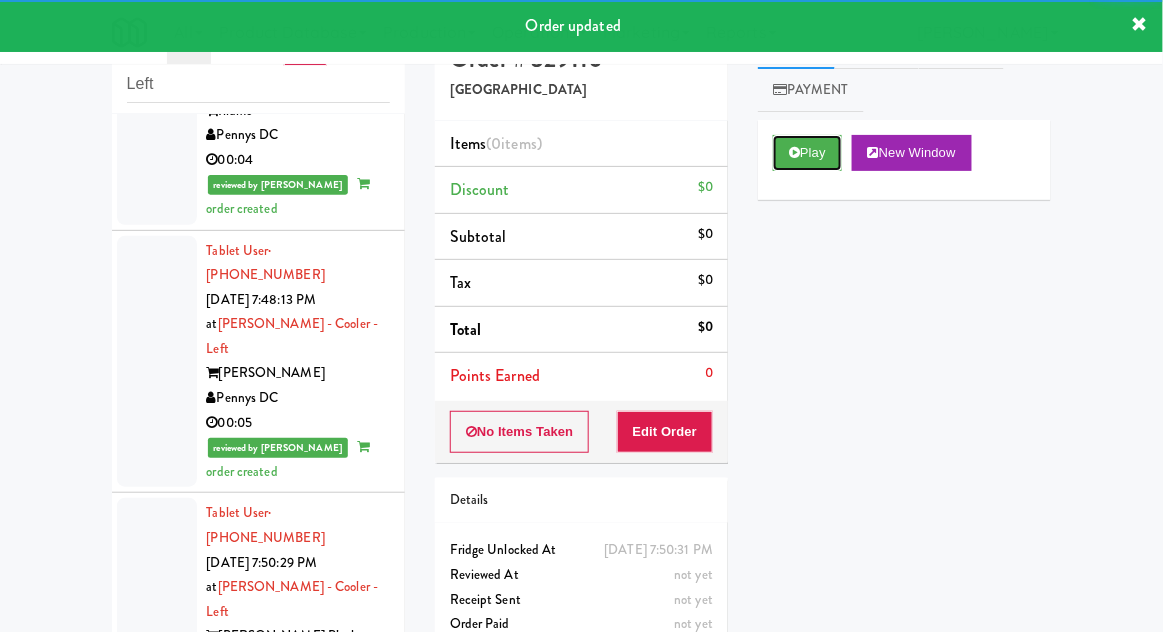 click on "Play" at bounding box center (807, 153) 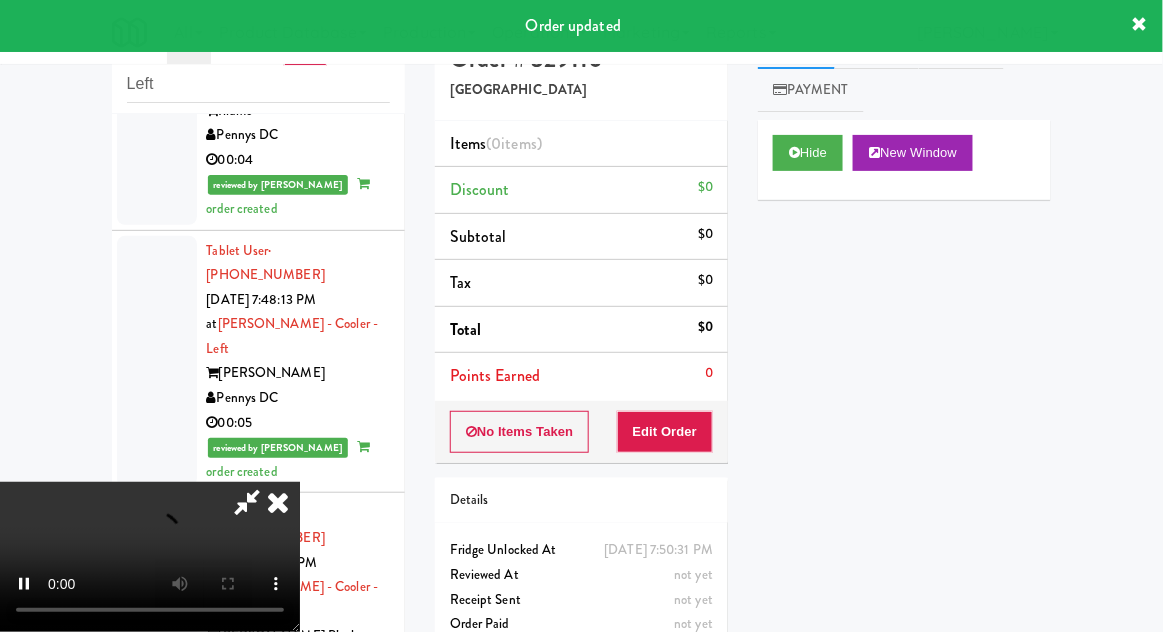 click on "Details" at bounding box center [581, 501] 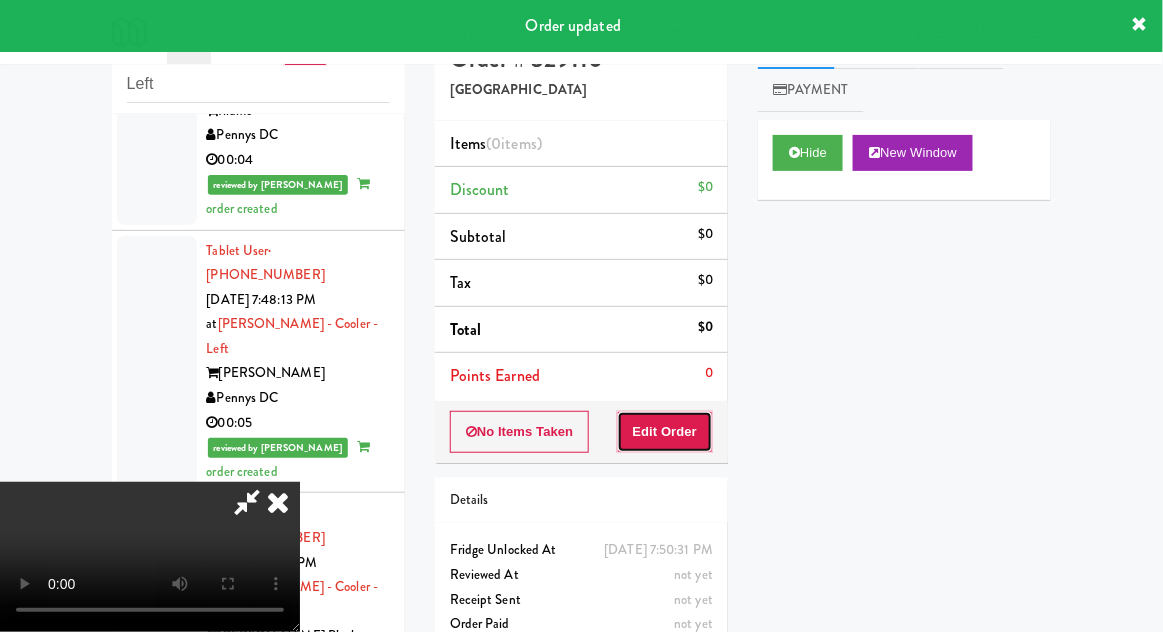 click on "Edit Order" at bounding box center [665, 432] 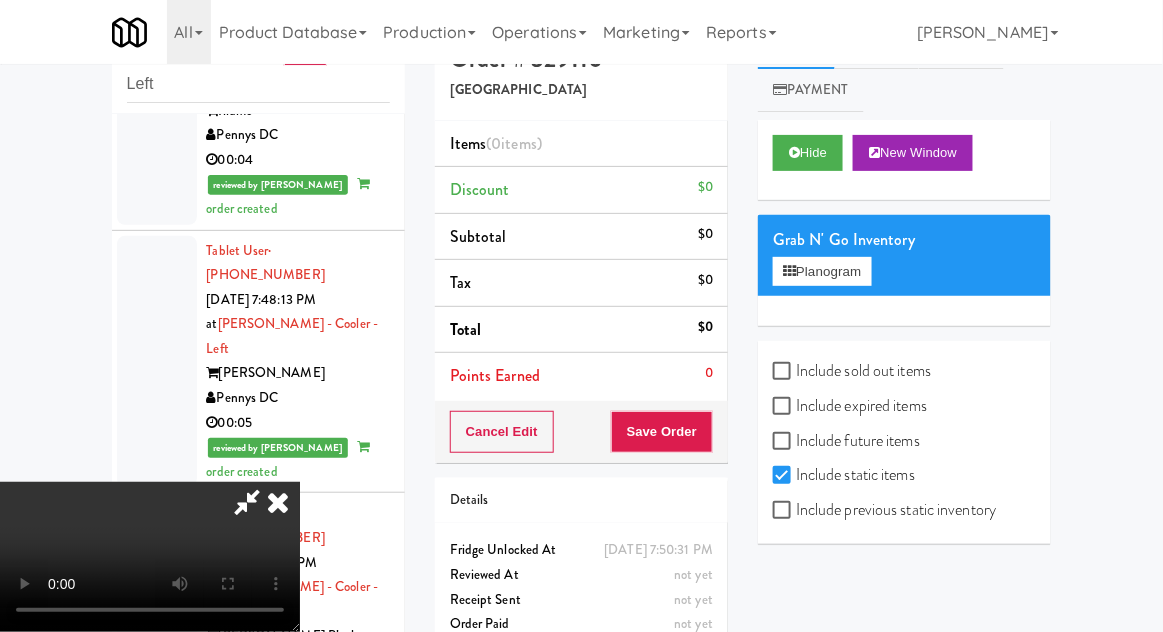 click on "Include sold out items" at bounding box center [852, 371] 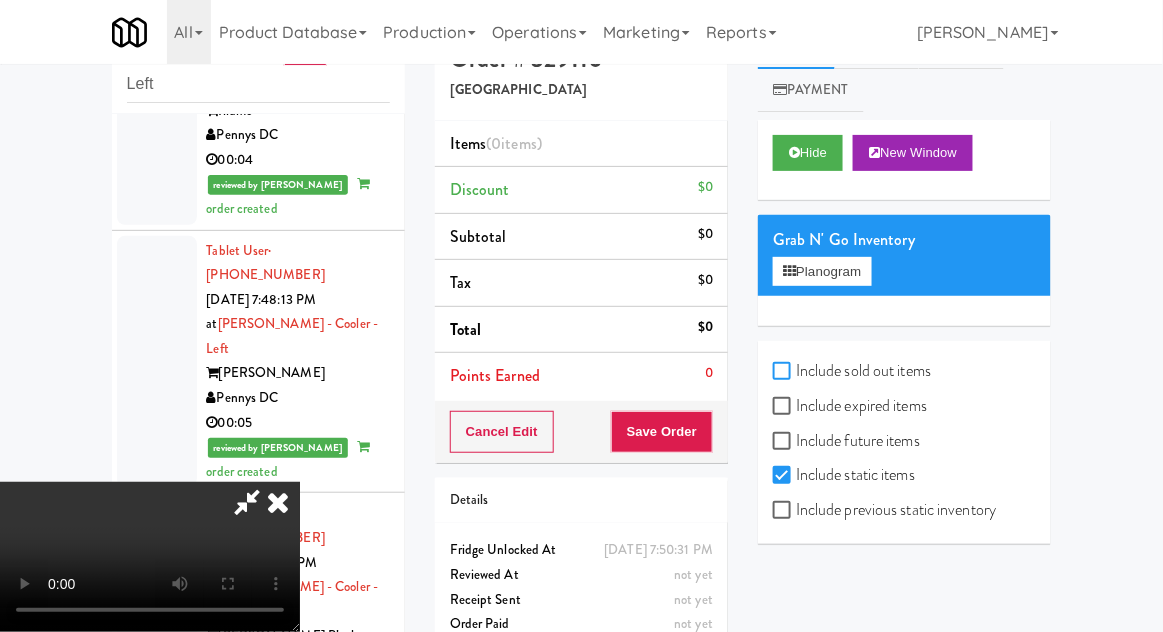 click on "Include sold out items" at bounding box center (784, 372) 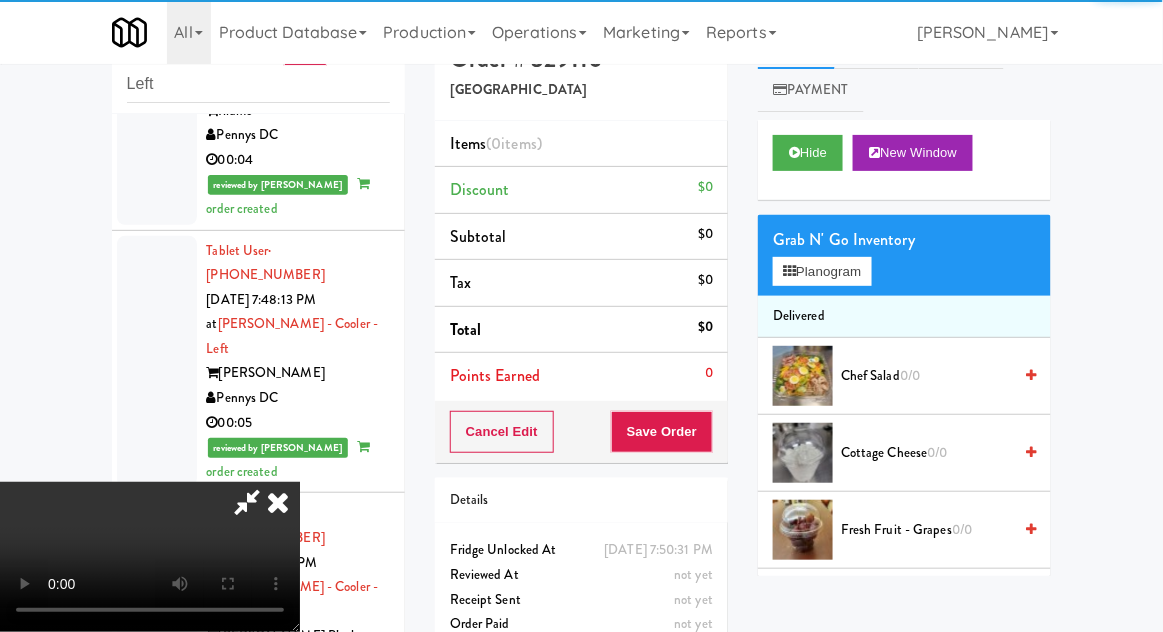 scroll, scrollTop: 73, scrollLeft: 0, axis: vertical 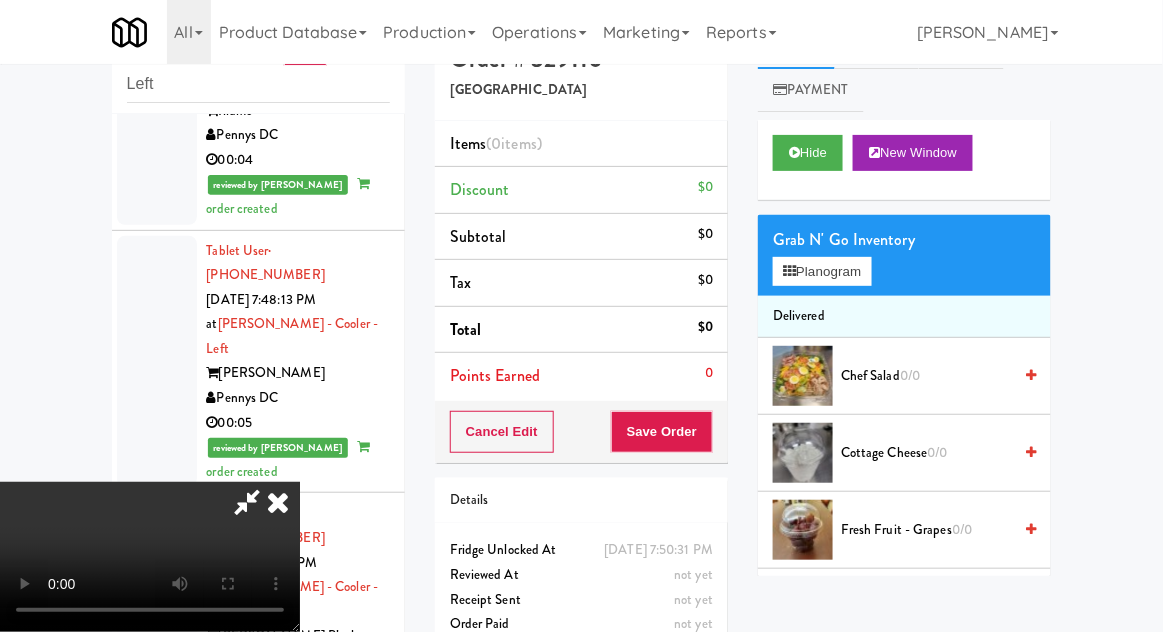type 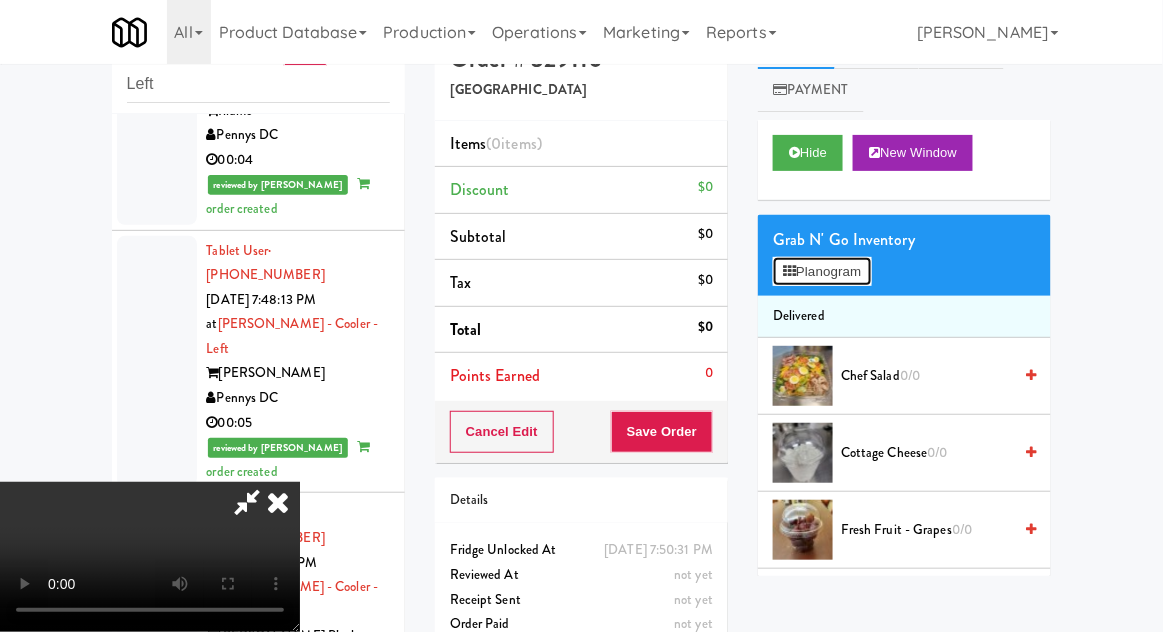 click on "Planogram" at bounding box center (822, 272) 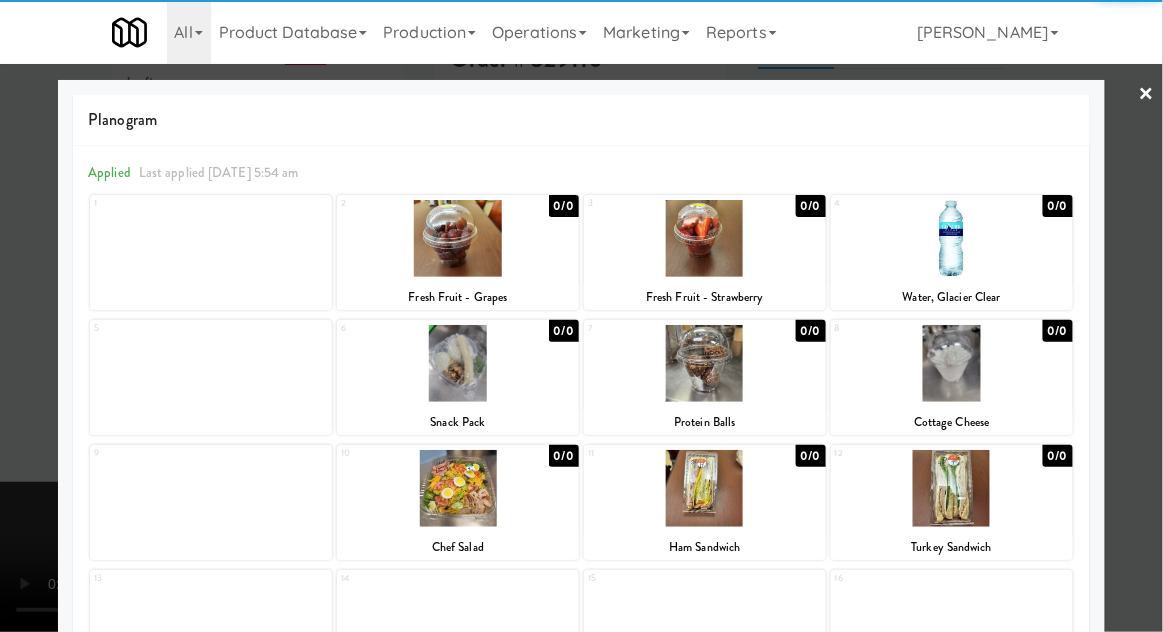 click at bounding box center [952, 488] 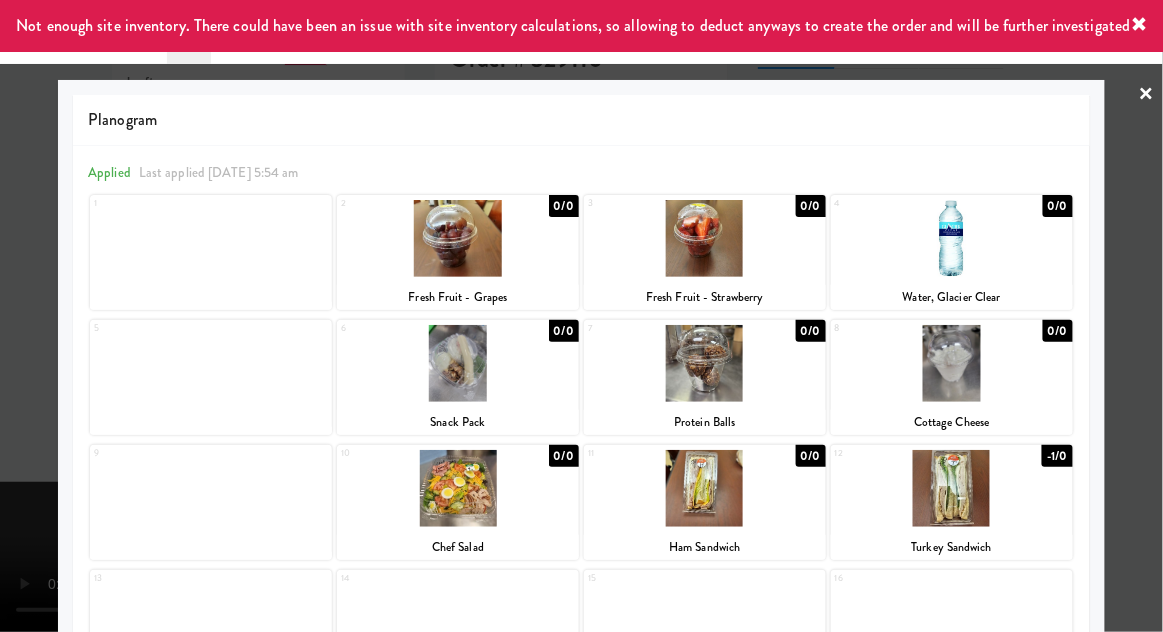 click at bounding box center [581, 316] 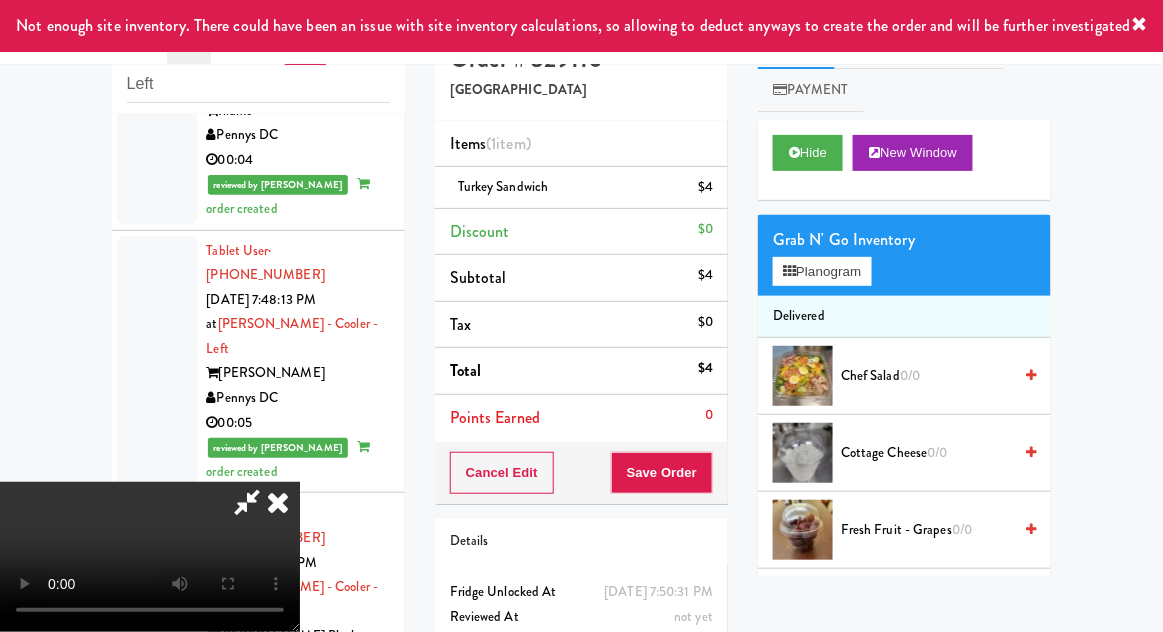 scroll, scrollTop: 73, scrollLeft: 0, axis: vertical 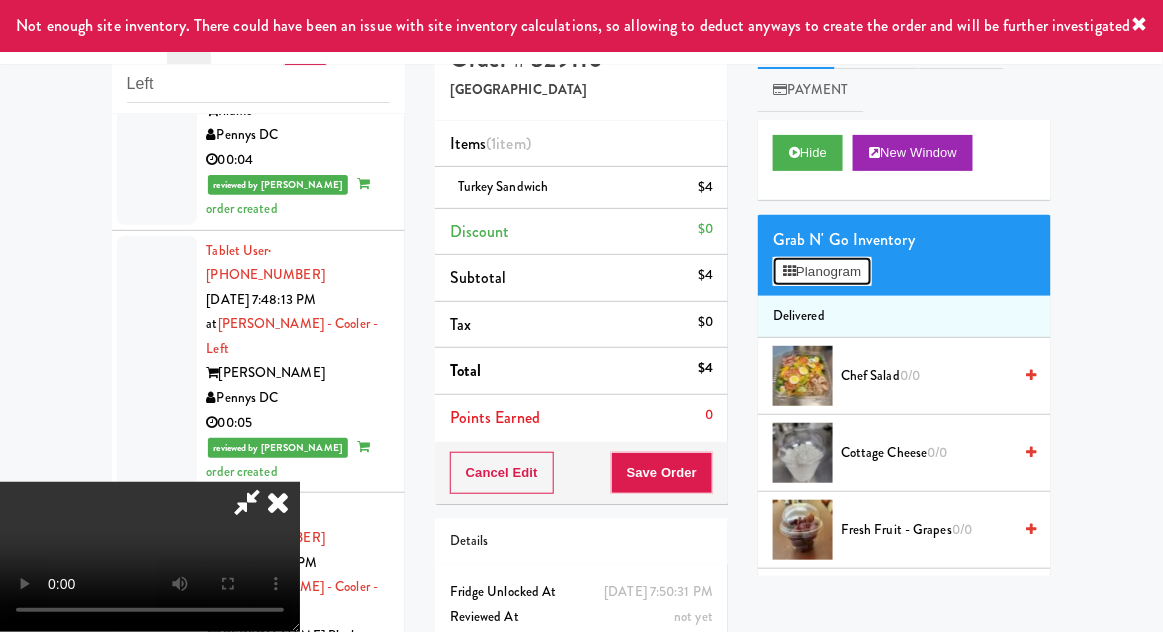 click on "Planogram" at bounding box center (822, 272) 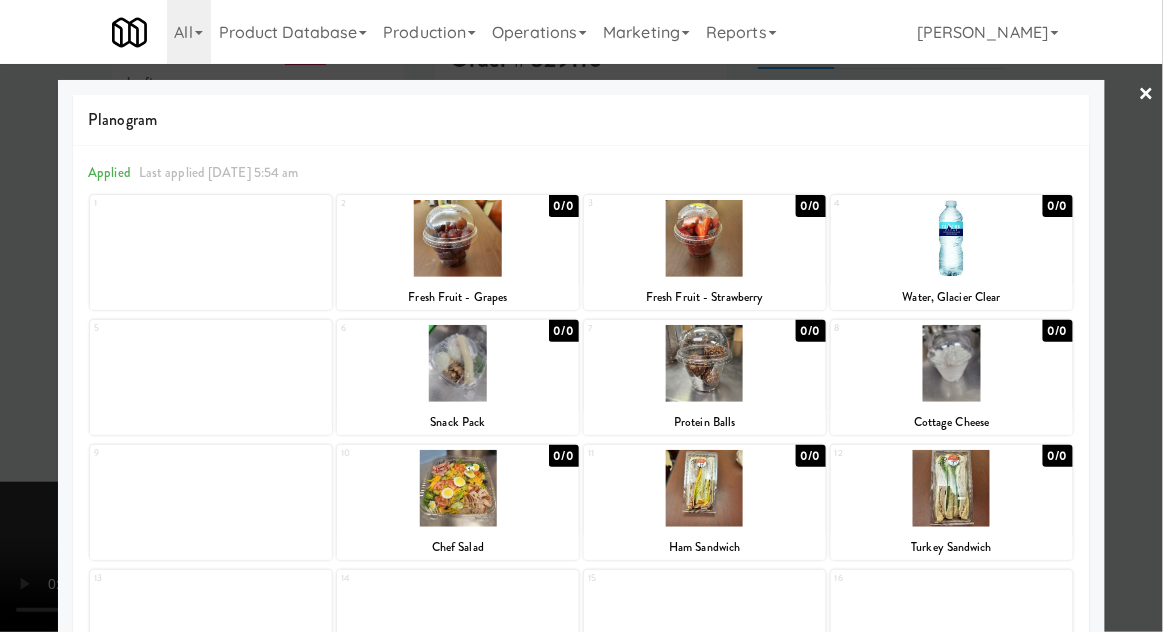 click at bounding box center [581, 316] 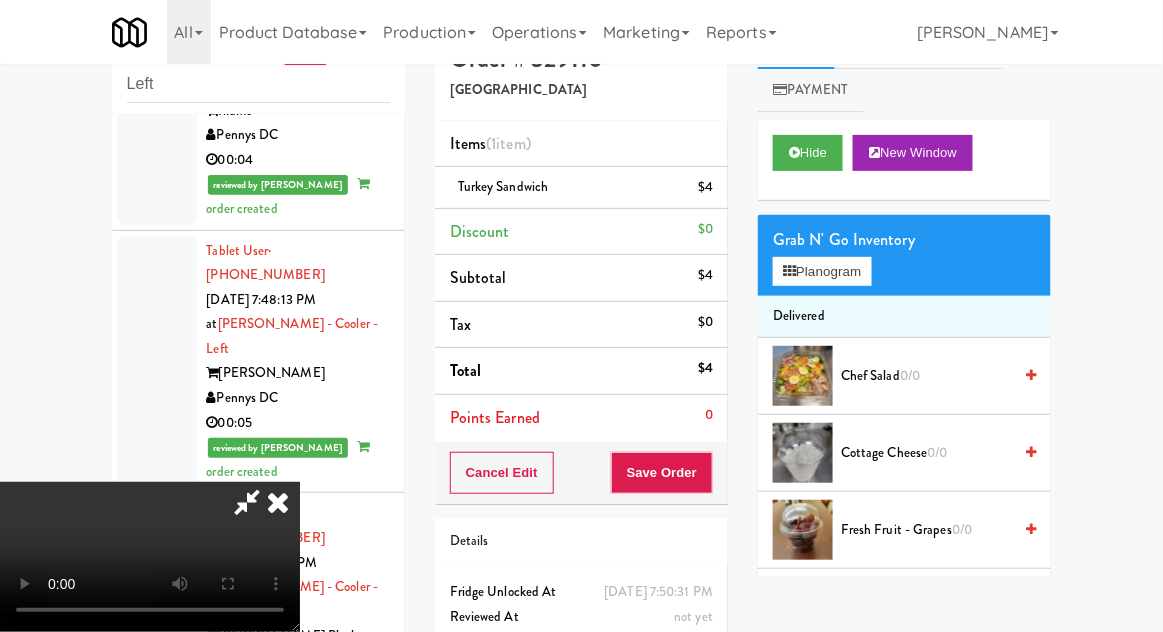 scroll, scrollTop: 50, scrollLeft: 0, axis: vertical 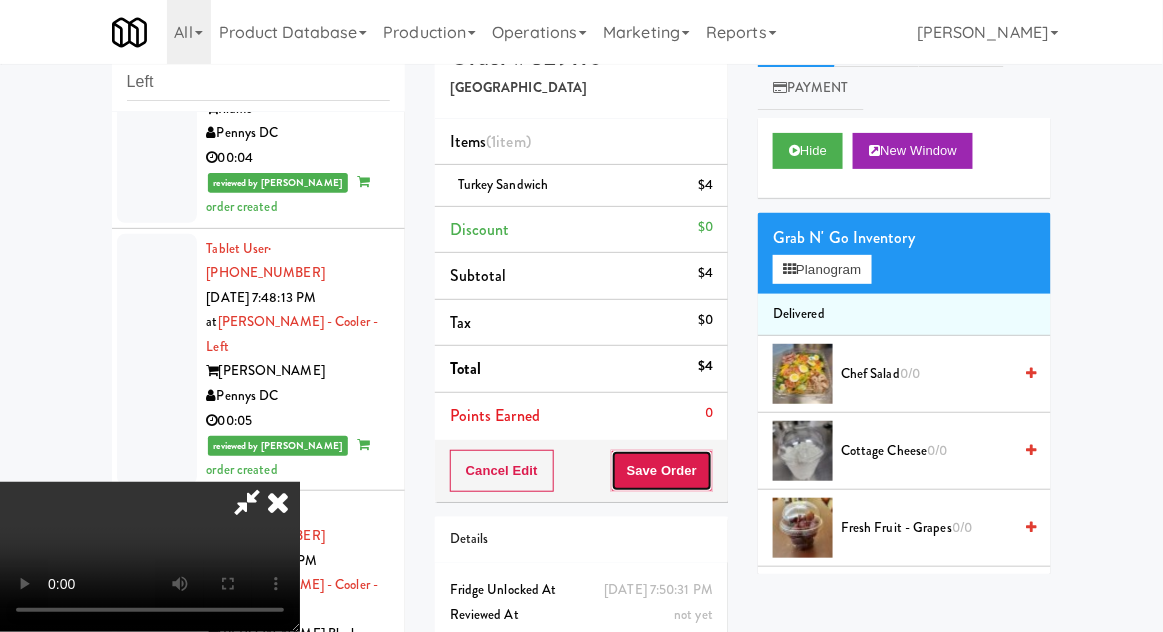 click on "Save Order" at bounding box center [662, 471] 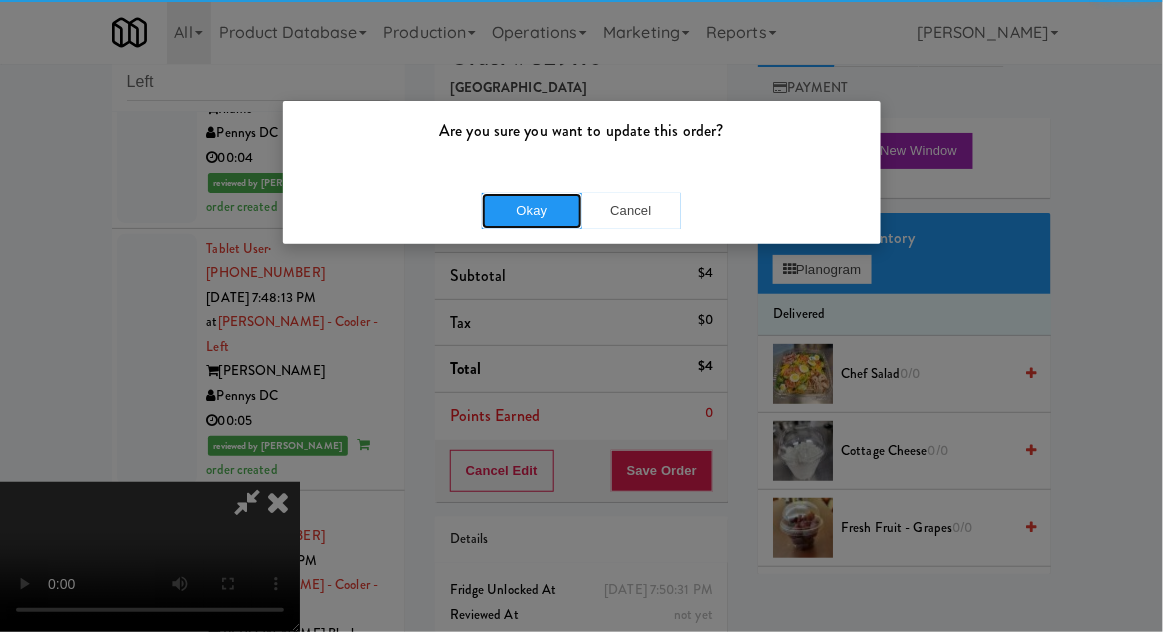 click on "Okay" at bounding box center (532, 211) 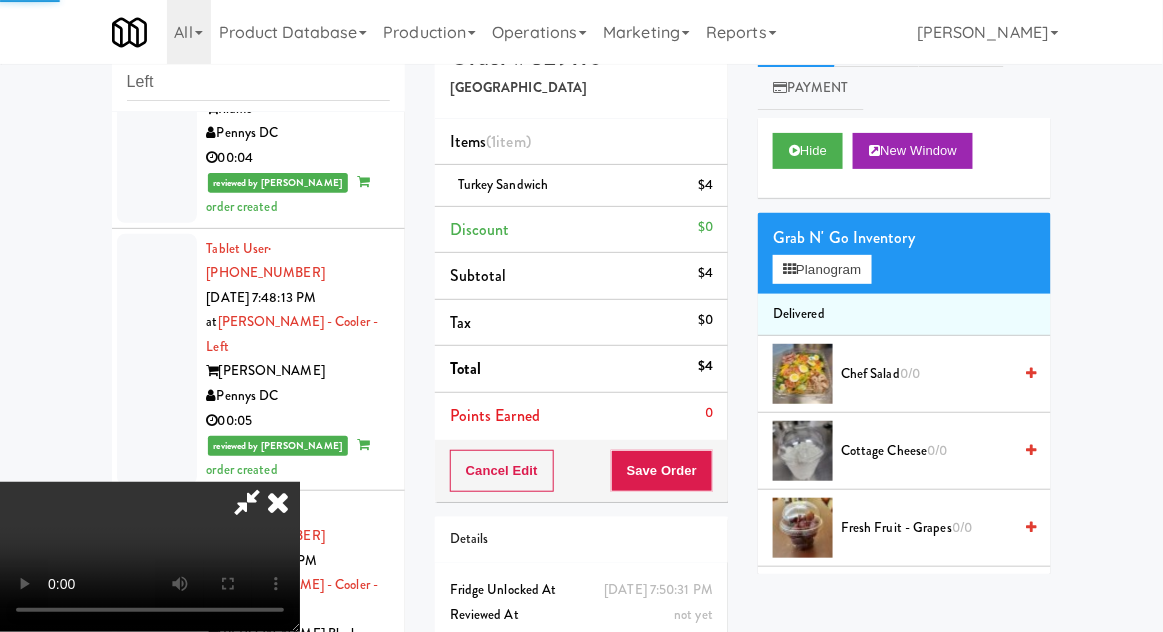 scroll, scrollTop: 0, scrollLeft: 0, axis: both 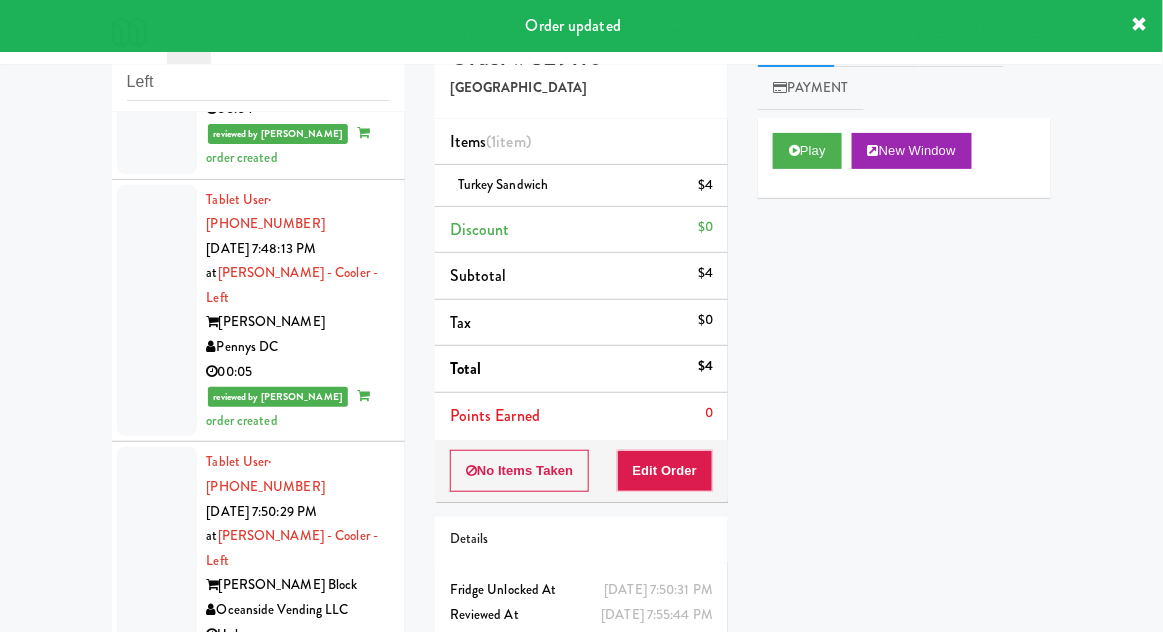click at bounding box center (157, 1038) 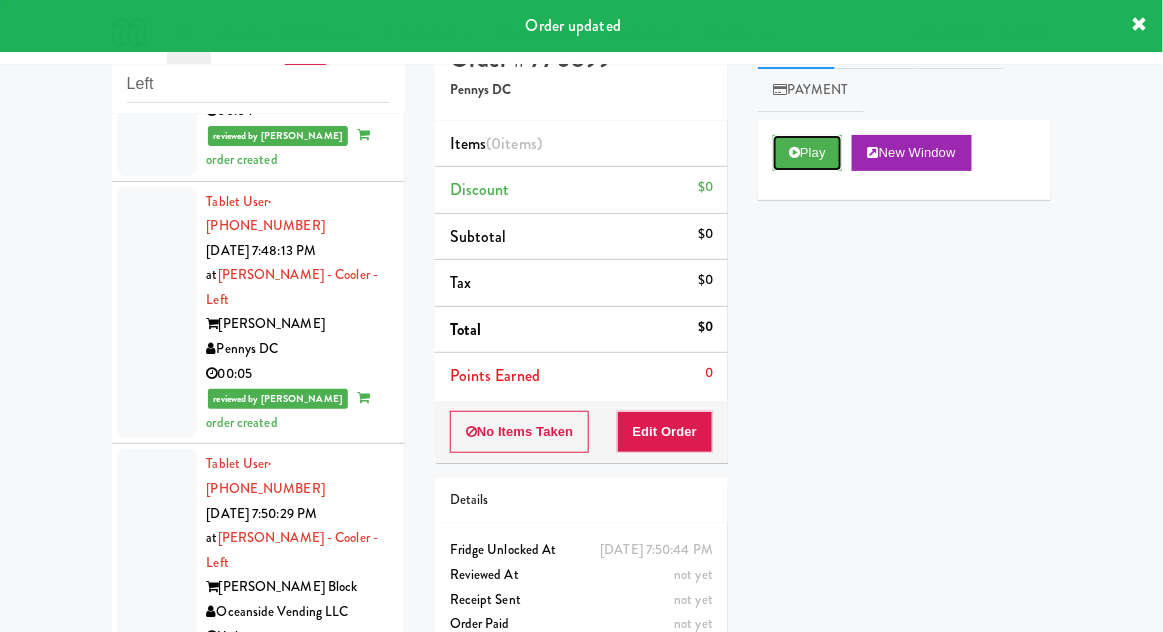 click on "Play" at bounding box center [807, 153] 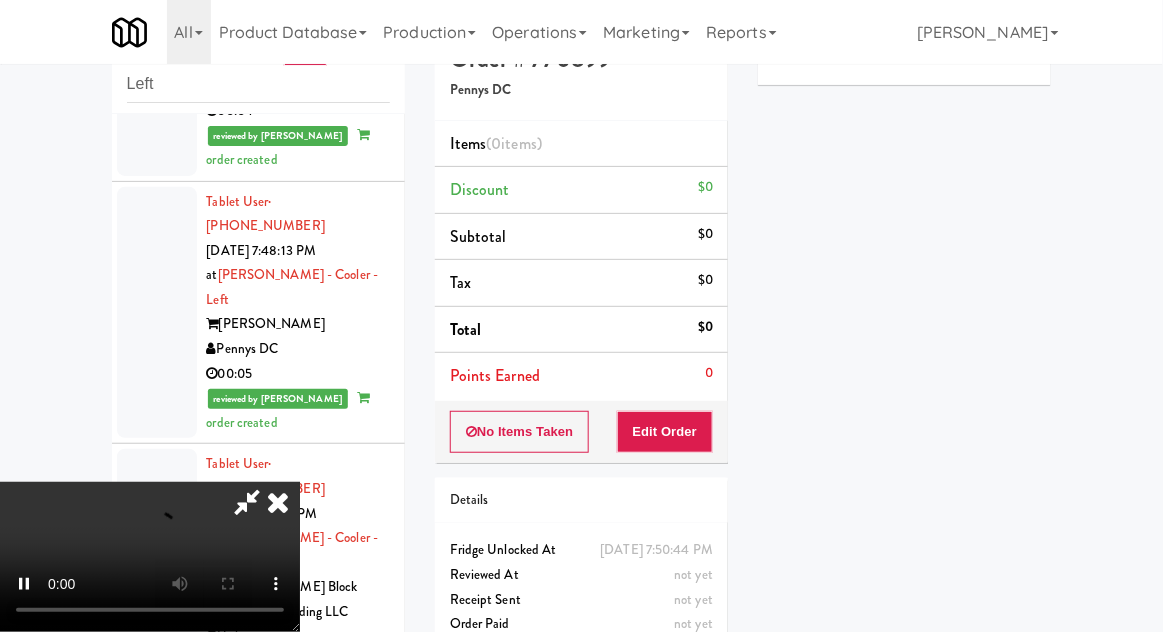 scroll, scrollTop: 0, scrollLeft: 0, axis: both 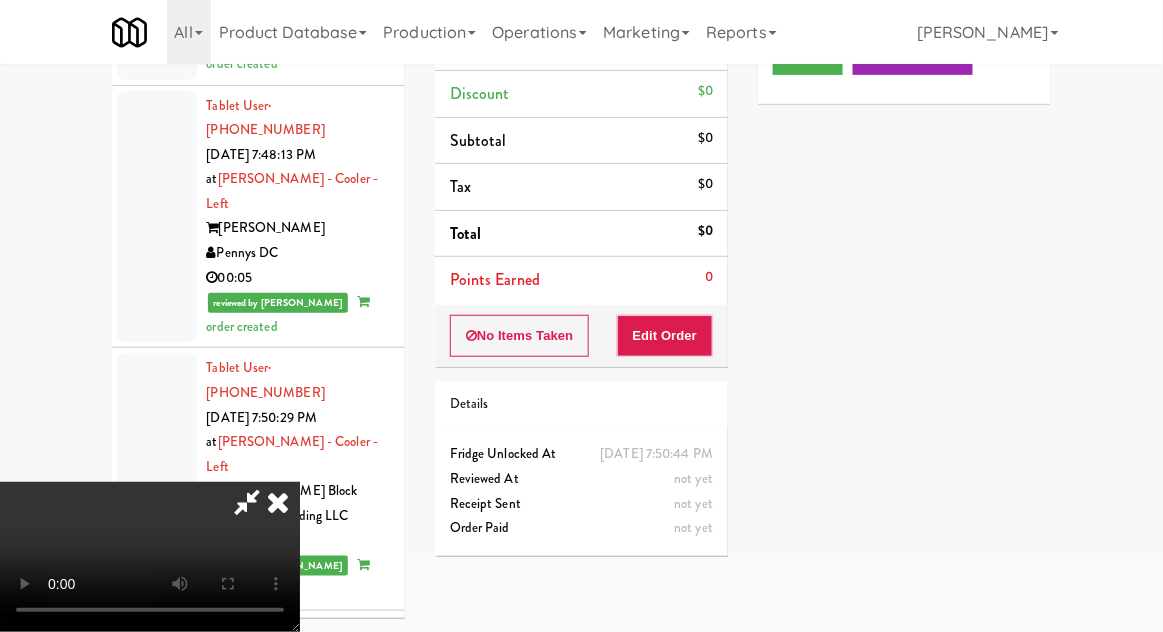 type 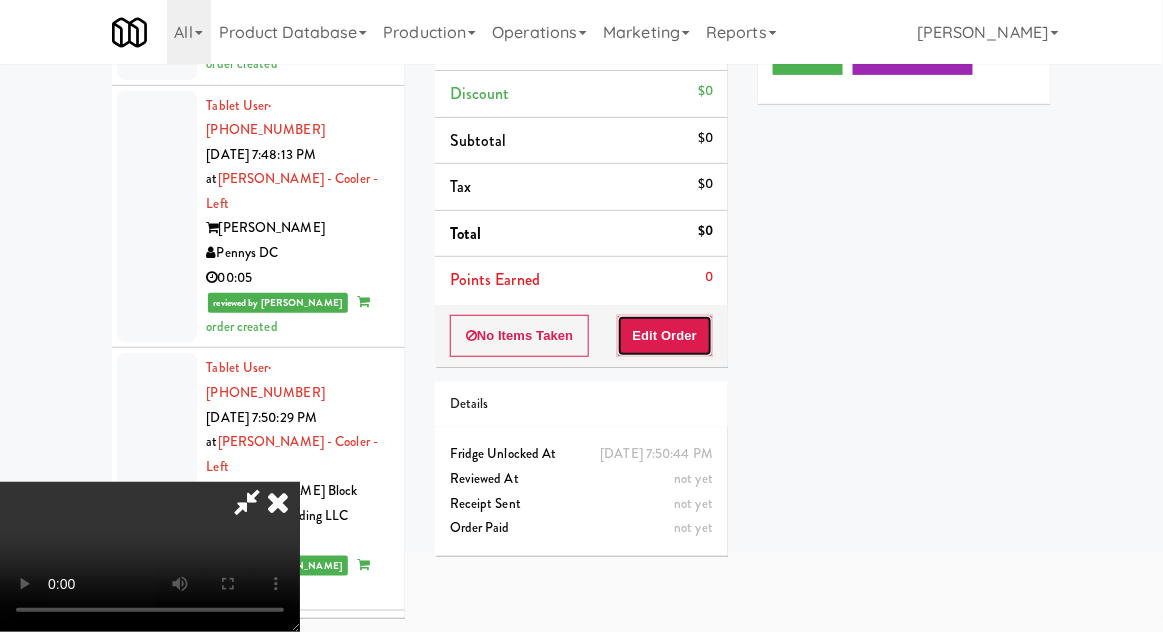 click on "Edit Order" at bounding box center (665, 336) 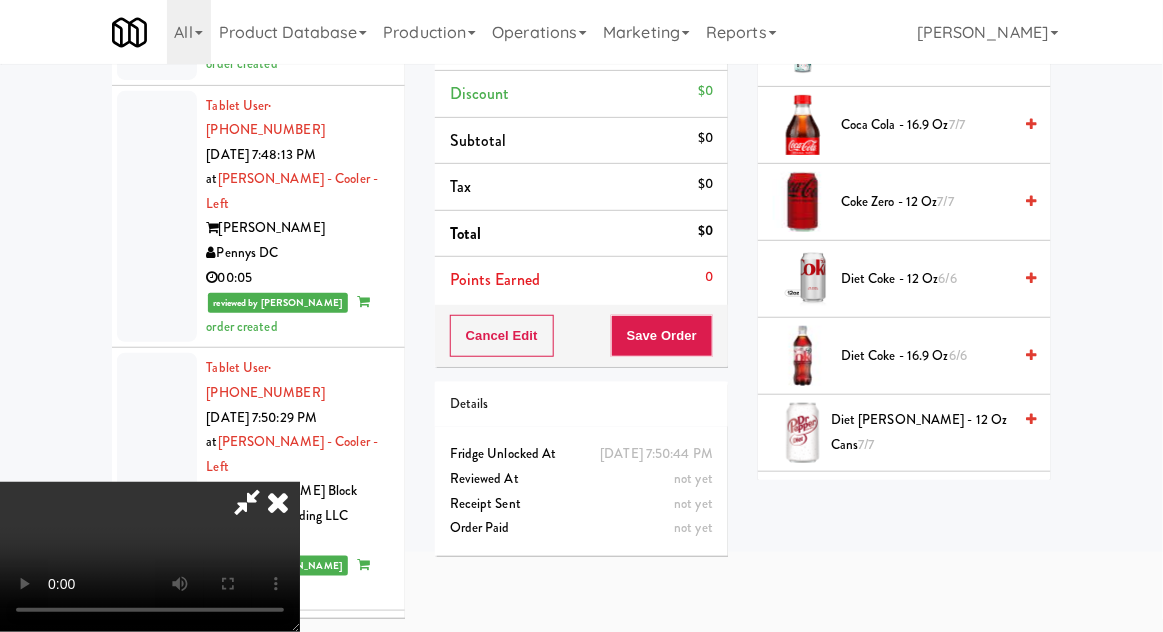 scroll, scrollTop: 620, scrollLeft: 0, axis: vertical 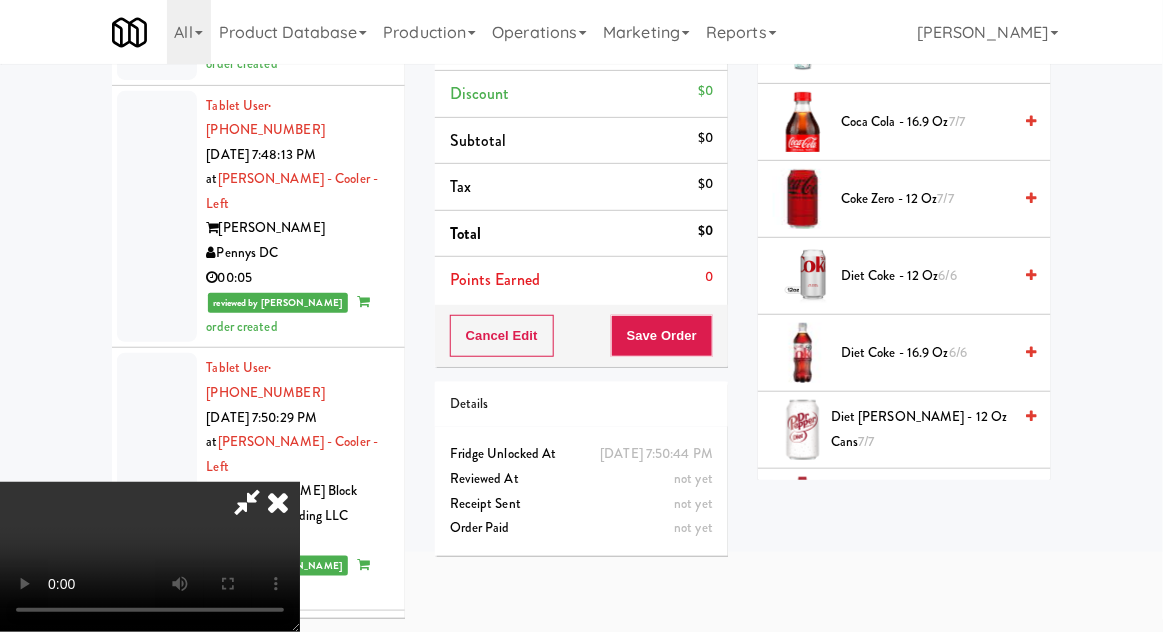 click on "Diet Coke - 16.9 oz  6/6" at bounding box center [926, 353] 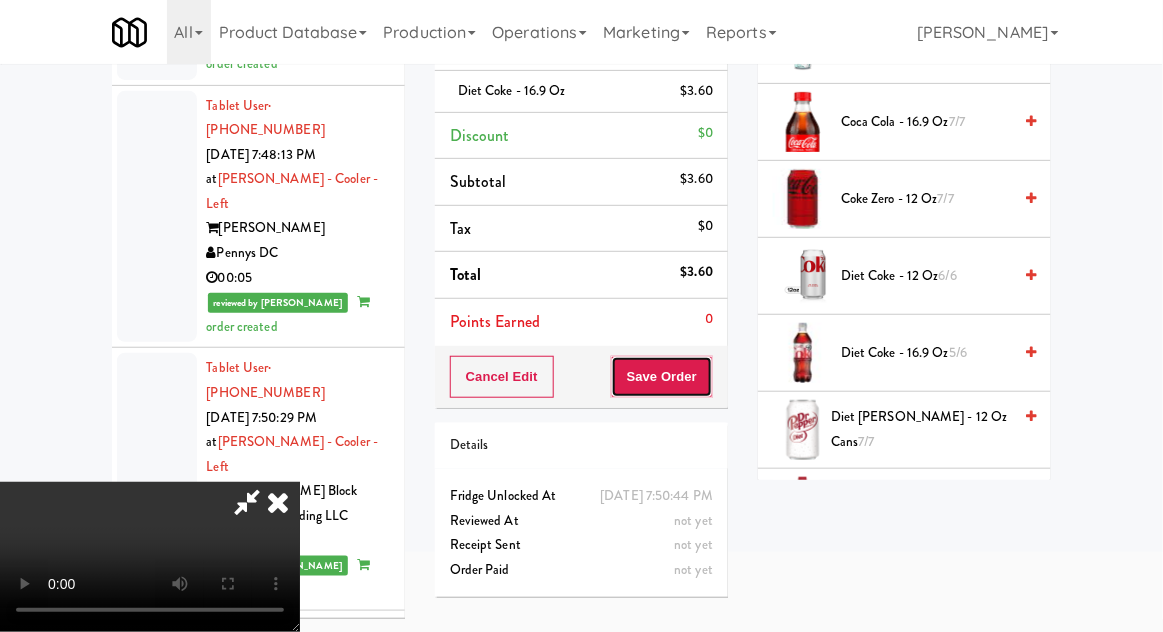 click on "Save Order" at bounding box center (662, 377) 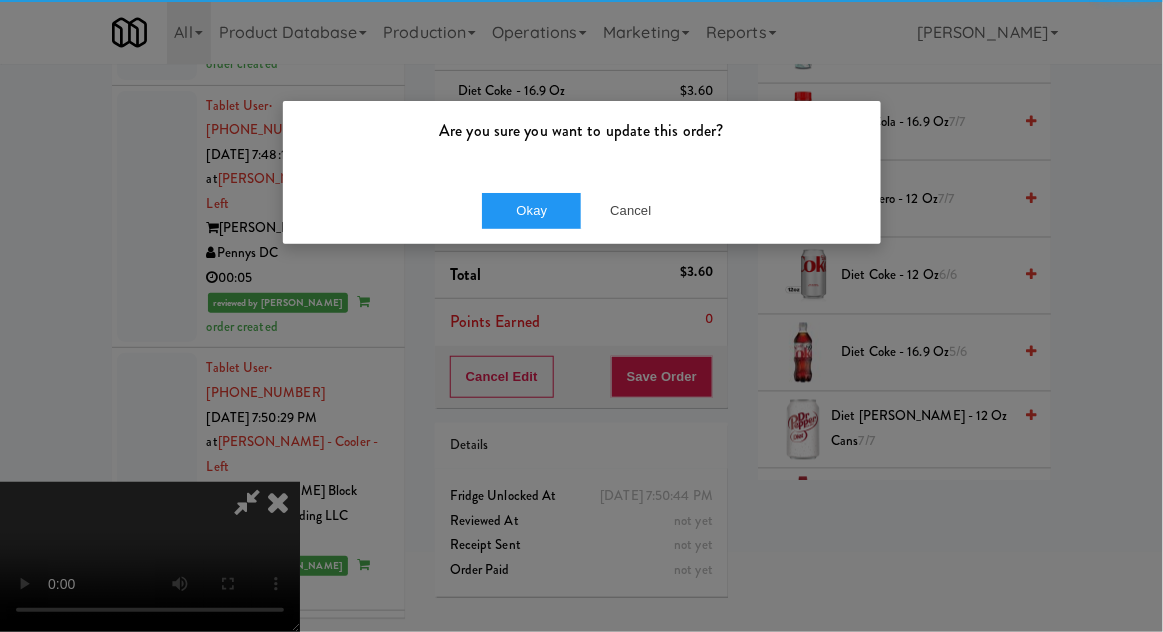 click on "Okay Cancel" at bounding box center [582, 210] 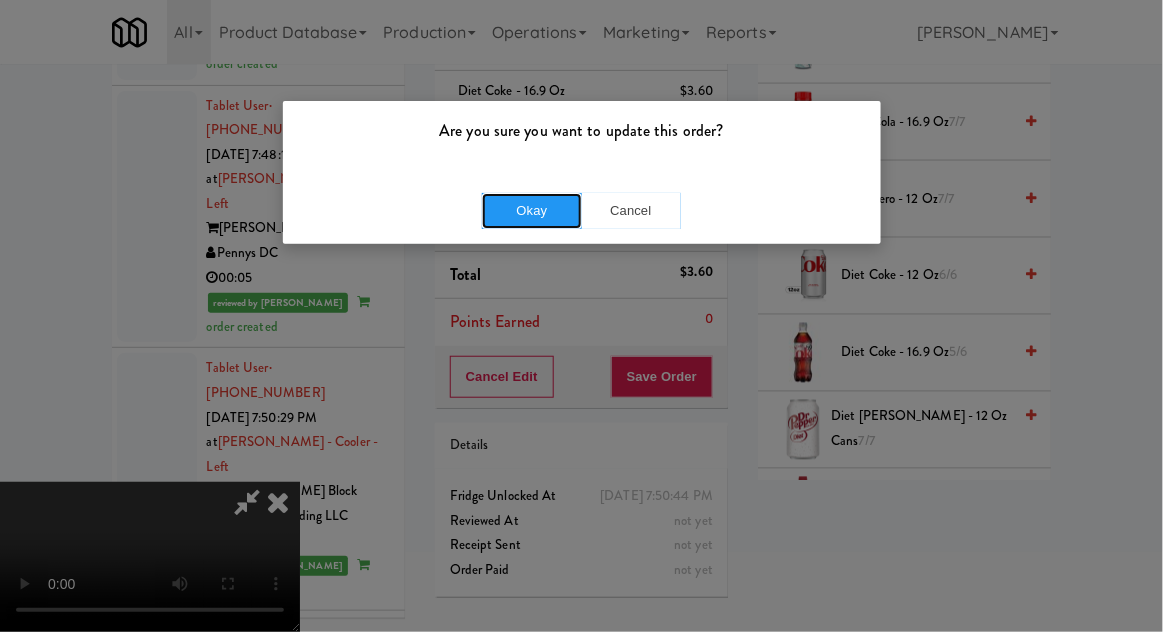 click on "Okay" at bounding box center (532, 211) 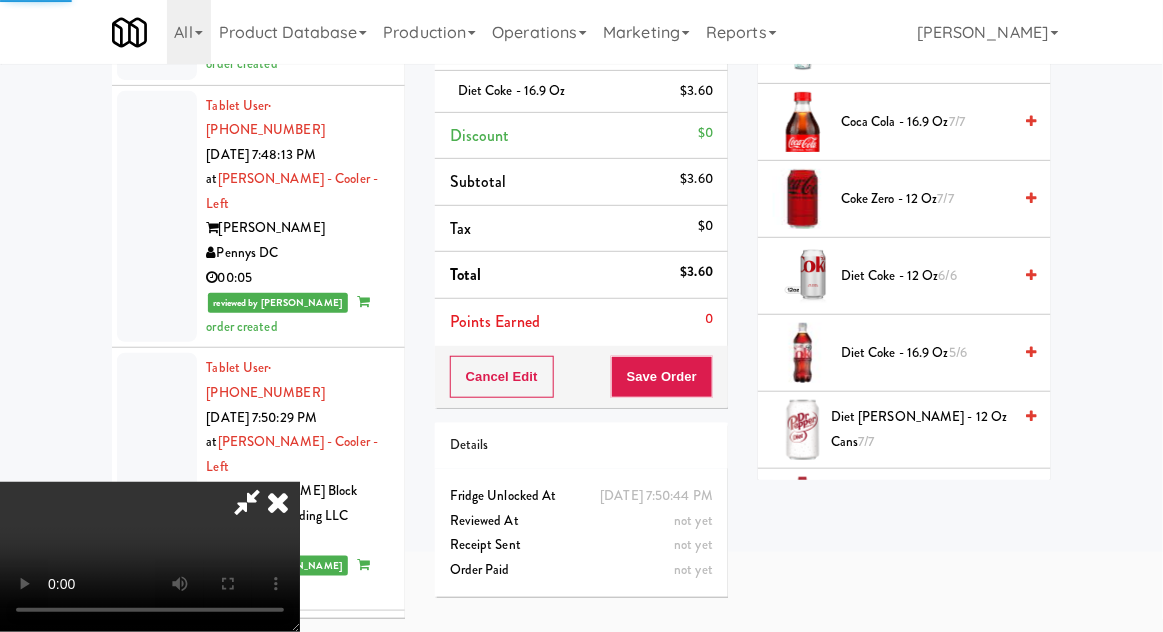 scroll, scrollTop: 197, scrollLeft: 0, axis: vertical 